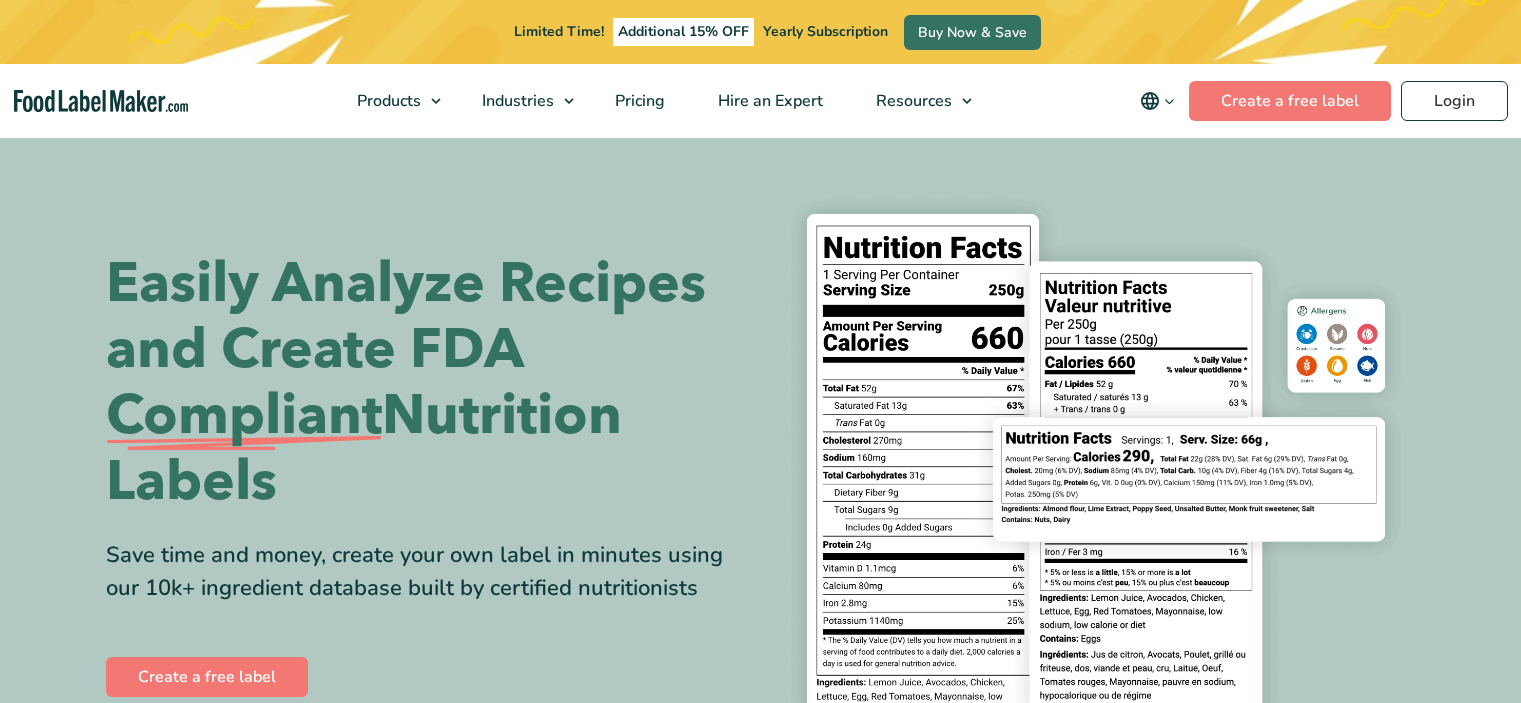 scroll, scrollTop: 36, scrollLeft: 0, axis: vertical 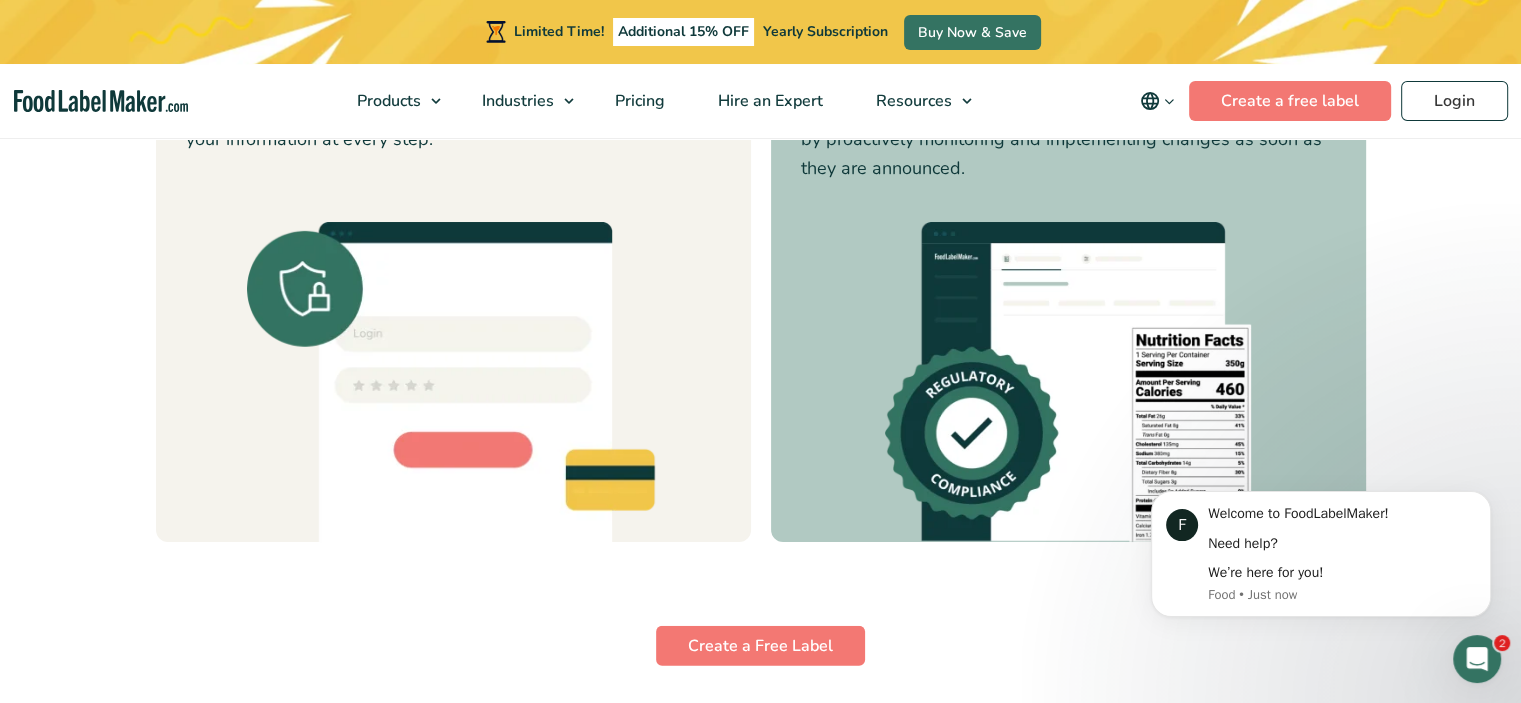 click on "2" at bounding box center [748, 479] 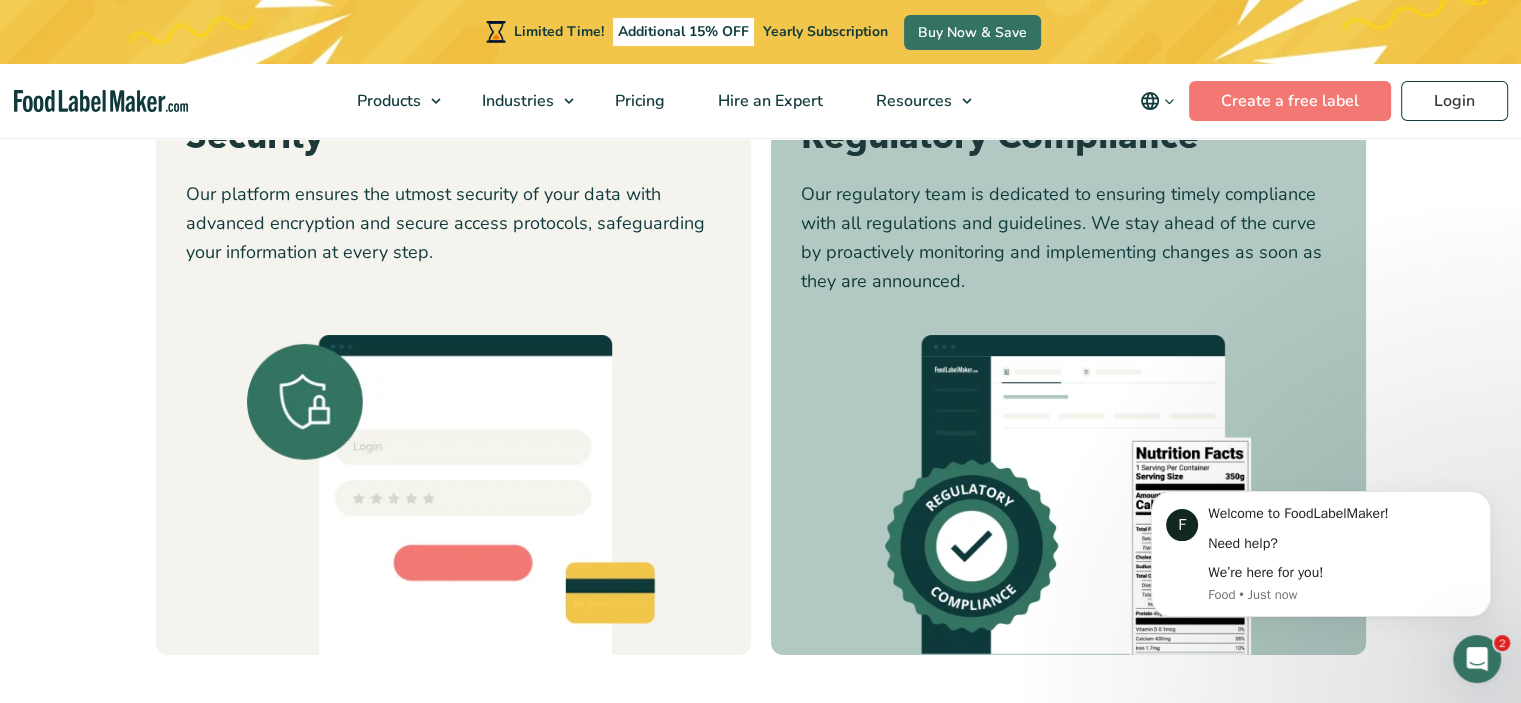 scroll, scrollTop: 5496, scrollLeft: 0, axis: vertical 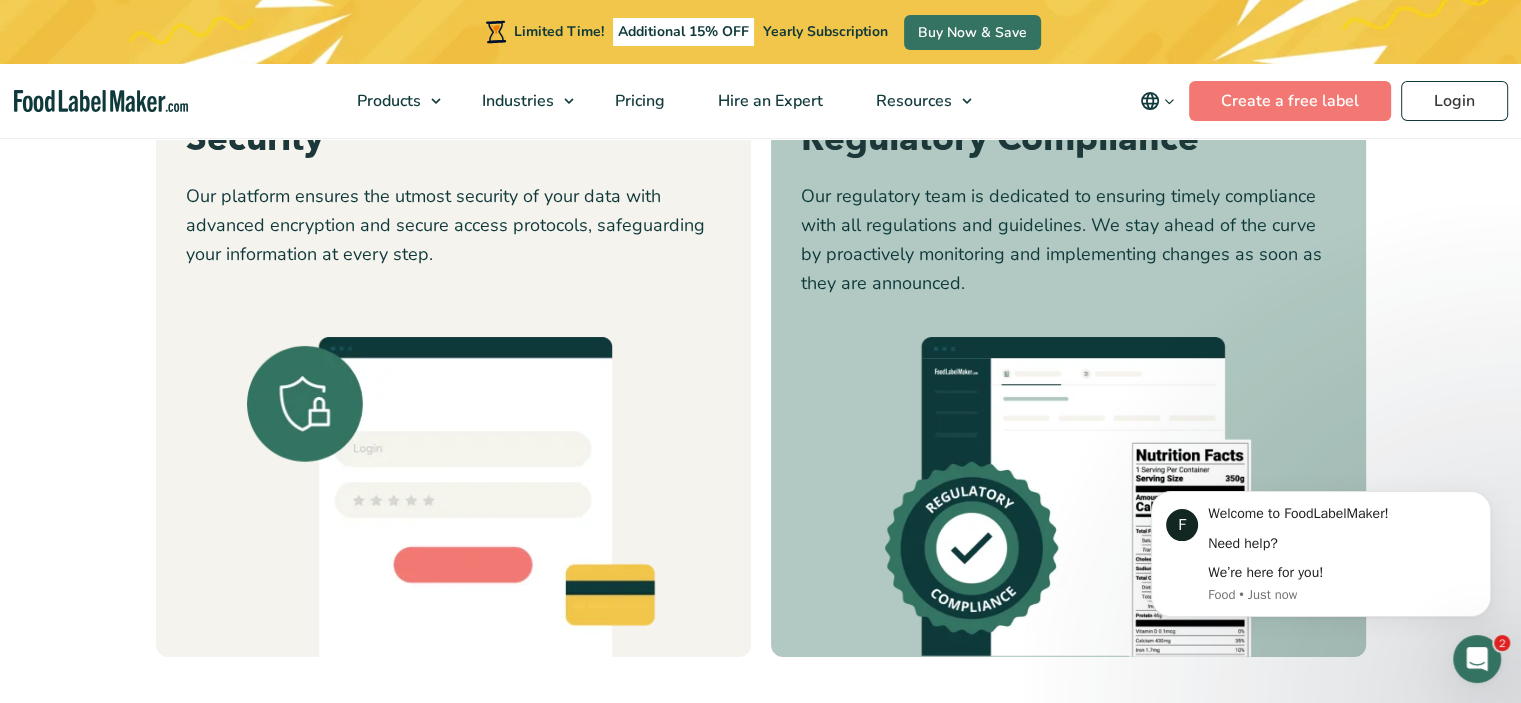 click on "3" at bounding box center [774, 595] 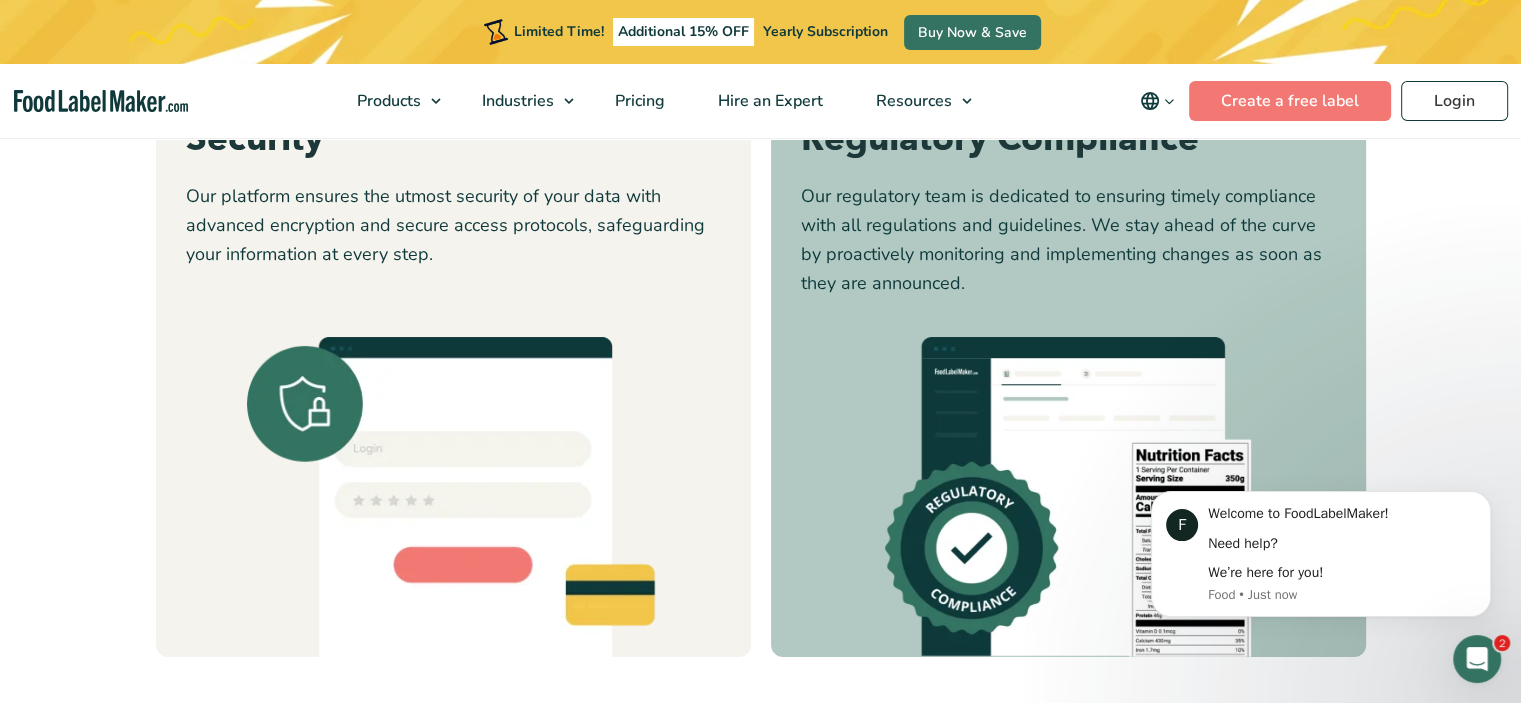 click on "4" at bounding box center [800, 594] 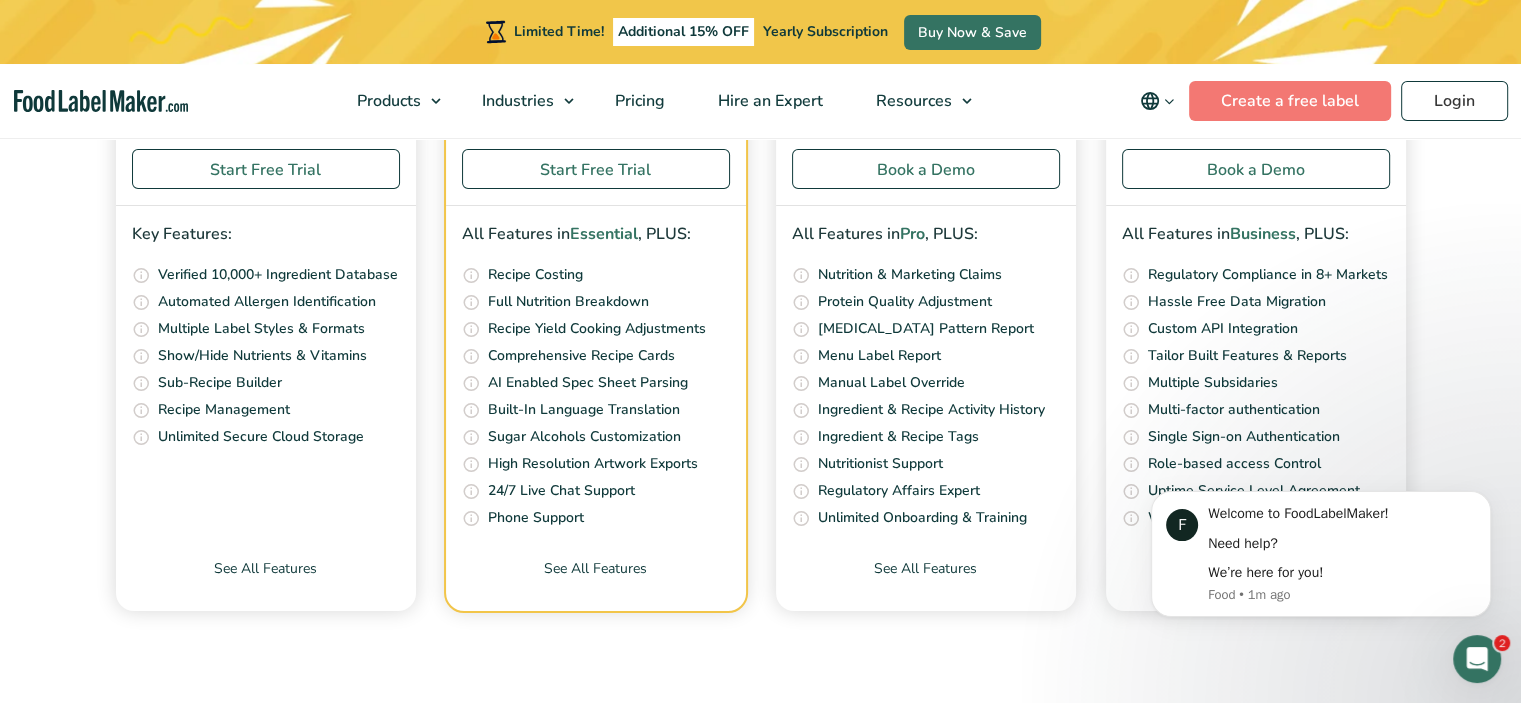 scroll, scrollTop: 8304, scrollLeft: 0, axis: vertical 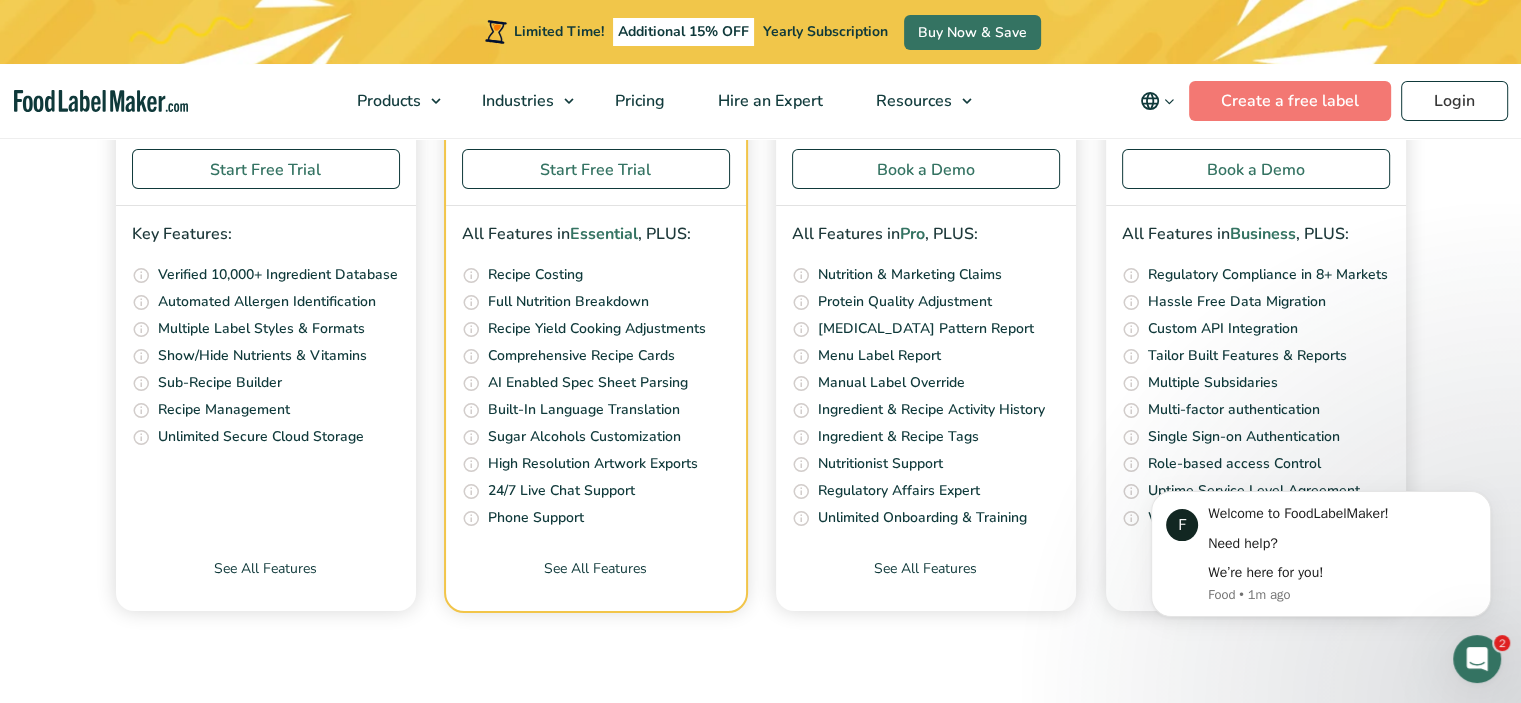 click on "FAQs" at bounding box center [1096, 1005] 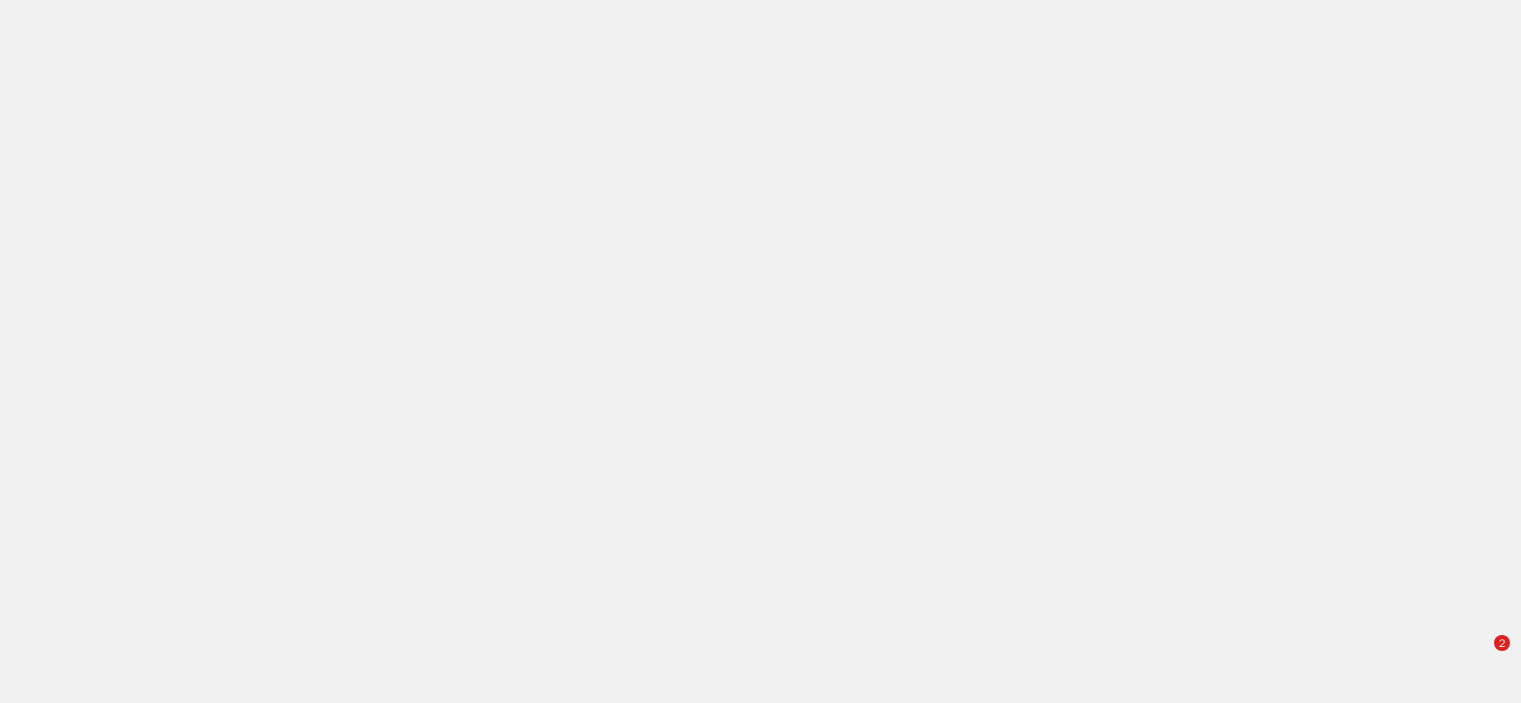 scroll, scrollTop: 0, scrollLeft: 0, axis: both 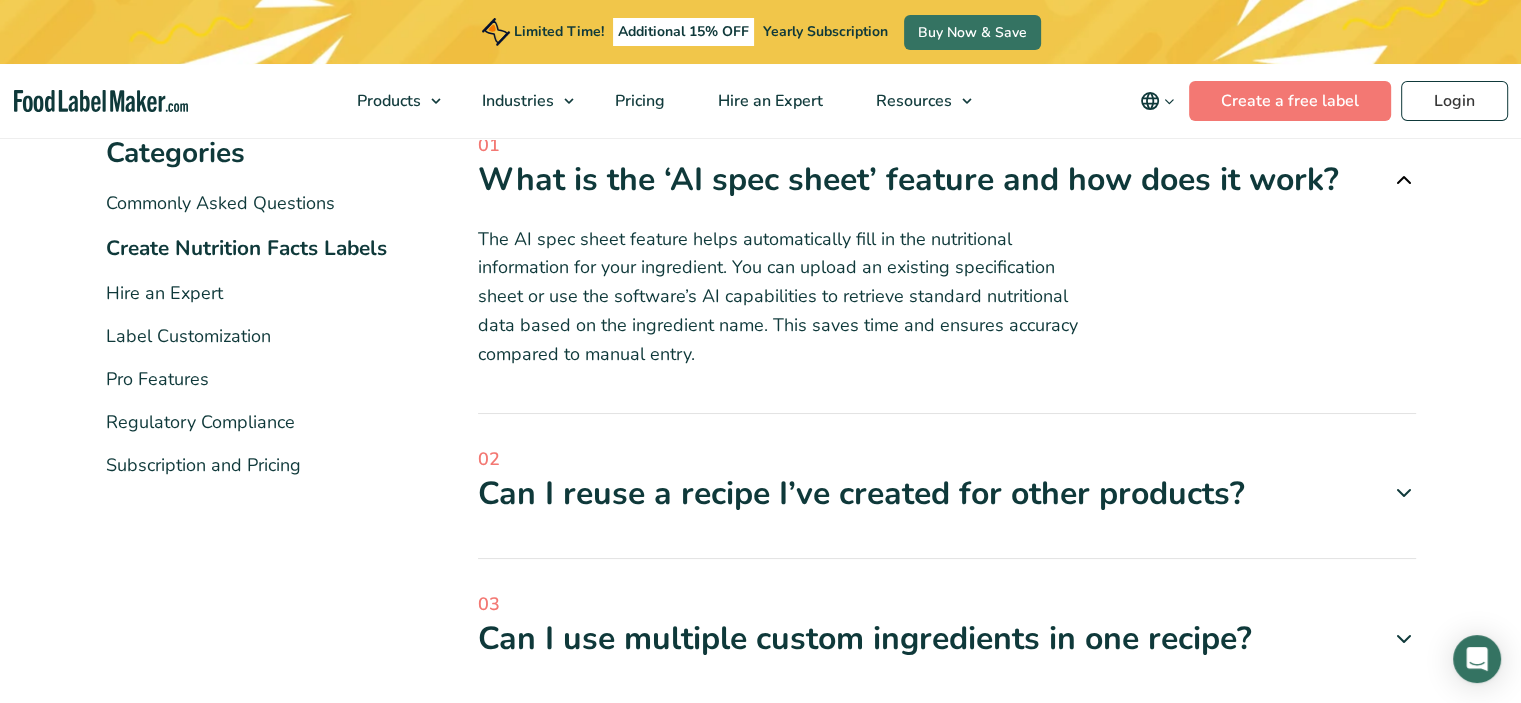 click on "Products
Food Nutrition Labelling
Supplements Formulation & Labelling
Industries
Food Manufacturers
Hospitality & Hotels
Supplement Manufacturers
Meal Plan
Restaurants and Food Service
Hospitals & Healthcare
Pricing
Hire an Expert
Resources
Blog
Regulatory Hub
Help Center
FAQ
Video Tutorials
Success Stories
Terms & Conditions
Privacy Policy
English Español Français Deutsch
English Español Français Deutsch
Create a free label
Login" at bounding box center [760, 101] 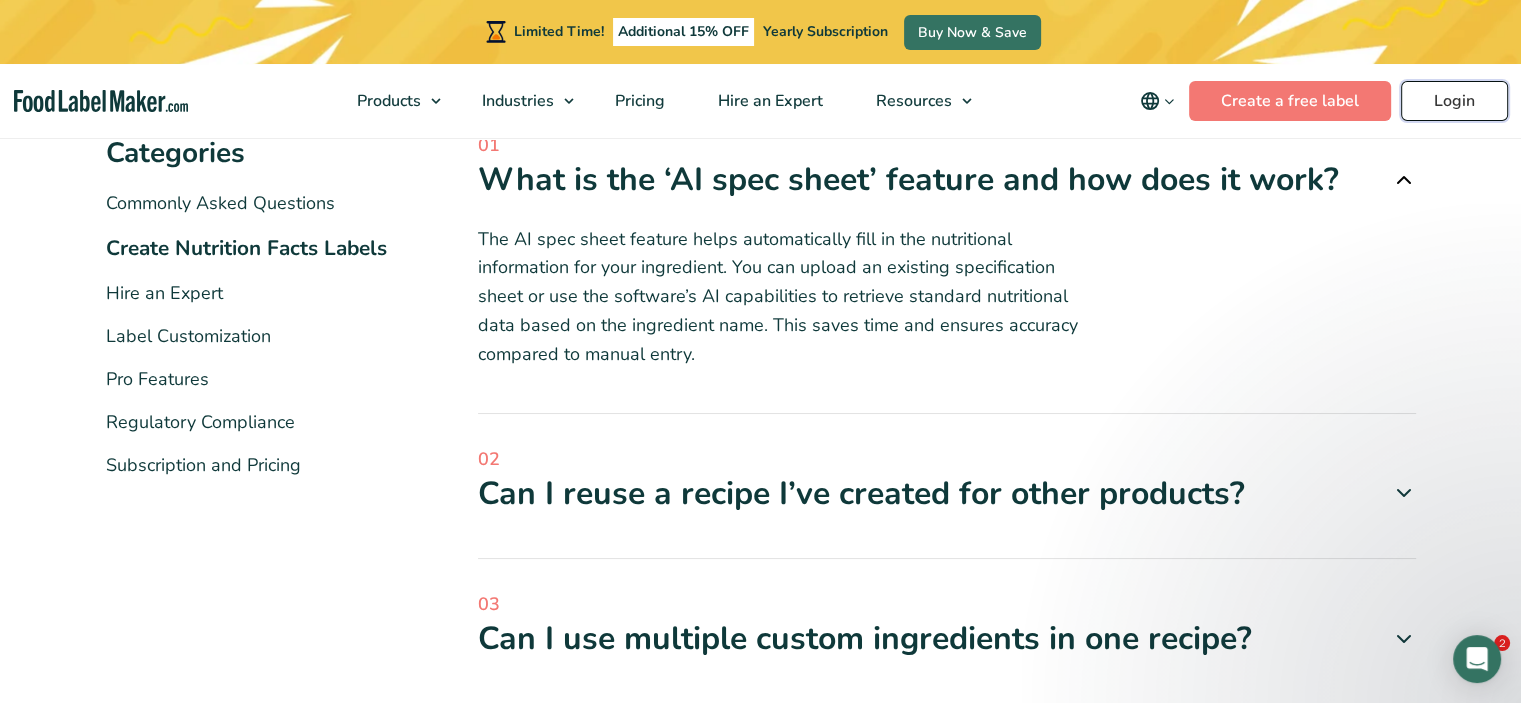 click on "Login" at bounding box center [1454, 101] 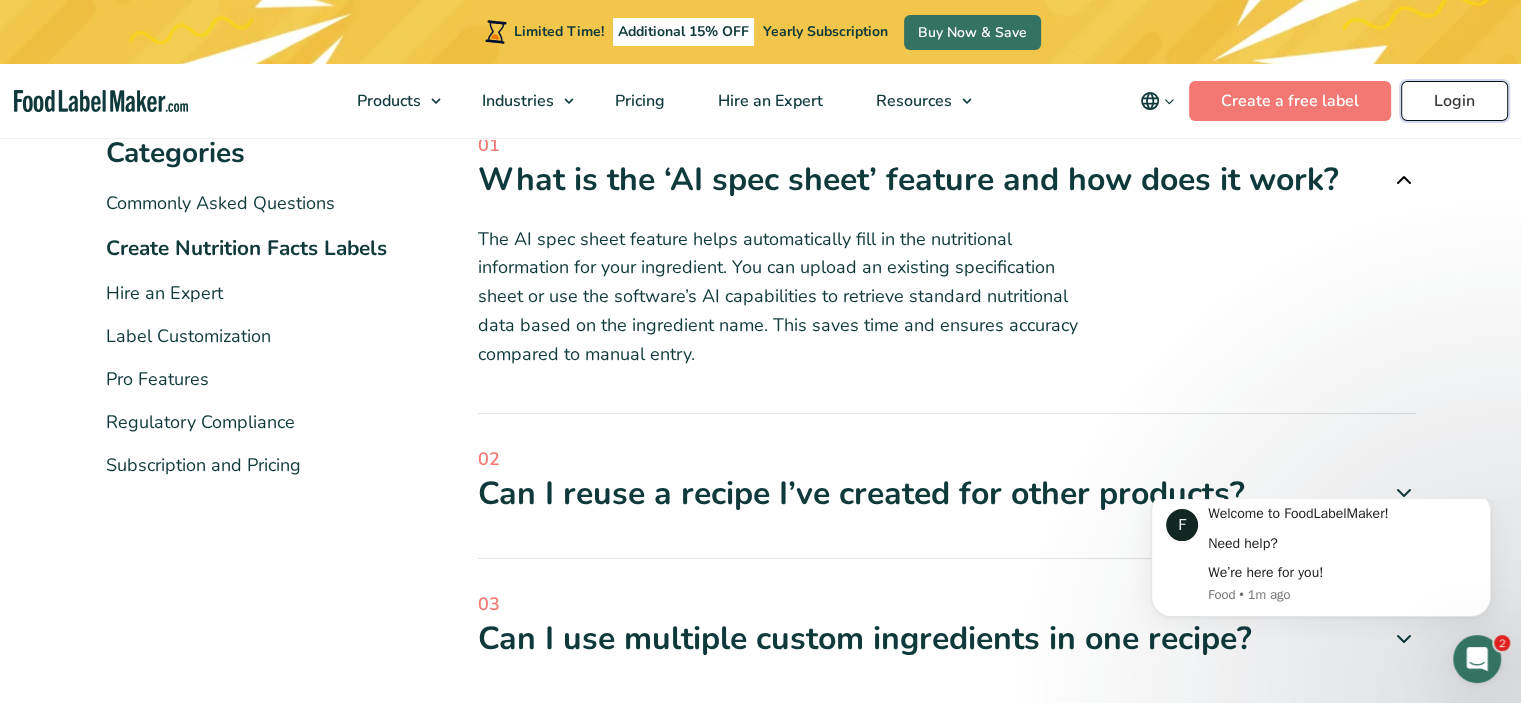 scroll, scrollTop: 0, scrollLeft: 0, axis: both 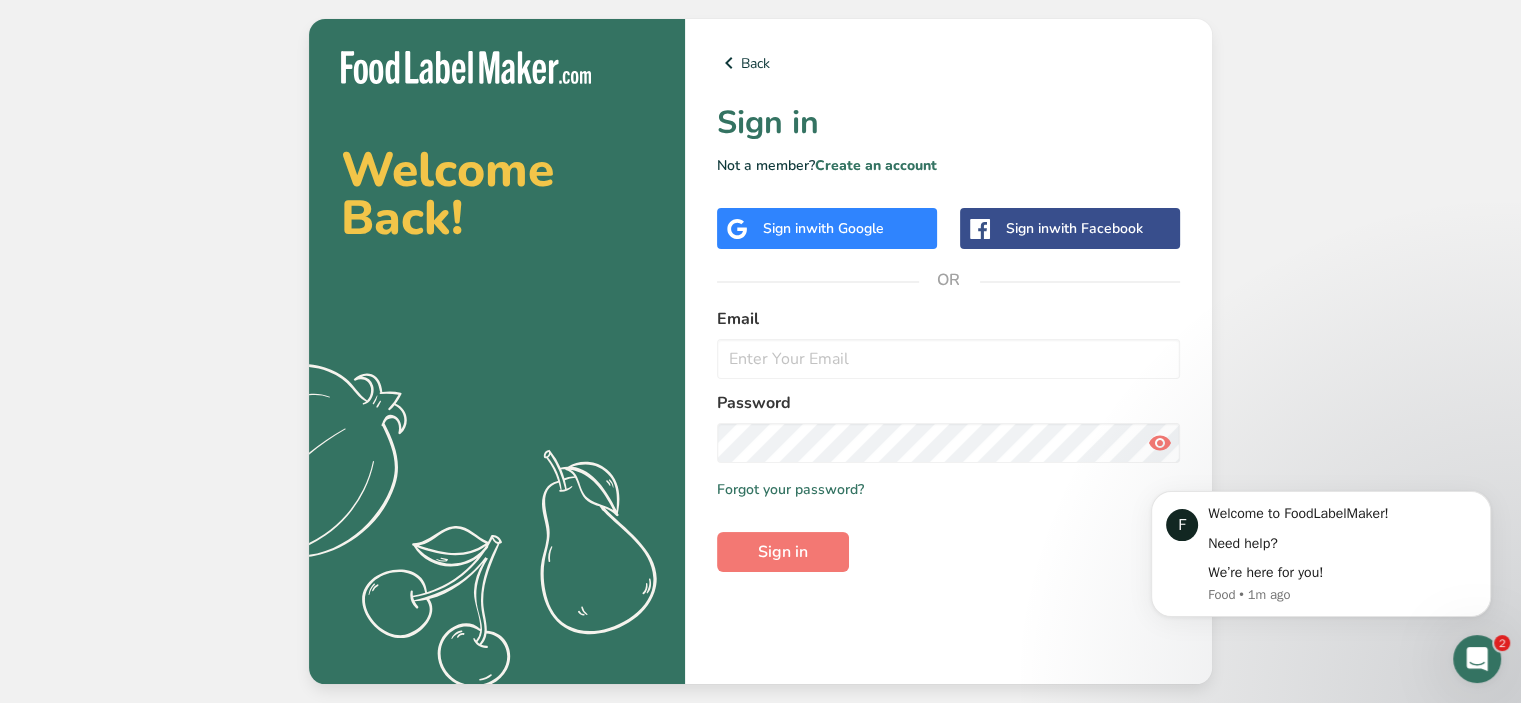 click on "Email   Password
Remember me
Forgot your password?
Sign in" at bounding box center (948, 439) 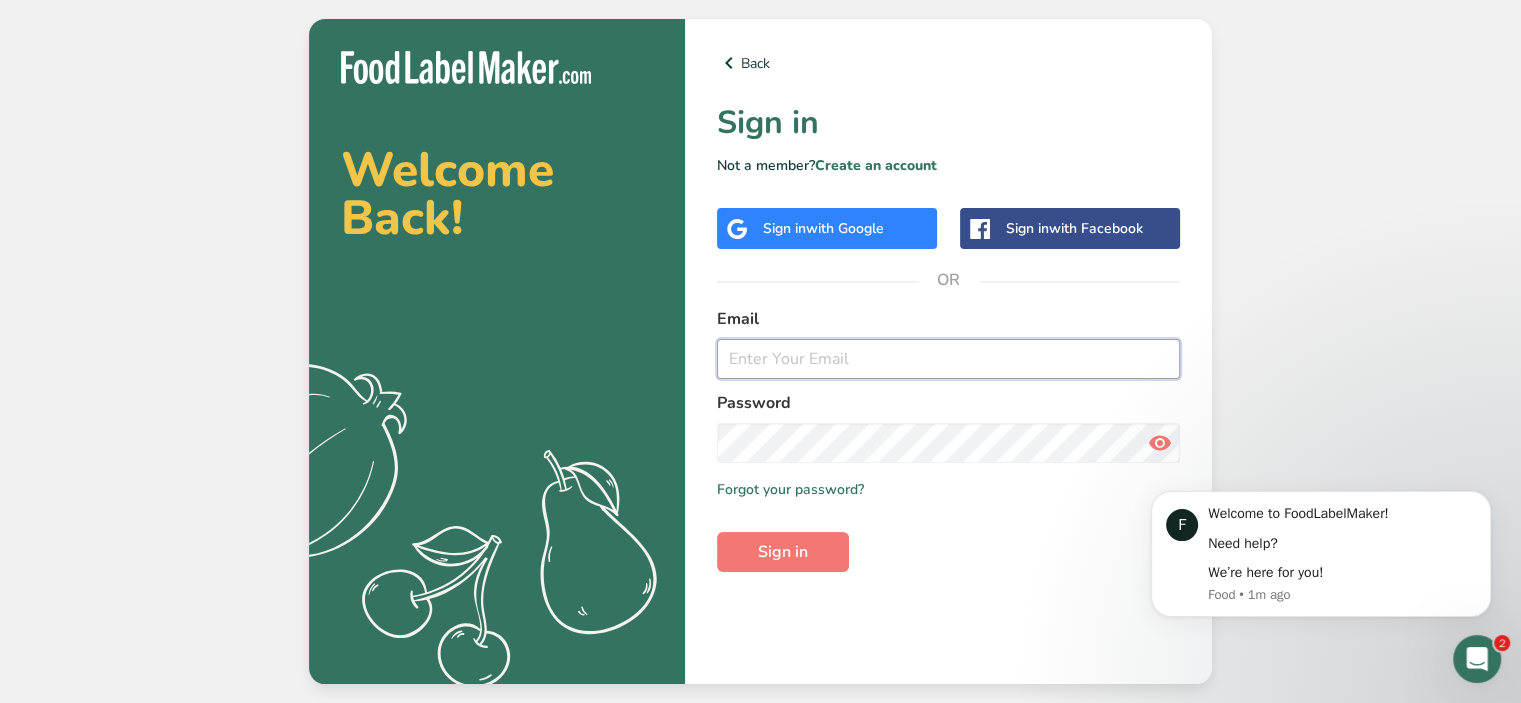 click at bounding box center [948, 359] 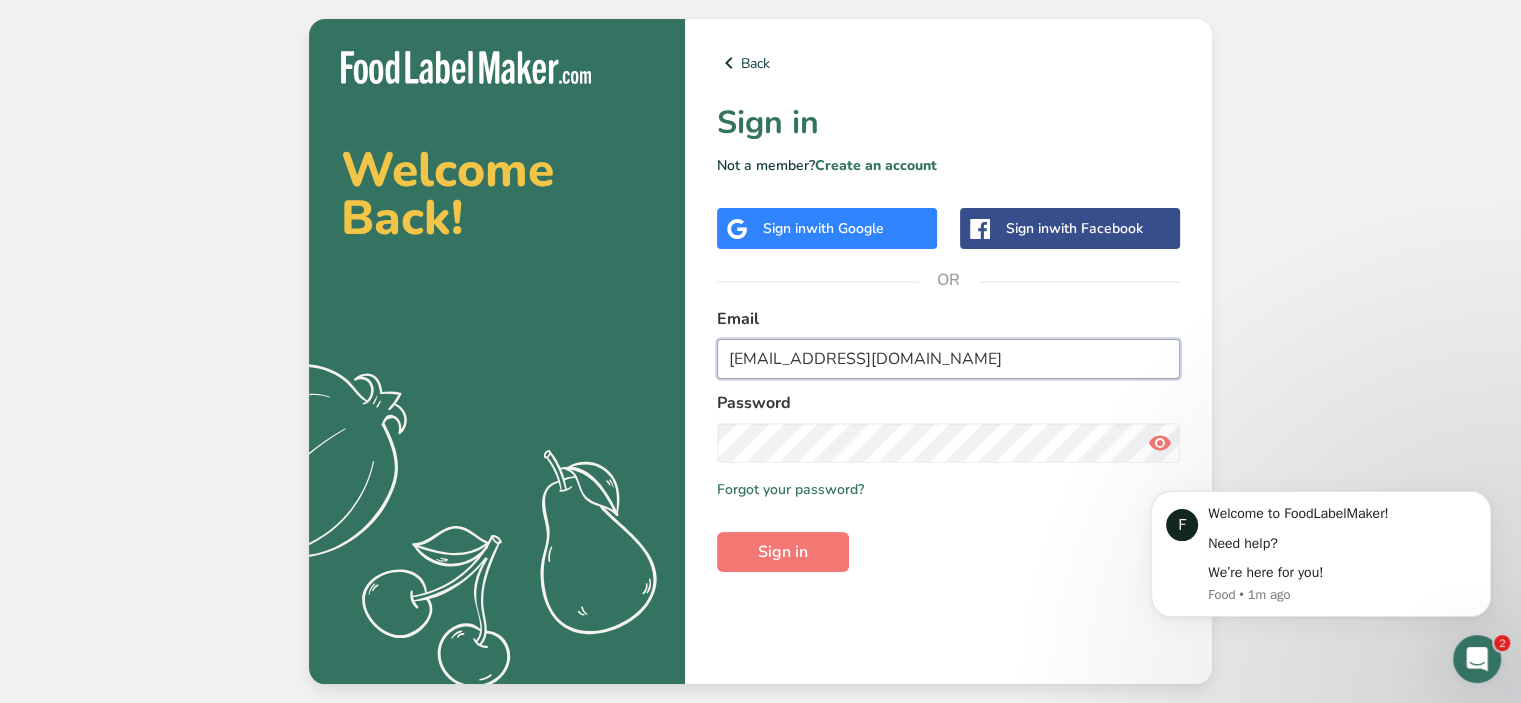 type on "[EMAIL_ADDRESS][DOMAIN_NAME]" 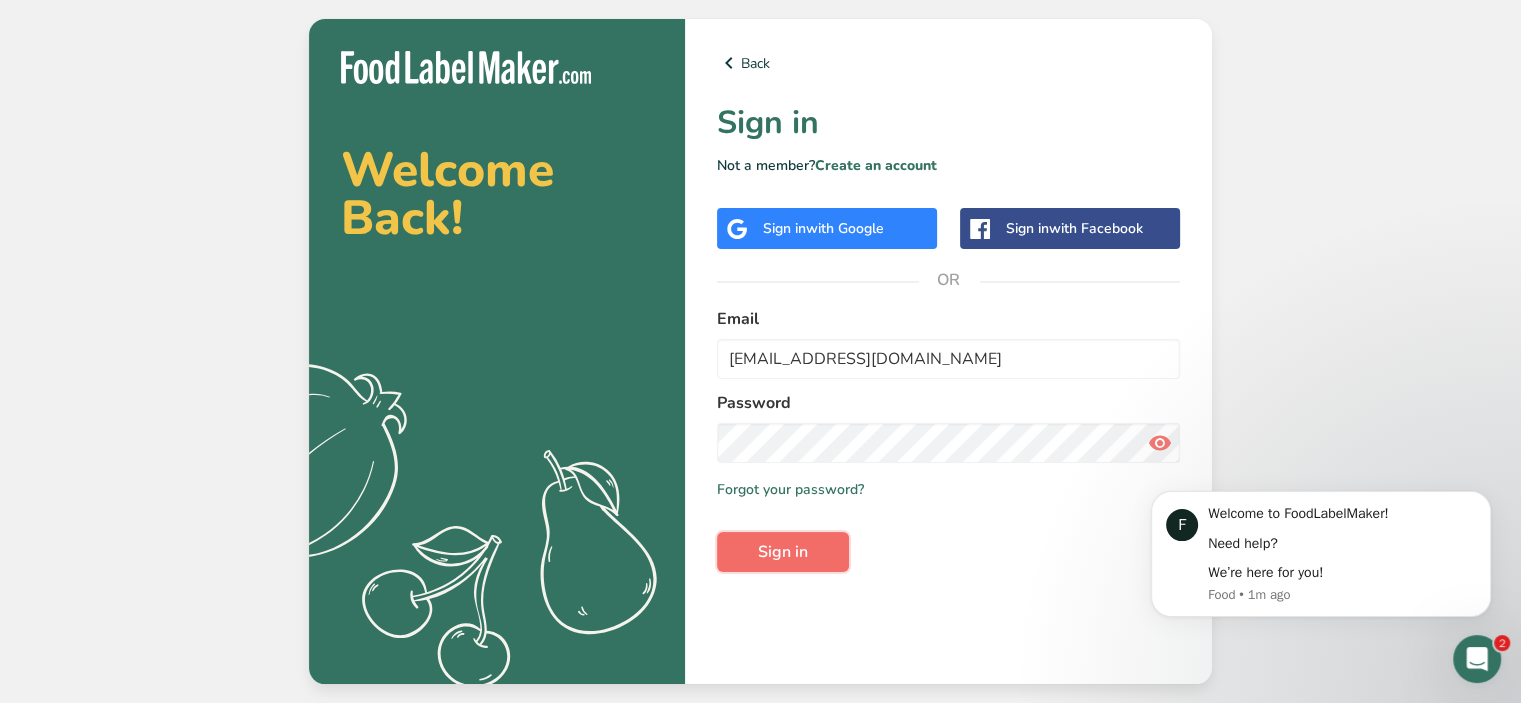 click on "Sign in" at bounding box center [783, 552] 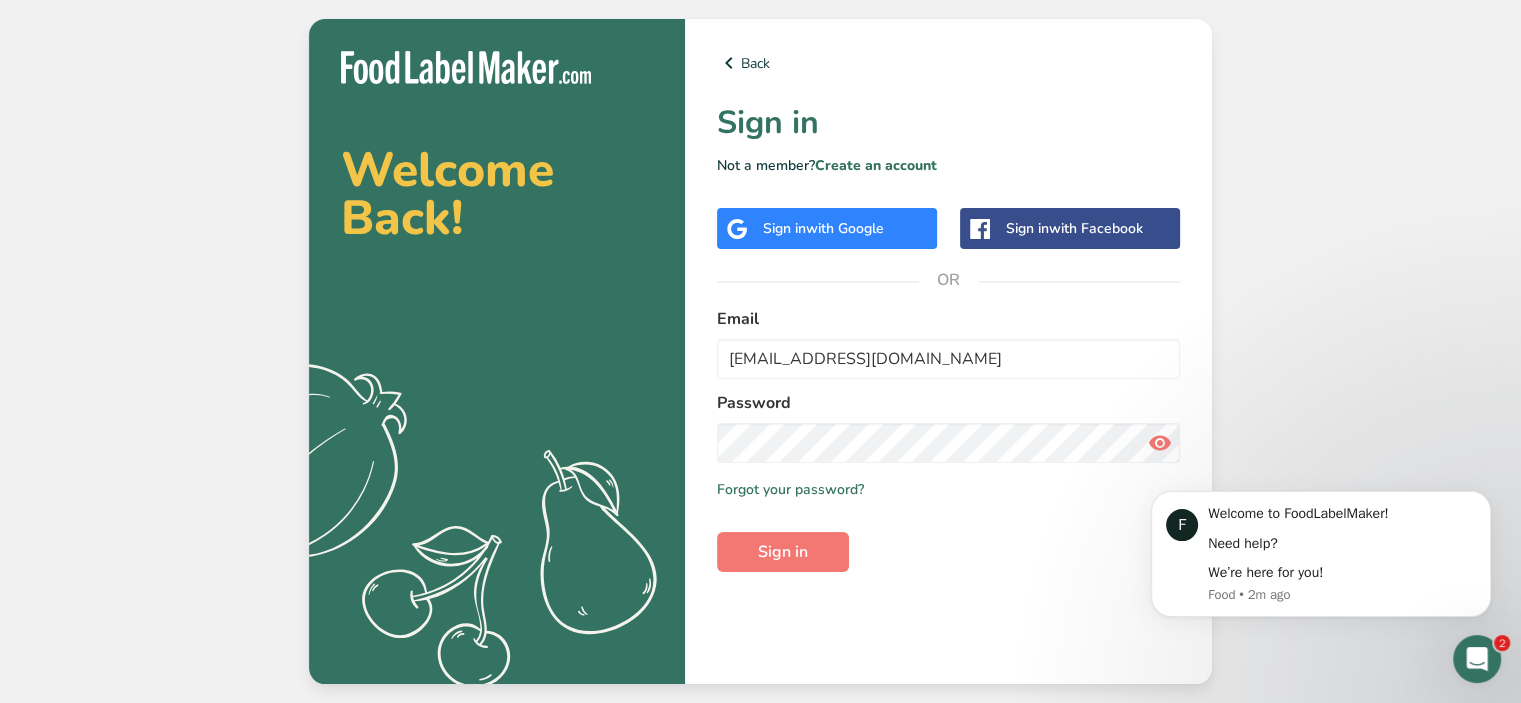 click at bounding box center [1160, 443] 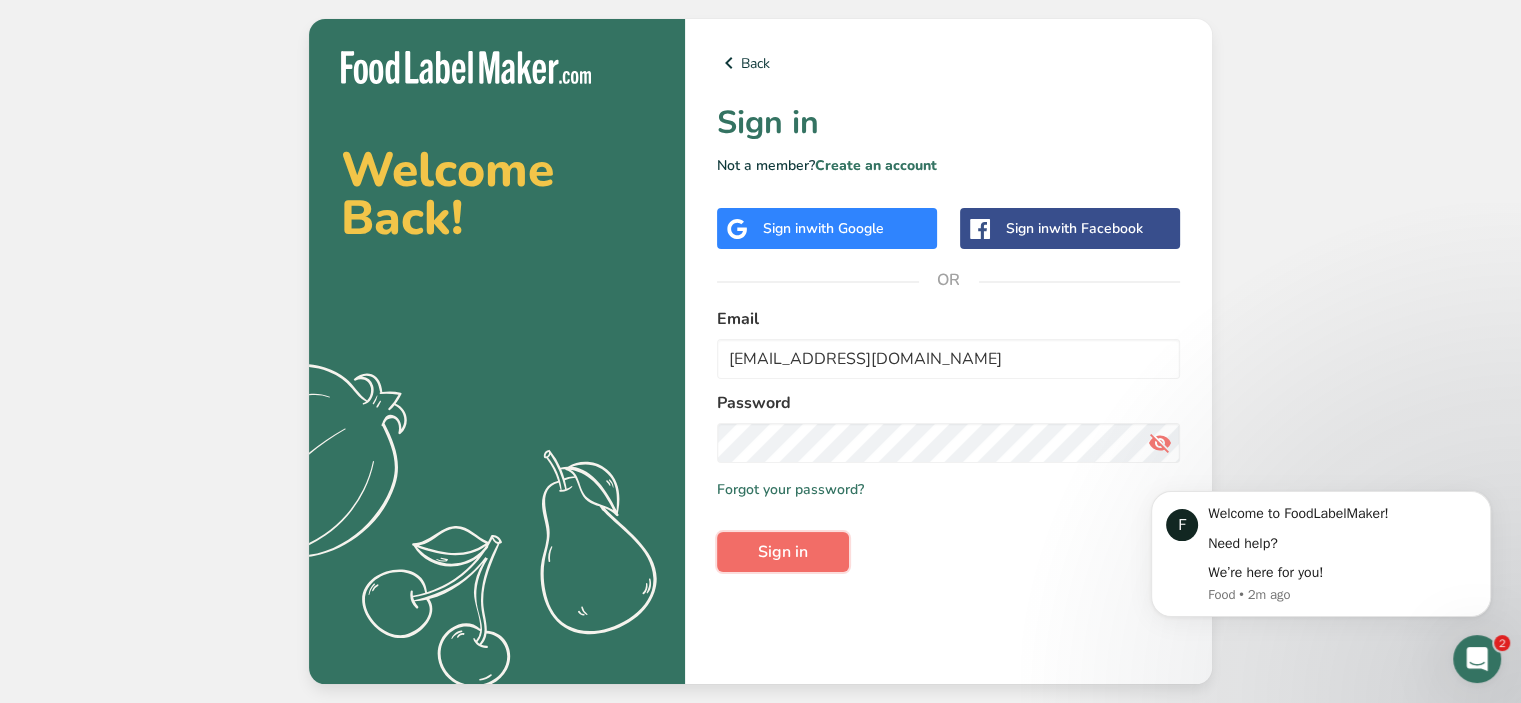 click on "Sign in" at bounding box center [783, 552] 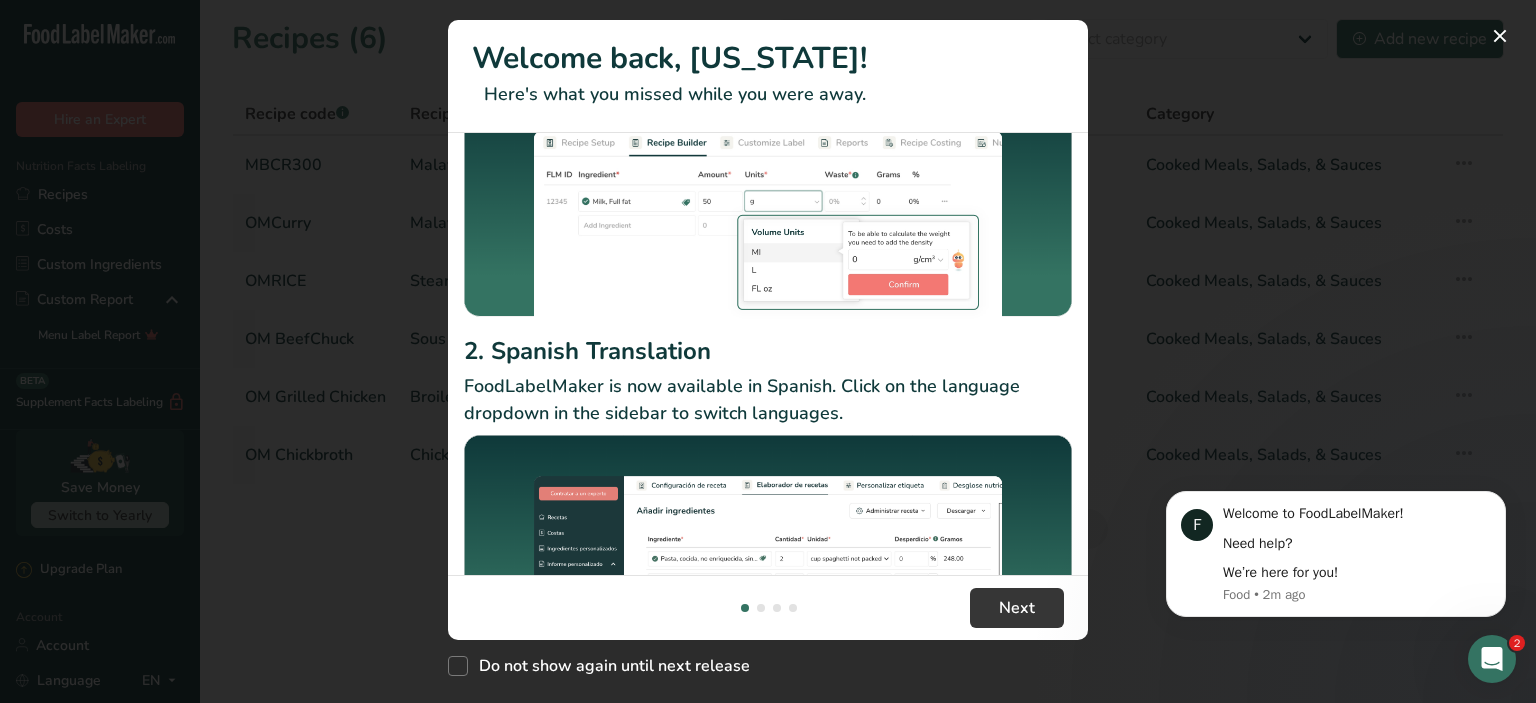 scroll, scrollTop: 286, scrollLeft: 0, axis: vertical 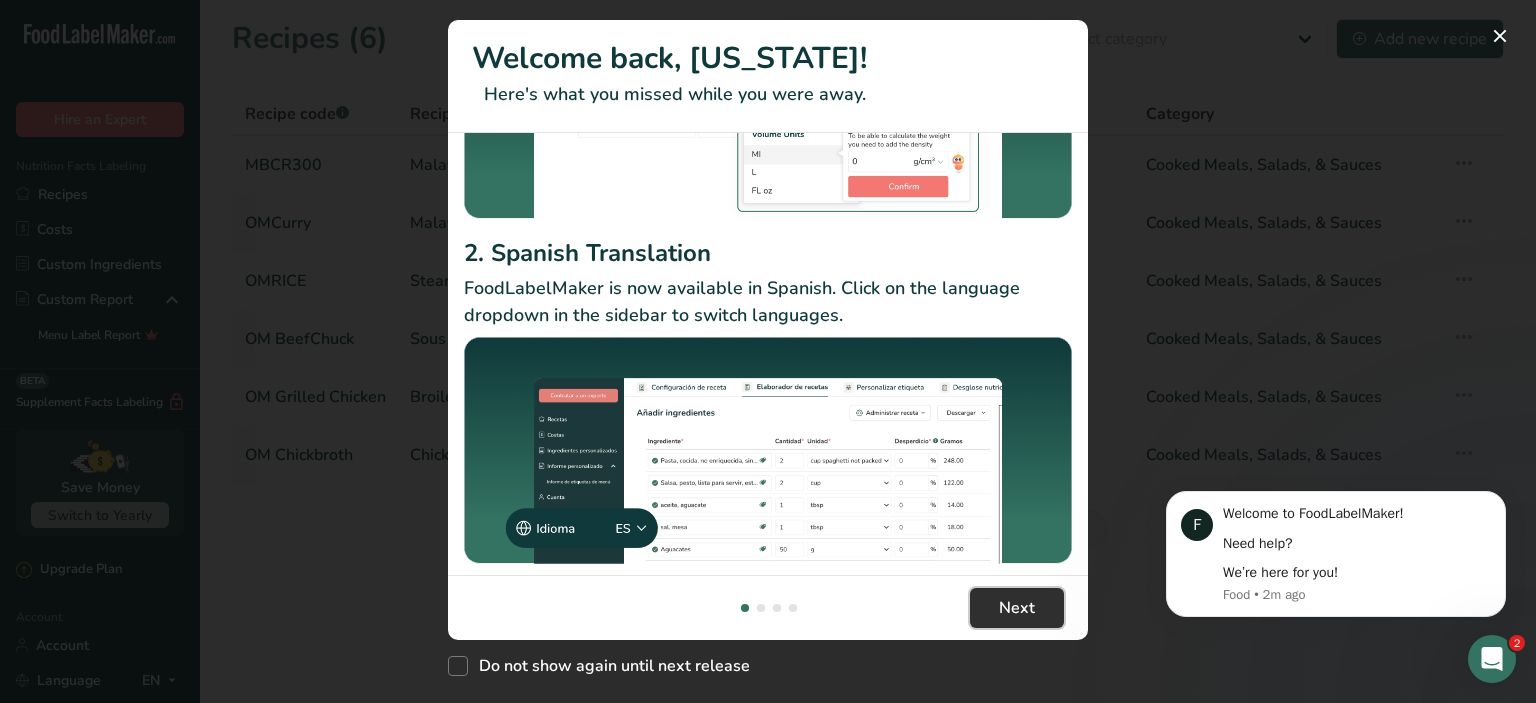 click on "Next" at bounding box center (1017, 608) 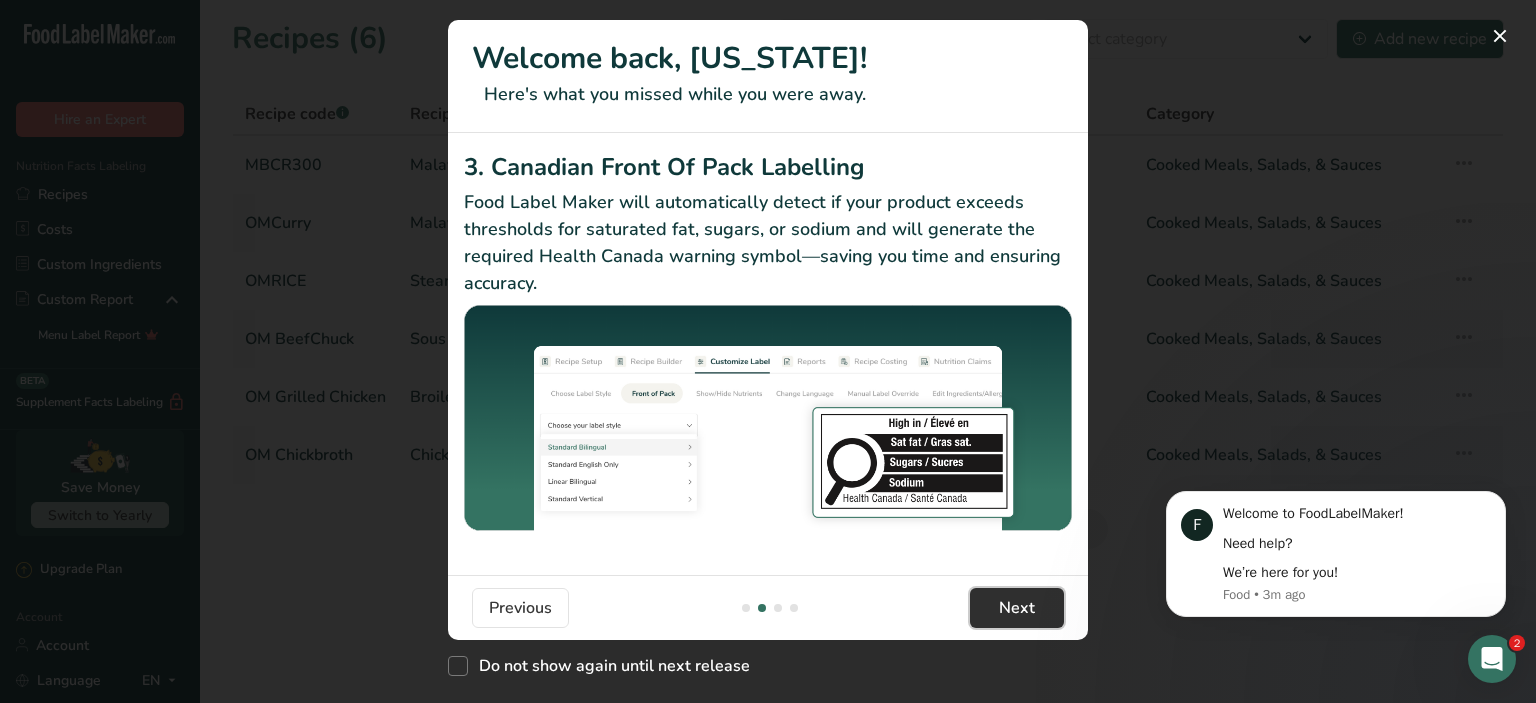 click on "Next" at bounding box center (1017, 608) 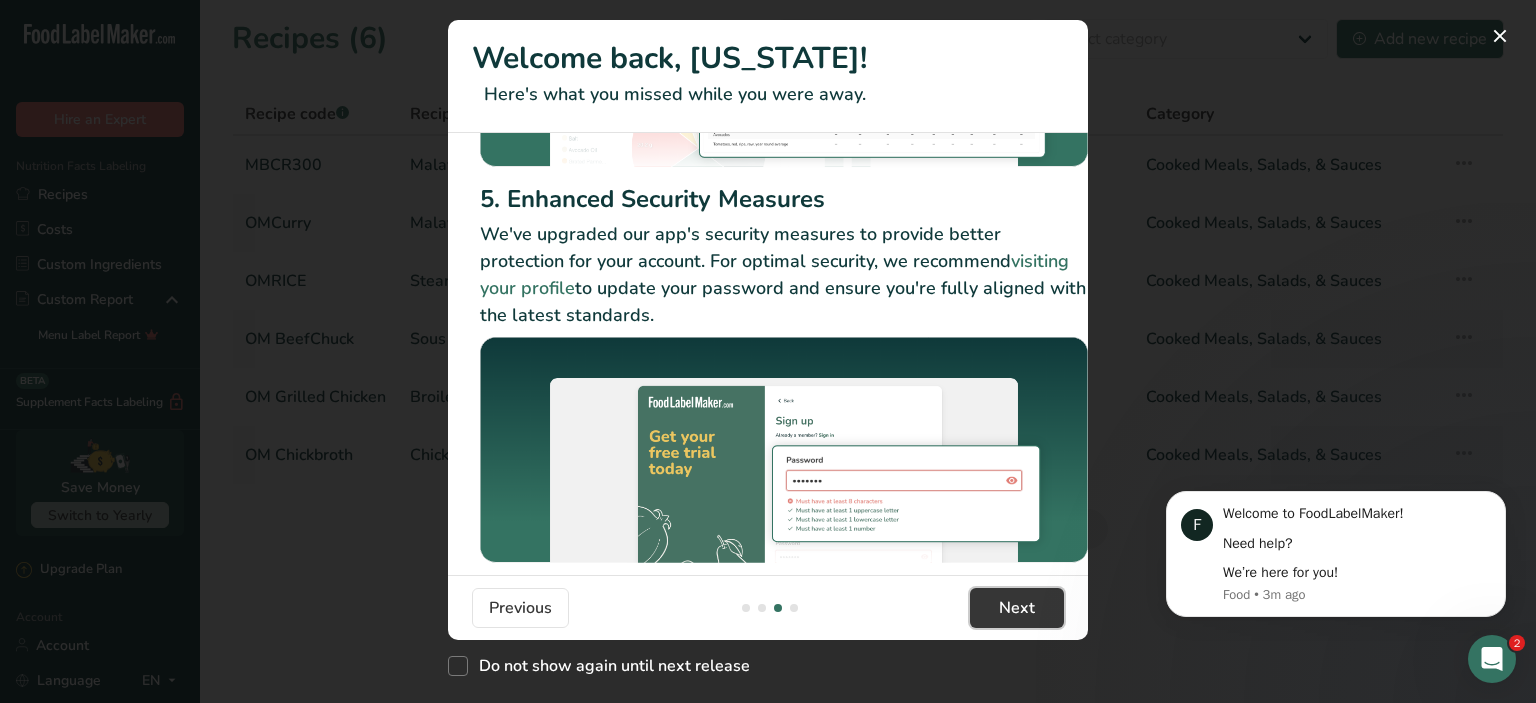 scroll, scrollTop: 311, scrollLeft: 0, axis: vertical 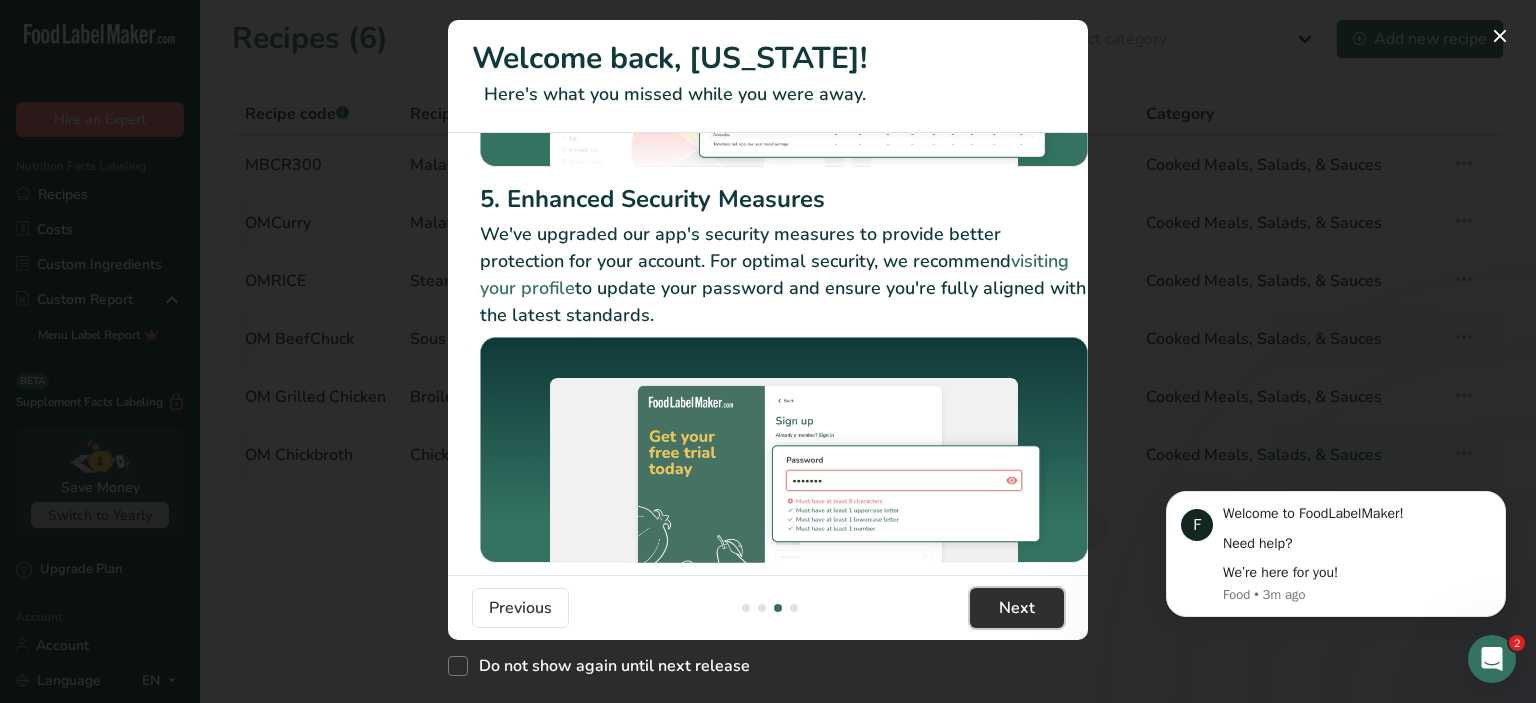 click on "Next" at bounding box center [1017, 608] 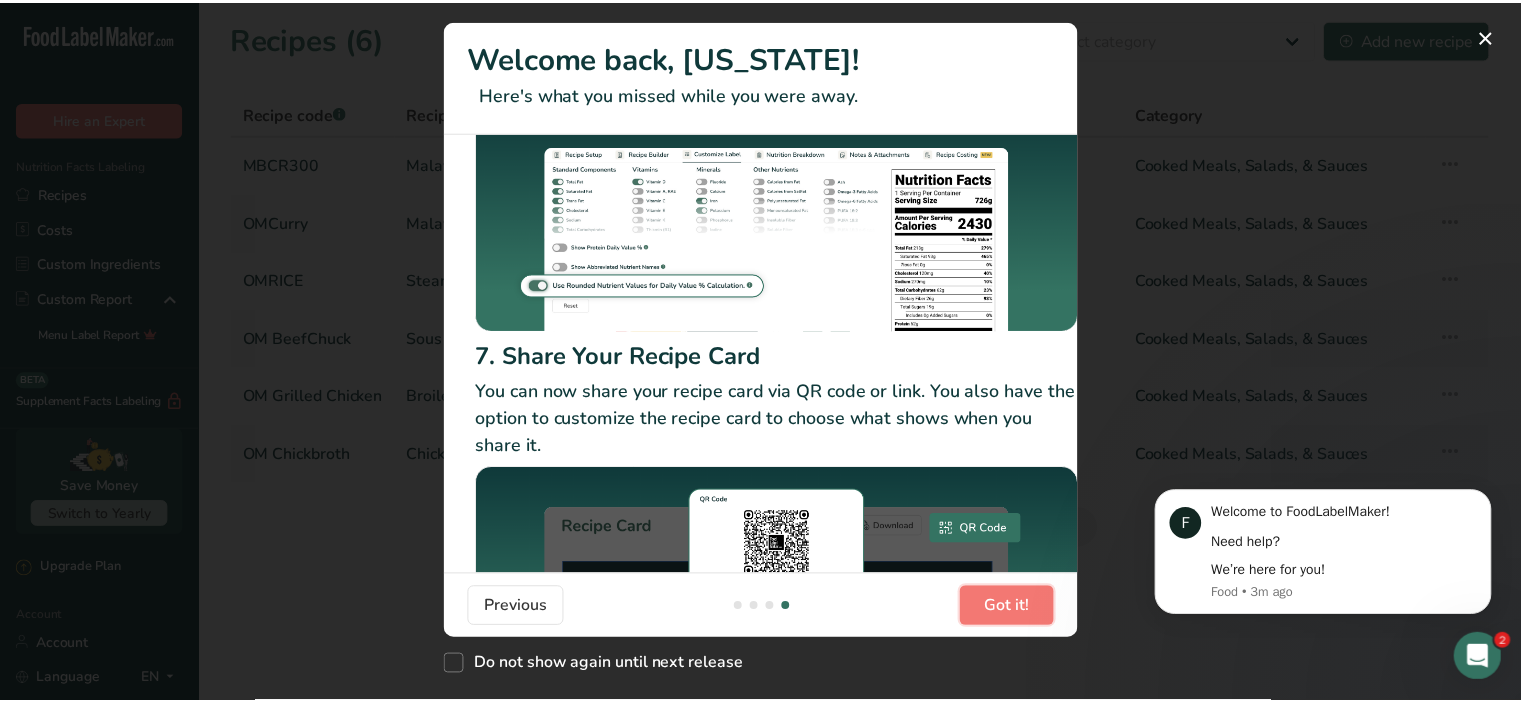 scroll, scrollTop: 313, scrollLeft: 0, axis: vertical 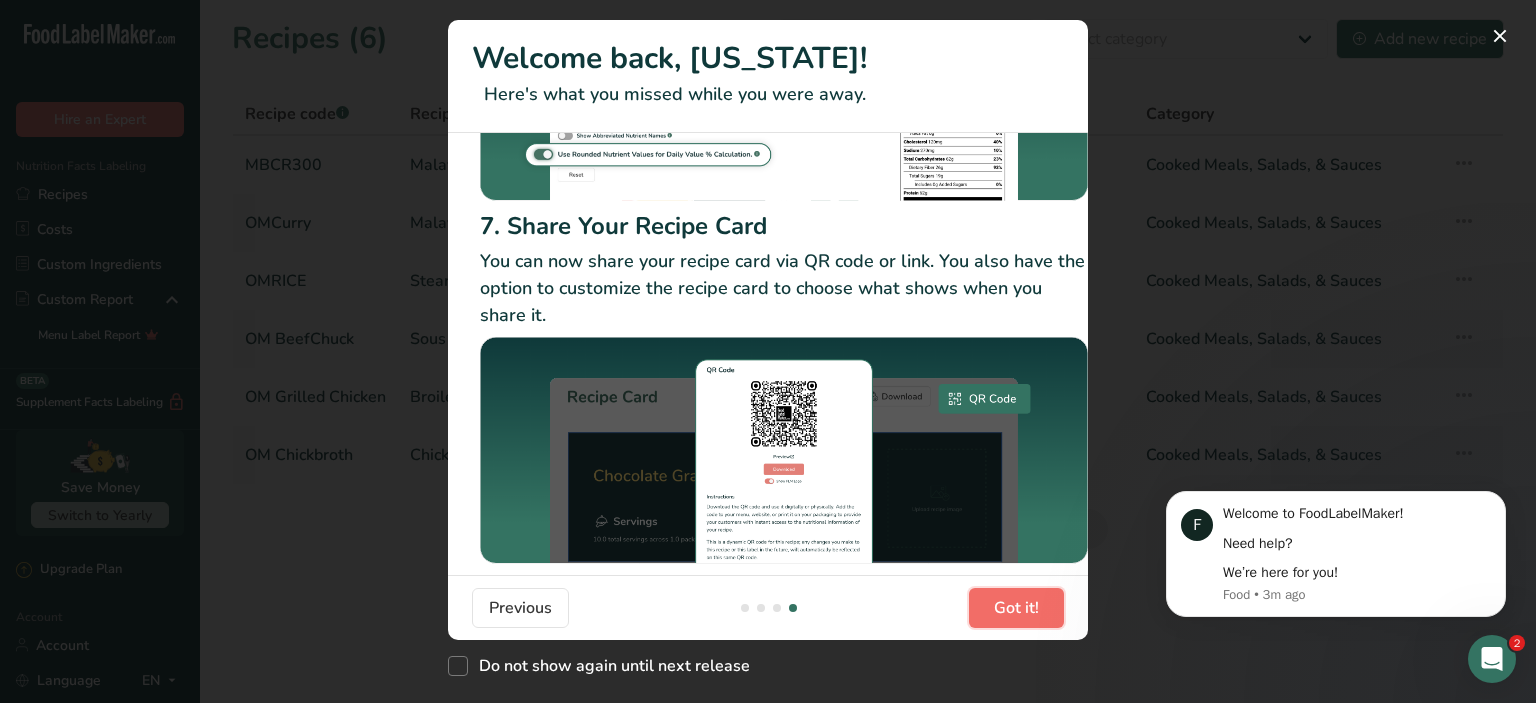 click on "Got it!" at bounding box center (1016, 608) 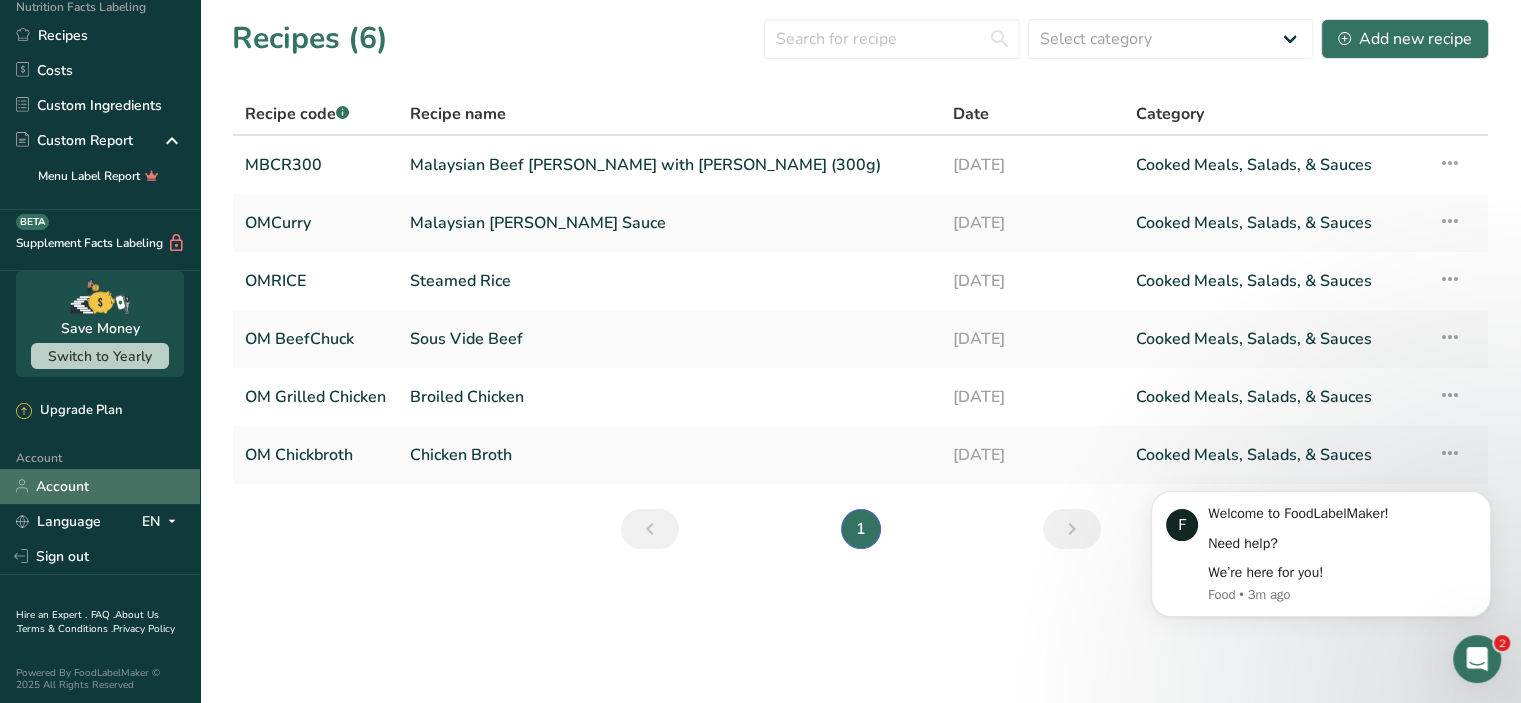 scroll, scrollTop: 0, scrollLeft: 3, axis: horizontal 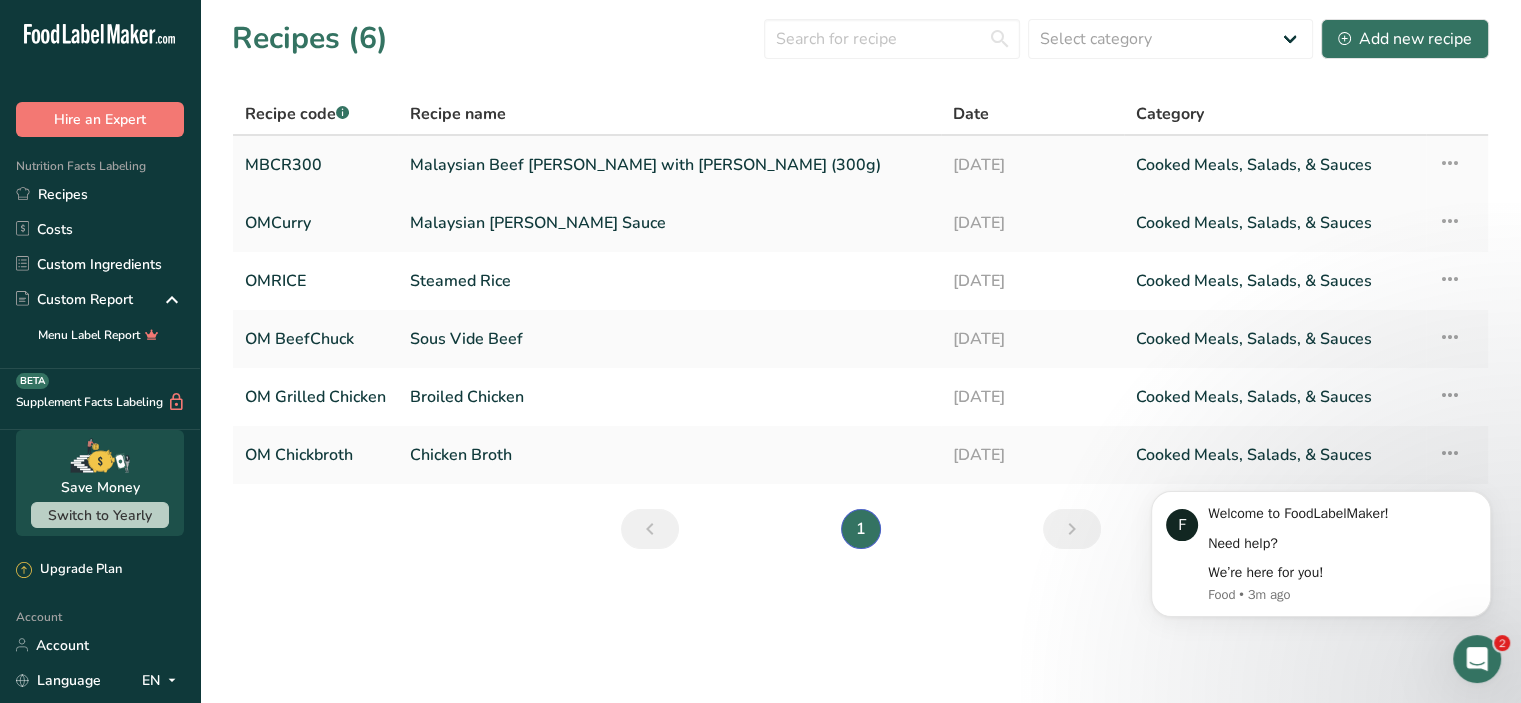click on "Malaysian Beef Curry with Rice (300g)" at bounding box center [669, 165] 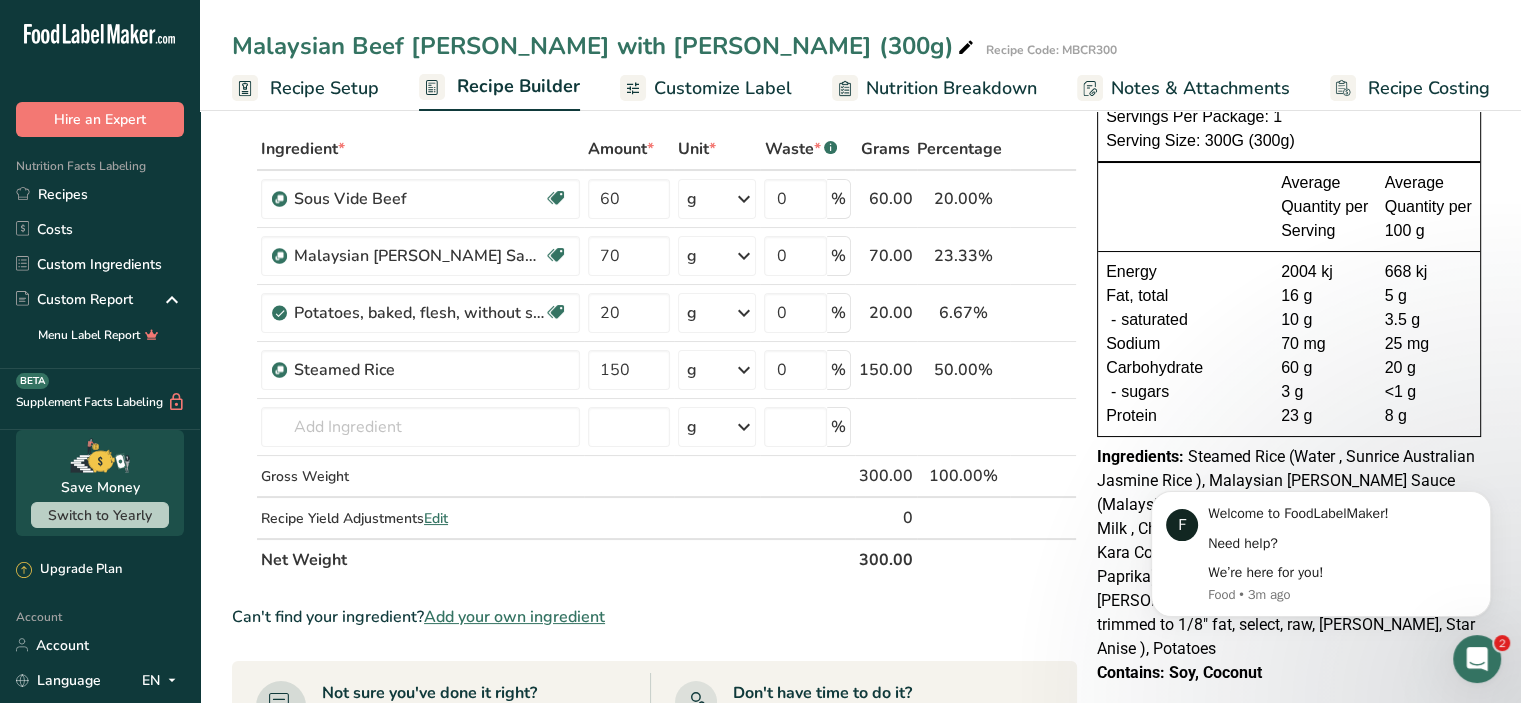 scroll, scrollTop: 95, scrollLeft: 0, axis: vertical 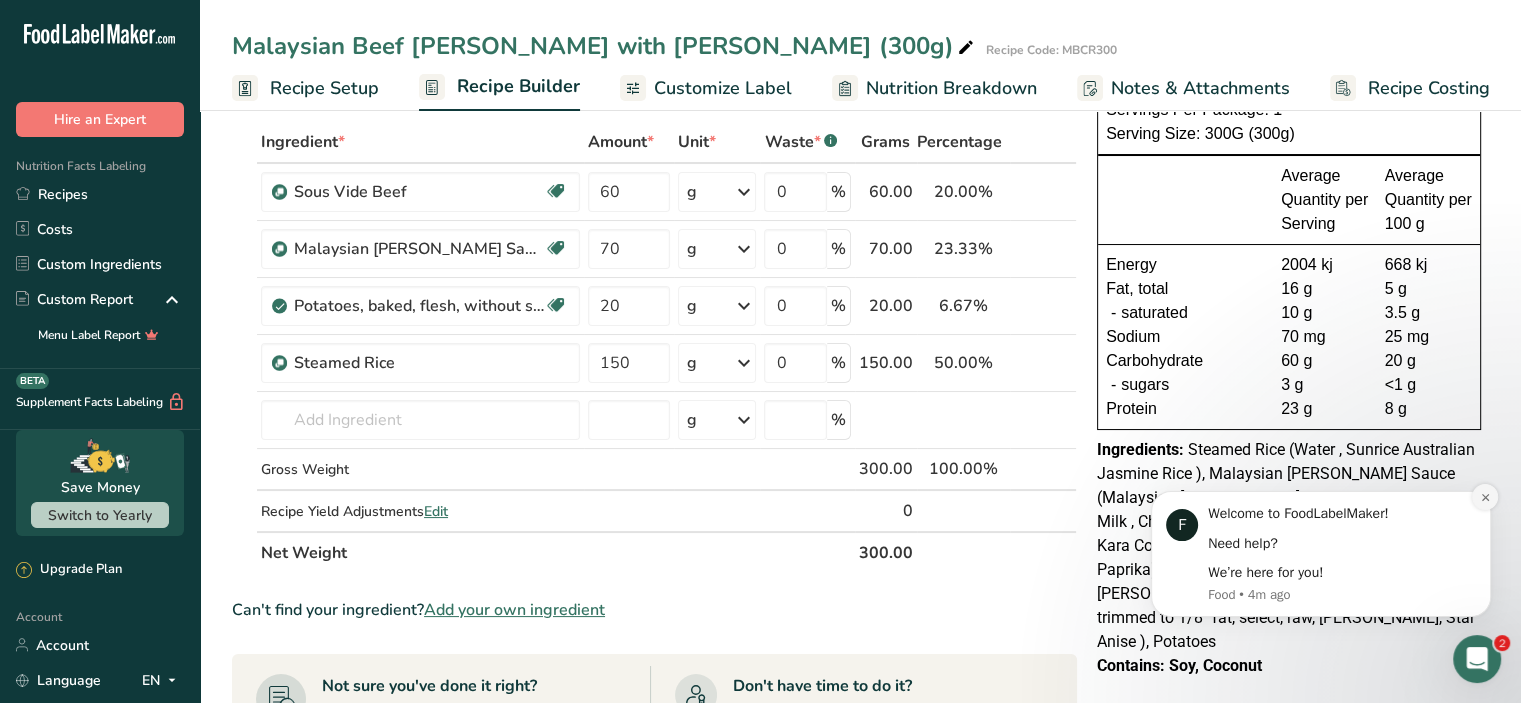 click 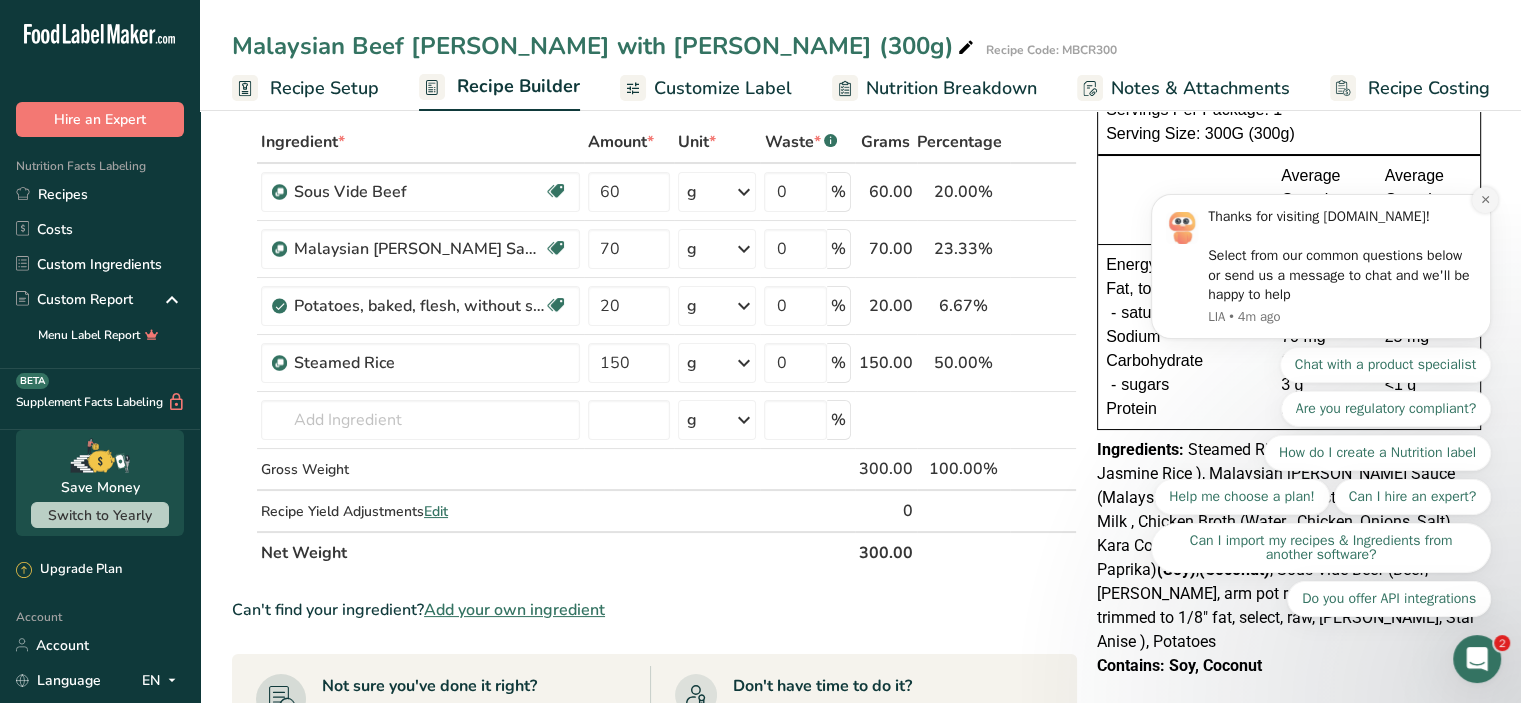 click at bounding box center (1485, 200) 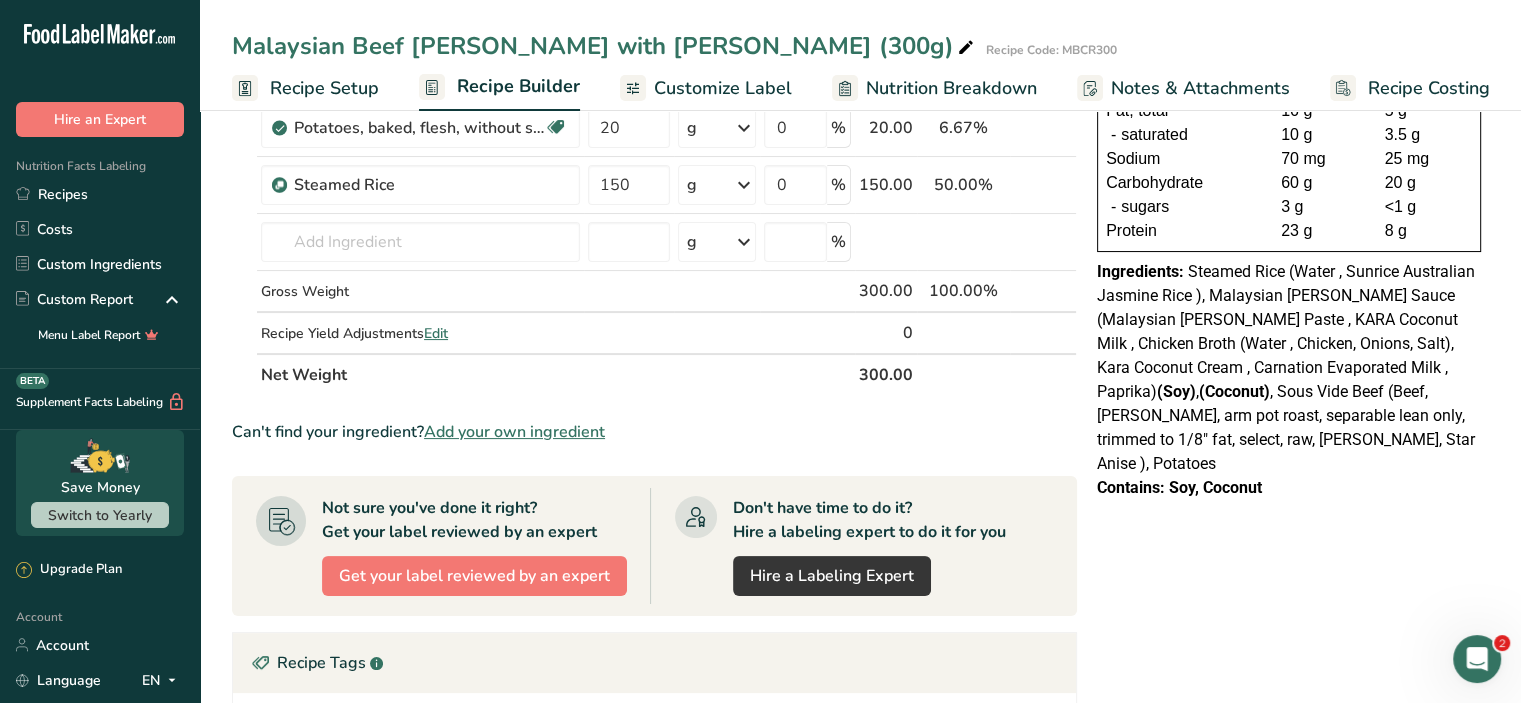 scroll, scrollTop: 252, scrollLeft: 0, axis: vertical 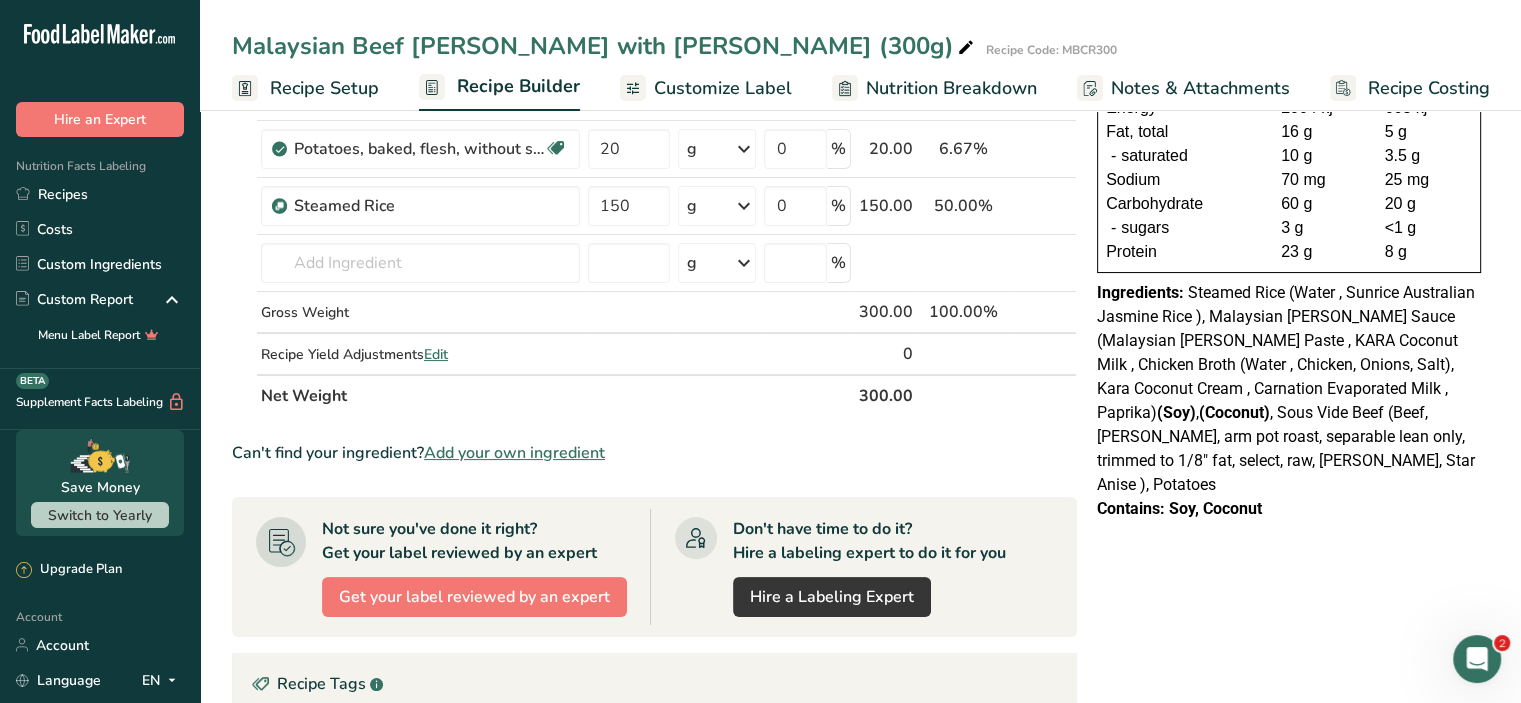 click 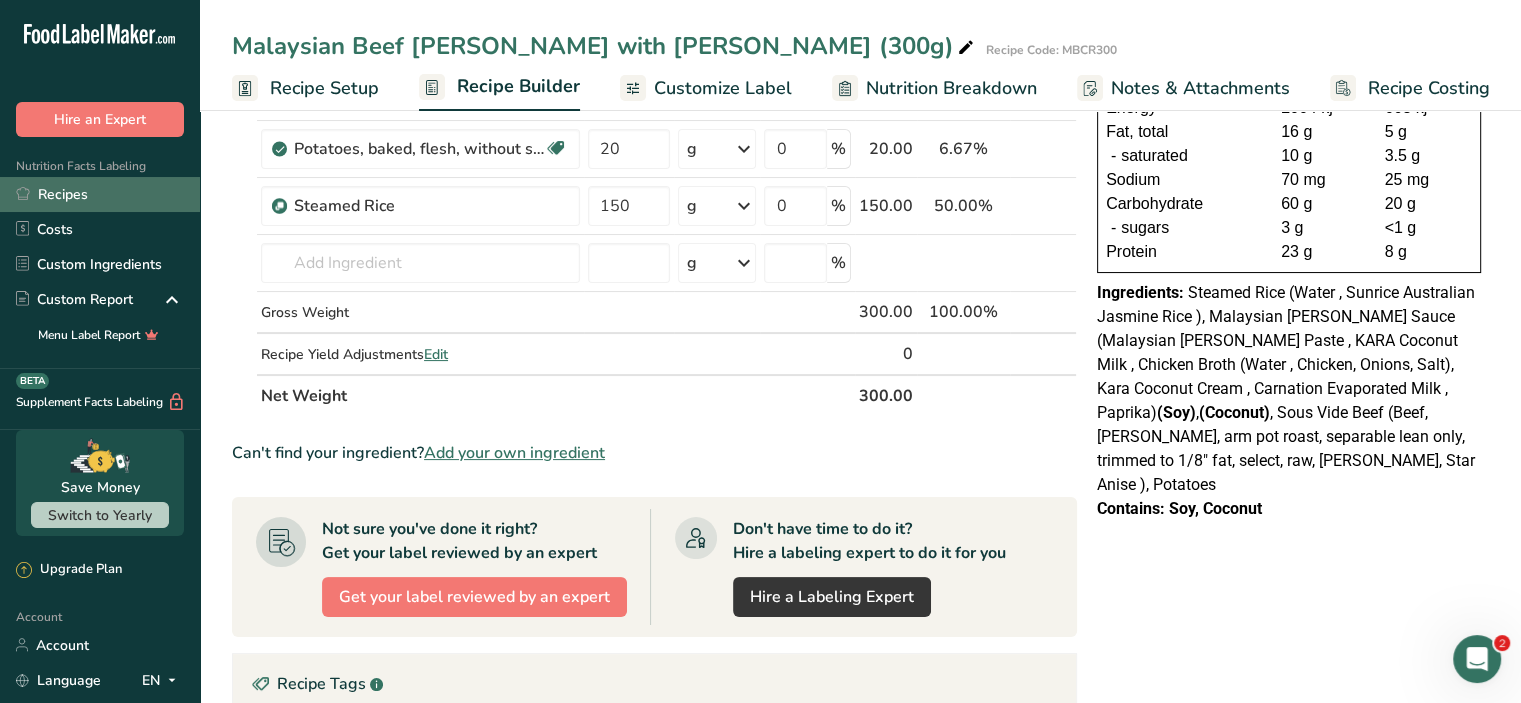 click on "Recipes" at bounding box center (100, 194) 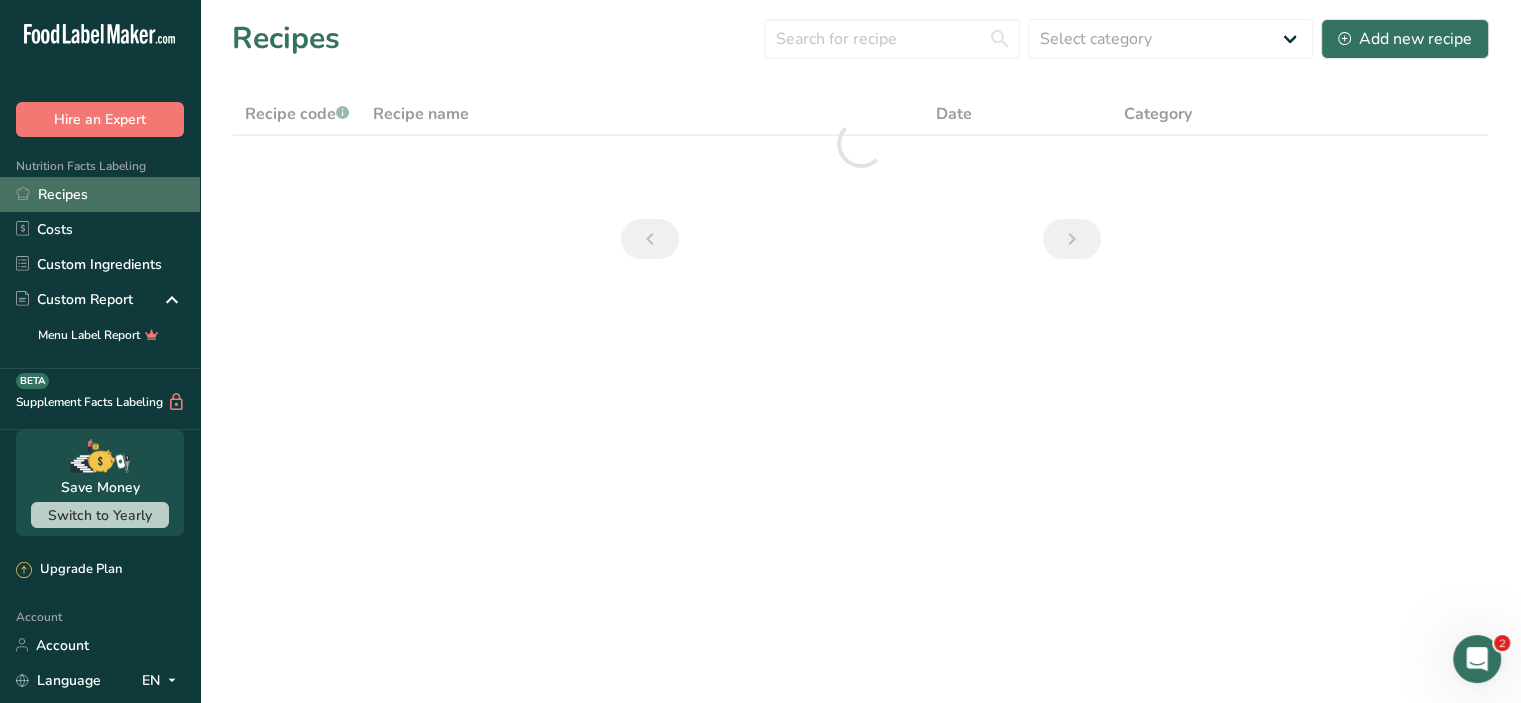 scroll, scrollTop: 0, scrollLeft: 0, axis: both 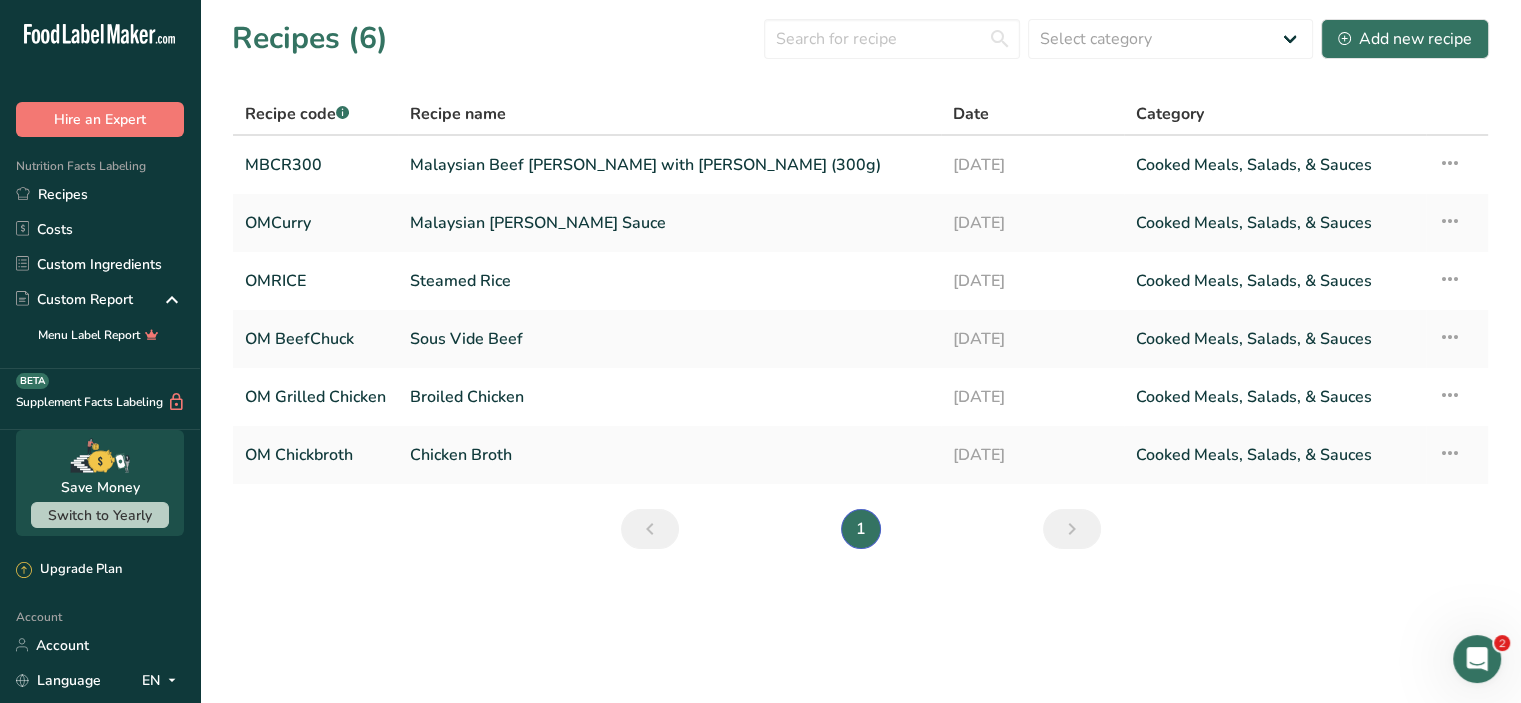 click on ".a-20{fill:#fff;}" 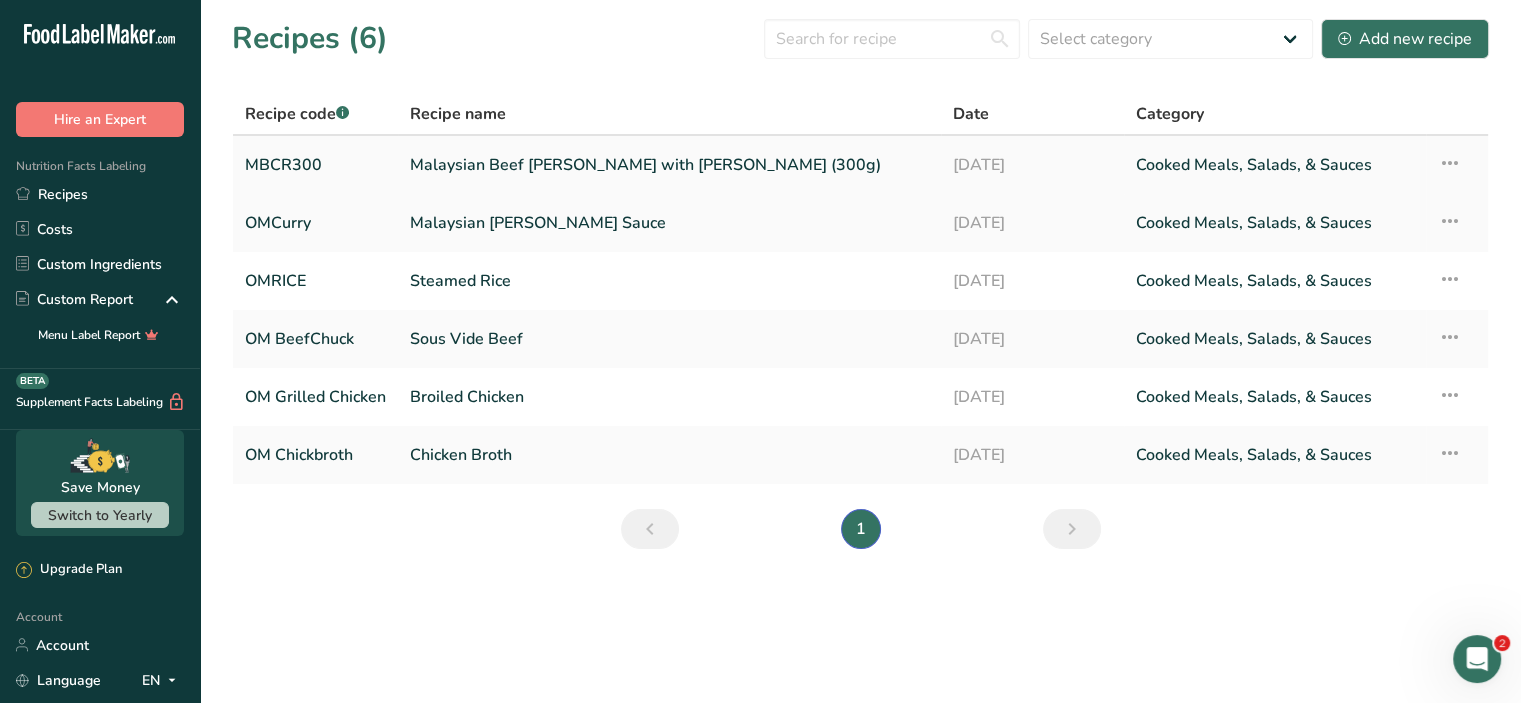 click on "Malaysian Beef Curry with Rice (300g)" at bounding box center (669, 165) 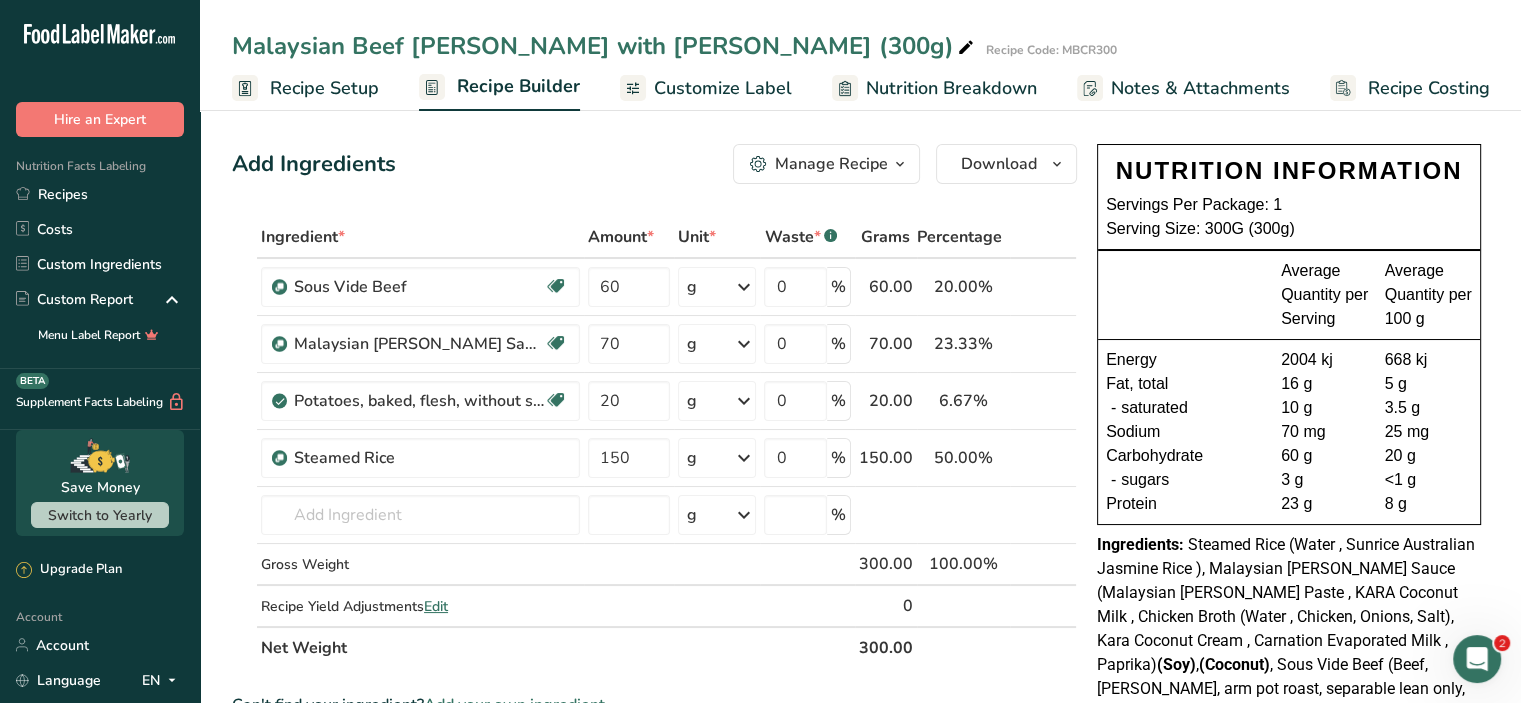 click on ".a-20{fill:#fff;}" 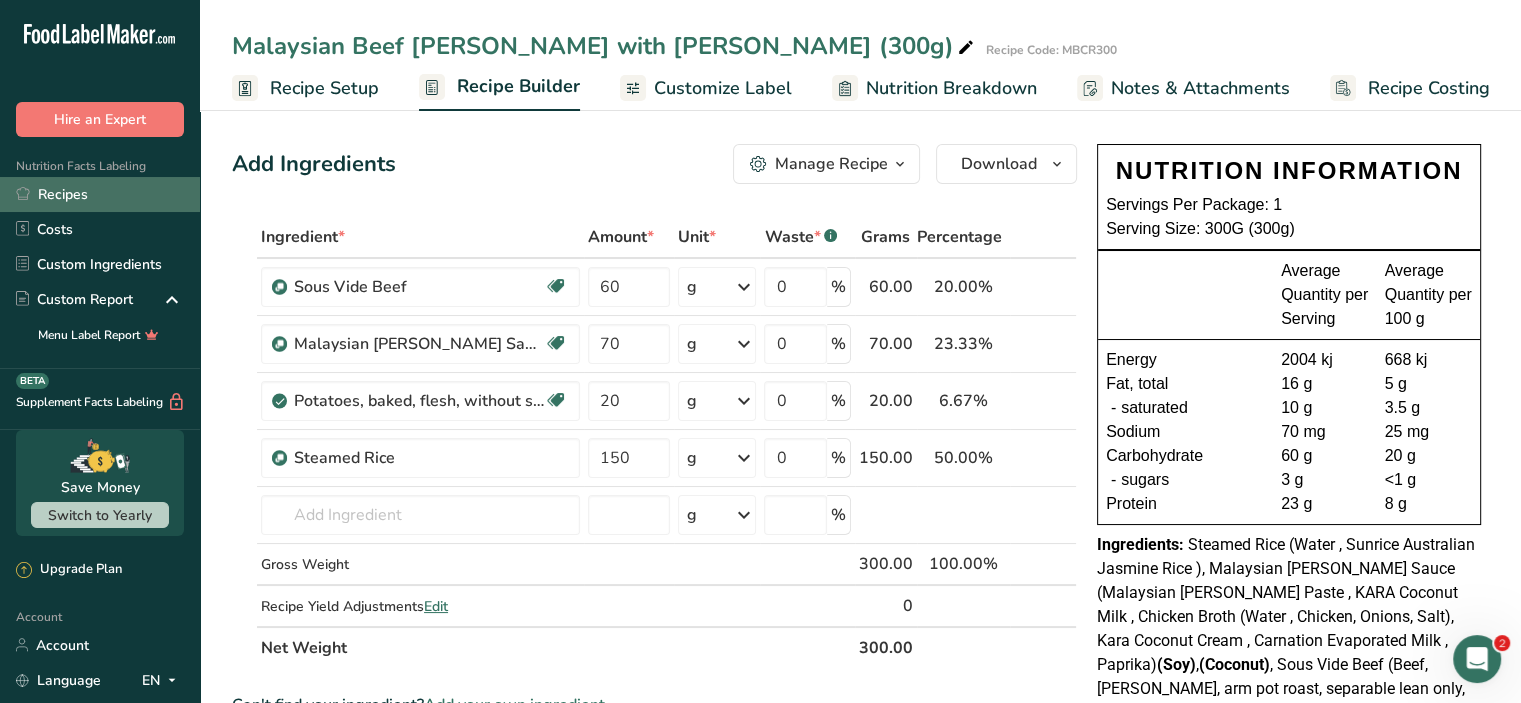 click on "Recipes" at bounding box center (100, 194) 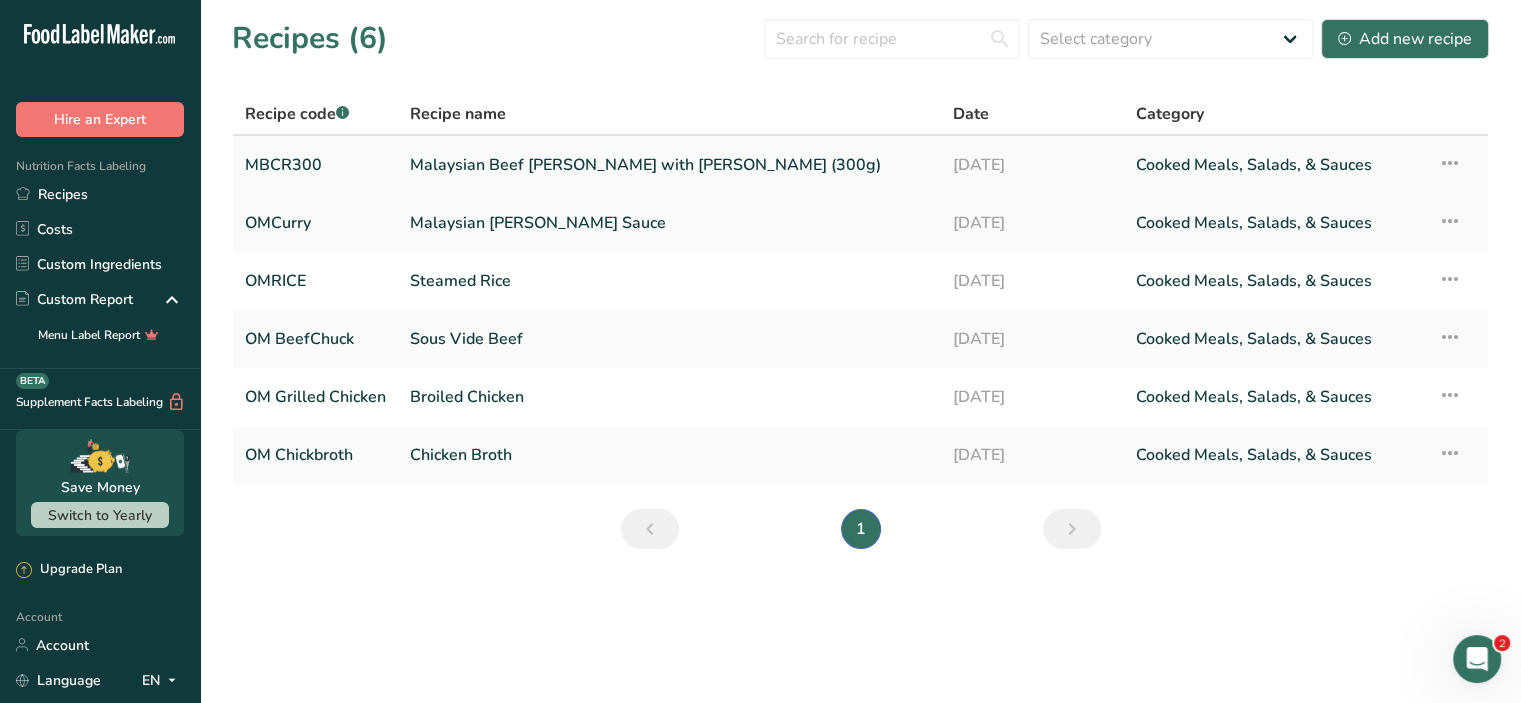 click on "Malaysian Beef Curry with Rice (300g)" at bounding box center [669, 165] 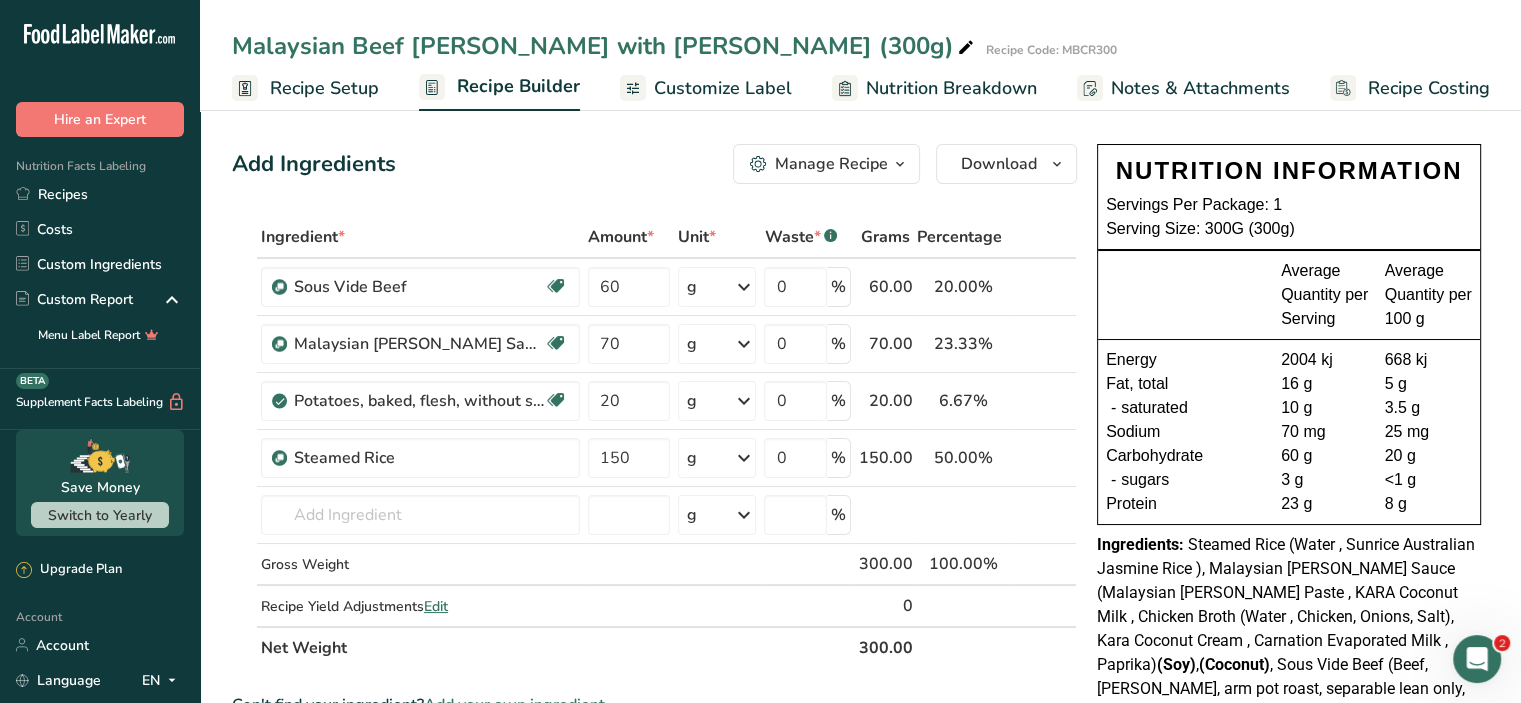 click on "Customize Label" at bounding box center (723, 88) 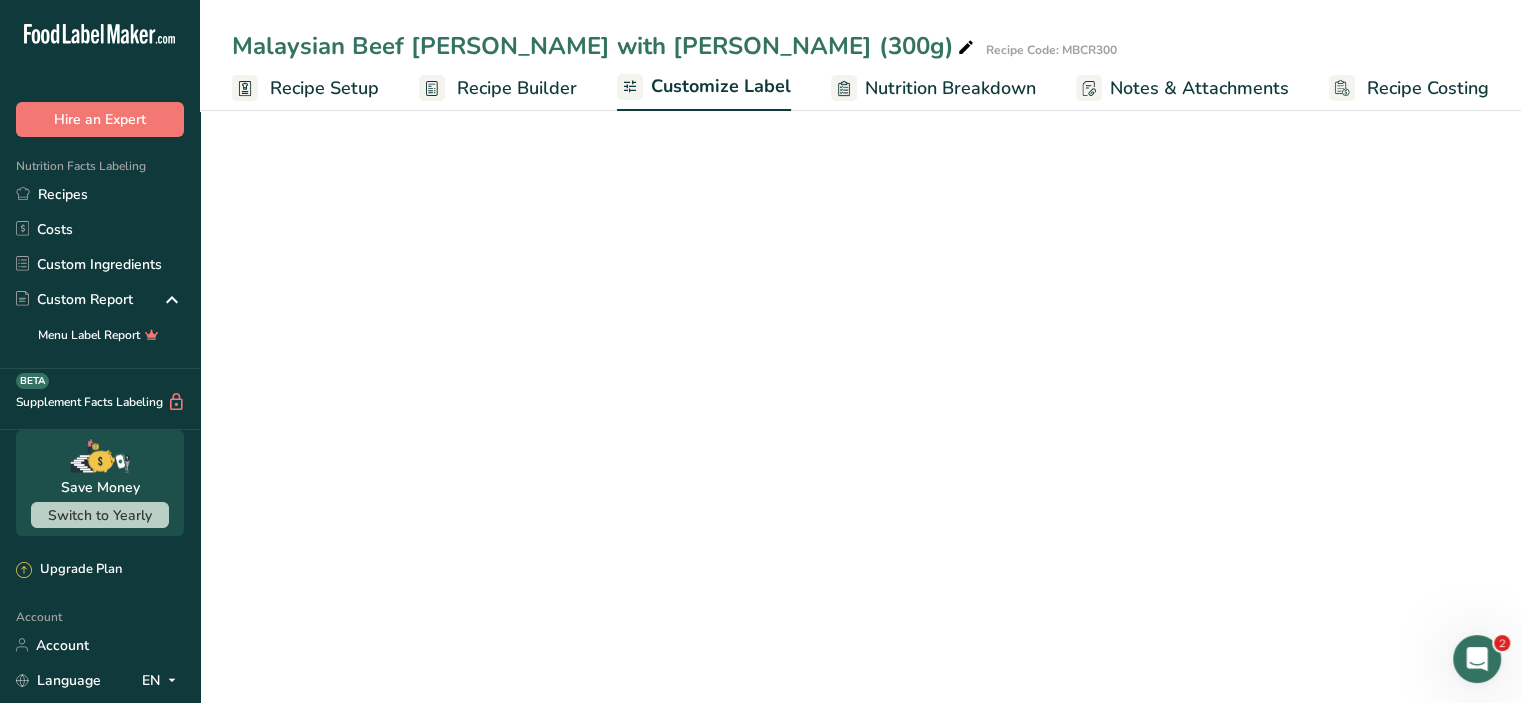 scroll, scrollTop: 0, scrollLeft: 0, axis: both 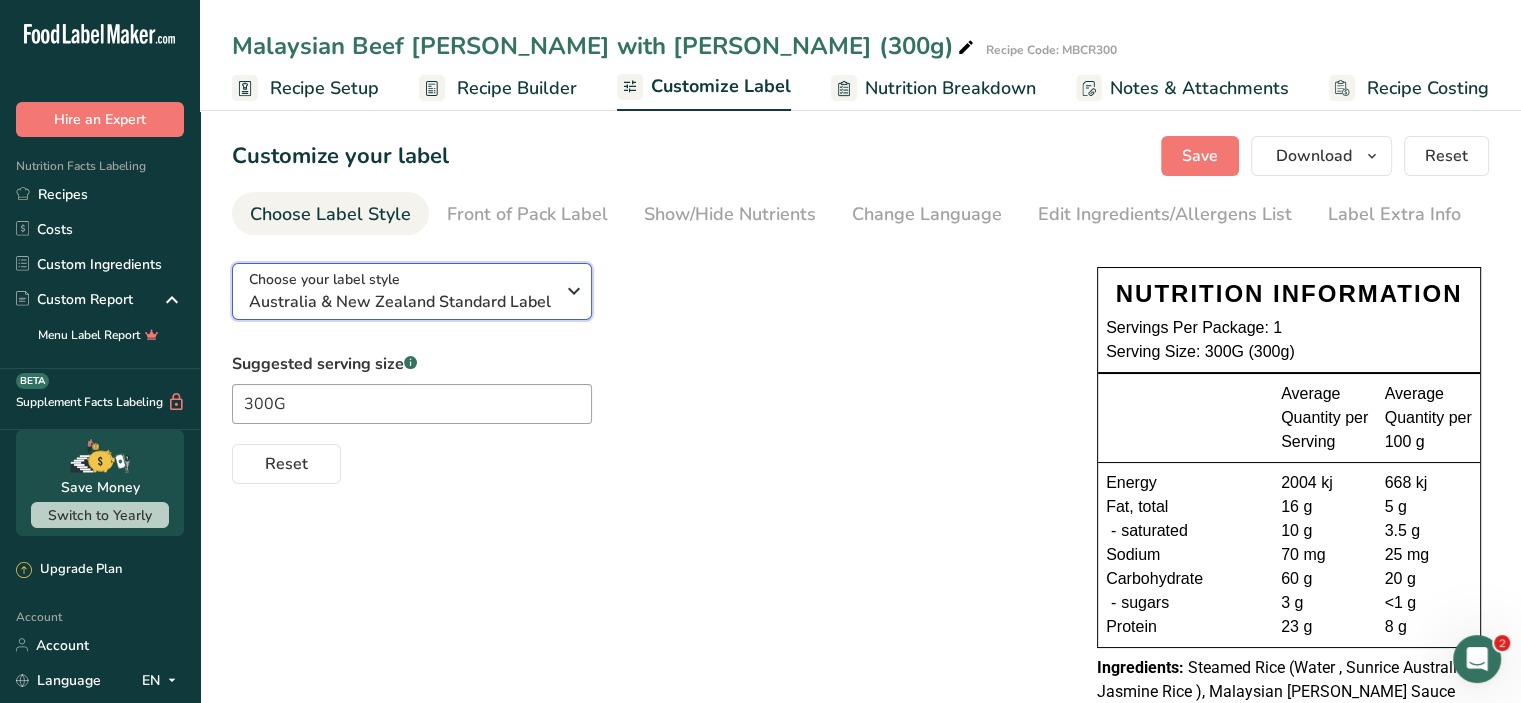 click on "Choose your label style
Australia & New Zealand Standard Label" at bounding box center (412, 291) 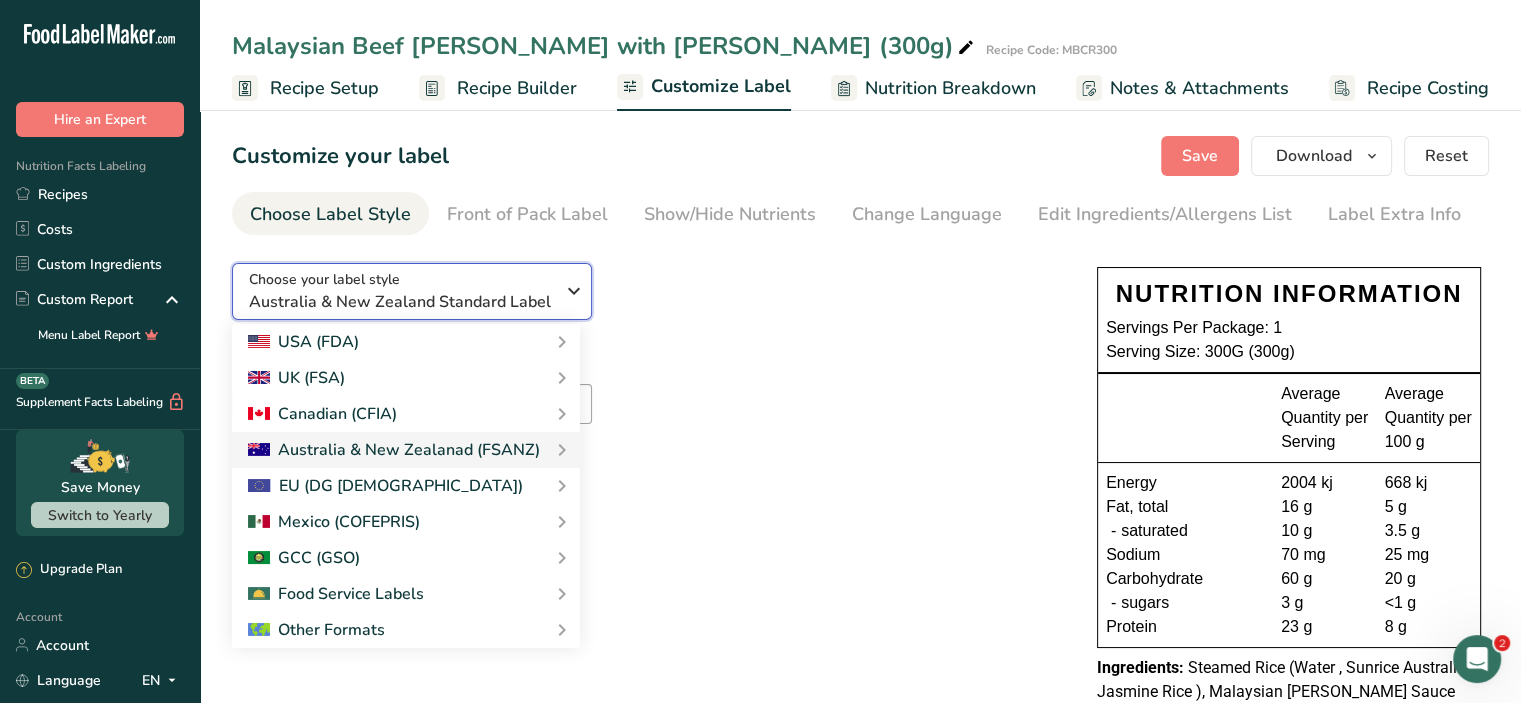 click on "Choose your label style
Australia & New Zealand Standard Label" at bounding box center (412, 291) 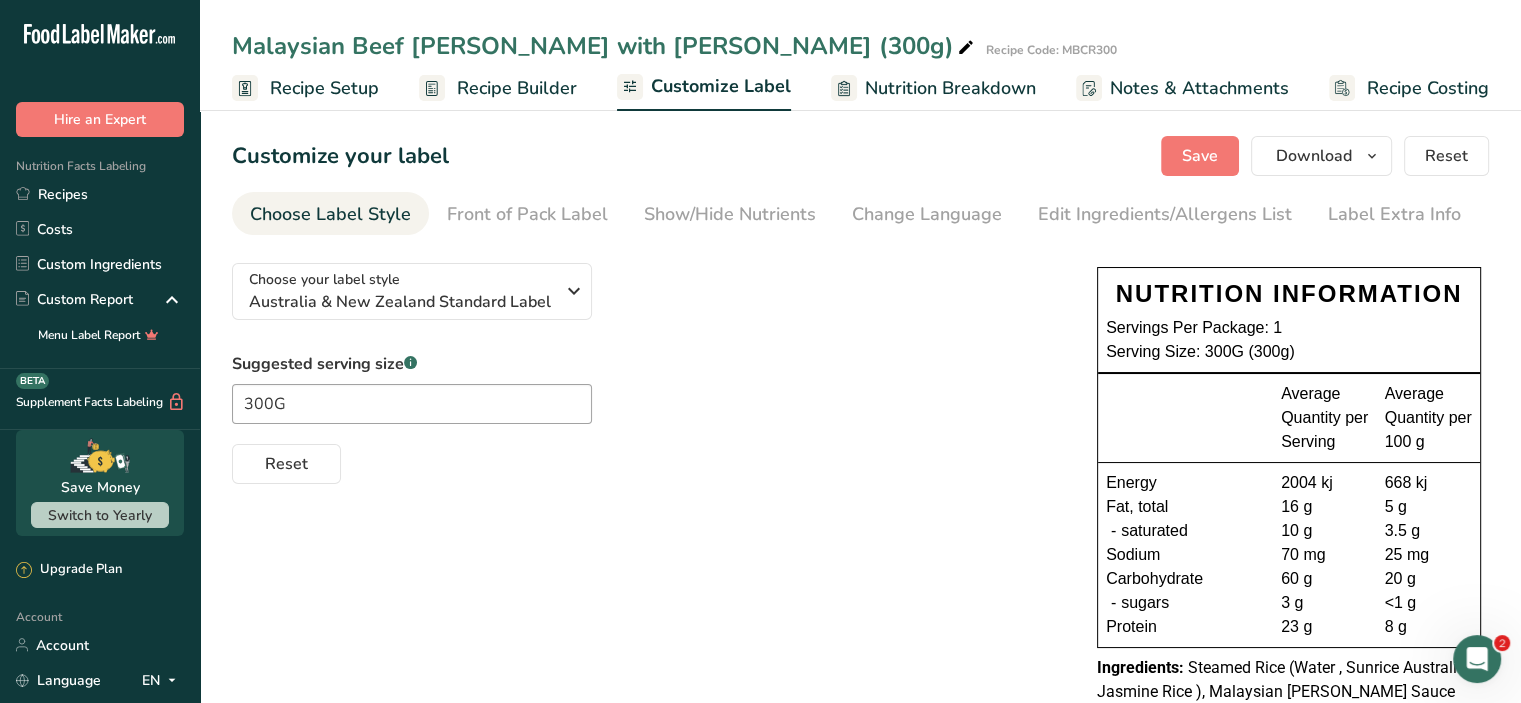 click on "Reset" at bounding box center [644, 460] 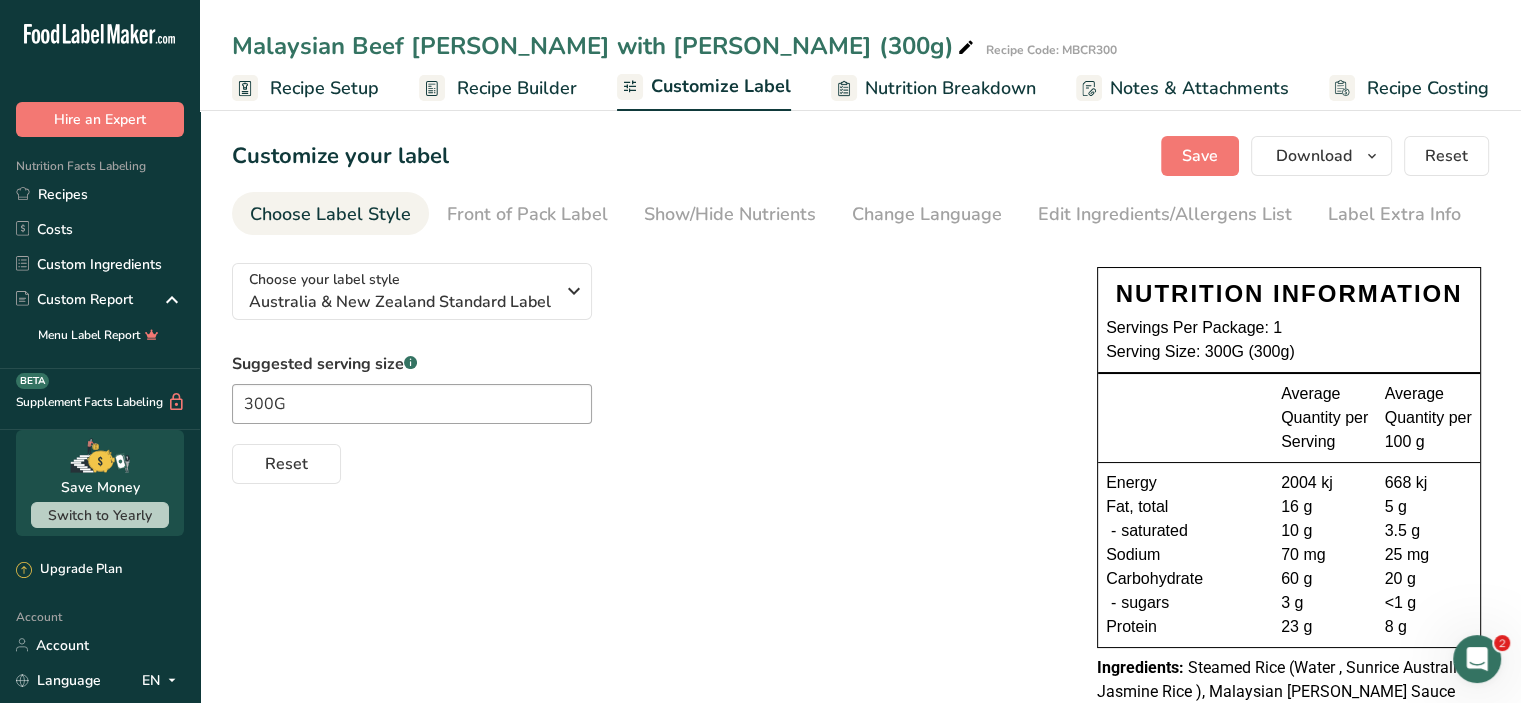 click on "Recipe Setup" at bounding box center [324, 88] 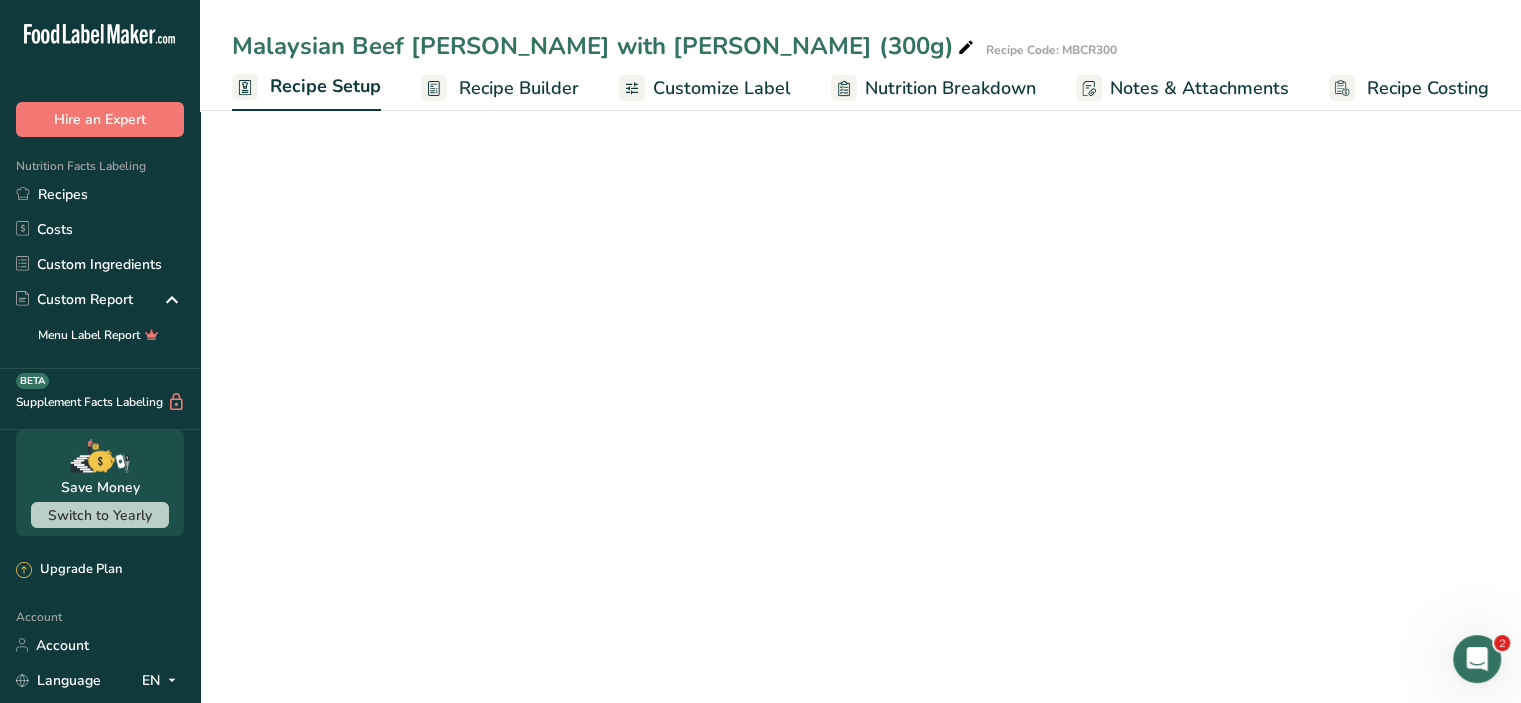 scroll, scrollTop: 0, scrollLeft: 0, axis: both 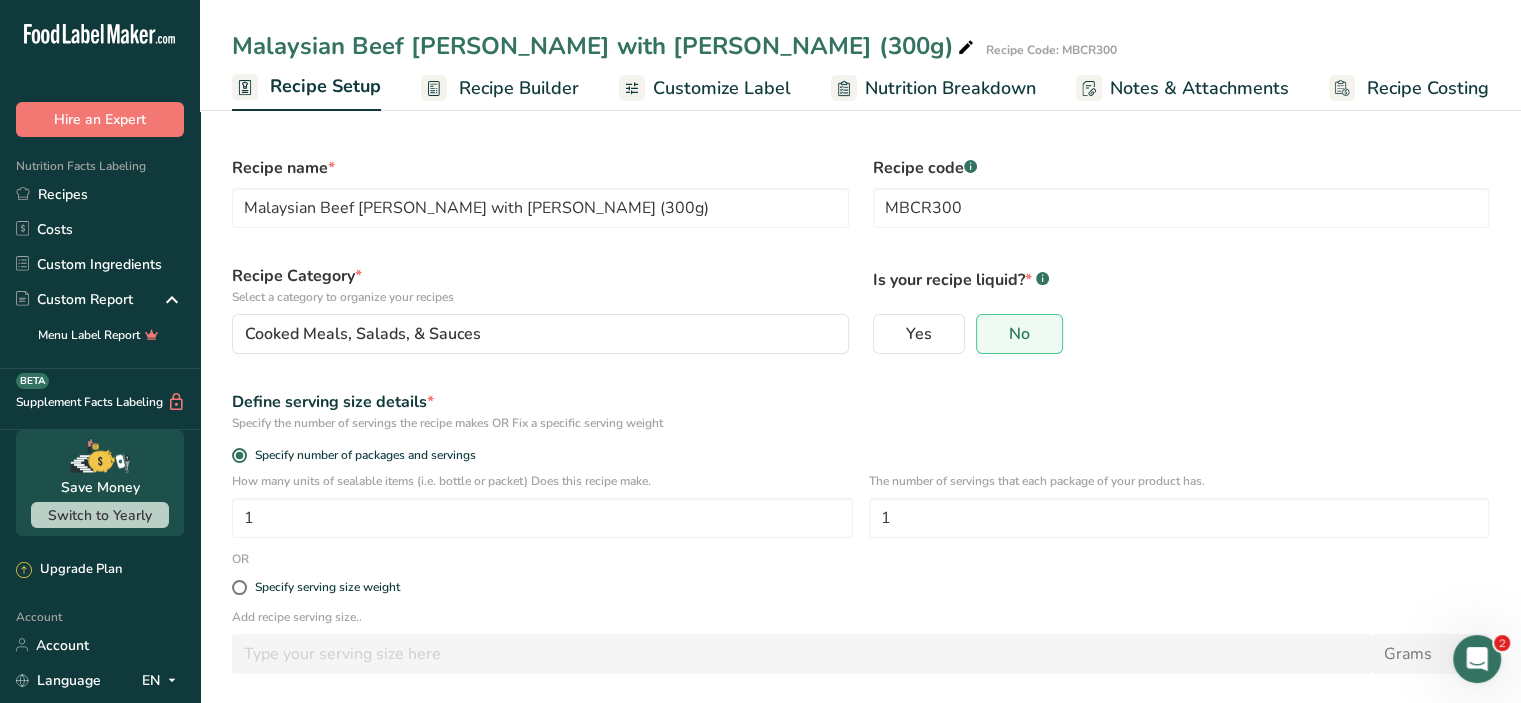 click on "Recipe Setup" at bounding box center (325, 86) 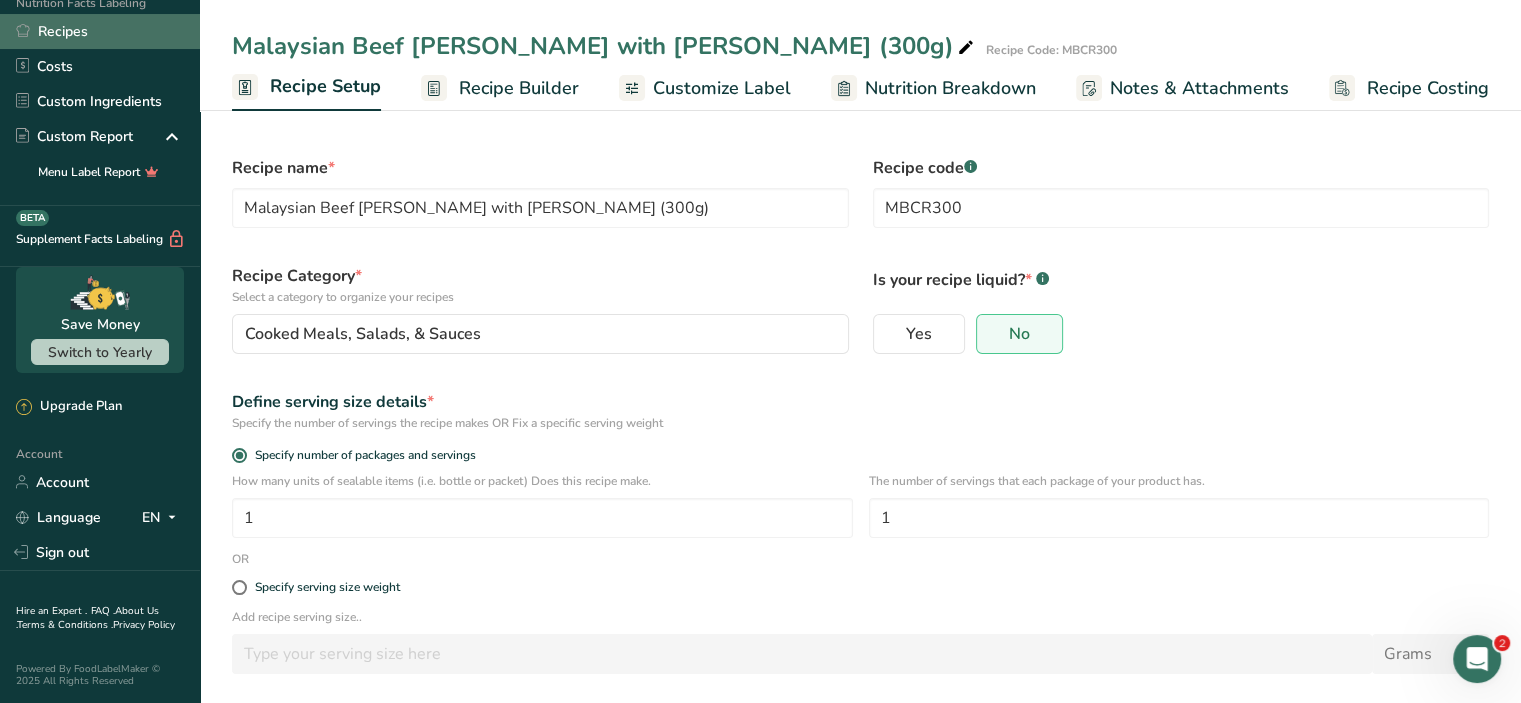 scroll, scrollTop: 174, scrollLeft: 3, axis: both 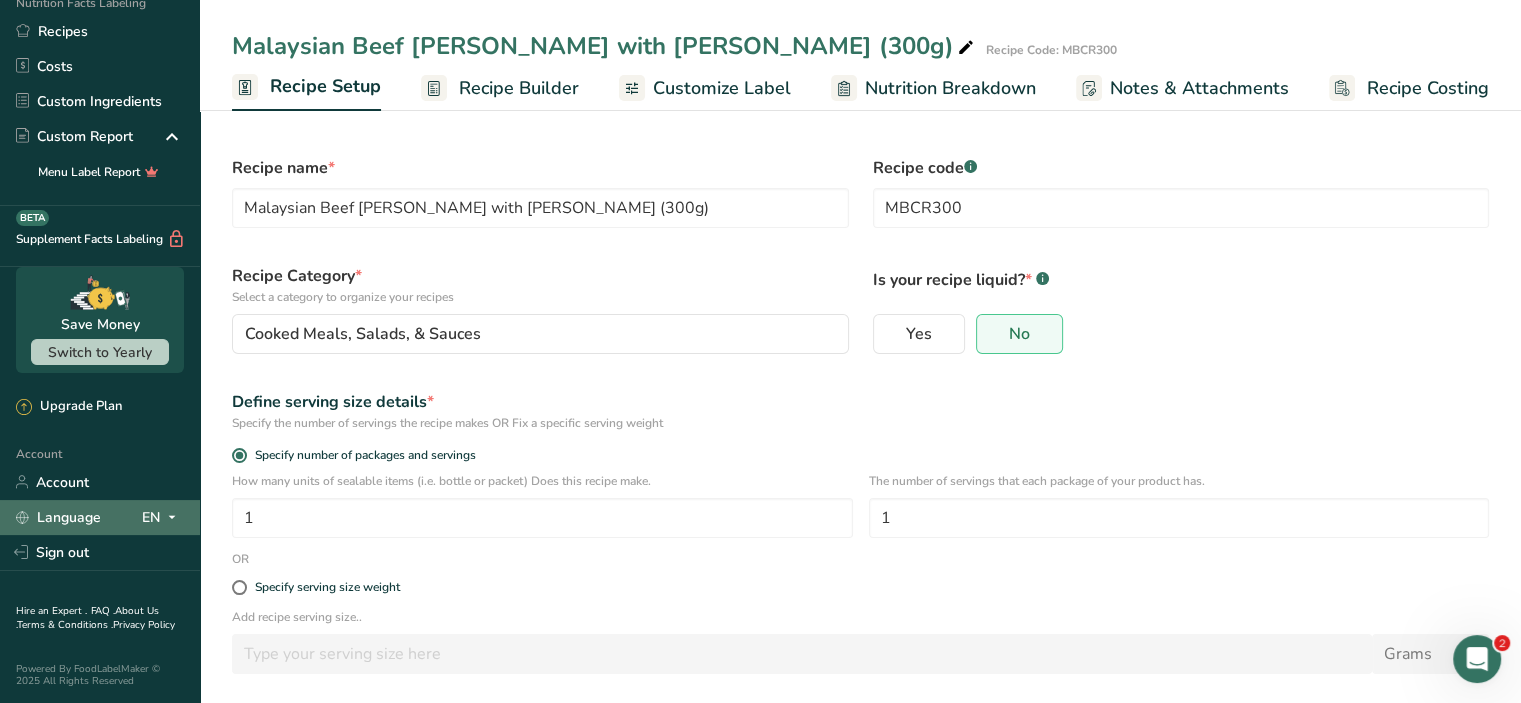 click at bounding box center (172, 517) 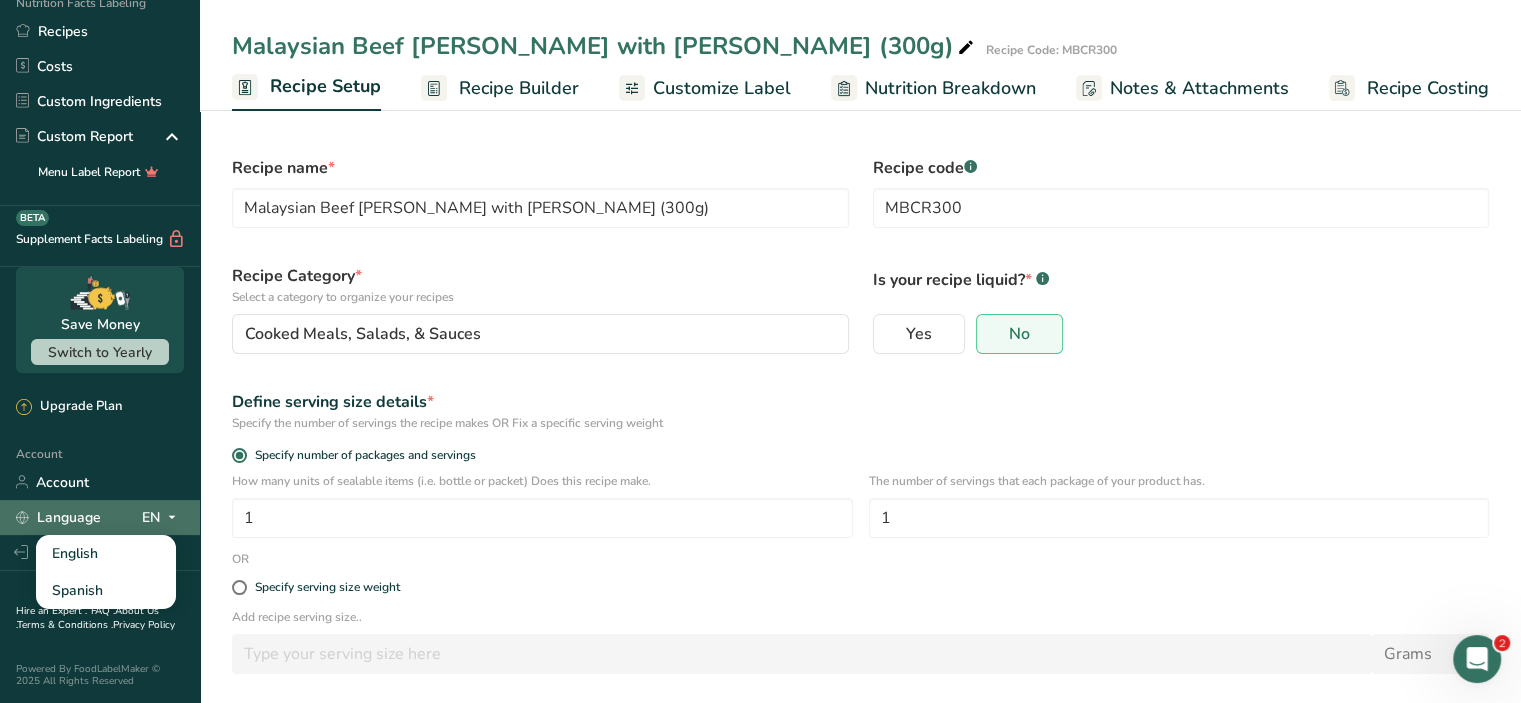 click at bounding box center (172, 517) 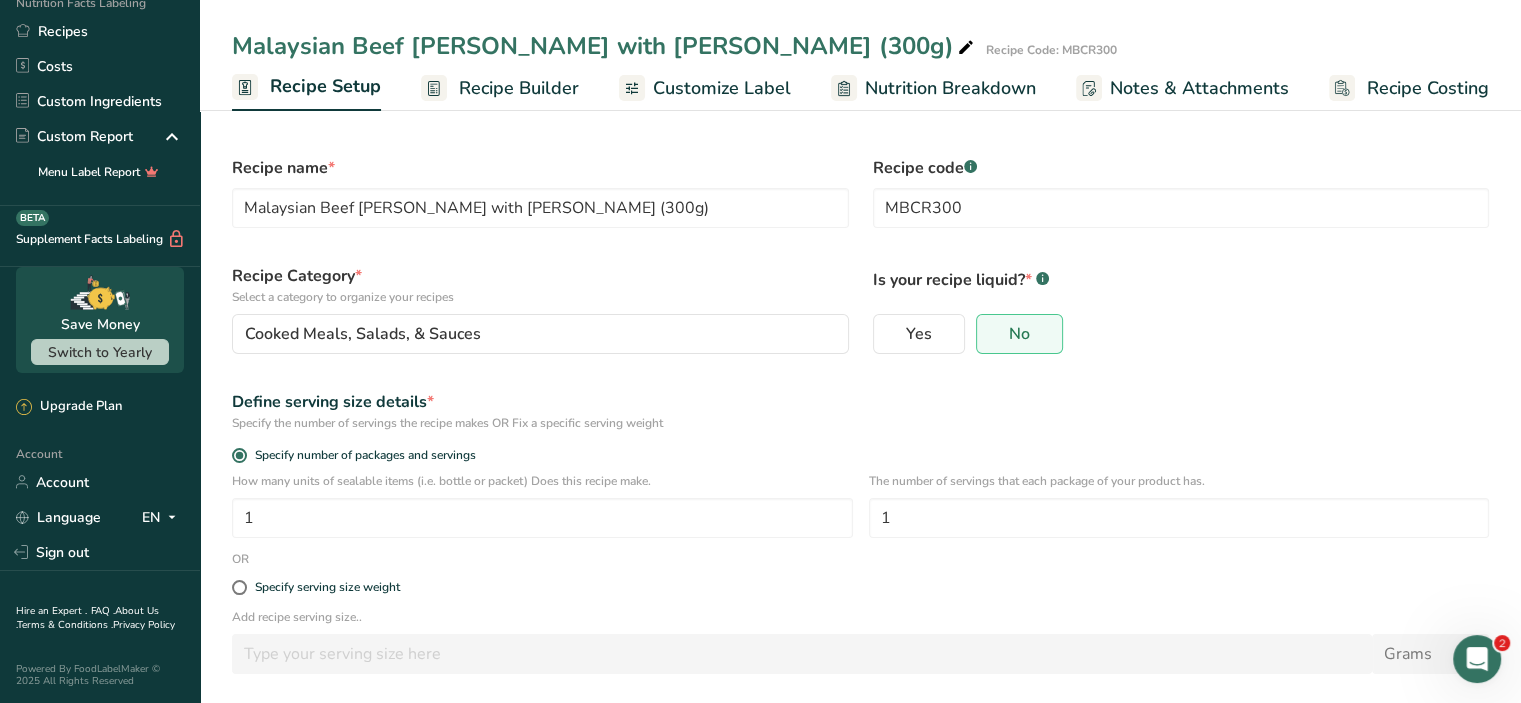 click on "Account
Account
Language
EN
English
Spanish
Sign out" at bounding box center (100, 506) 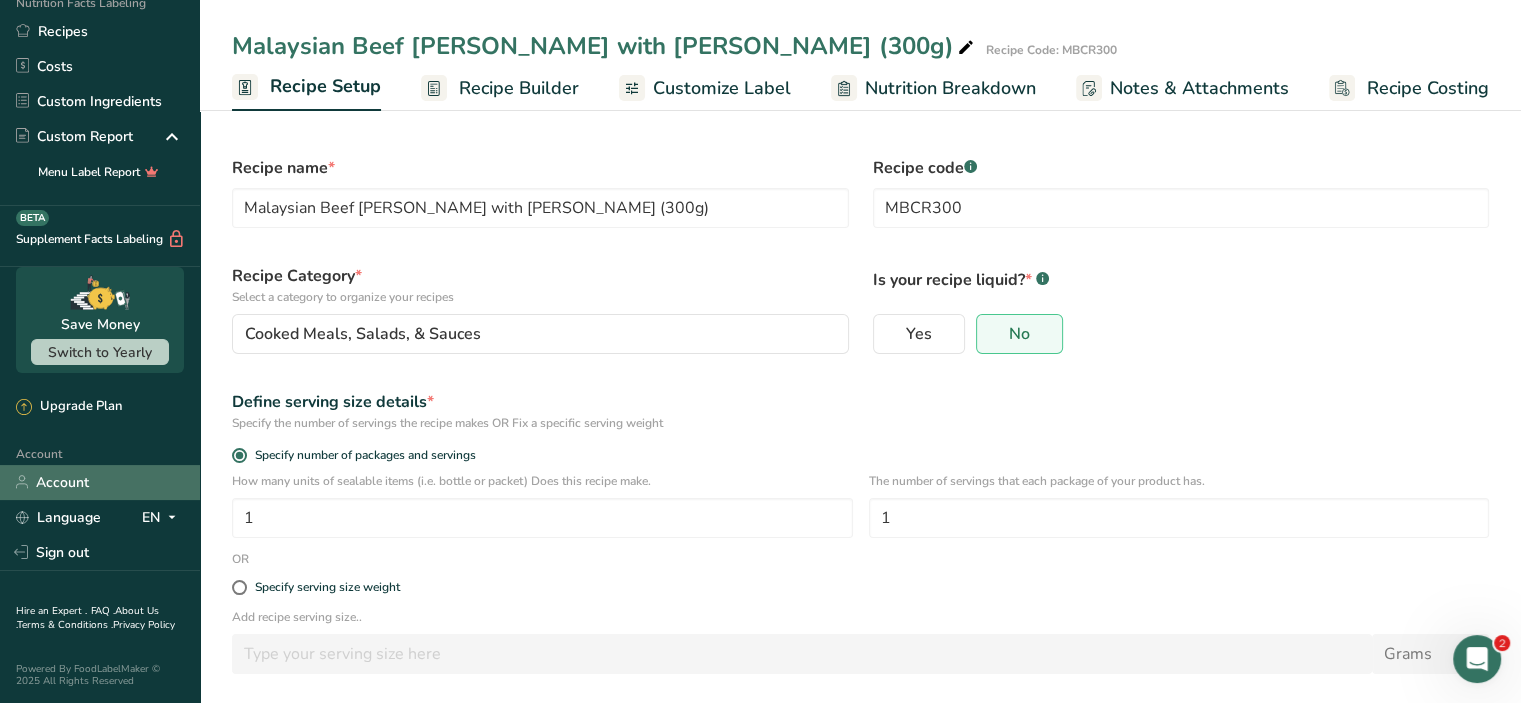 click on "Account" at bounding box center (100, 482) 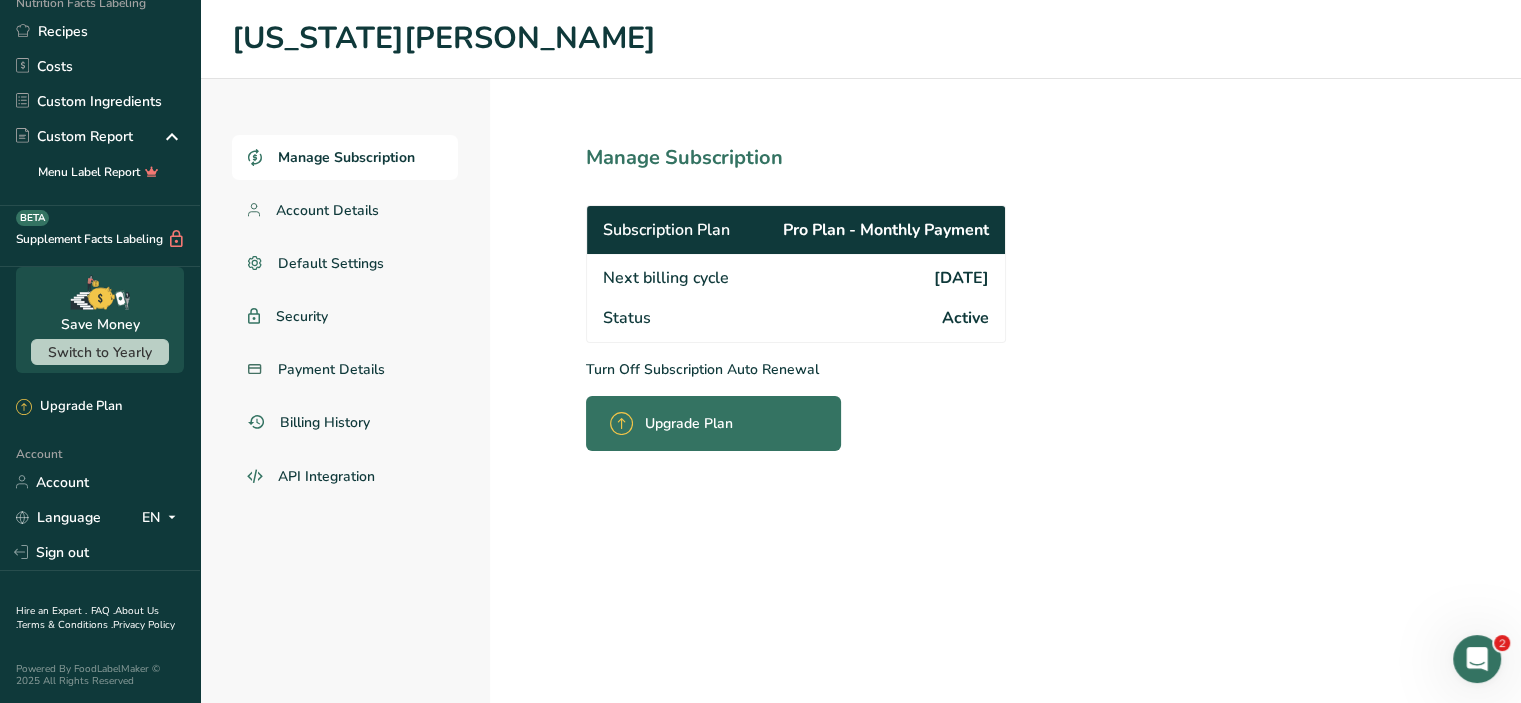 scroll, scrollTop: 55, scrollLeft: 3, axis: both 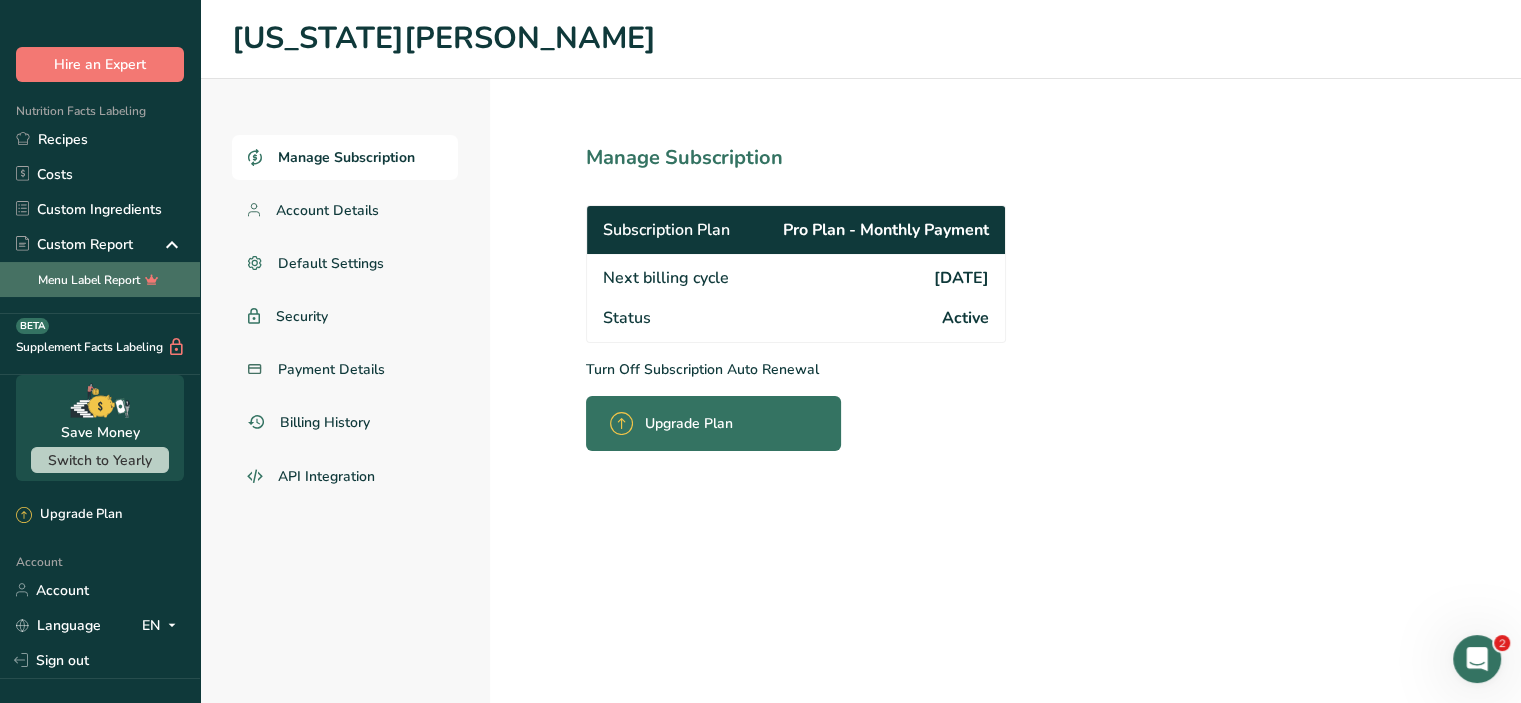 click on "Menu Label Report" at bounding box center [100, 279] 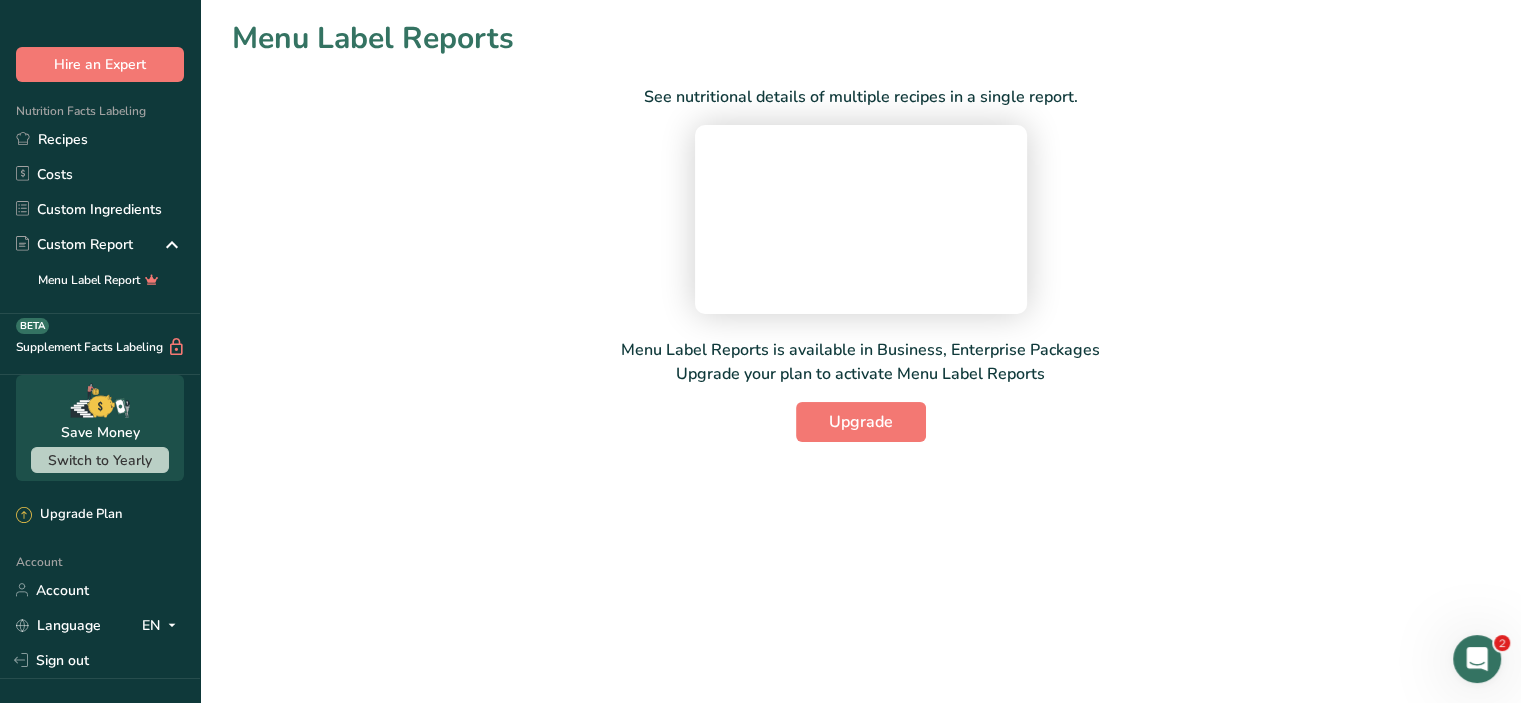 scroll, scrollTop: 4, scrollLeft: 0, axis: vertical 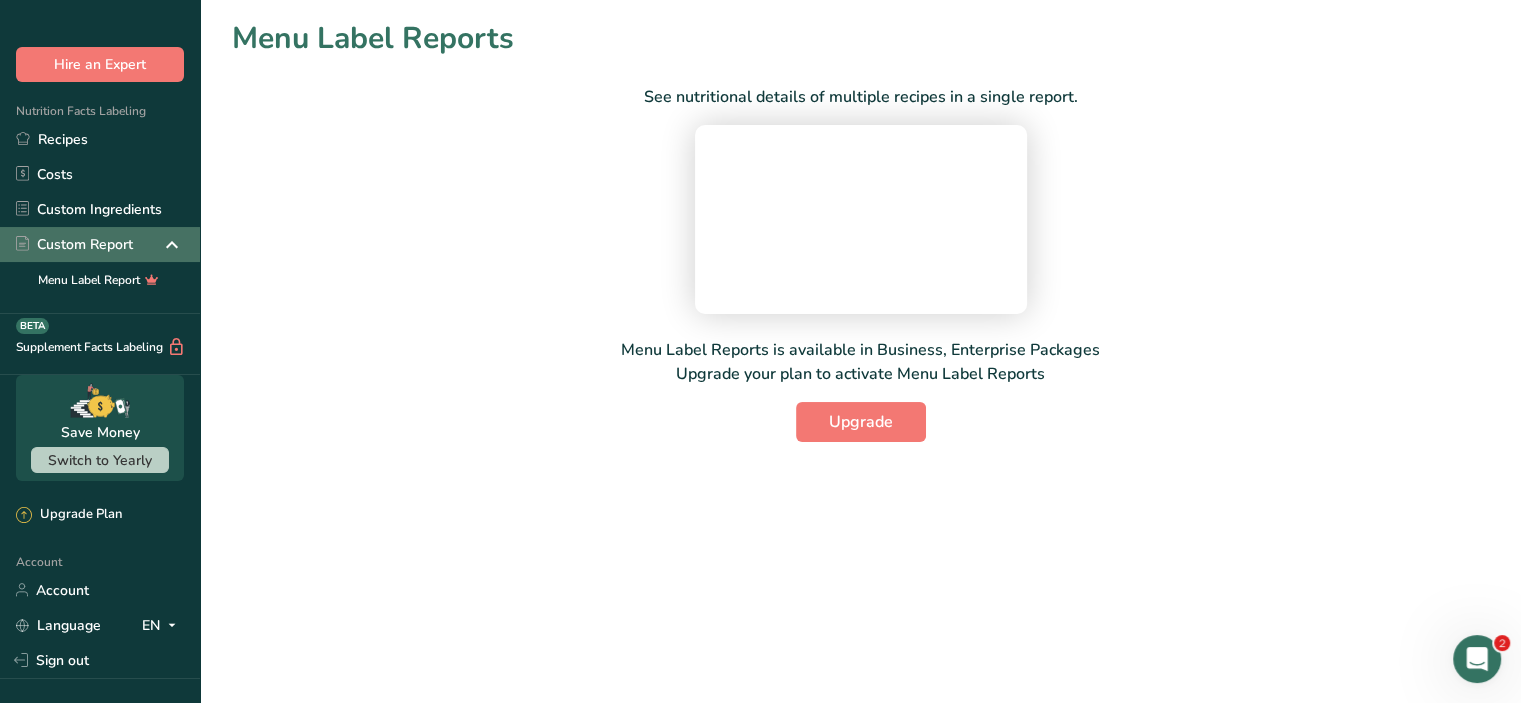 click at bounding box center (172, 245) 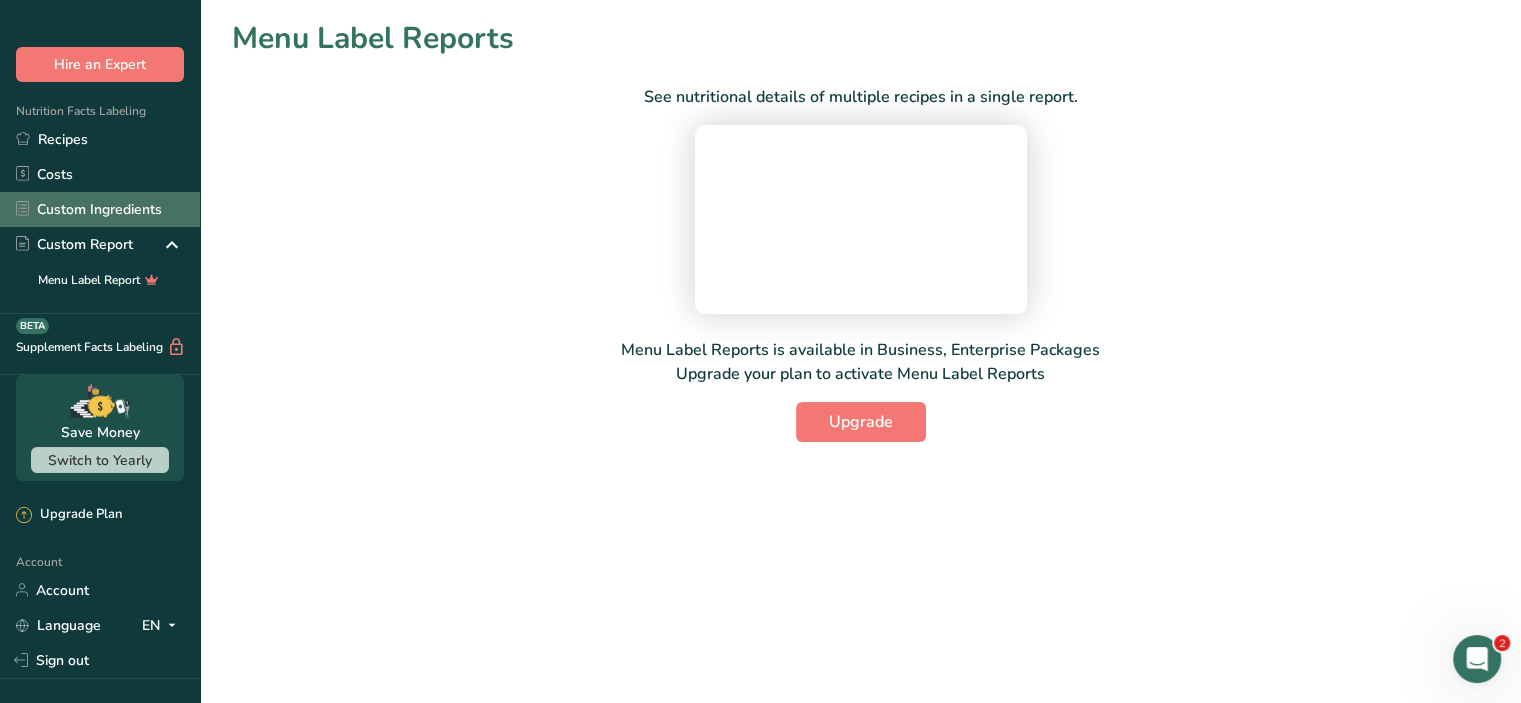 click on "Custom Ingredients" at bounding box center [100, 209] 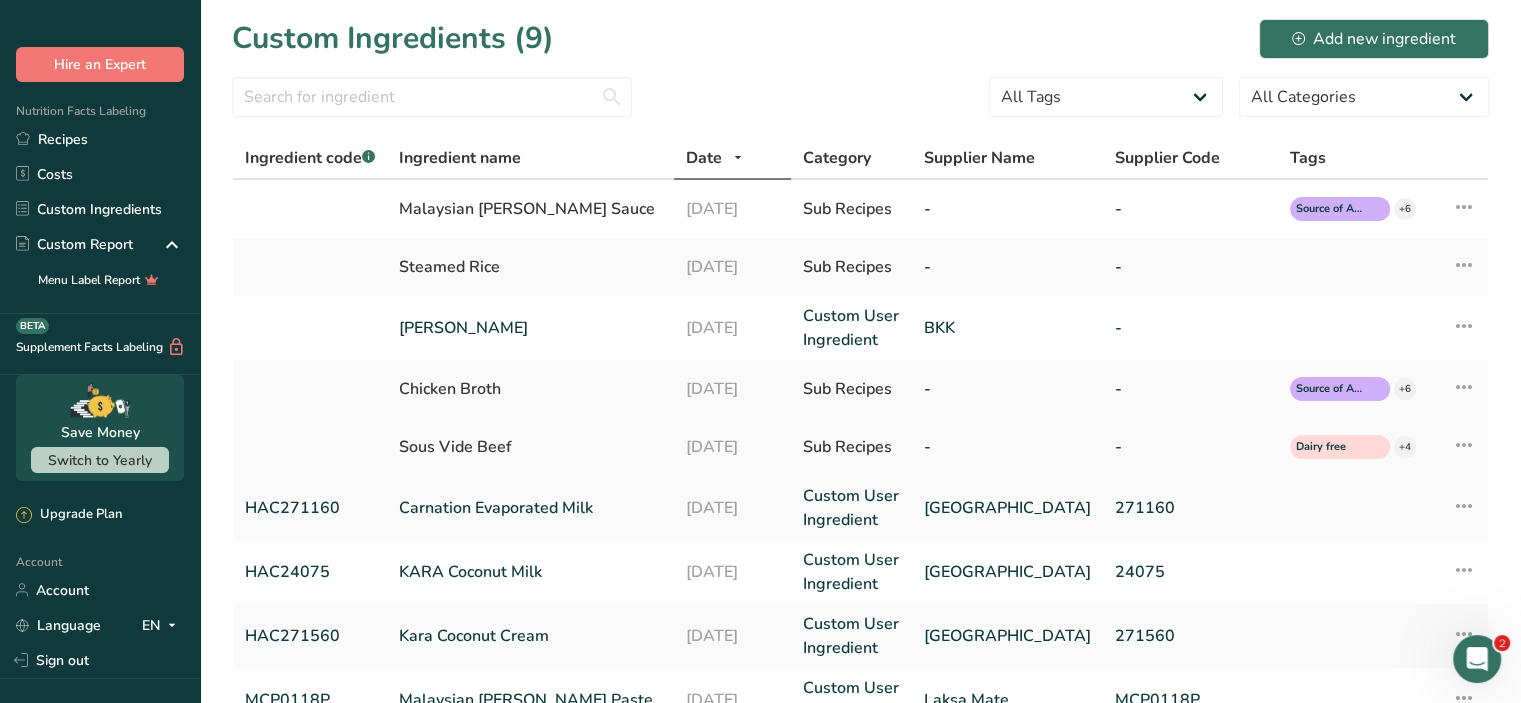 scroll, scrollTop: 188, scrollLeft: 0, axis: vertical 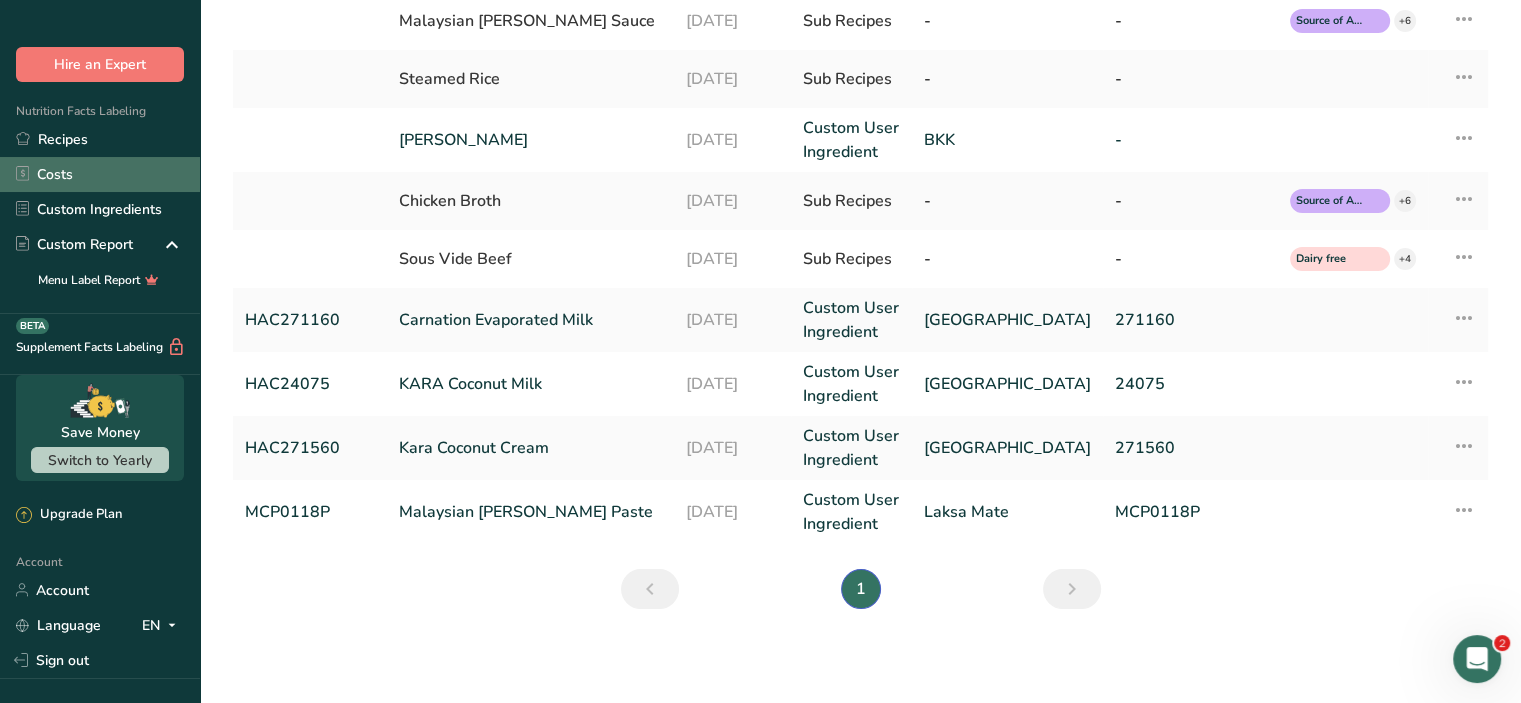 click on "Costs" at bounding box center [100, 174] 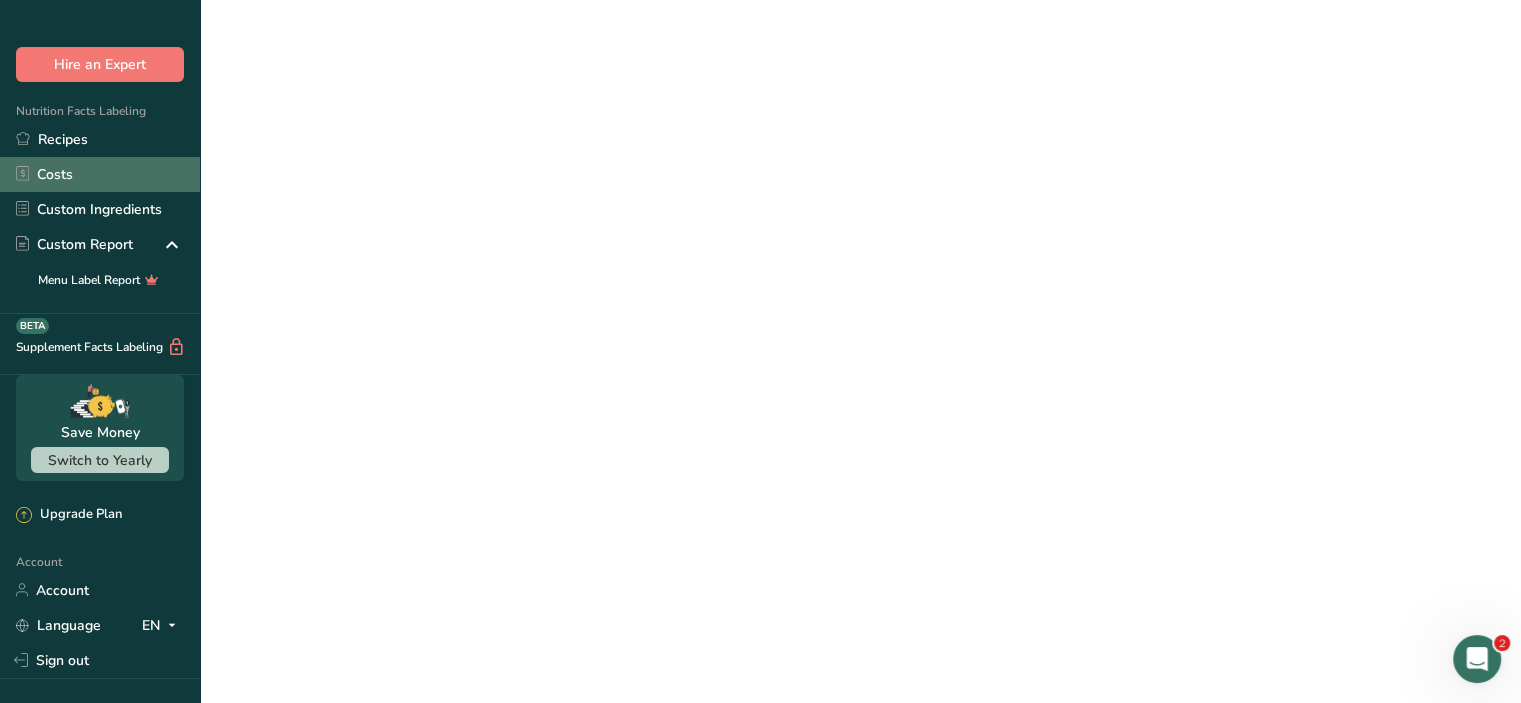 scroll, scrollTop: 0, scrollLeft: 0, axis: both 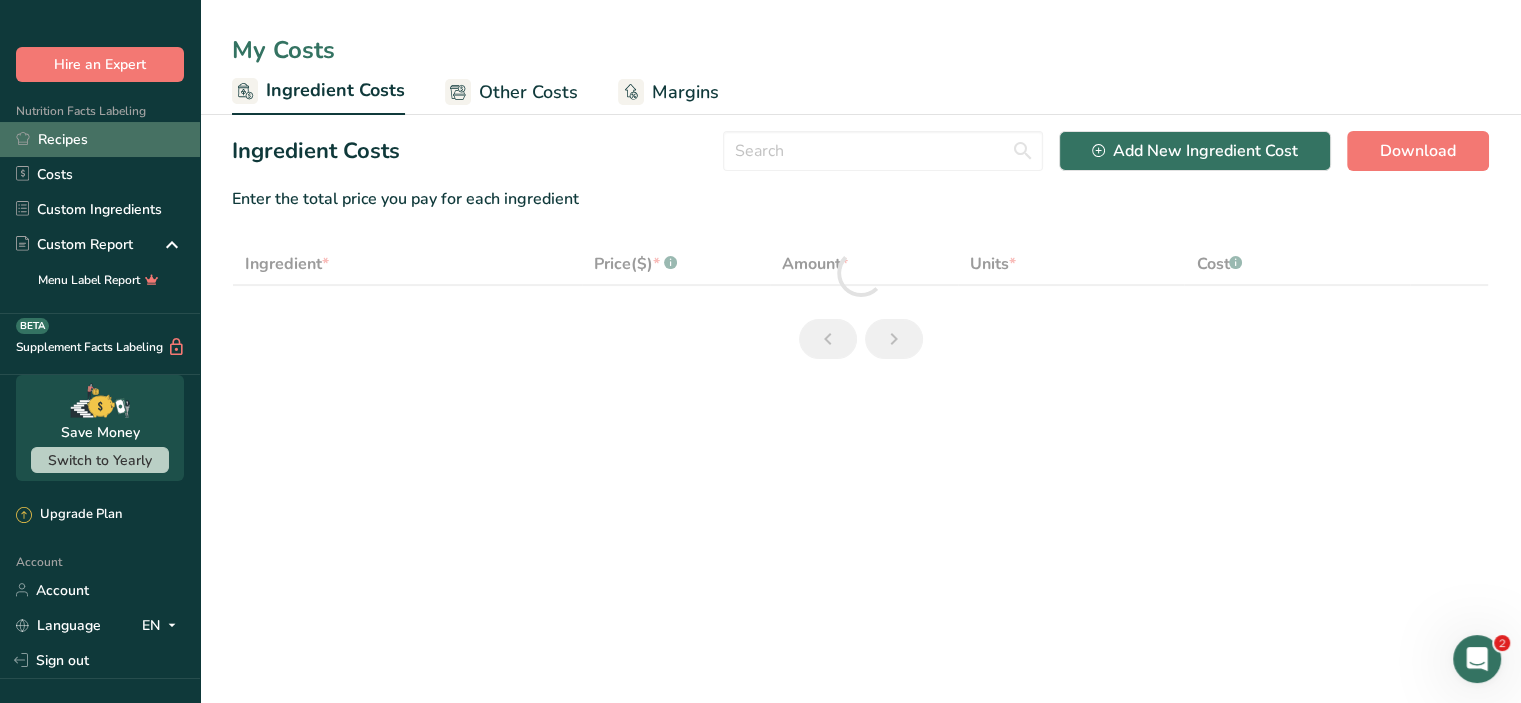 select on "1" 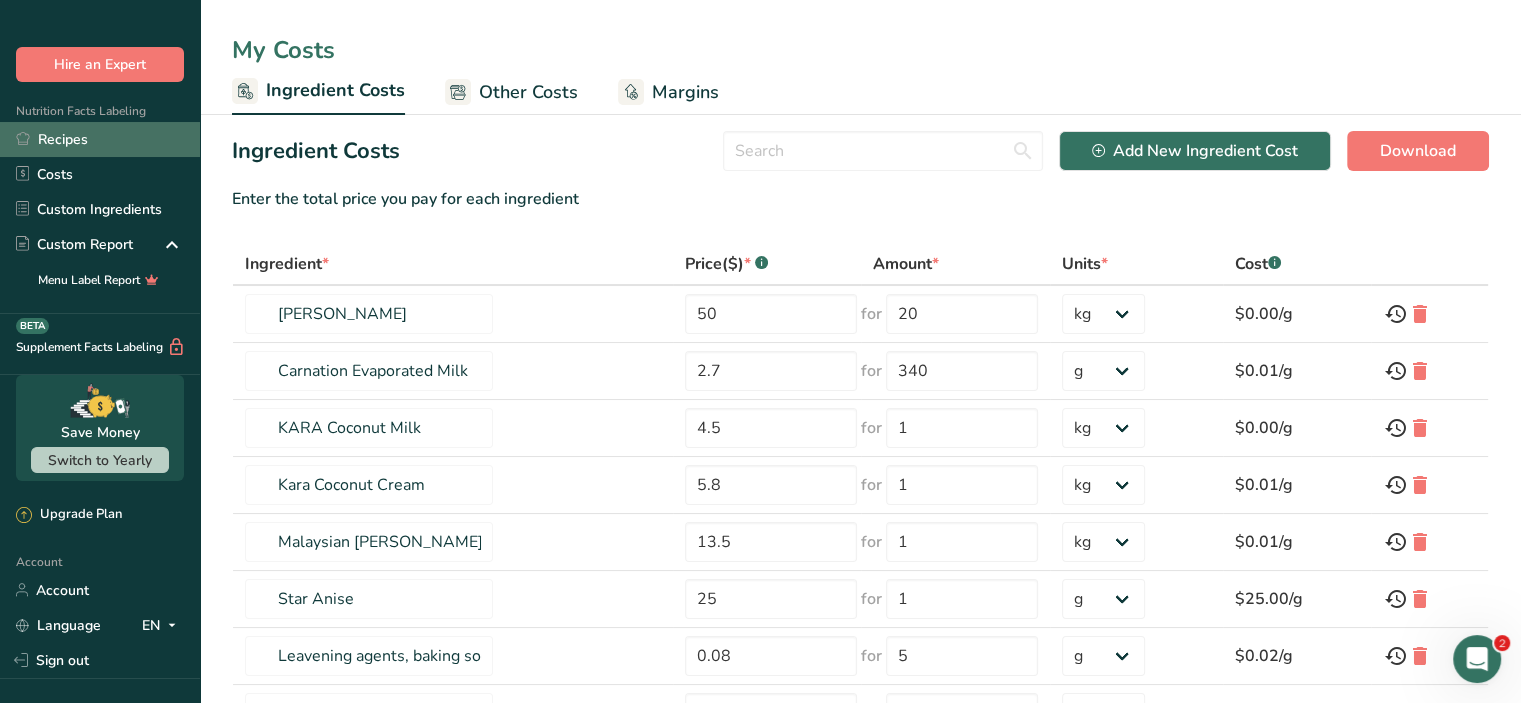 click on "Recipes" at bounding box center (100, 139) 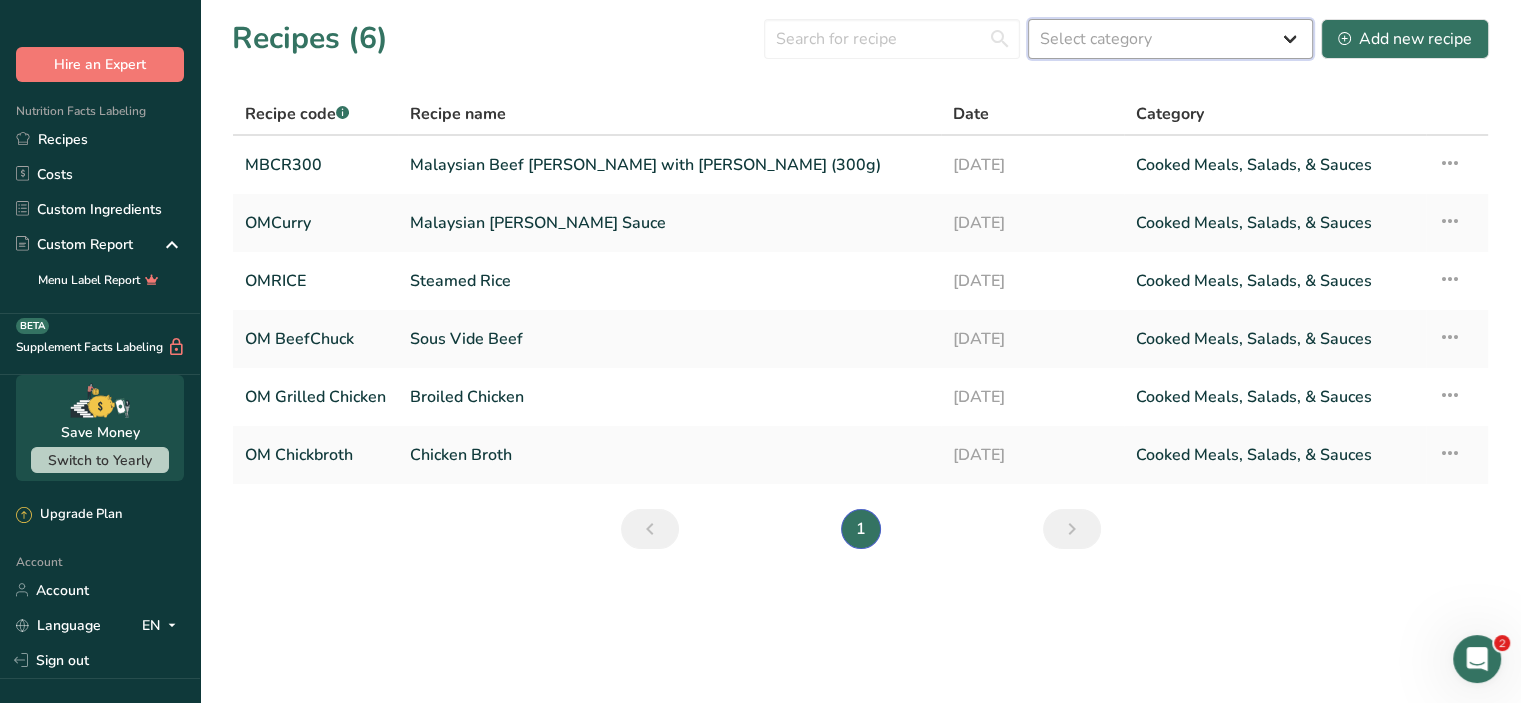 click on "Select category
All
Baked Goods
Beverages
Confectionery
Cooked Meals, Salads, & Sauces
Dairy
Snacks" at bounding box center (1170, 39) 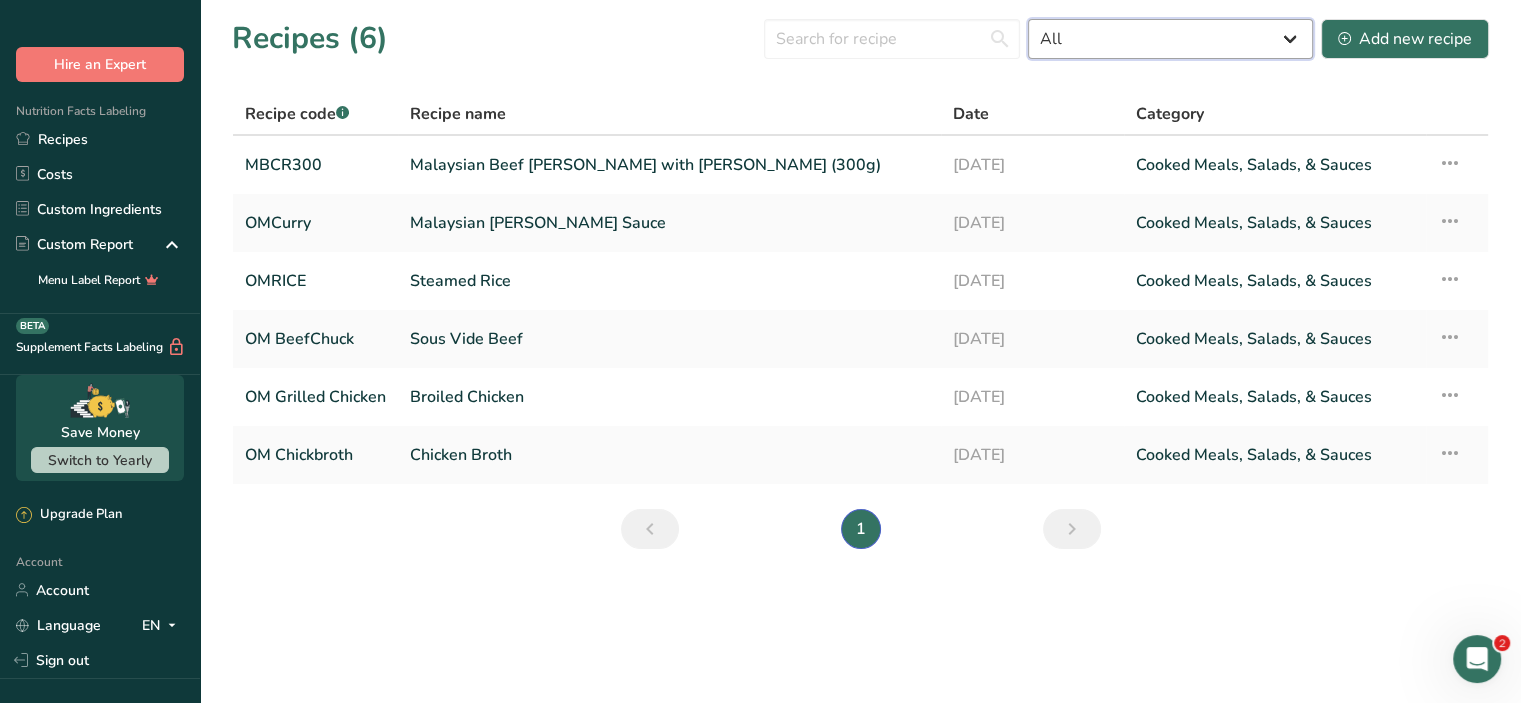 click on "All
Baked Goods
Beverages
Confectionery
Cooked Meals, Salads, & Sauces
Dairy
Snacks" at bounding box center [1170, 39] 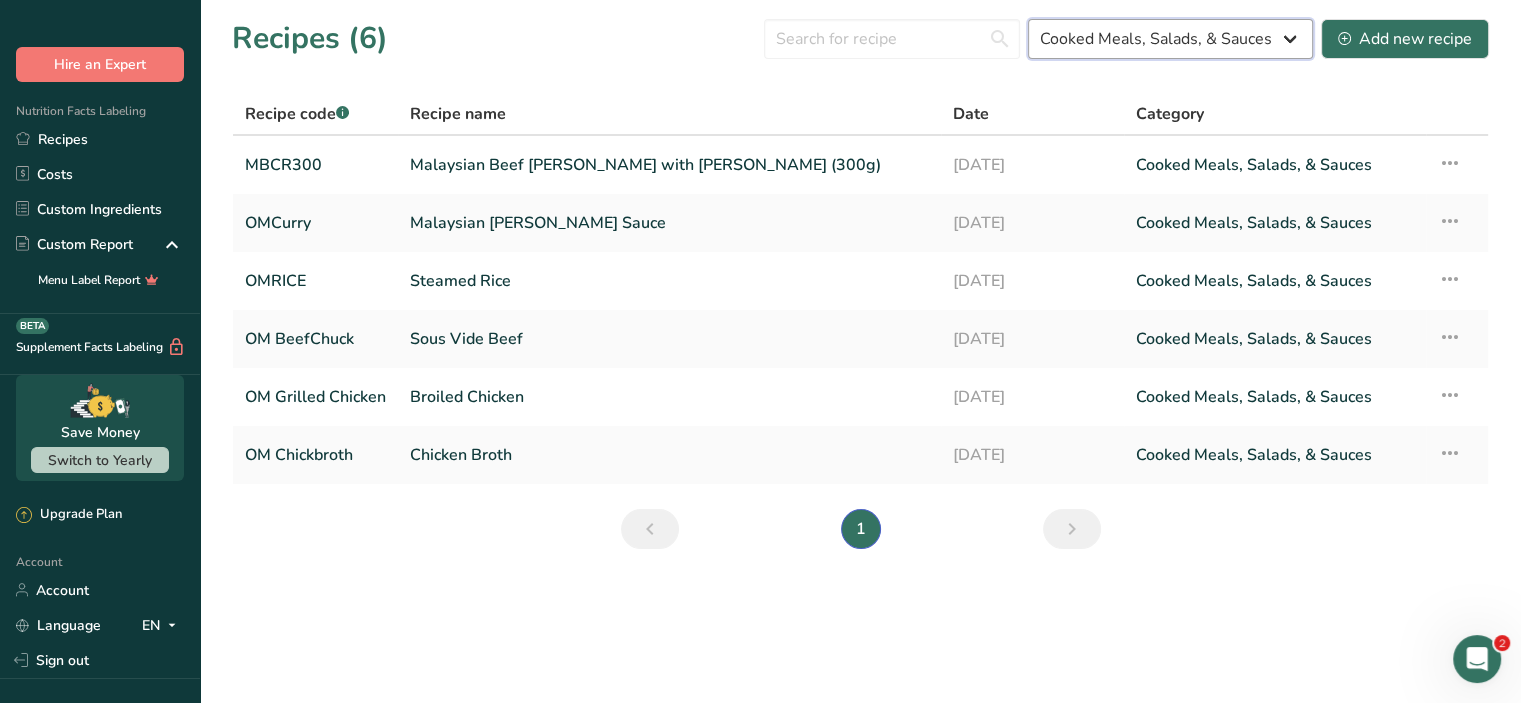 click on "All
Baked Goods
Beverages
Confectionery
Cooked Meals, Salads, & Sauces
Dairy
Snacks" at bounding box center [1170, 39] 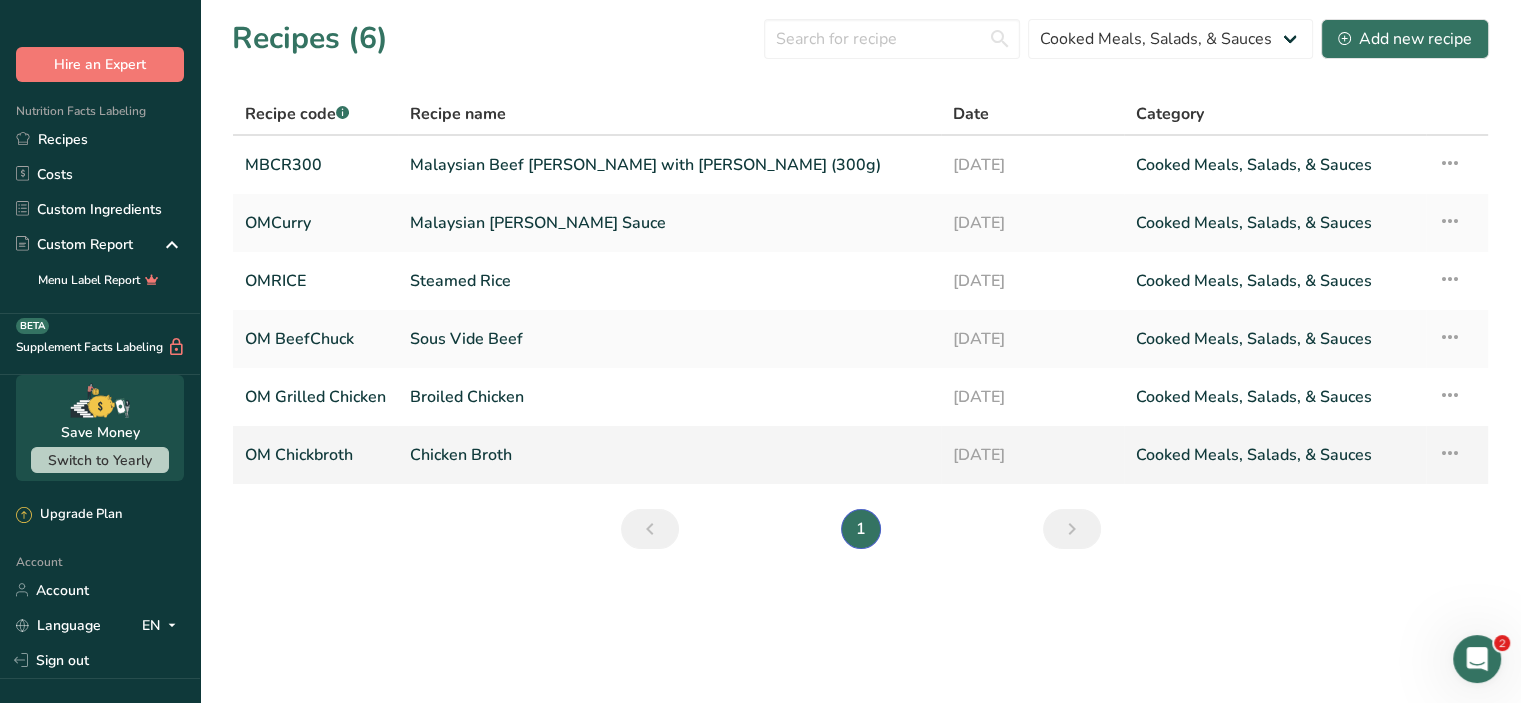 click on "Chicken Broth" at bounding box center (669, 455) 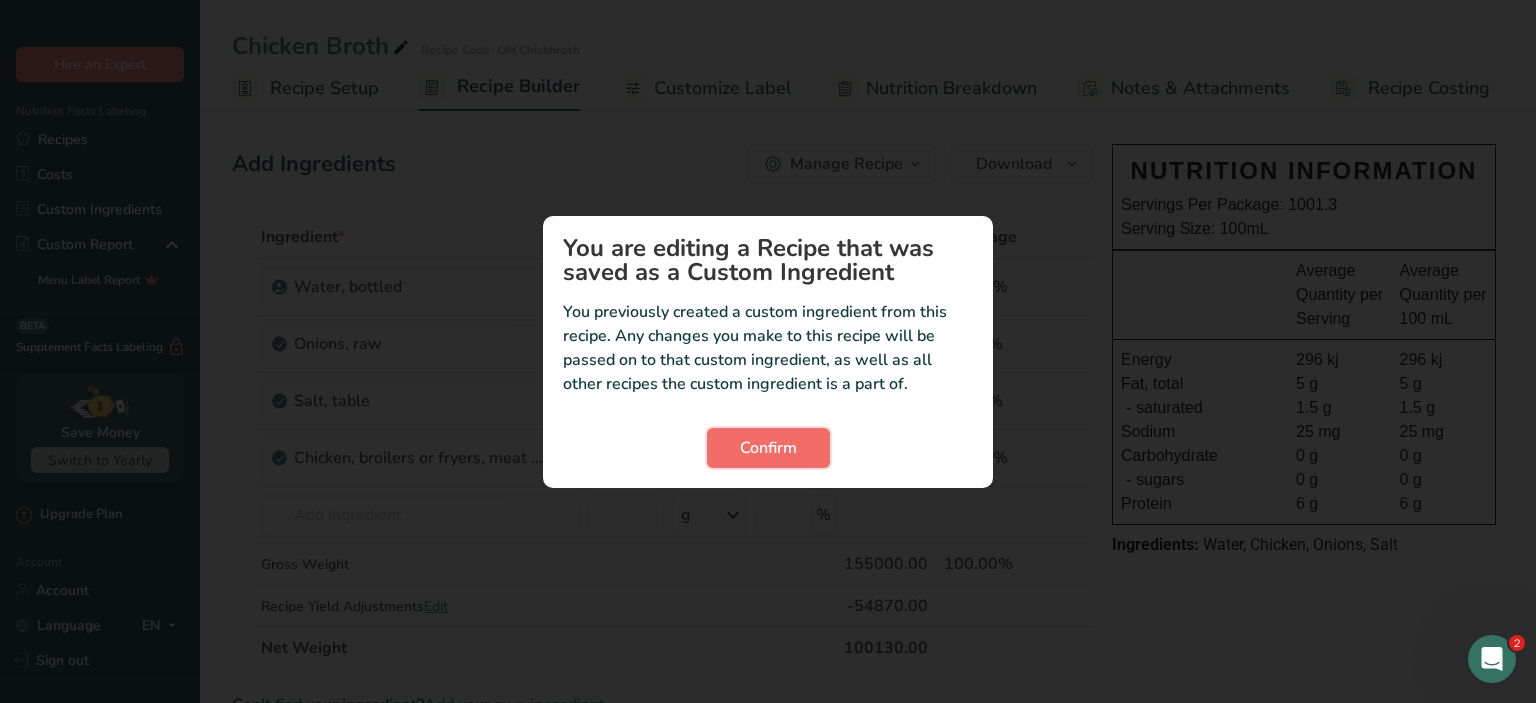 click on "Confirm" at bounding box center (768, 448) 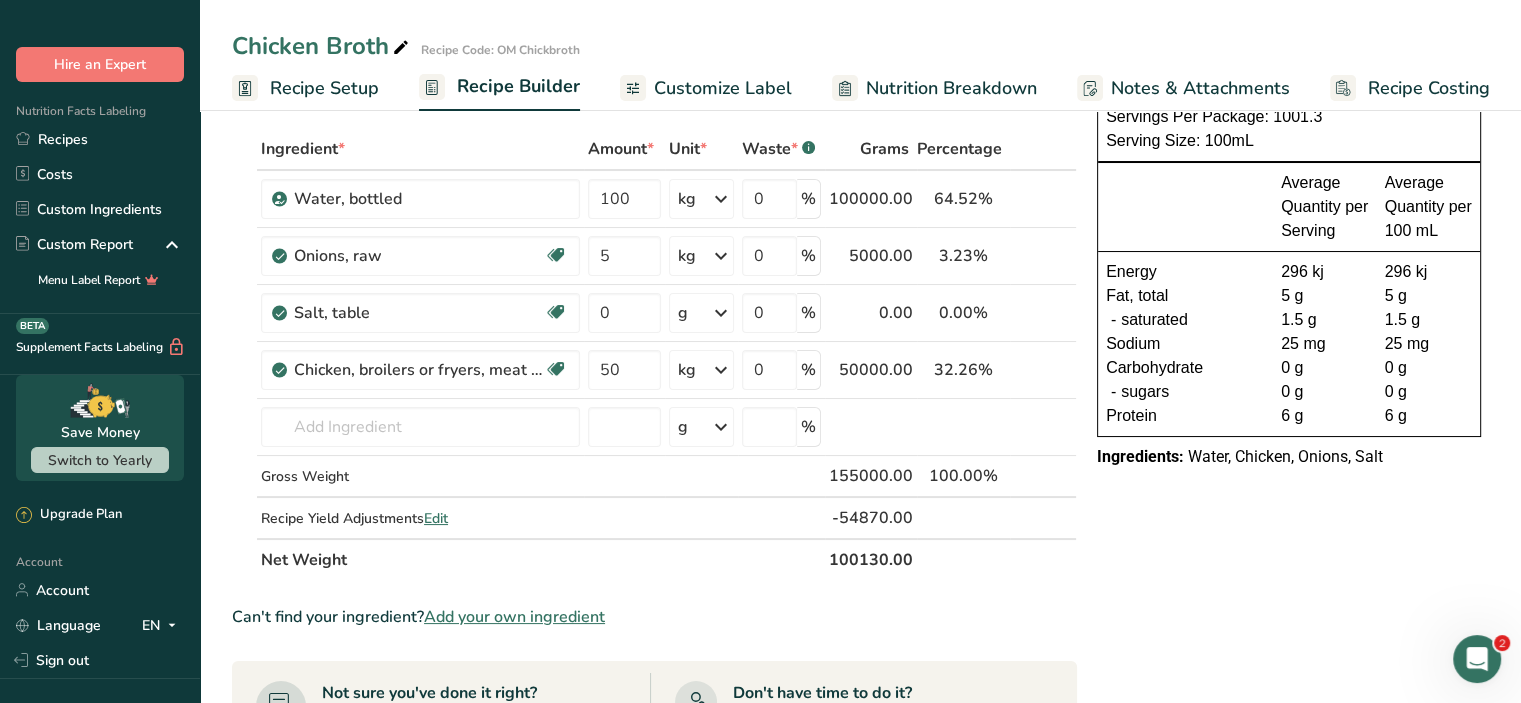 scroll, scrollTop: 88, scrollLeft: 0, axis: vertical 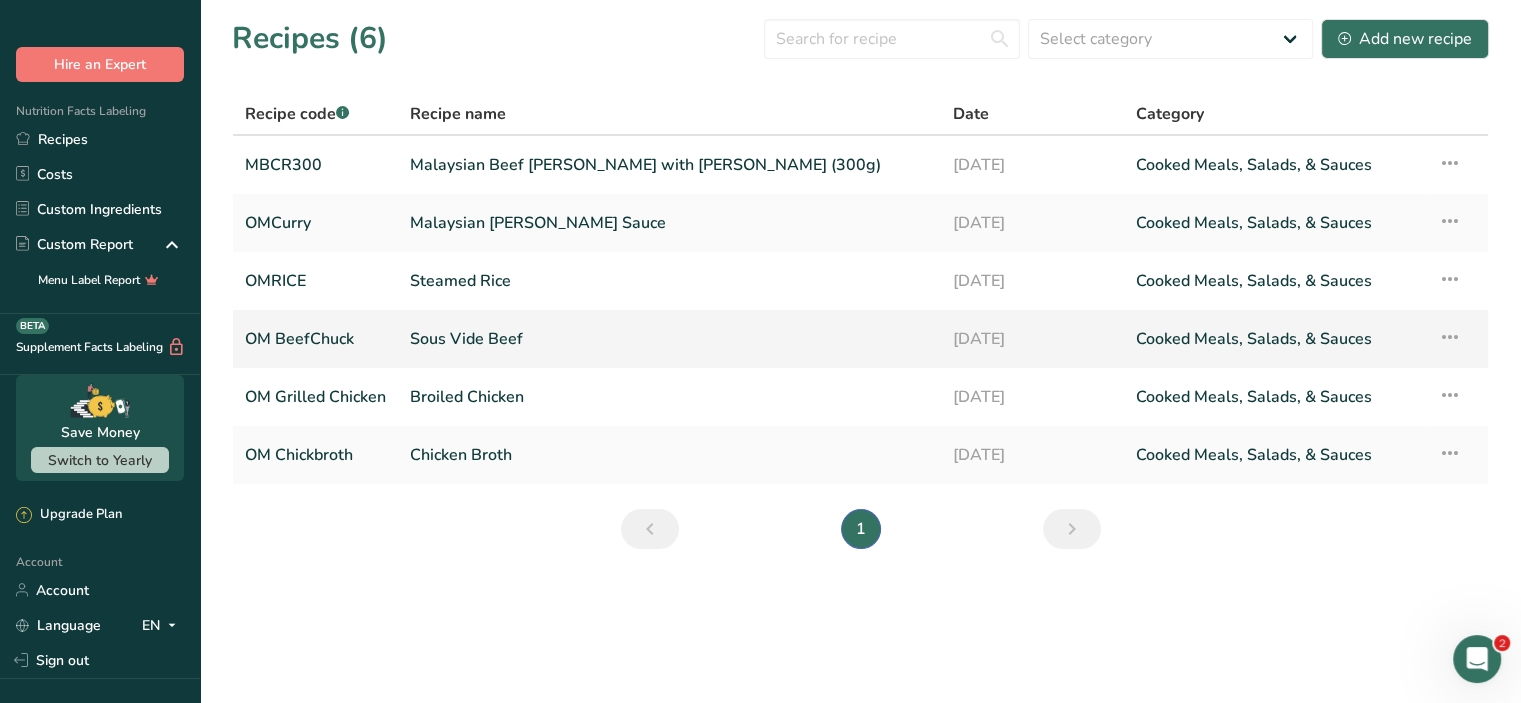 click on "Sous Vide Beef" at bounding box center (669, 339) 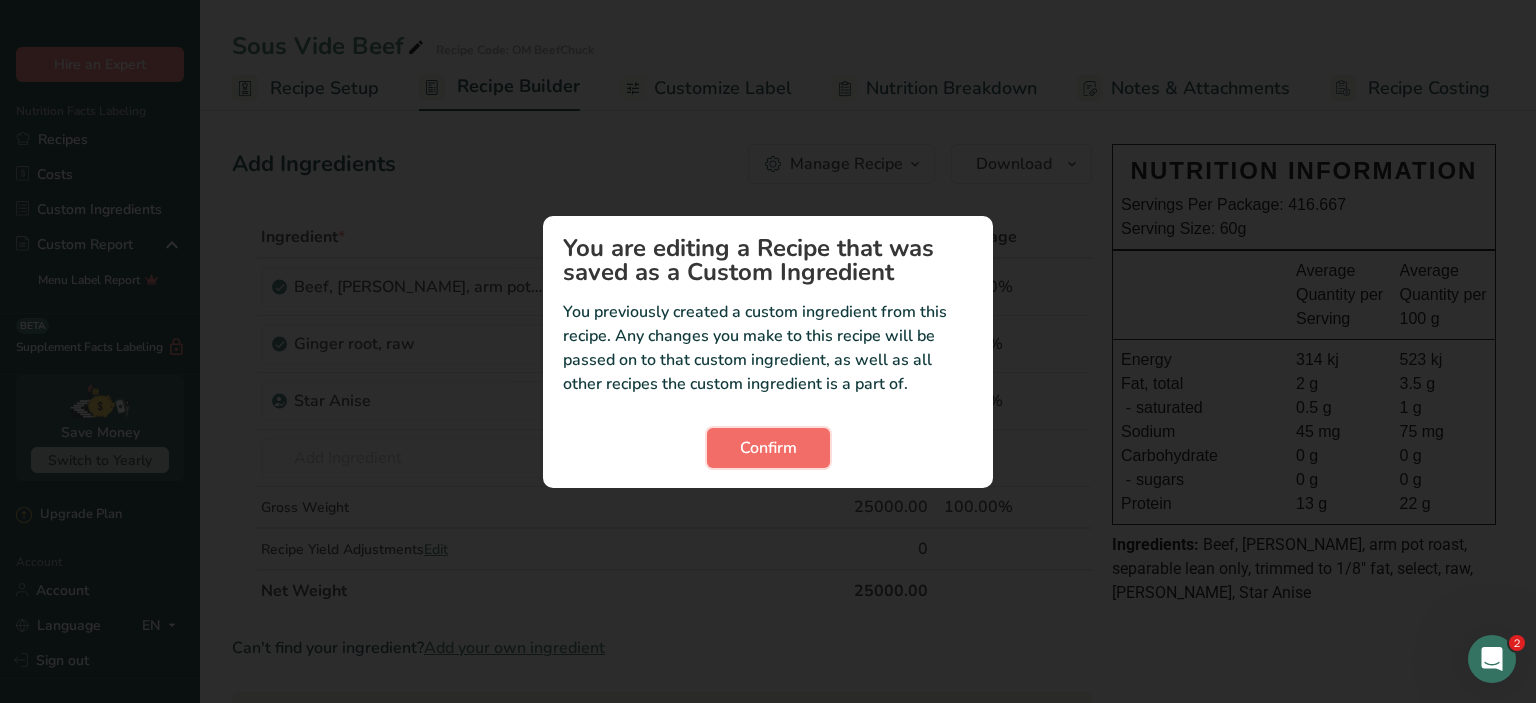 click on "Confirm" at bounding box center [768, 448] 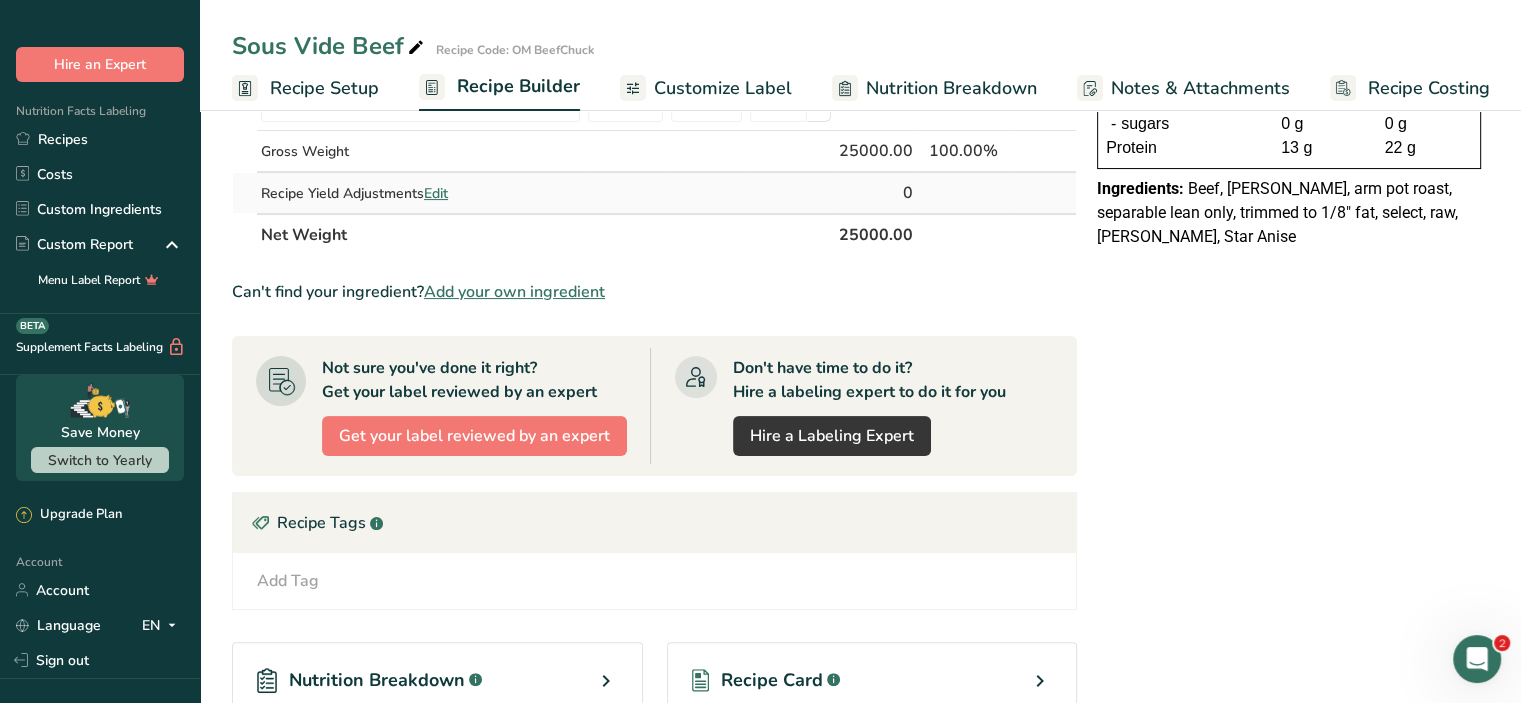 scroll, scrollTop: 0, scrollLeft: 0, axis: both 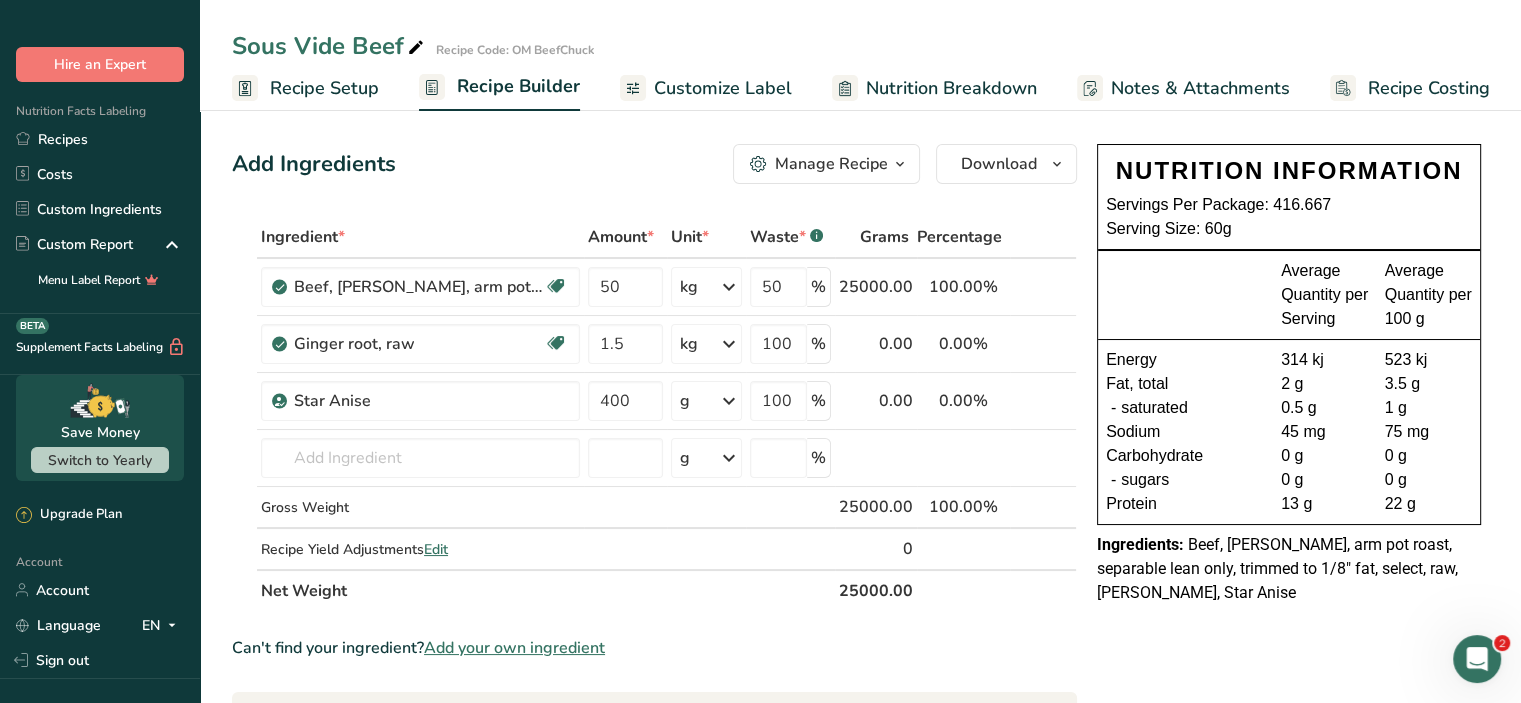 click on "Recipe Setup" at bounding box center [324, 88] 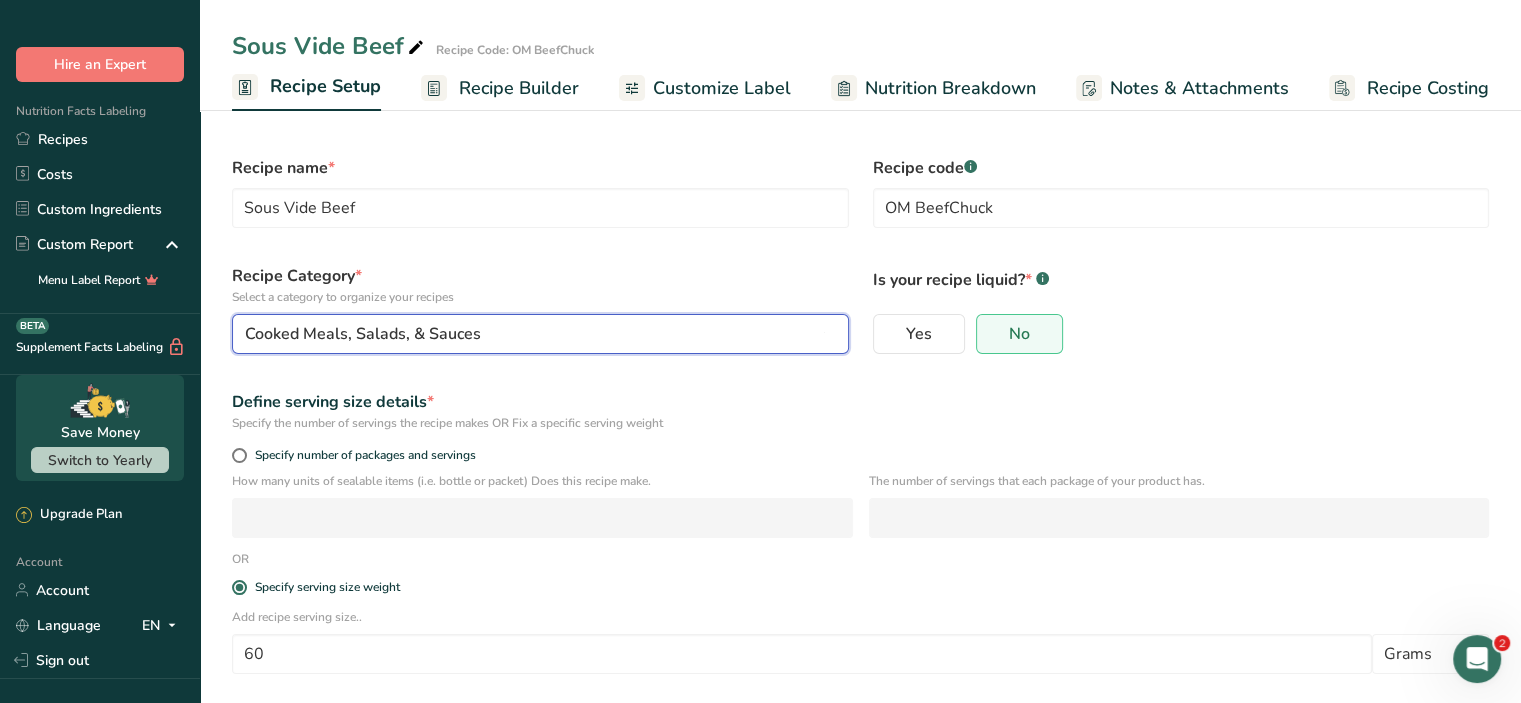 click on "Cooked Meals, Salads, & Sauces" at bounding box center (363, 334) 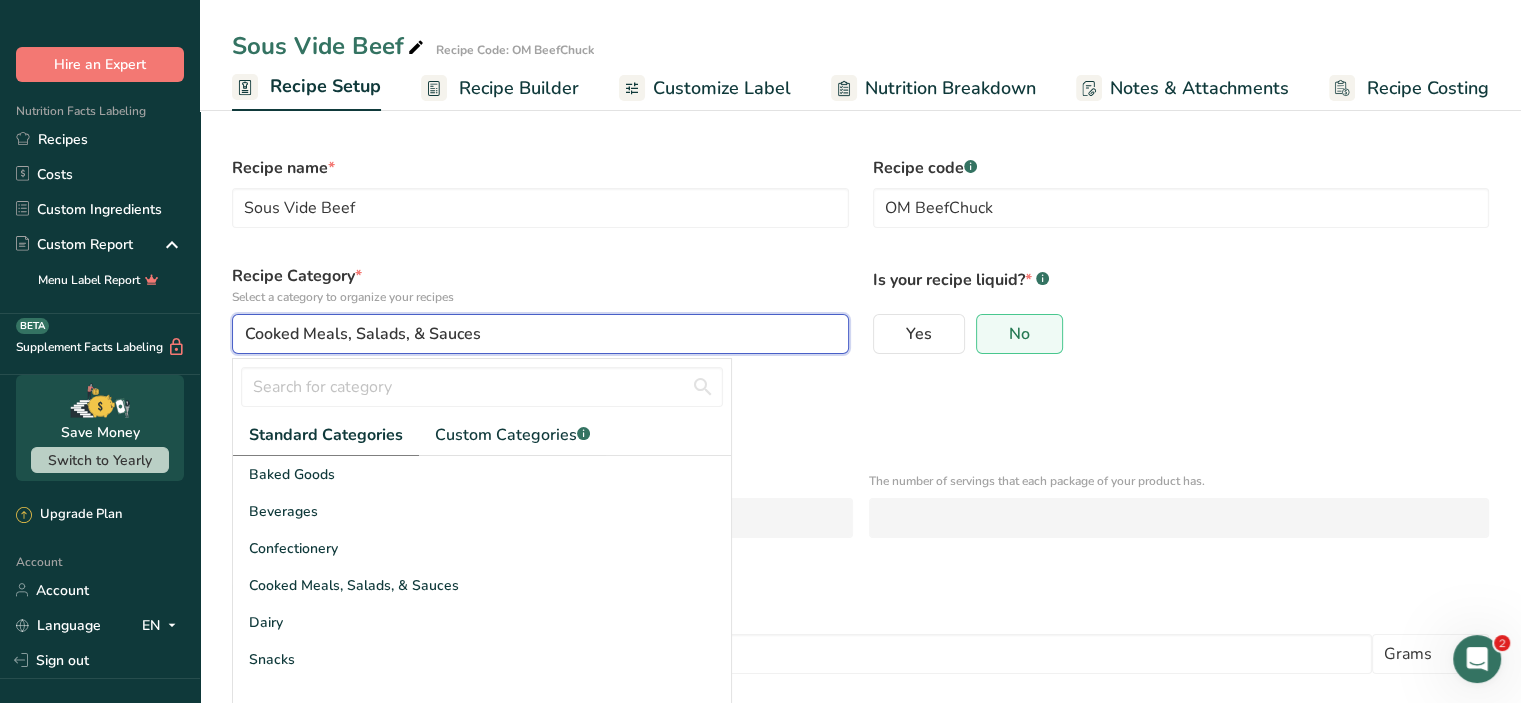 click on "Cooked Meals, Salads, & Sauces" at bounding box center (534, 334) 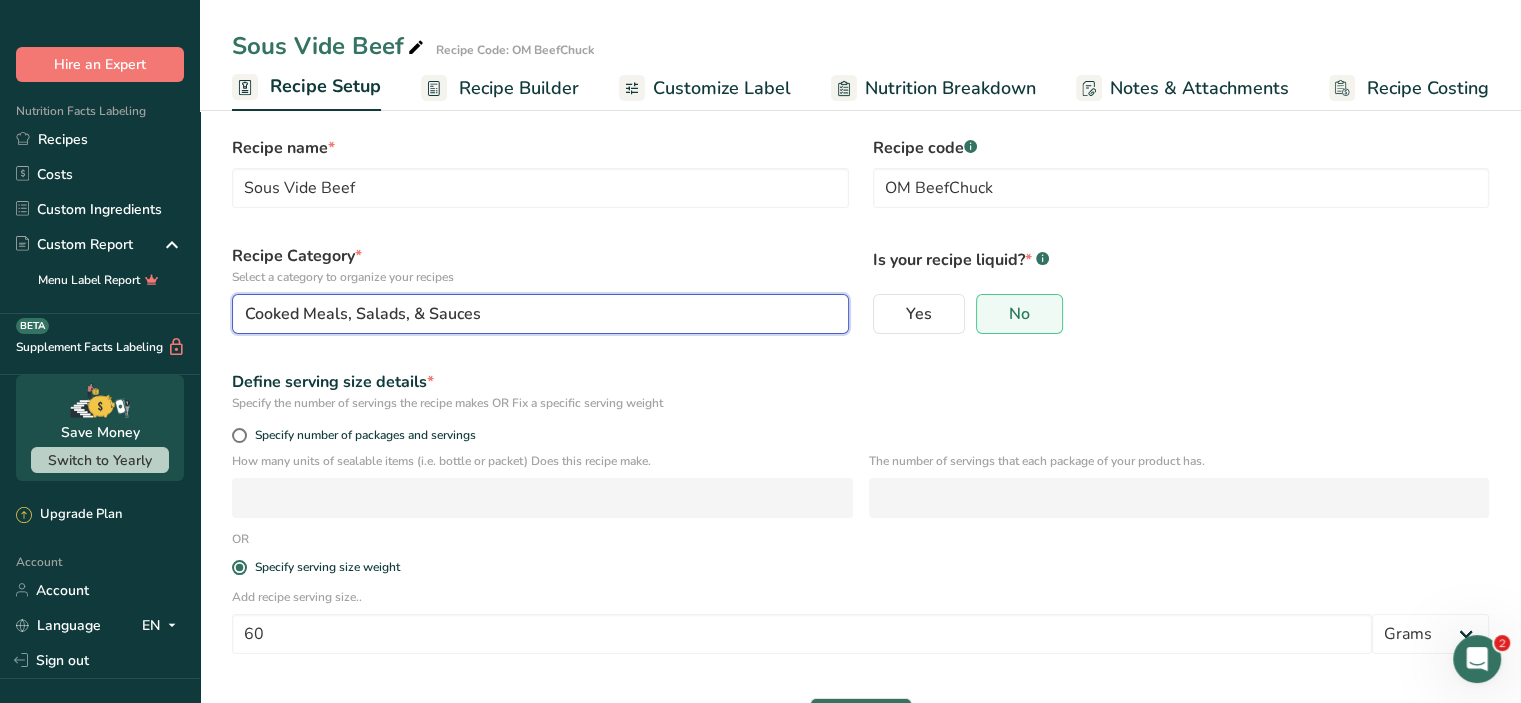 scroll, scrollTop: 0, scrollLeft: 0, axis: both 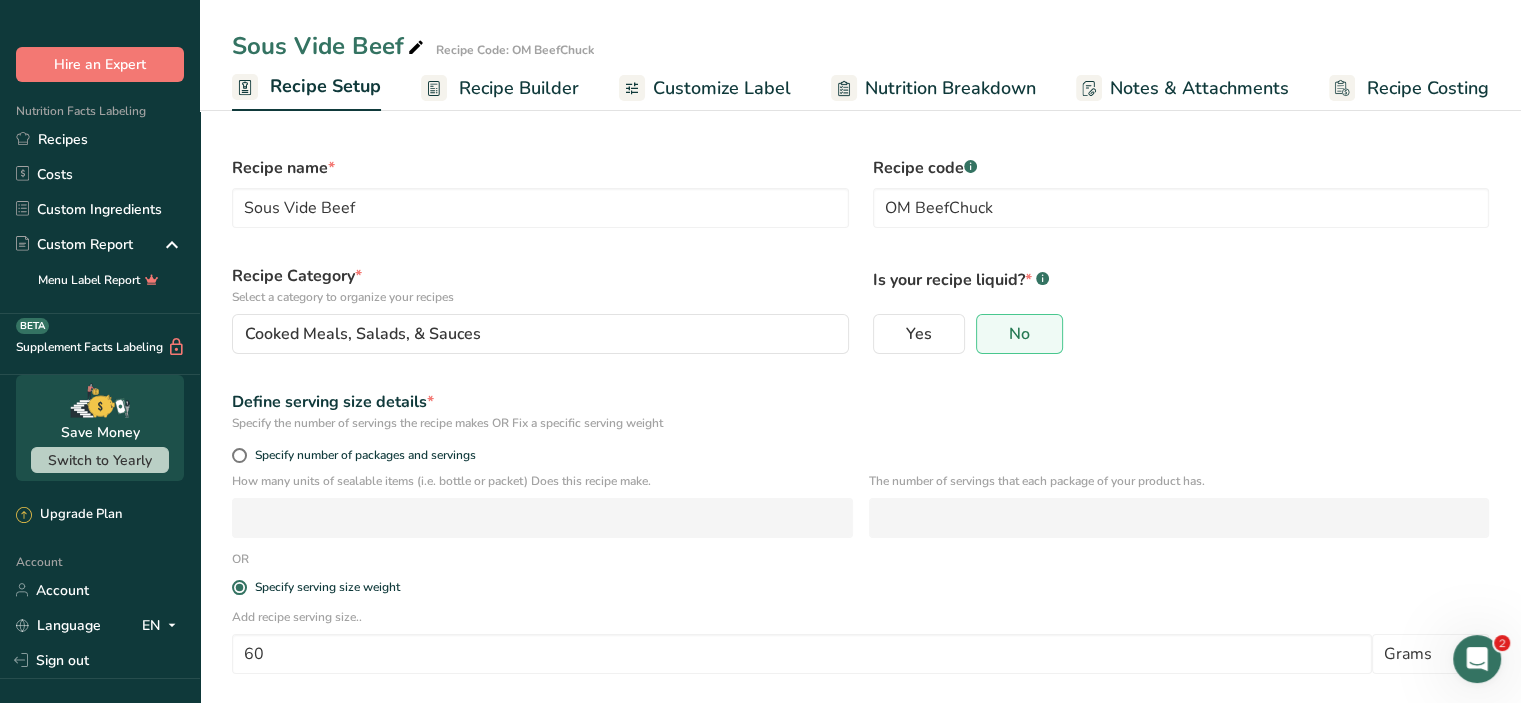 click on "Recipe Builder" at bounding box center (500, 88) 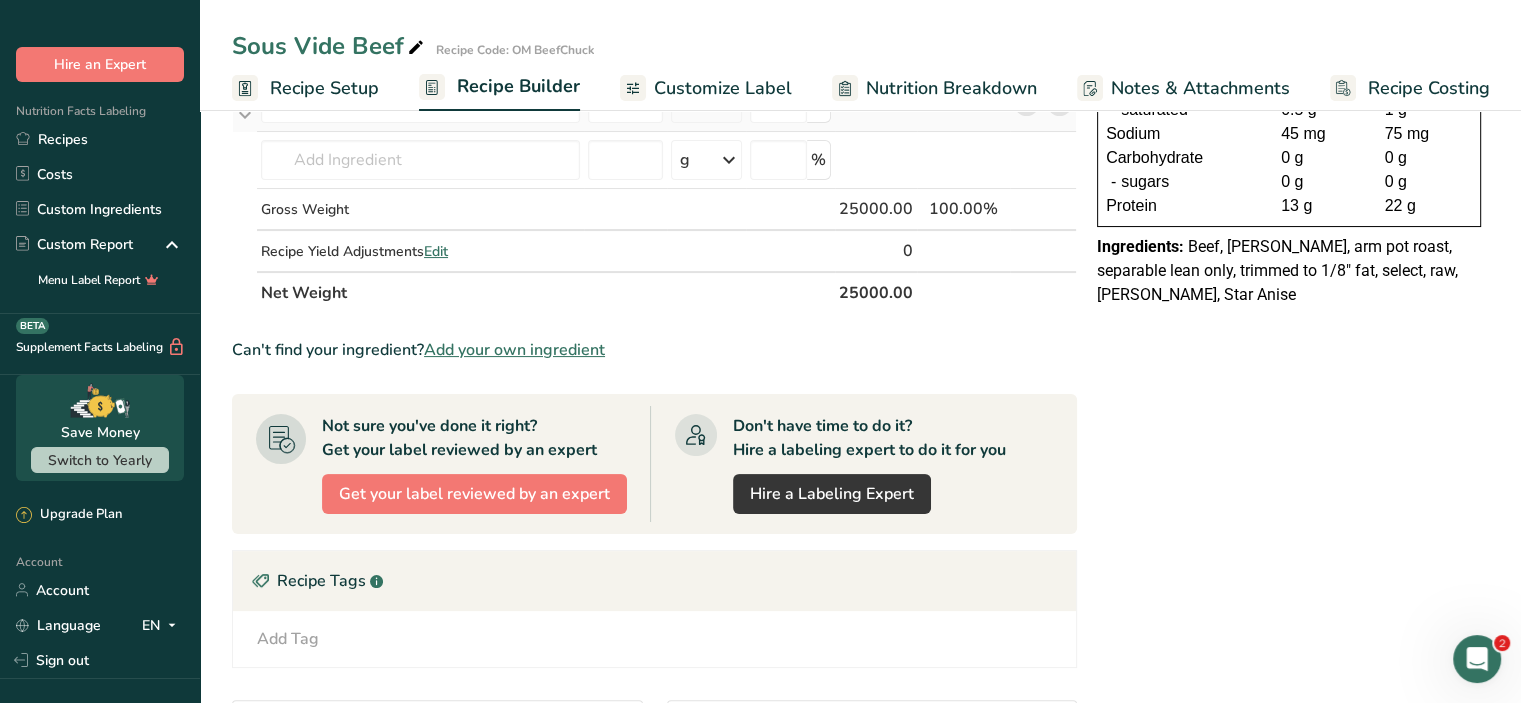 scroll, scrollTop: 572, scrollLeft: 0, axis: vertical 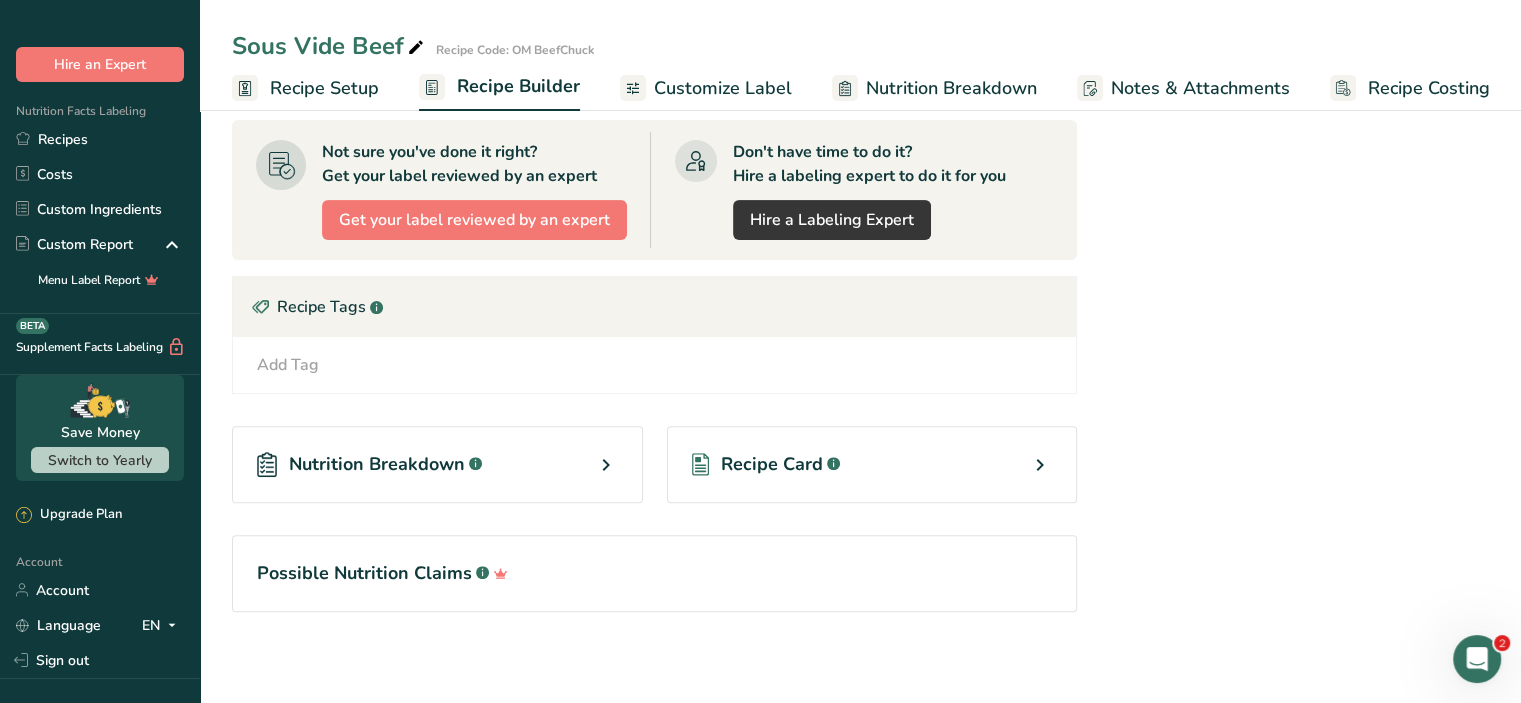 click at bounding box center (606, 465) 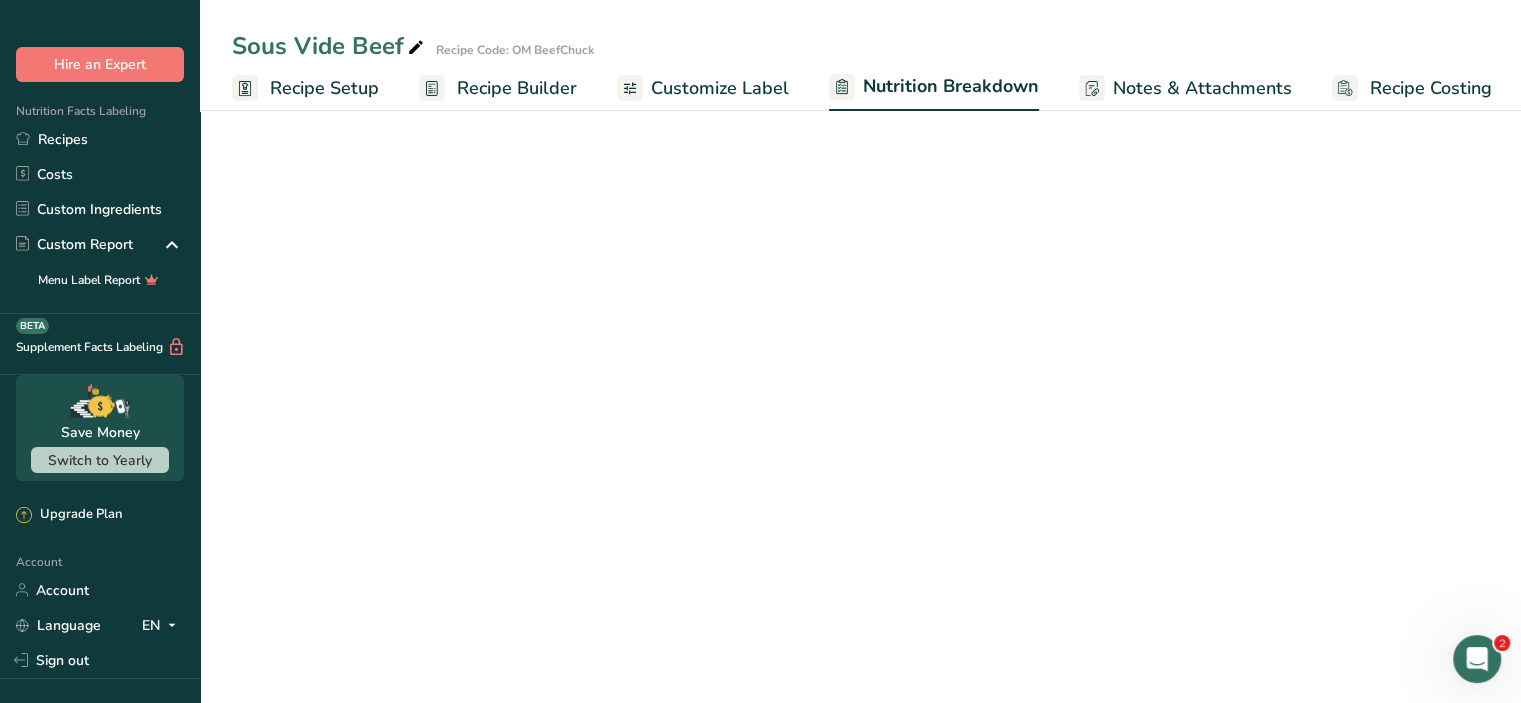 select on "Calories" 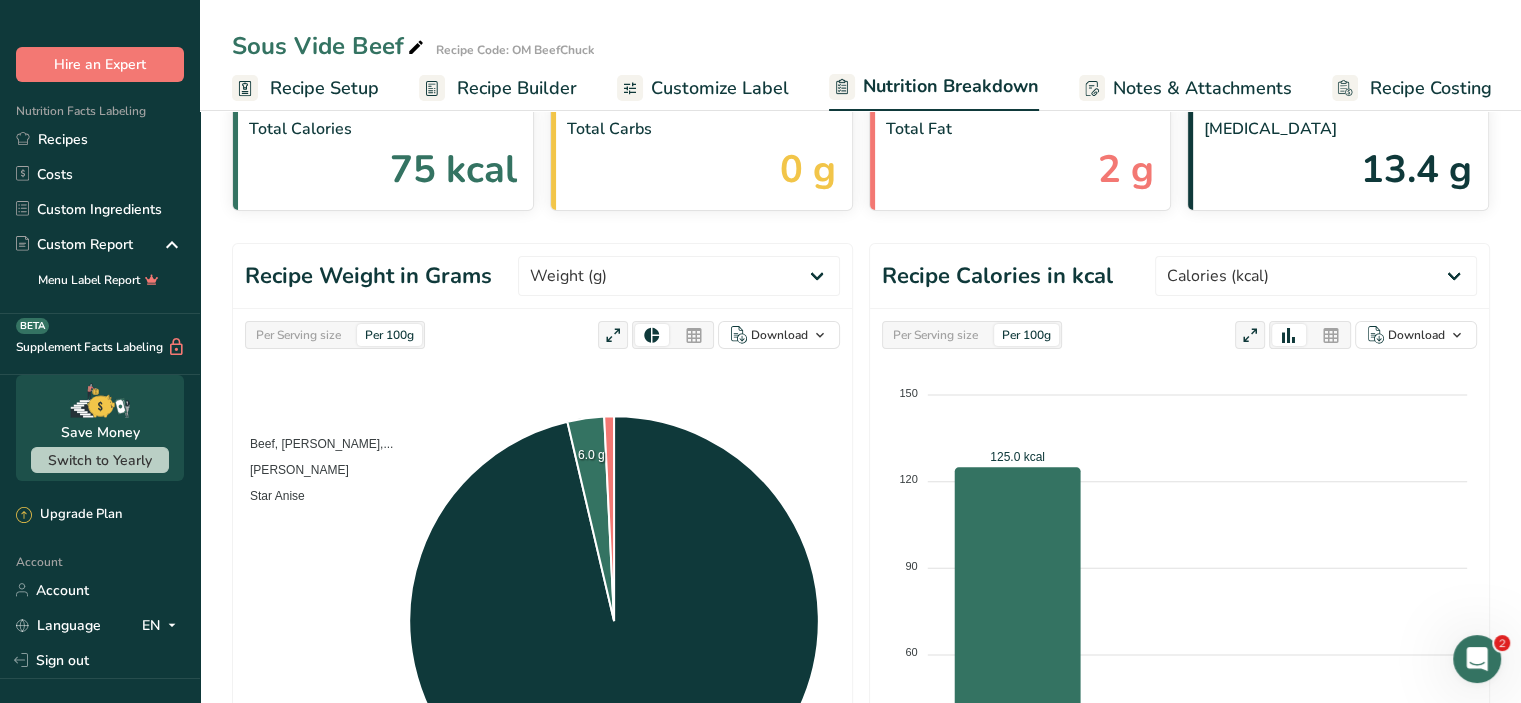 scroll, scrollTop: 96, scrollLeft: 0, axis: vertical 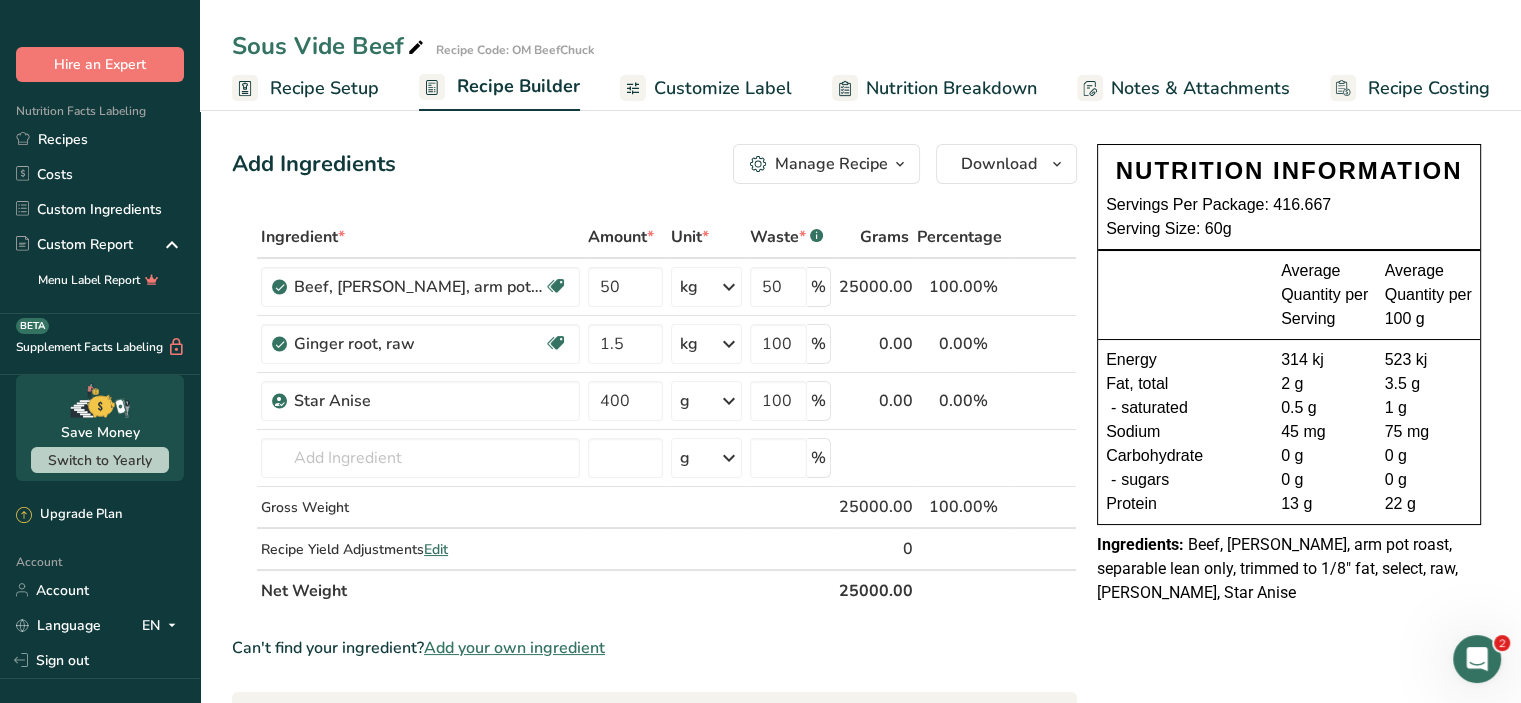 click on "Beef, chuck, arm pot roast, separable lean only, trimmed to 1/8" fat, select, raw, Ginger root, Star Anise" at bounding box center [1277, 568] 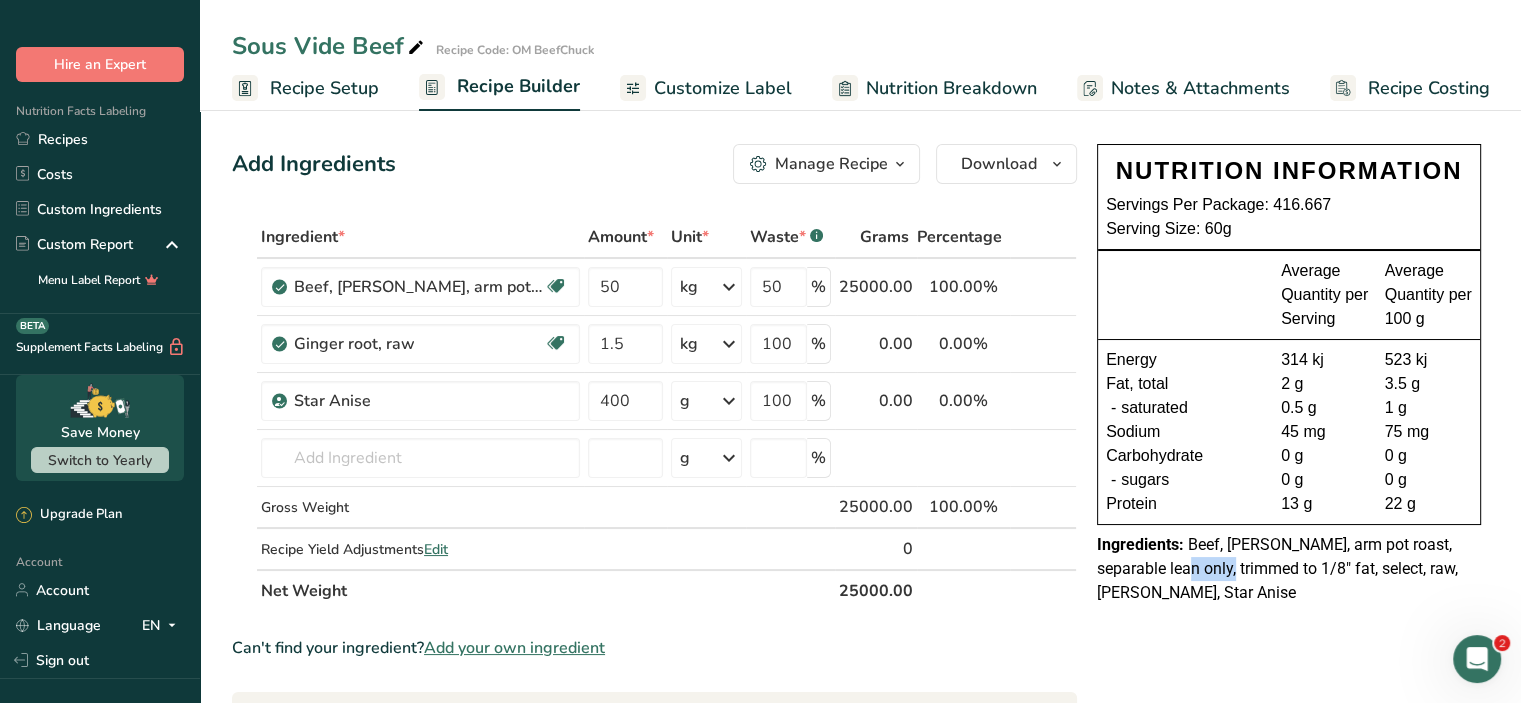 click on "Beef, chuck, arm pot roast, separable lean only, trimmed to 1/8" fat, select, raw, Ginger root, Star Anise" at bounding box center [1277, 568] 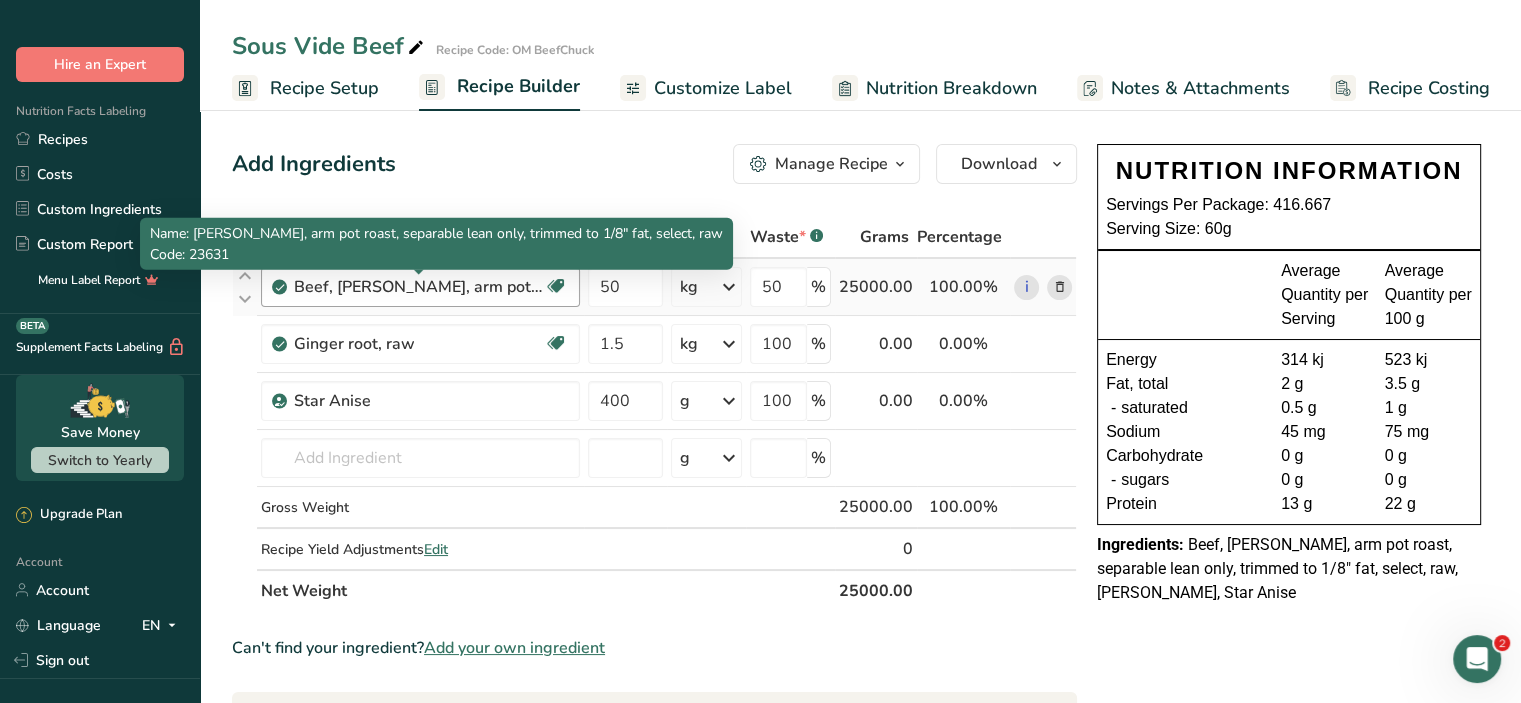 click on "Beef, chuck, arm pot roast, separable lean only, trimmed to 1/8" fat, select, raw" at bounding box center (419, 287) 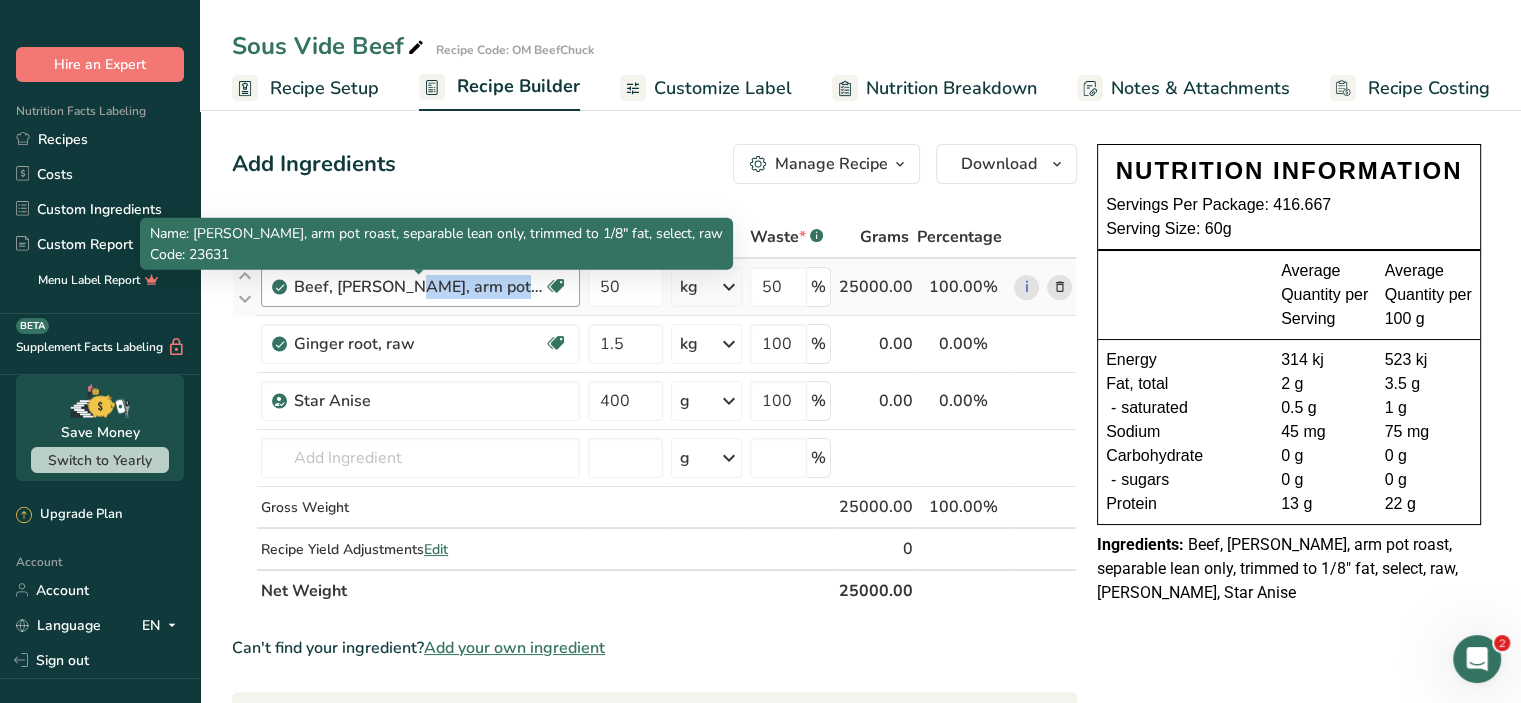 click on "Beef, chuck, arm pot roast, separable lean only, trimmed to 1/8" fat, select, raw" at bounding box center (419, 287) 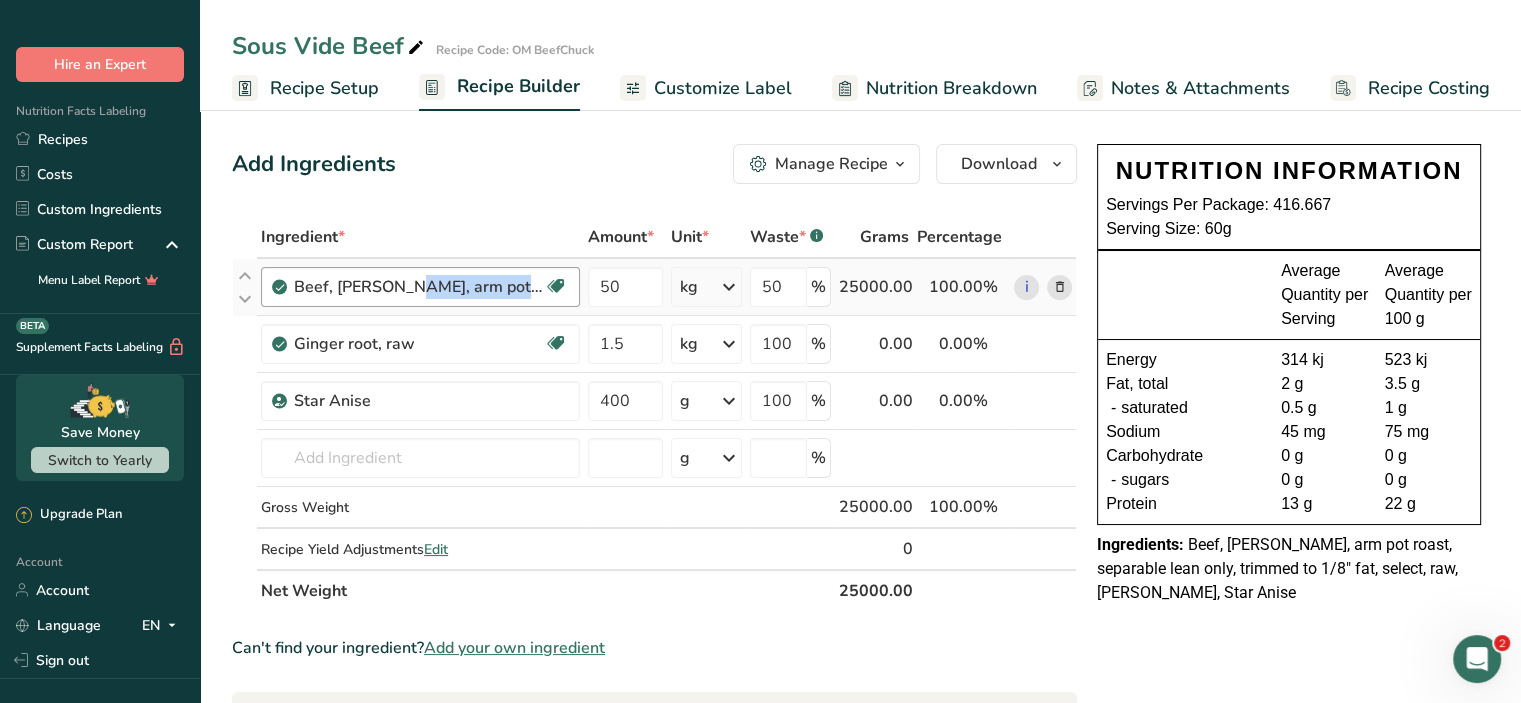 click on "Beef, chuck, arm pot roast, separable lean only, trimmed to 1/8" fat, select, raw" at bounding box center (419, 287) 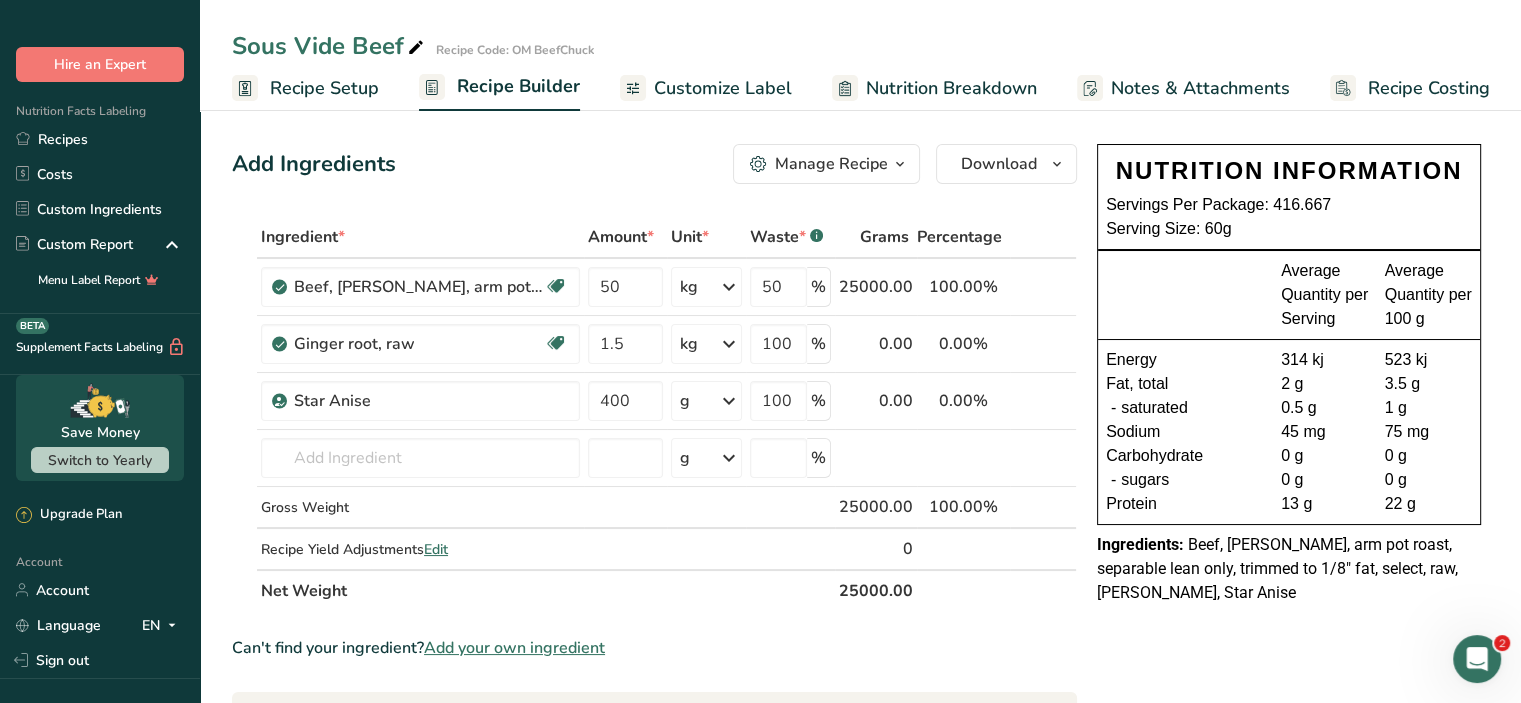 click on "Customize Label" at bounding box center (706, 88) 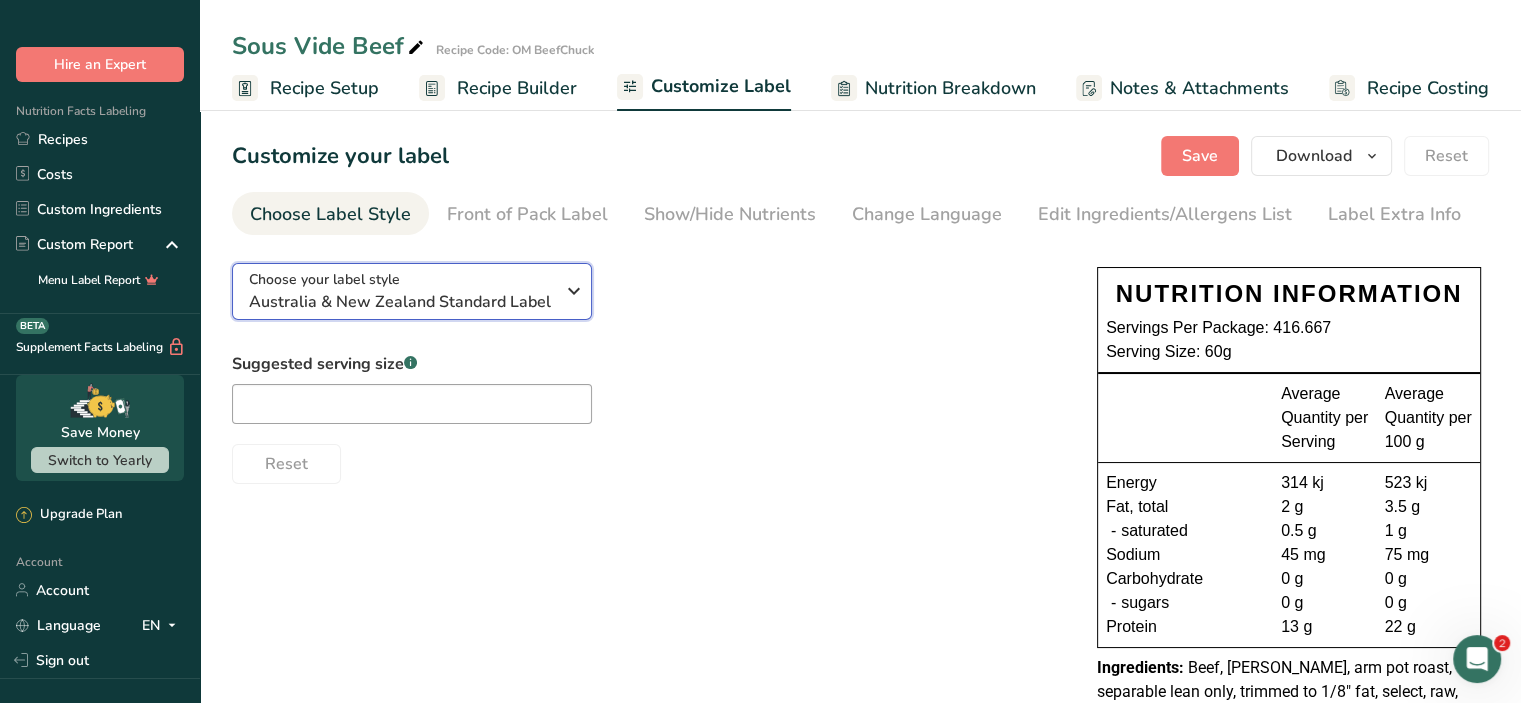 click on "Choose your label style
Australia & New Zealand Standard Label" at bounding box center (409, 291) 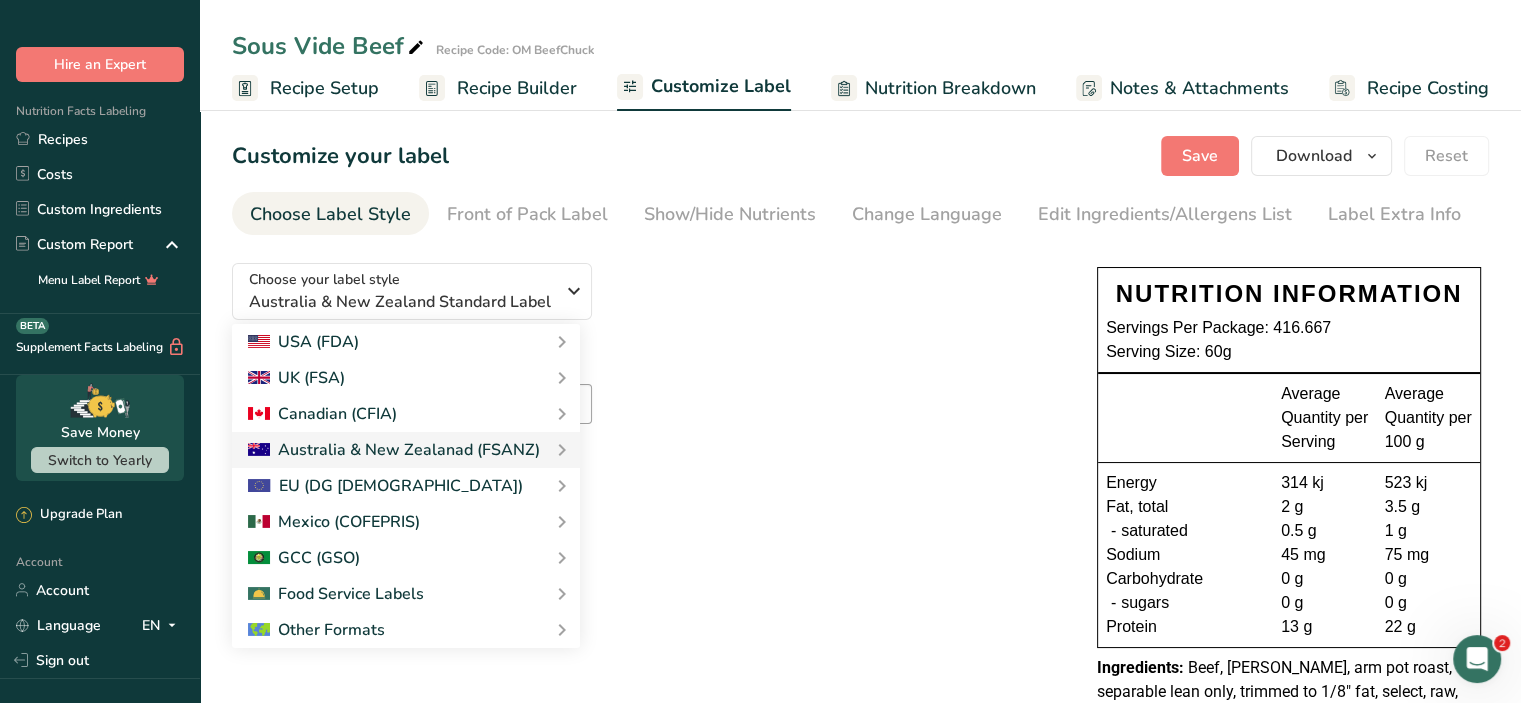 click on "Suggested serving size
.a-a{fill:#347362;}.b-a{fill:#fff;}
Reset" at bounding box center (644, 418) 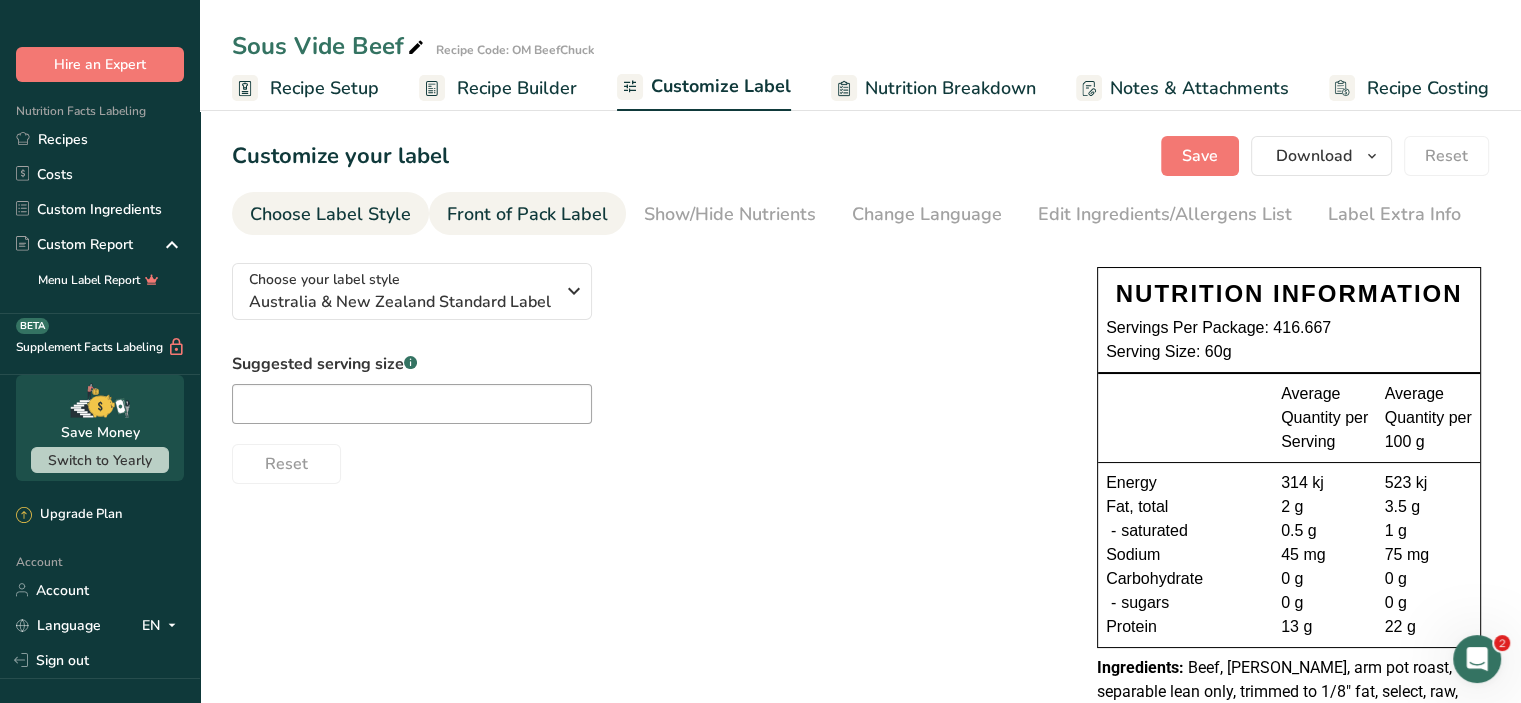 click on "Front of Pack Label" at bounding box center [527, 214] 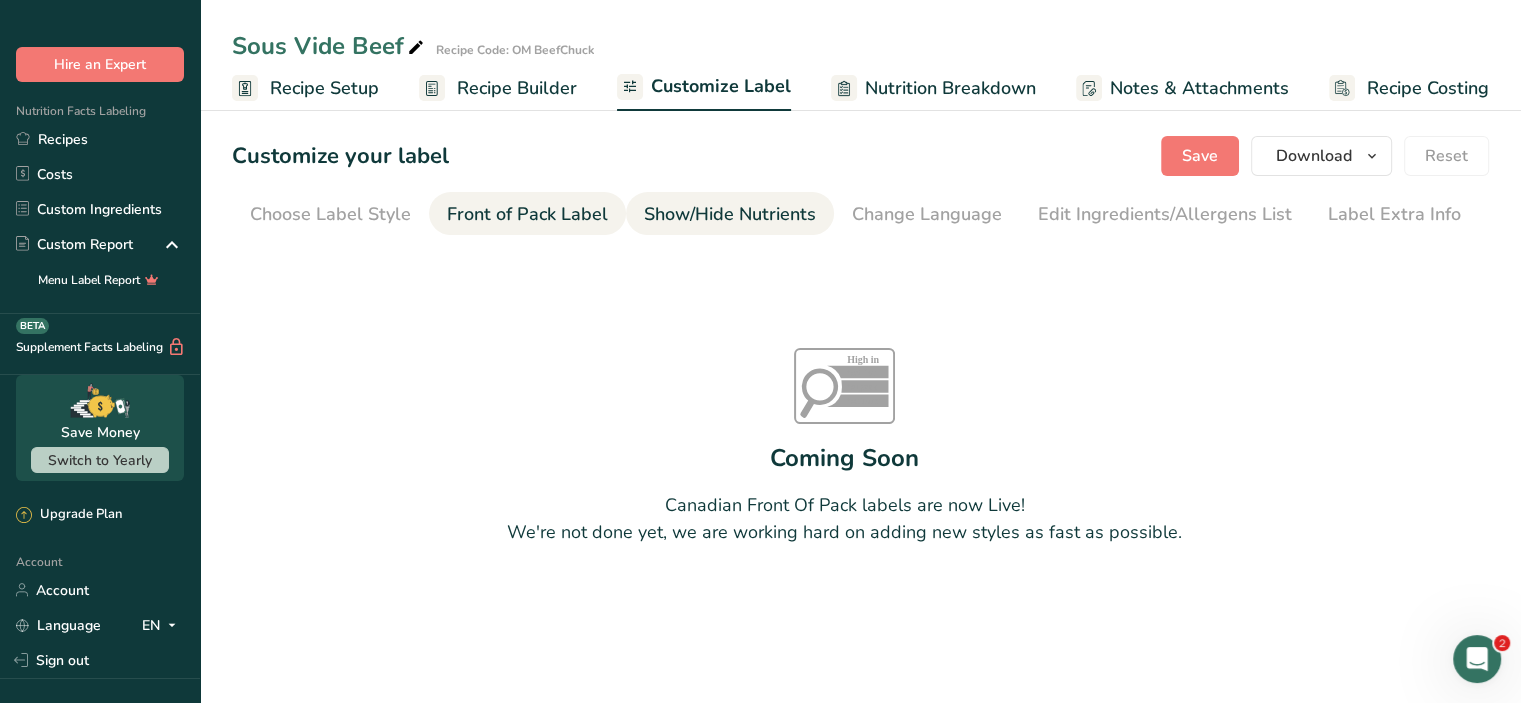 click on "Show/Hide Nutrients" at bounding box center [730, 214] 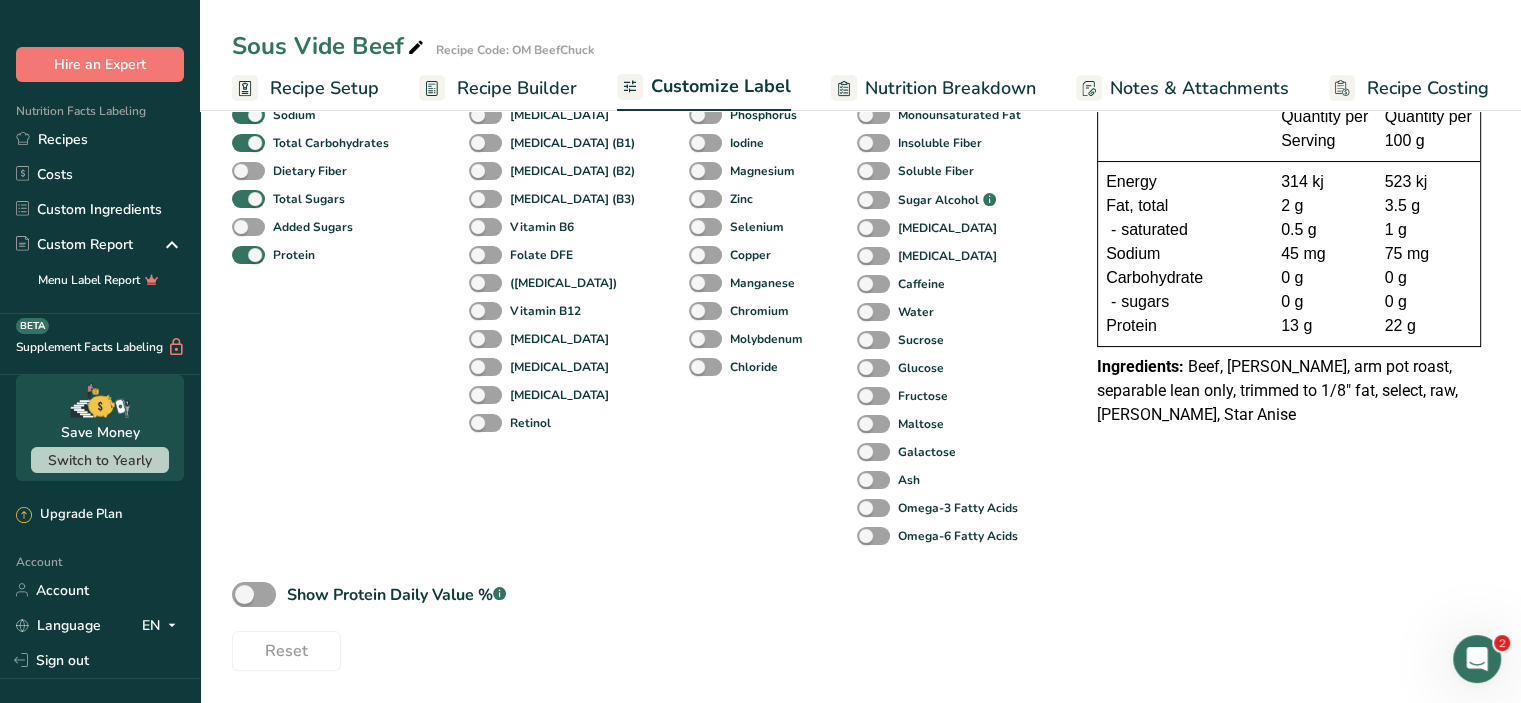 scroll, scrollTop: 0, scrollLeft: 0, axis: both 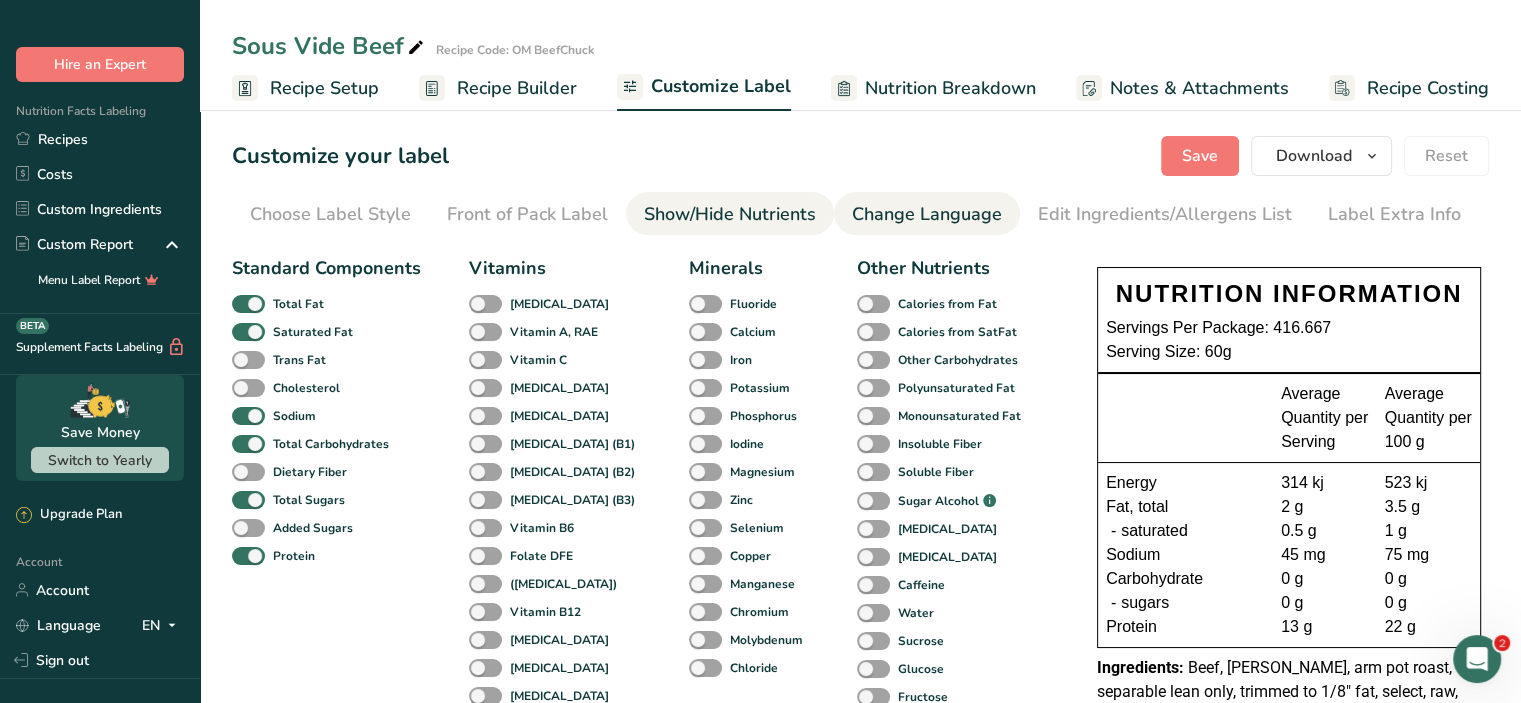 click on "Change Language" at bounding box center (927, 214) 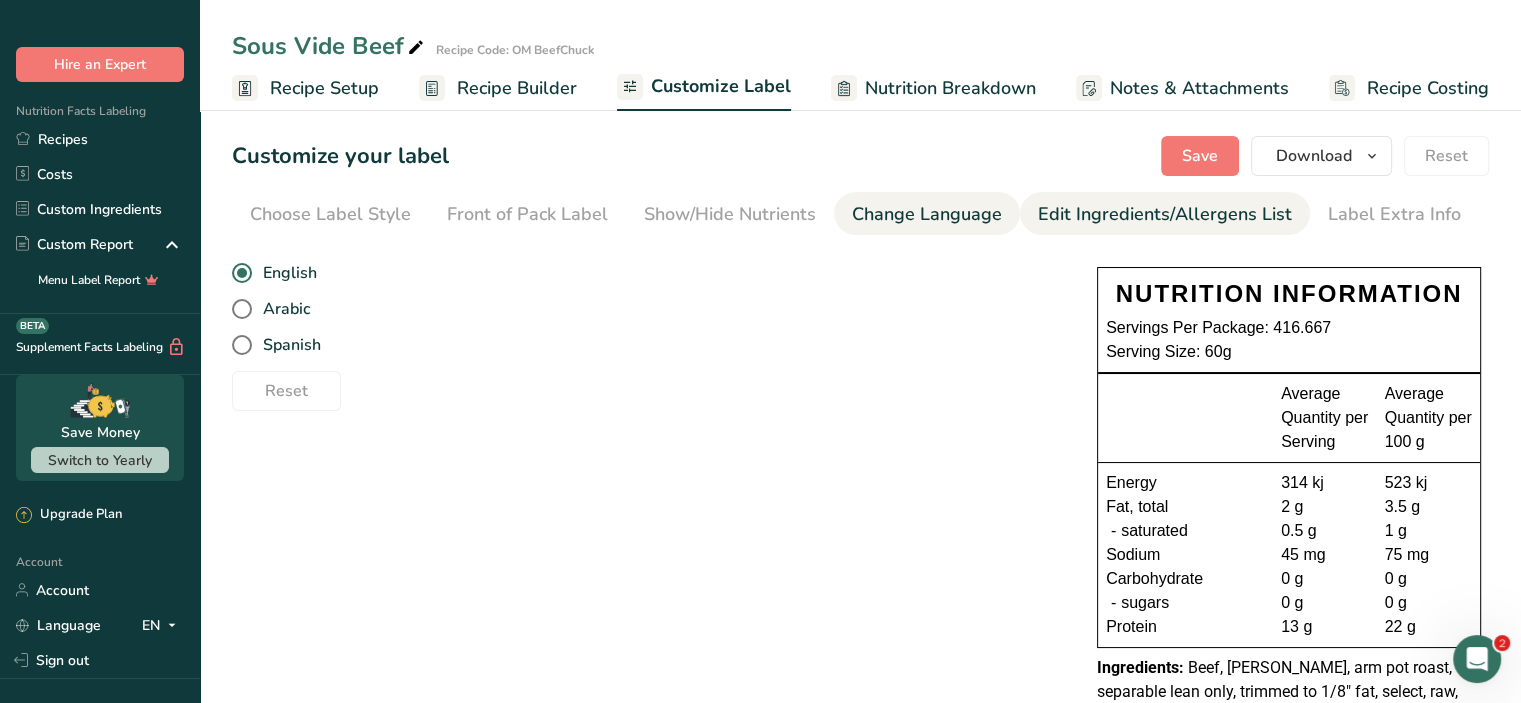 click on "Edit Ingredients/Allergens List" at bounding box center [1165, 214] 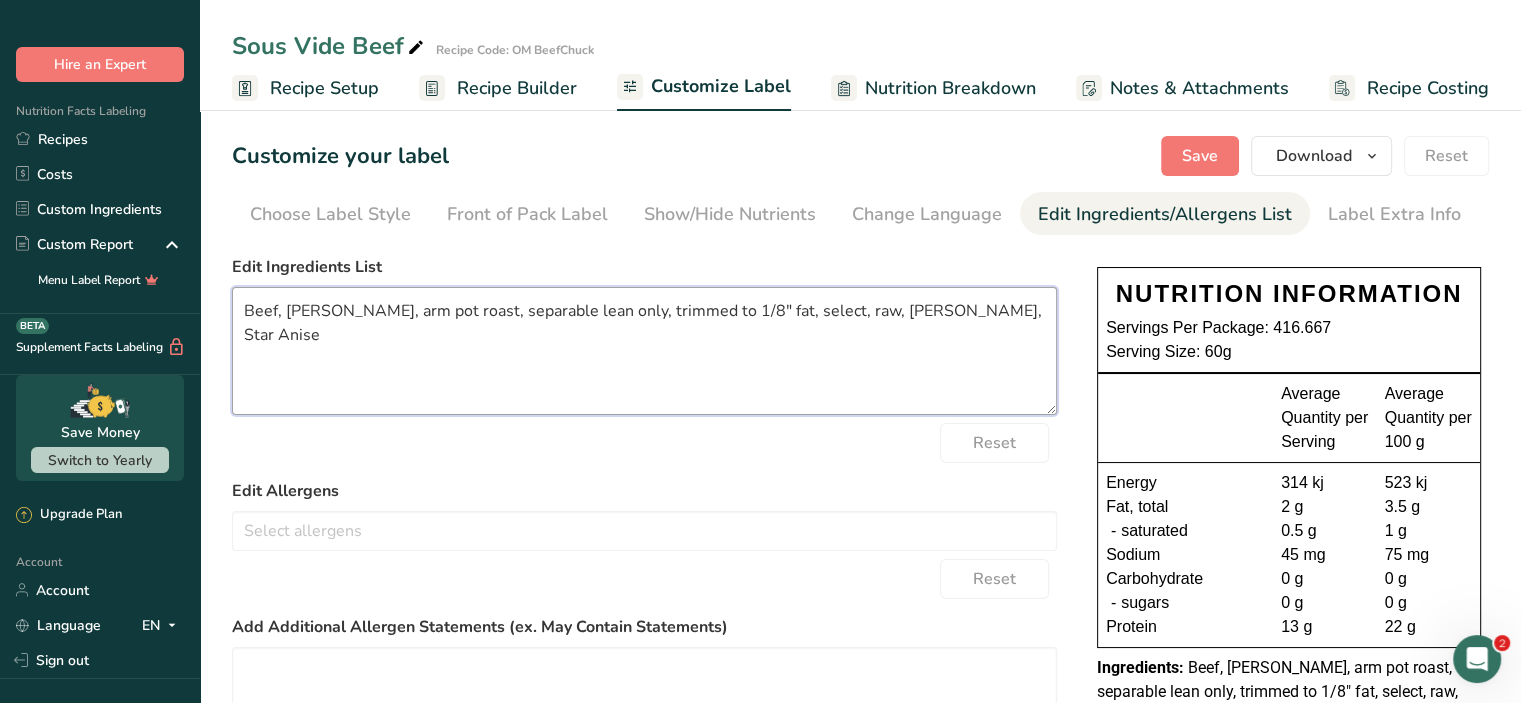 click on "Beef, chuck, arm pot roast, separable lean only, trimmed to 1/8" fat, select, raw, Ginger root, Star Anise" at bounding box center [644, 351] 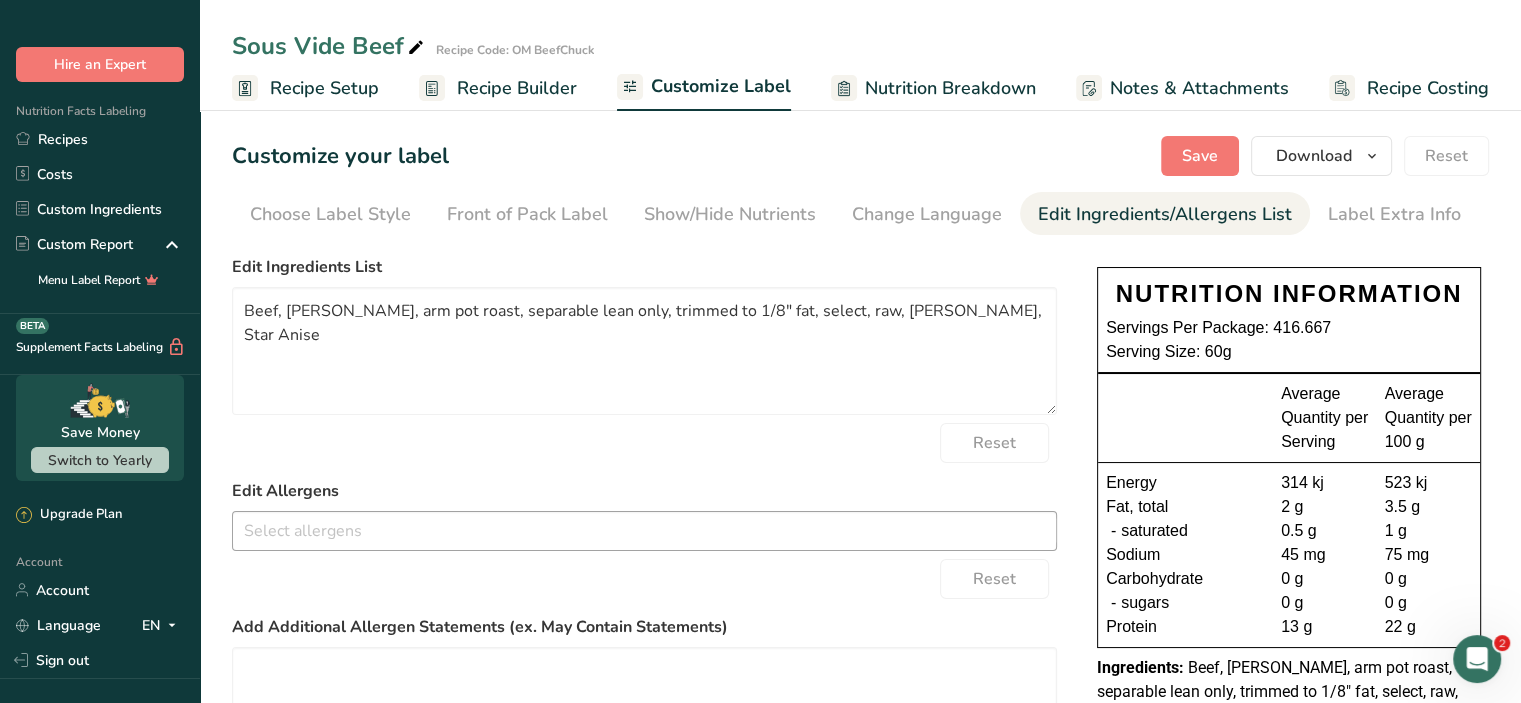 click at bounding box center (644, 532) 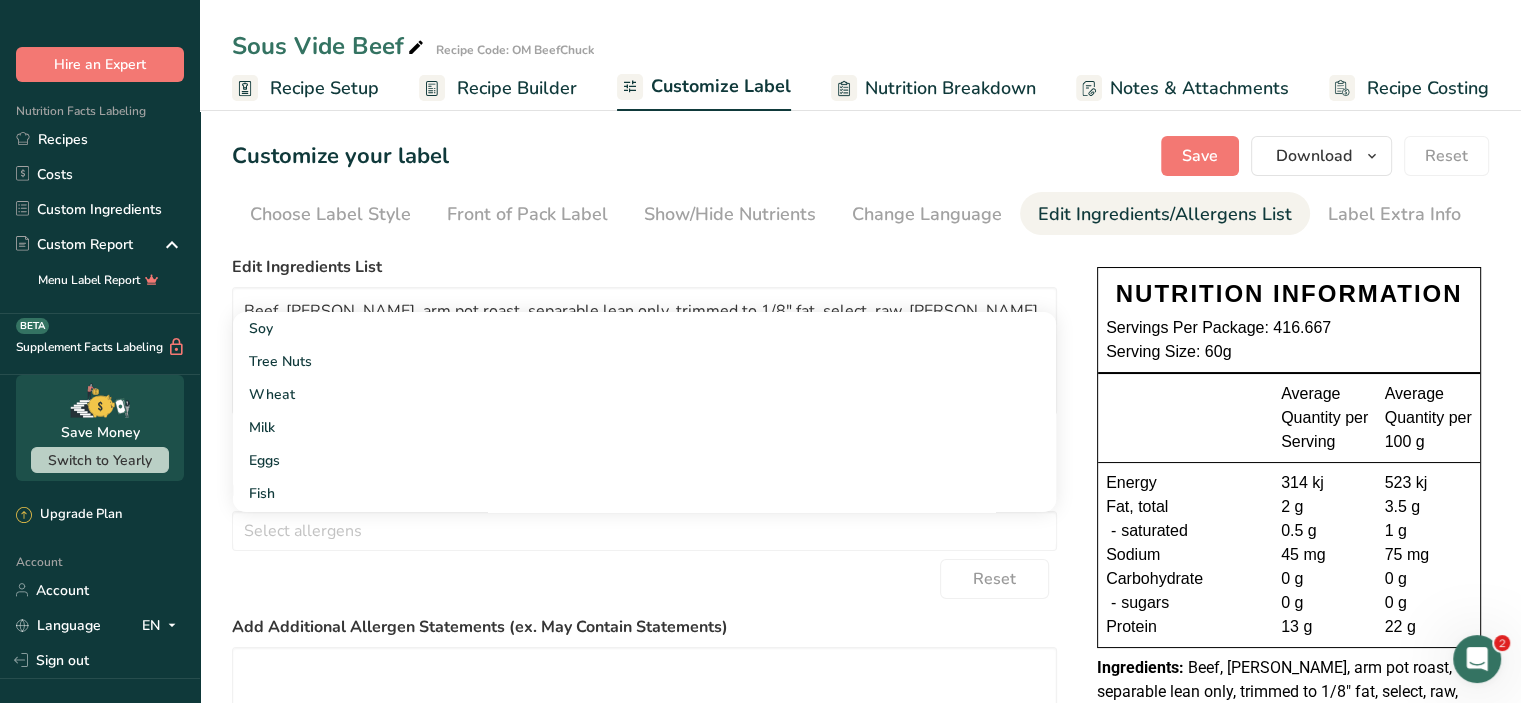 click on "Edit Ingredients List Beef, chuck, arm pot roast, separable lean only, trimmed to 1/8" fat, select, raw, Ginger root, Star Anise
Reset
Edit Allergens
Soy
Tree Nuts
Wheat
Milk
Eggs
Fish
Peanuts
Sesame
Crustaceans
Sulphites
Celery
Mustard
Lupins
Mollusks
Gluten
Almond
Beech nut
Brazil nut
Butternut
Cashew
Chestnut
Chinquapin
Coconut
Hazelnut
Gingko nut
Hickory nut
Lichee nut
Macadamia nut
Pecan" at bounding box center (644, 574) 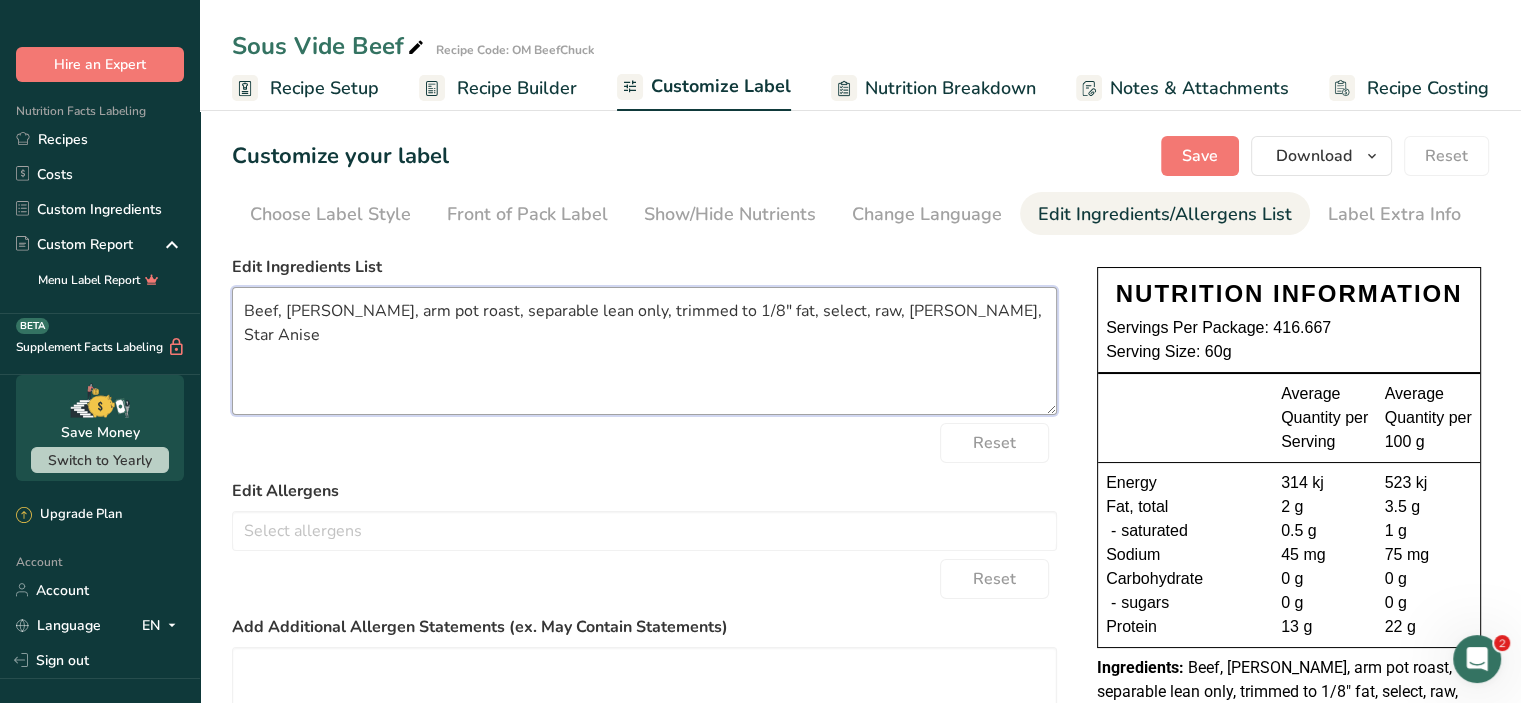 click on "Beef, chuck, arm pot roast, separable lean only, trimmed to 1/8" fat, select, raw, Ginger root, Star Anise" at bounding box center (644, 351) 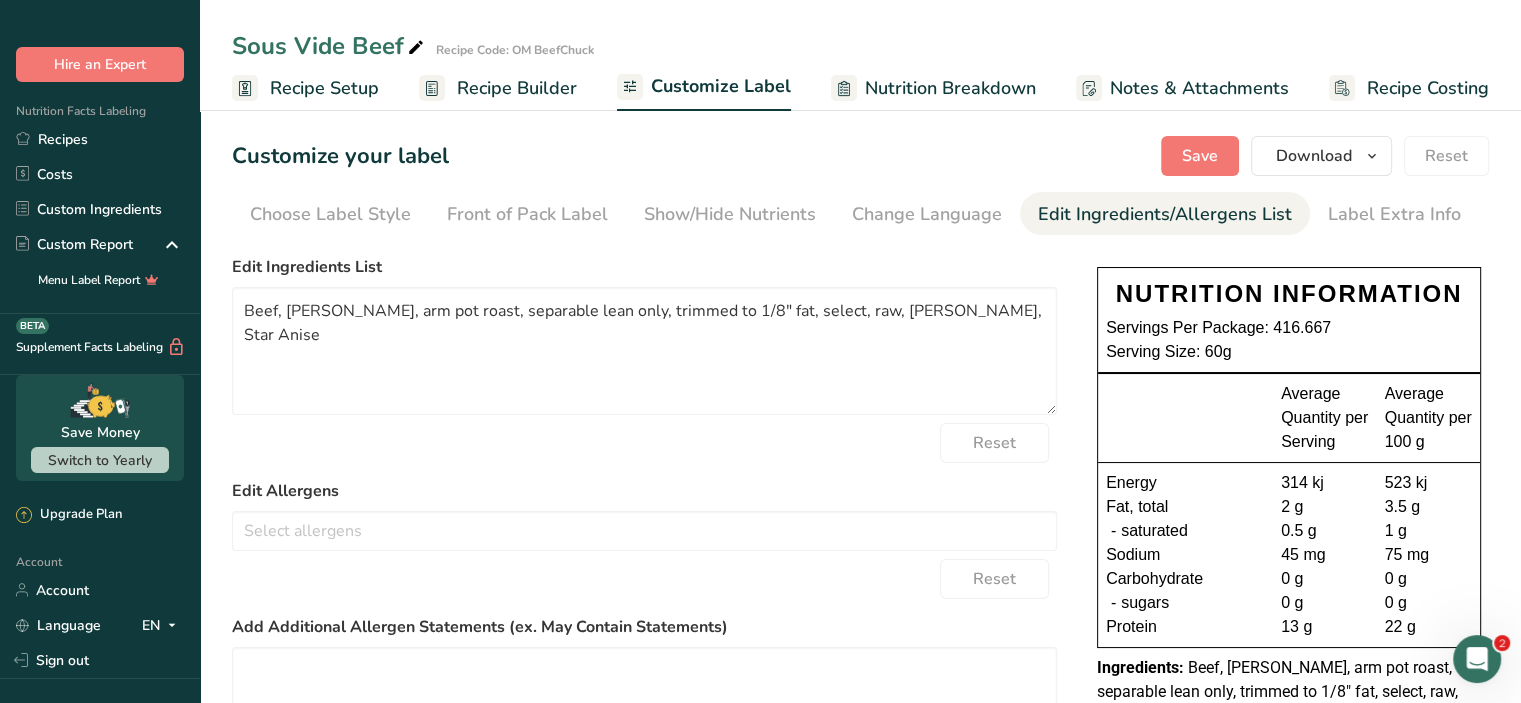 click on "Reset" at bounding box center [644, 579] 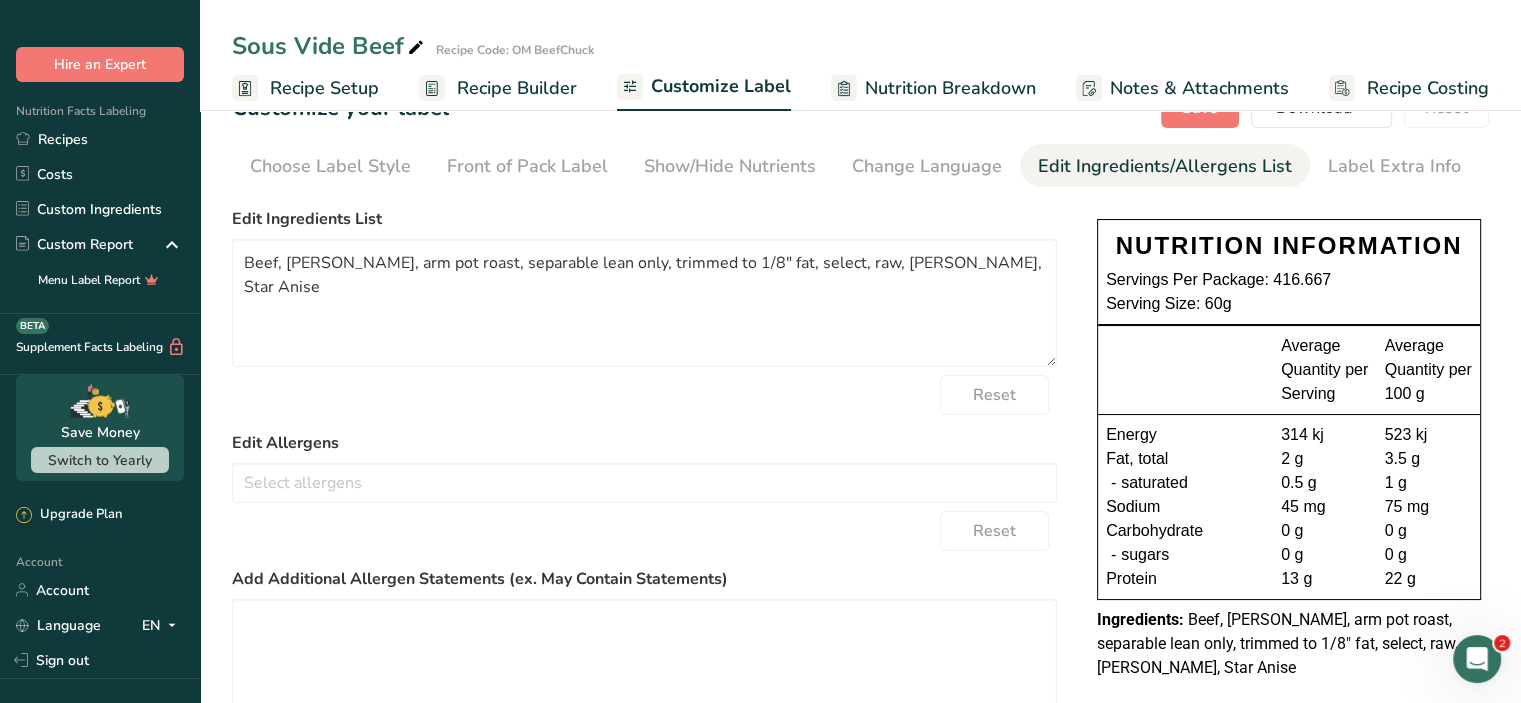 scroll, scrollTop: 0, scrollLeft: 0, axis: both 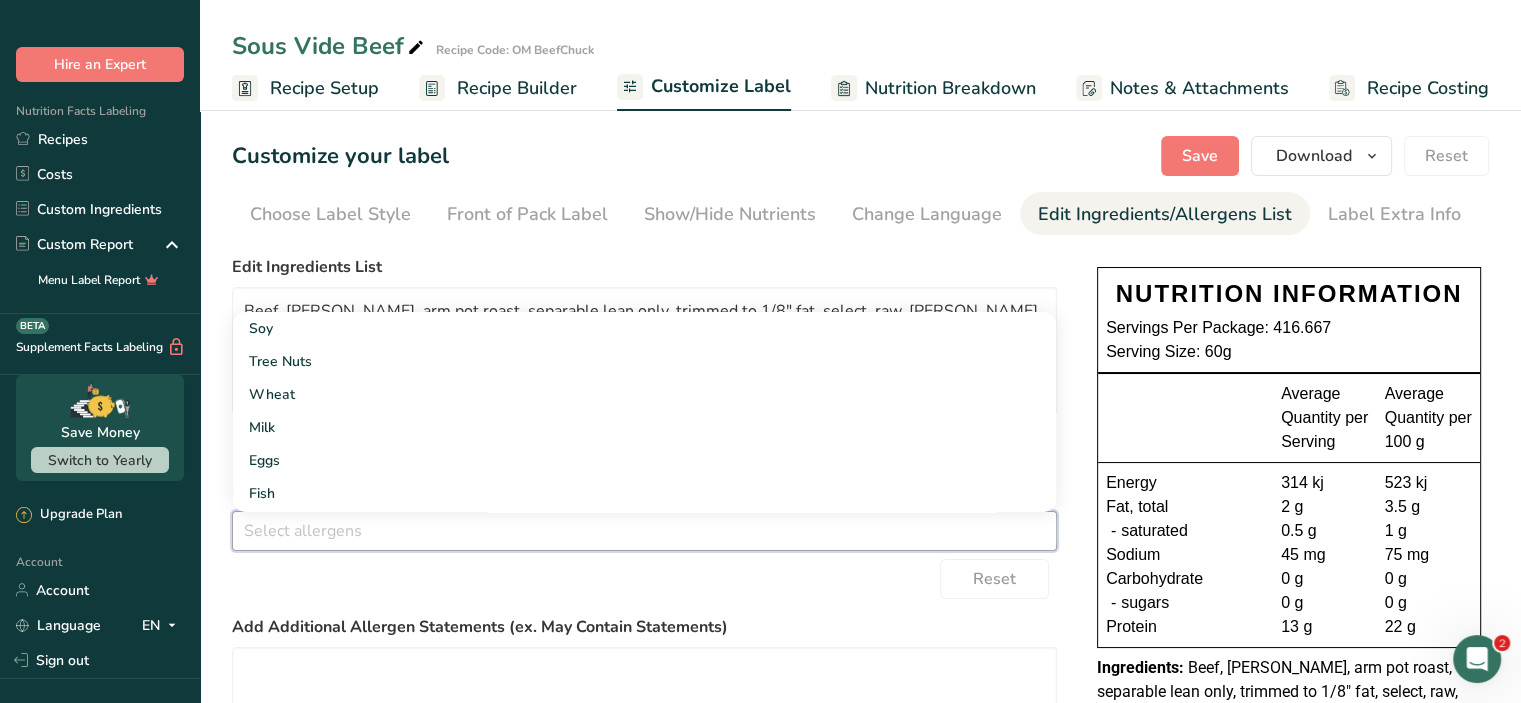 click at bounding box center (644, 530) 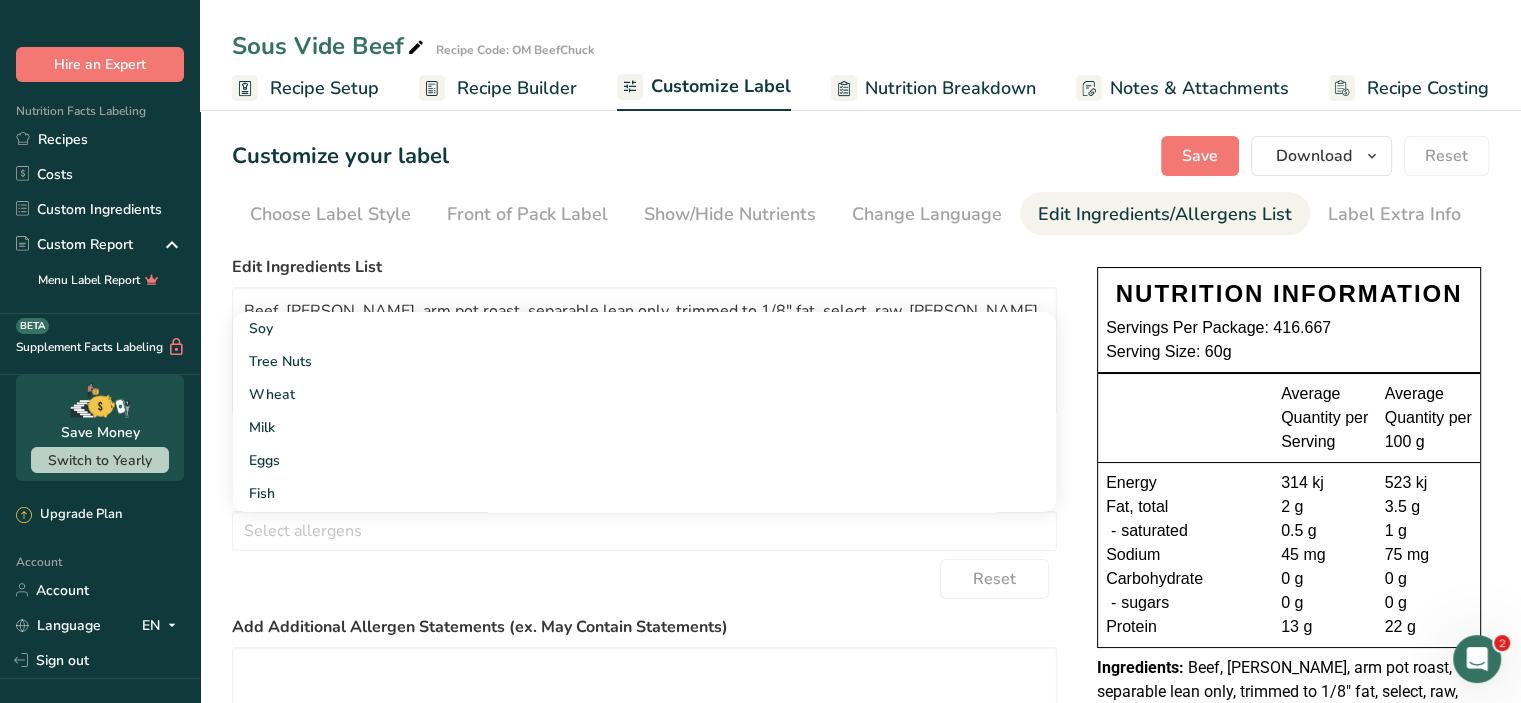 click on "Reset" at bounding box center (644, 579) 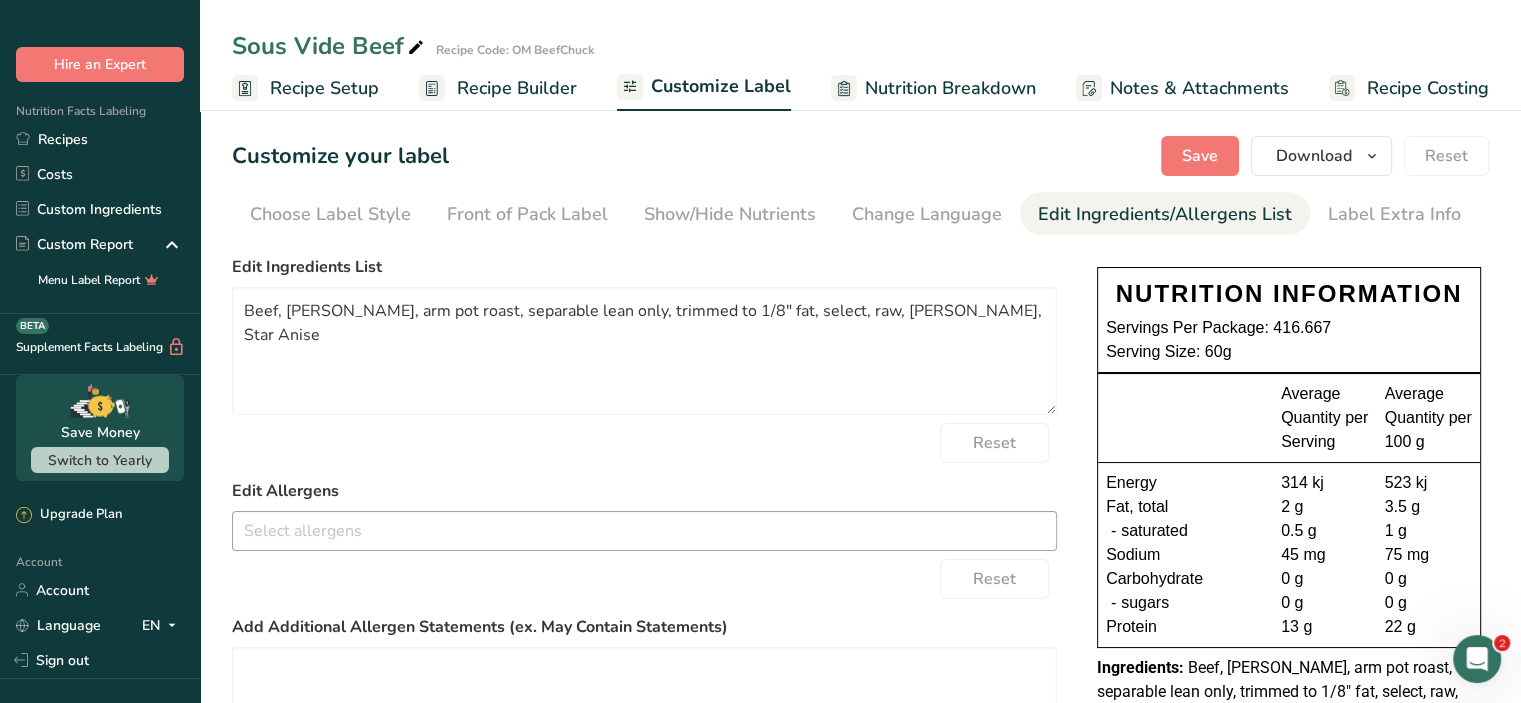 click at bounding box center [644, 532] 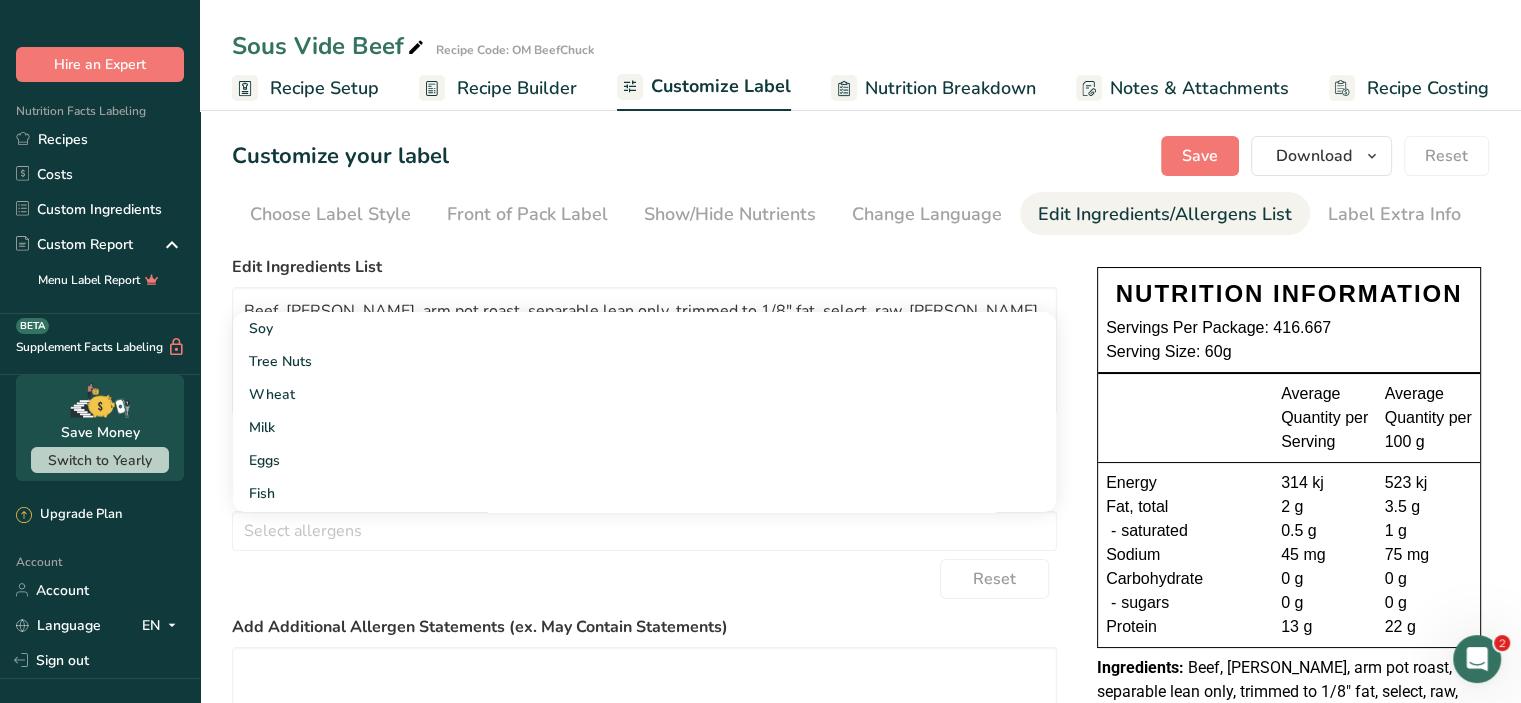 click on "Reset" at bounding box center [644, 579] 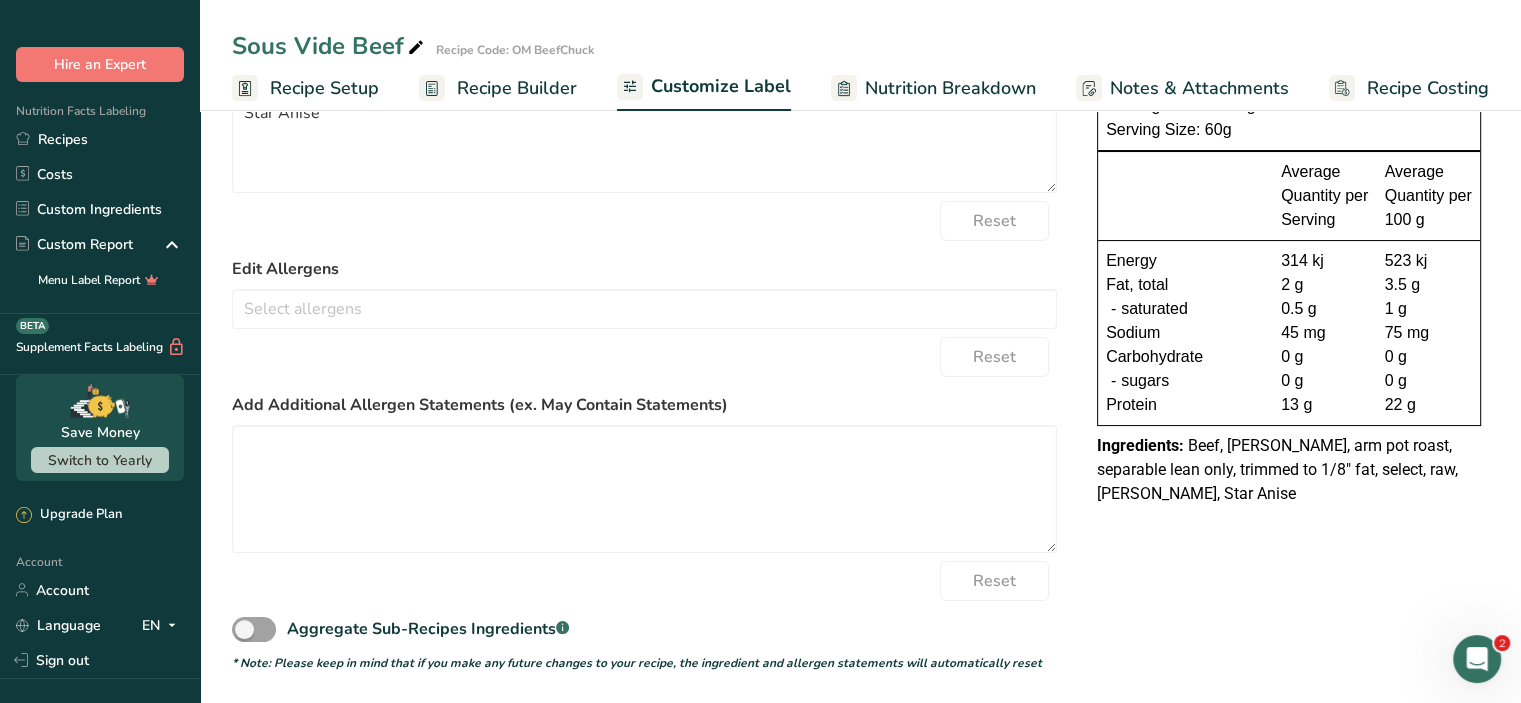 scroll, scrollTop: 0, scrollLeft: 0, axis: both 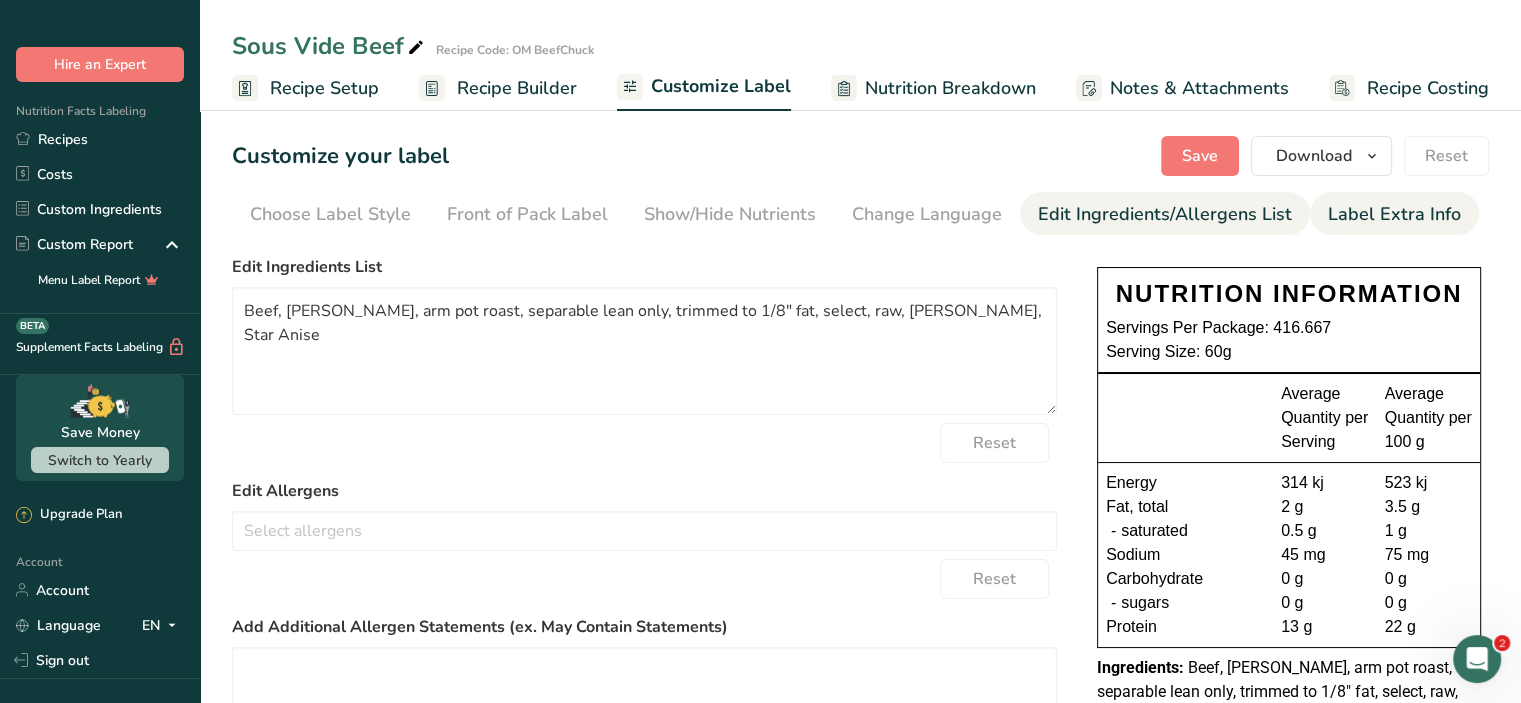 click on "Label Extra Info" at bounding box center [1394, 214] 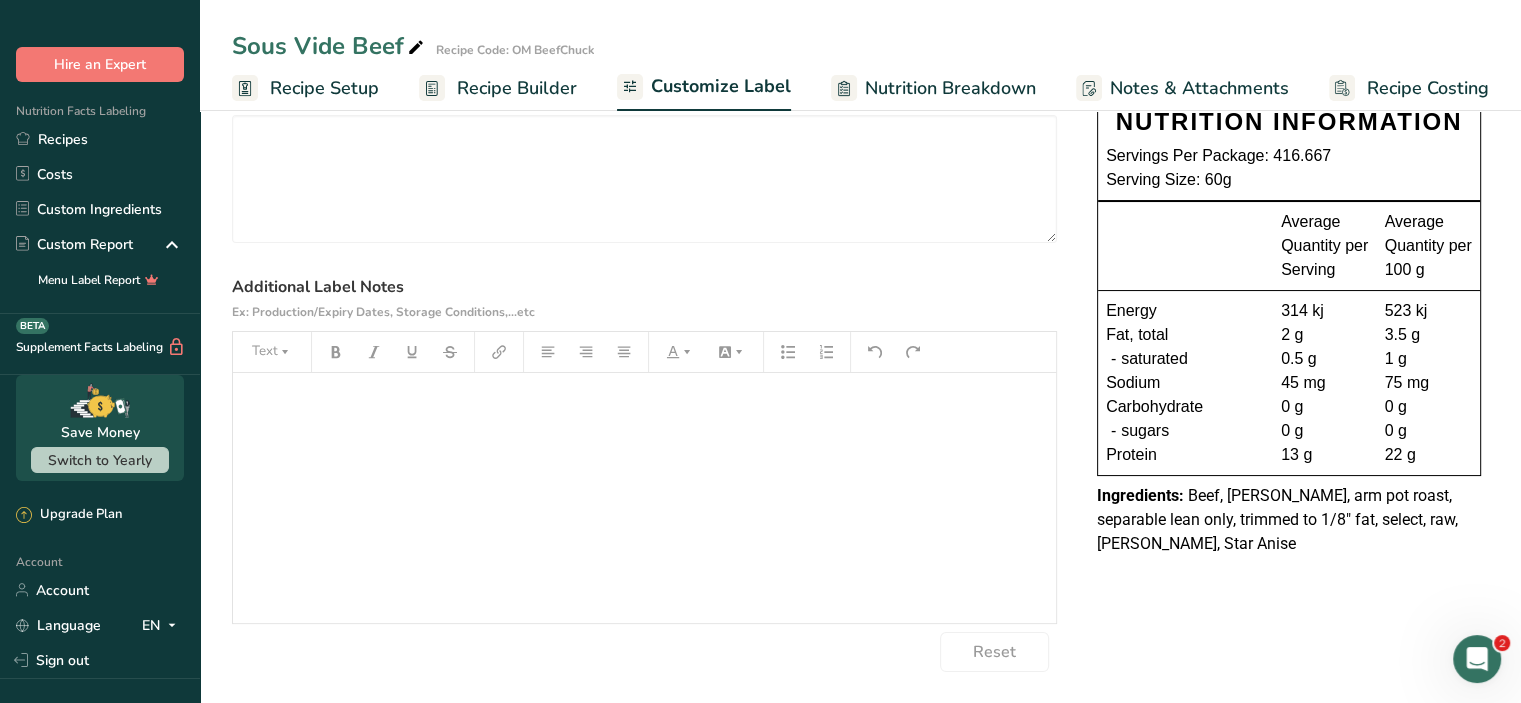 scroll, scrollTop: 0, scrollLeft: 0, axis: both 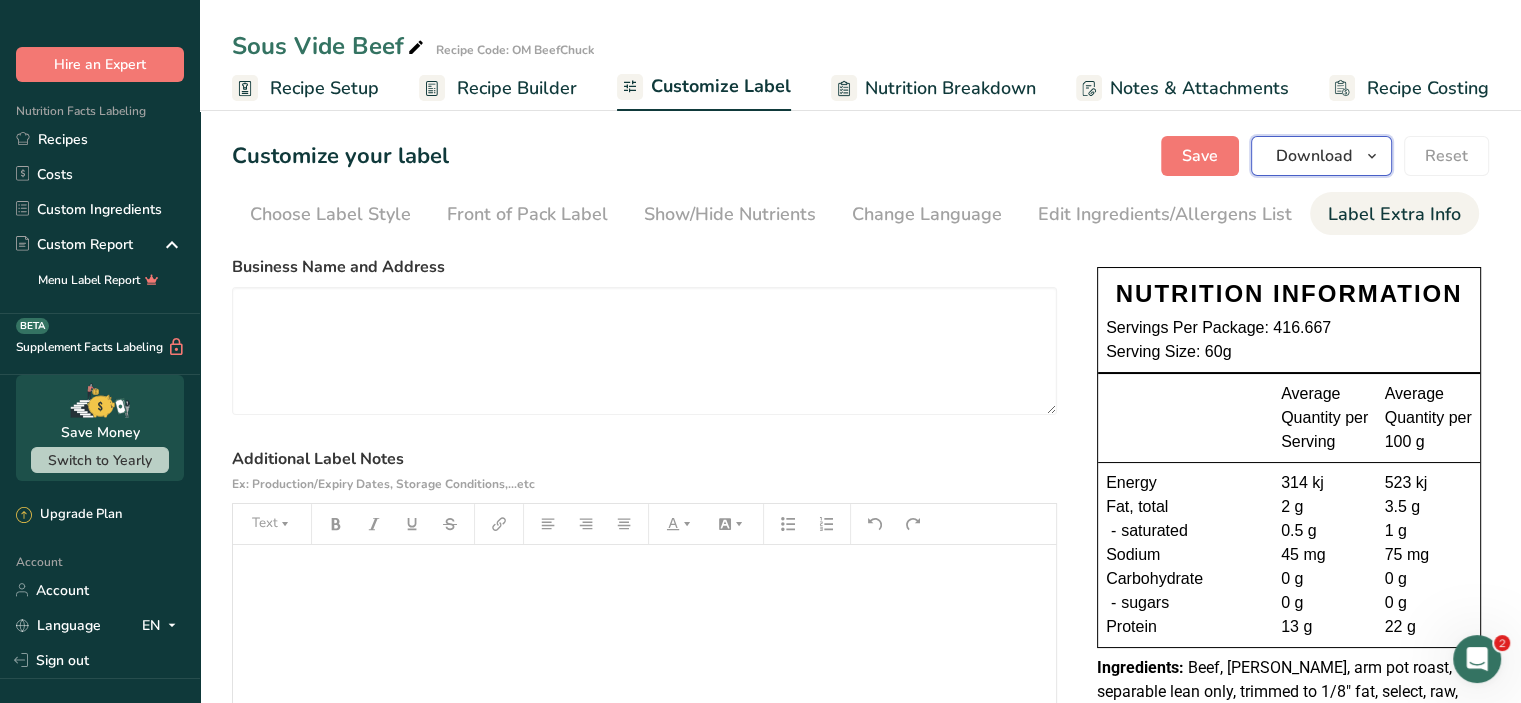 click on "Download" at bounding box center [1314, 156] 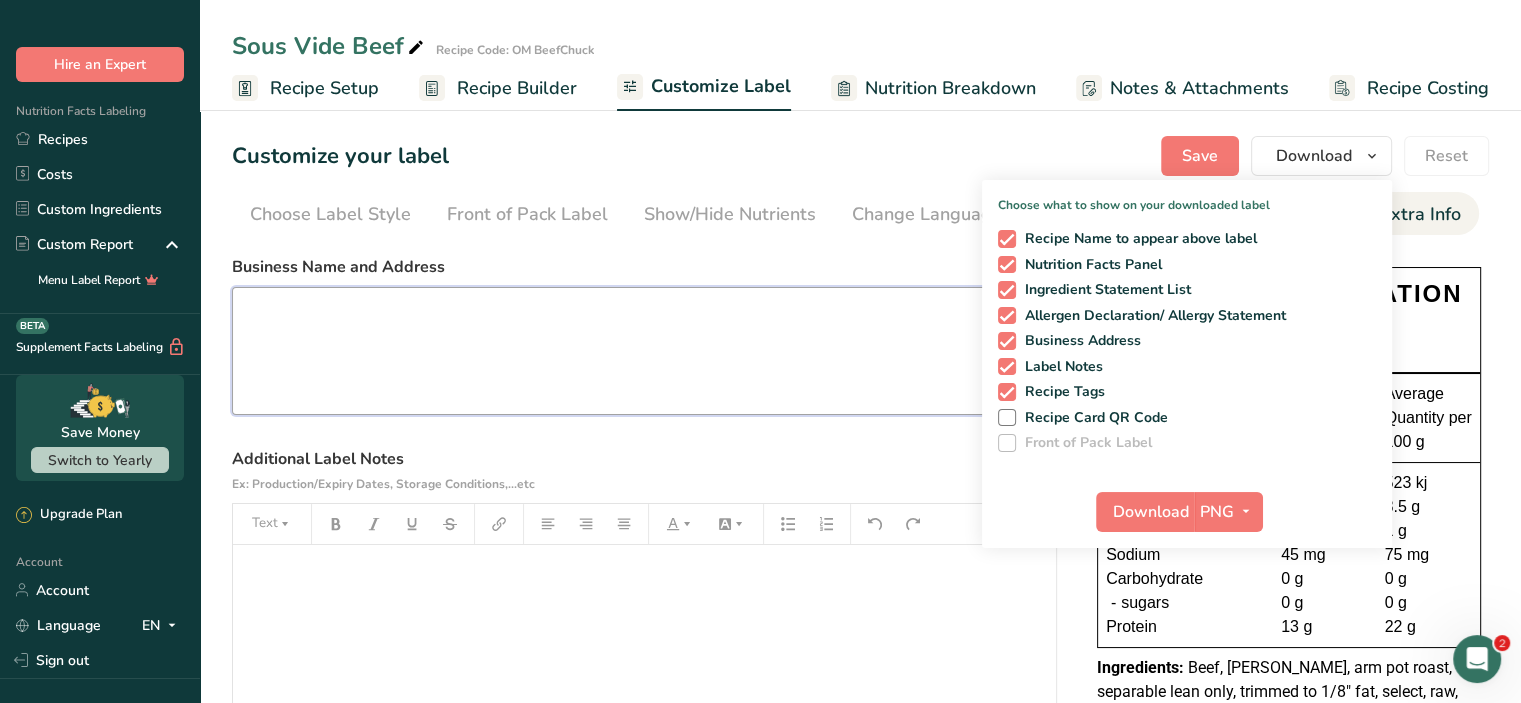 click at bounding box center [644, 351] 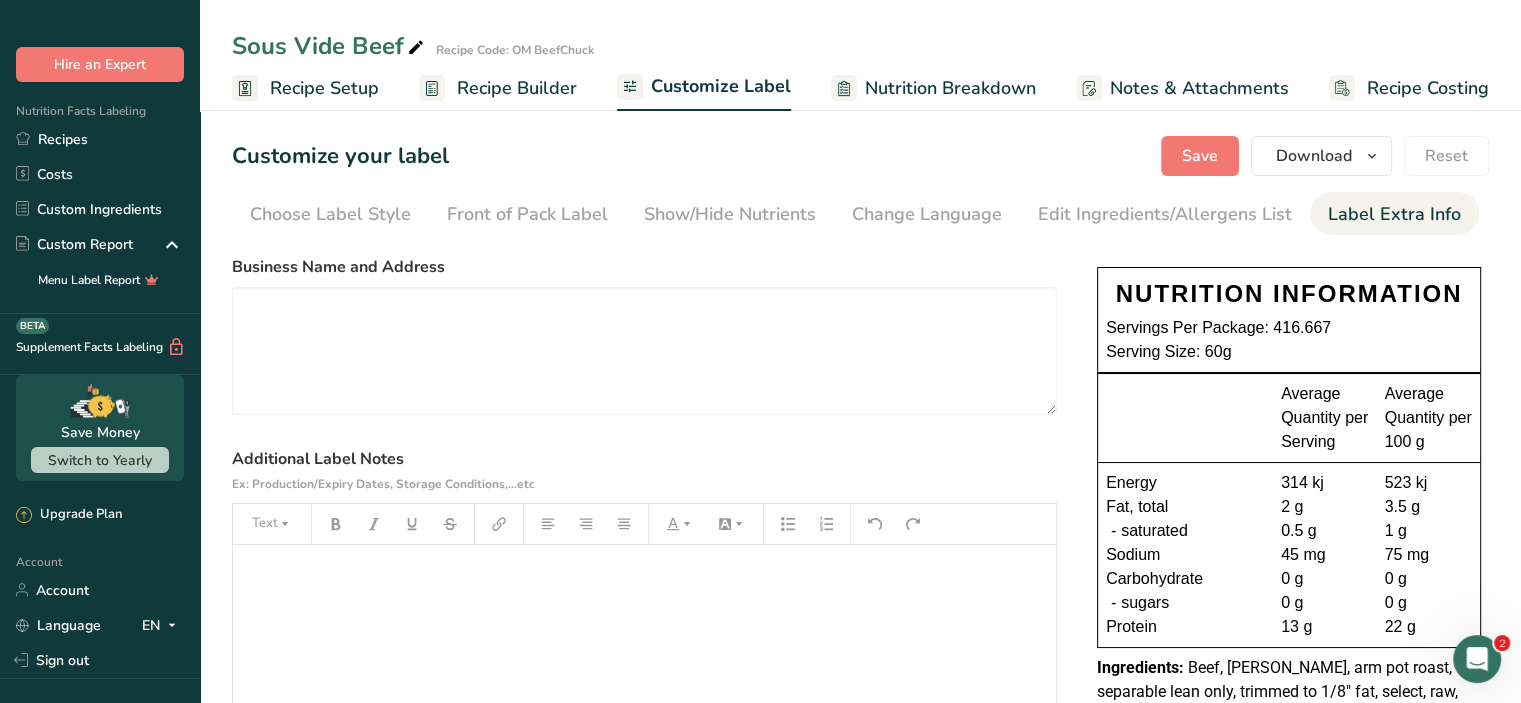click on "Nutrition Breakdown" at bounding box center [950, 88] 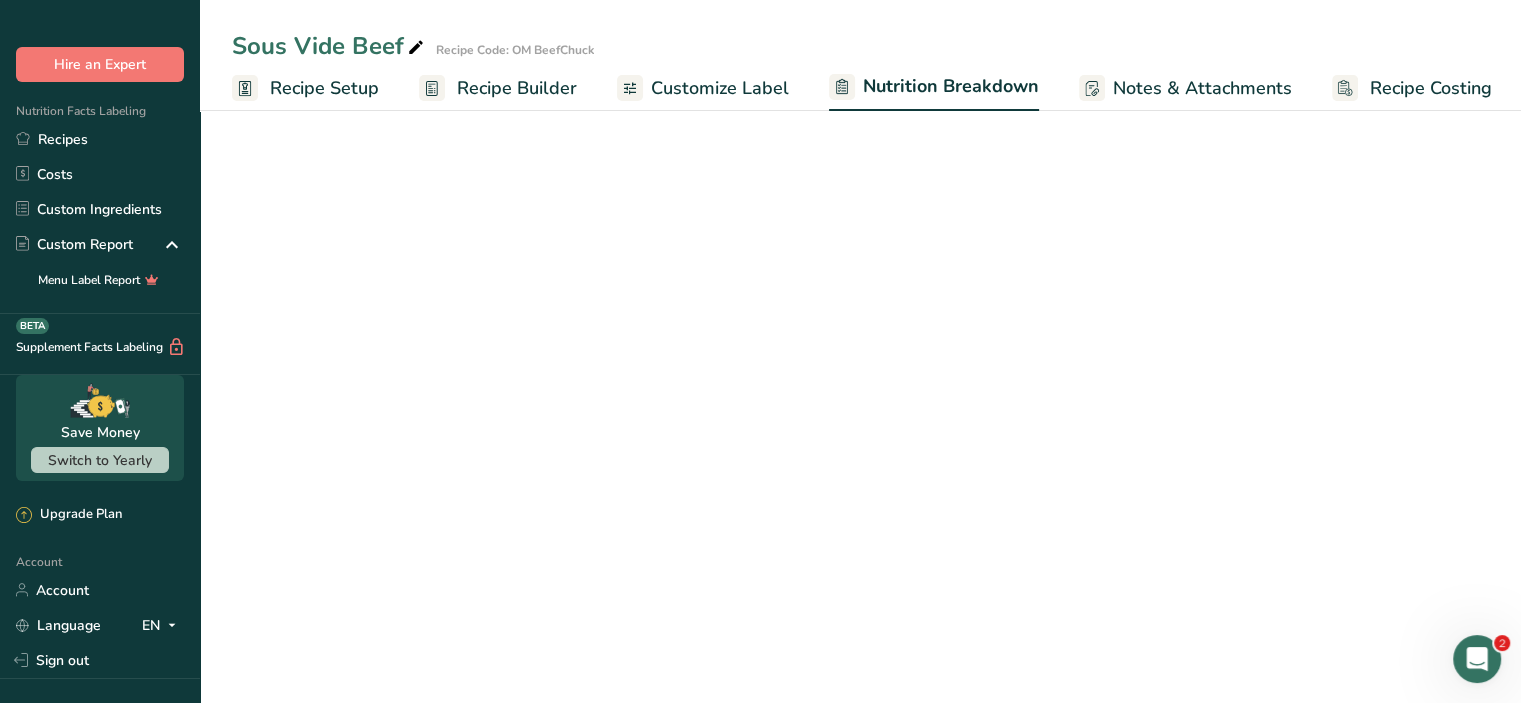 scroll, scrollTop: 0, scrollLeft: 2, axis: horizontal 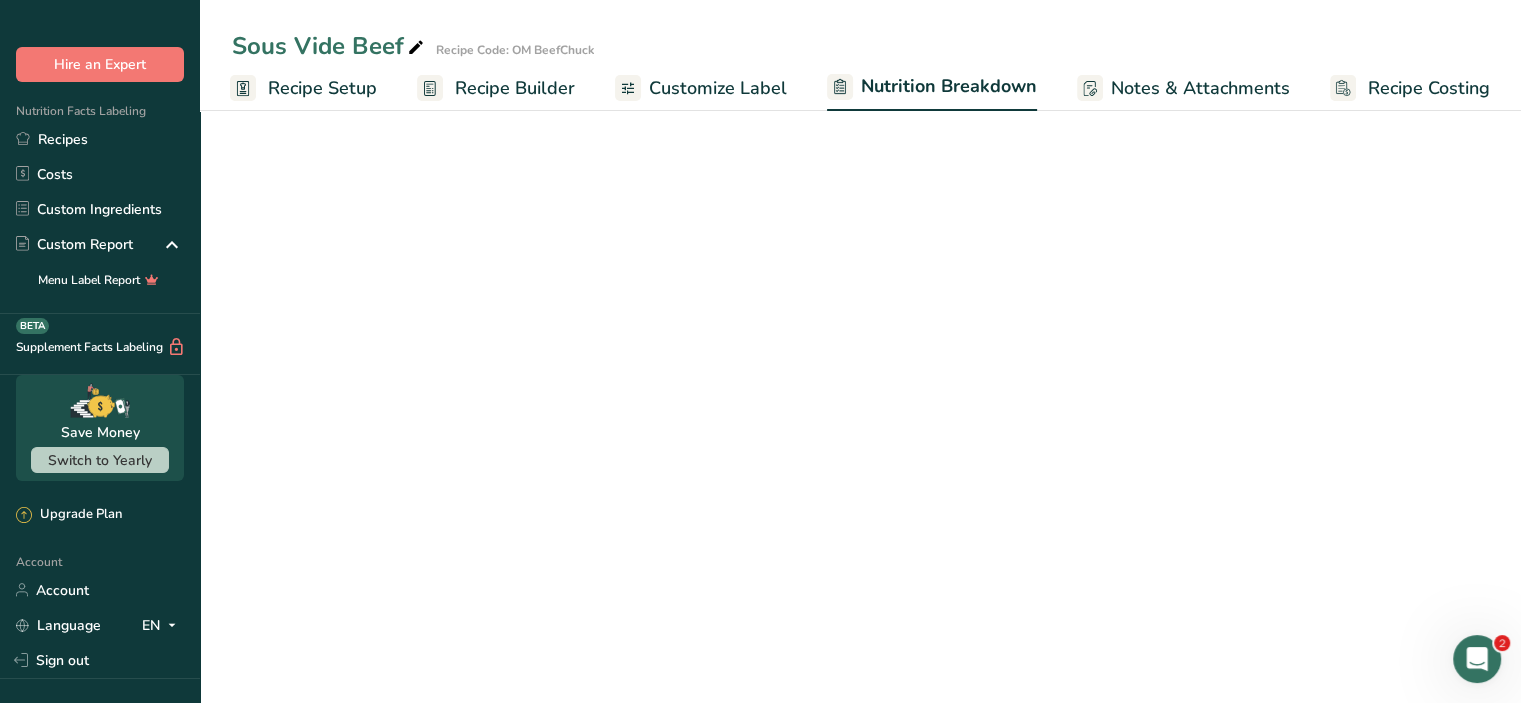 select on "Calories" 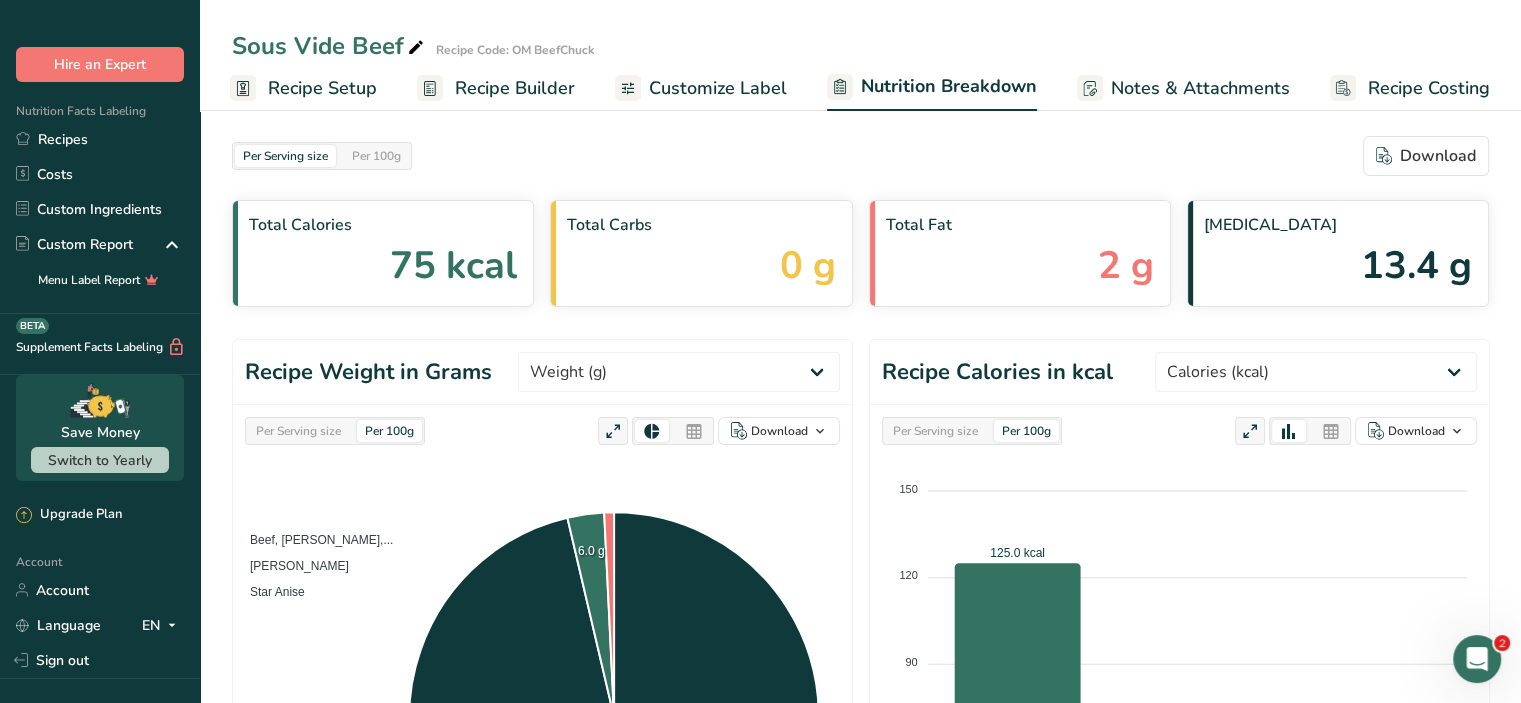 scroll, scrollTop: 262, scrollLeft: 0, axis: vertical 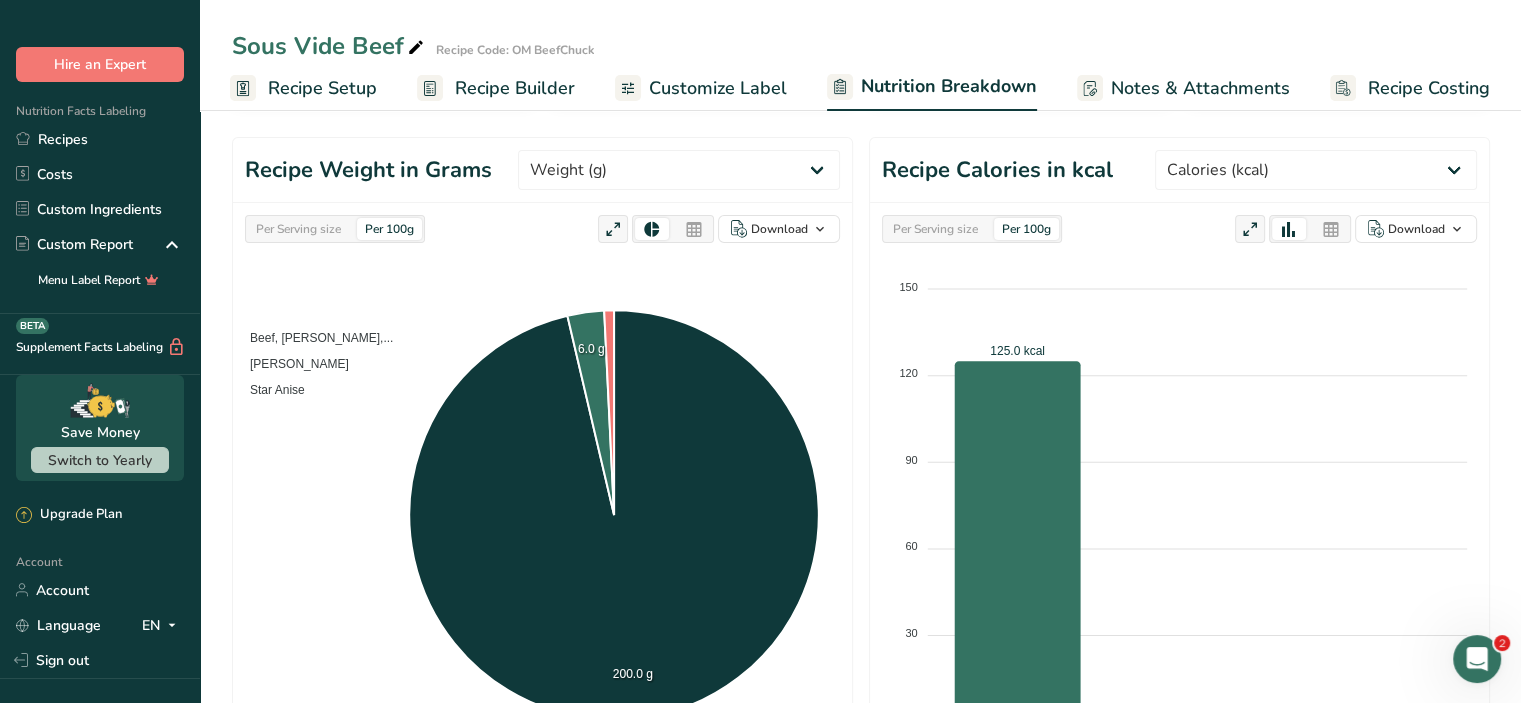 click on "Recipe Costing" at bounding box center [1410, 88] 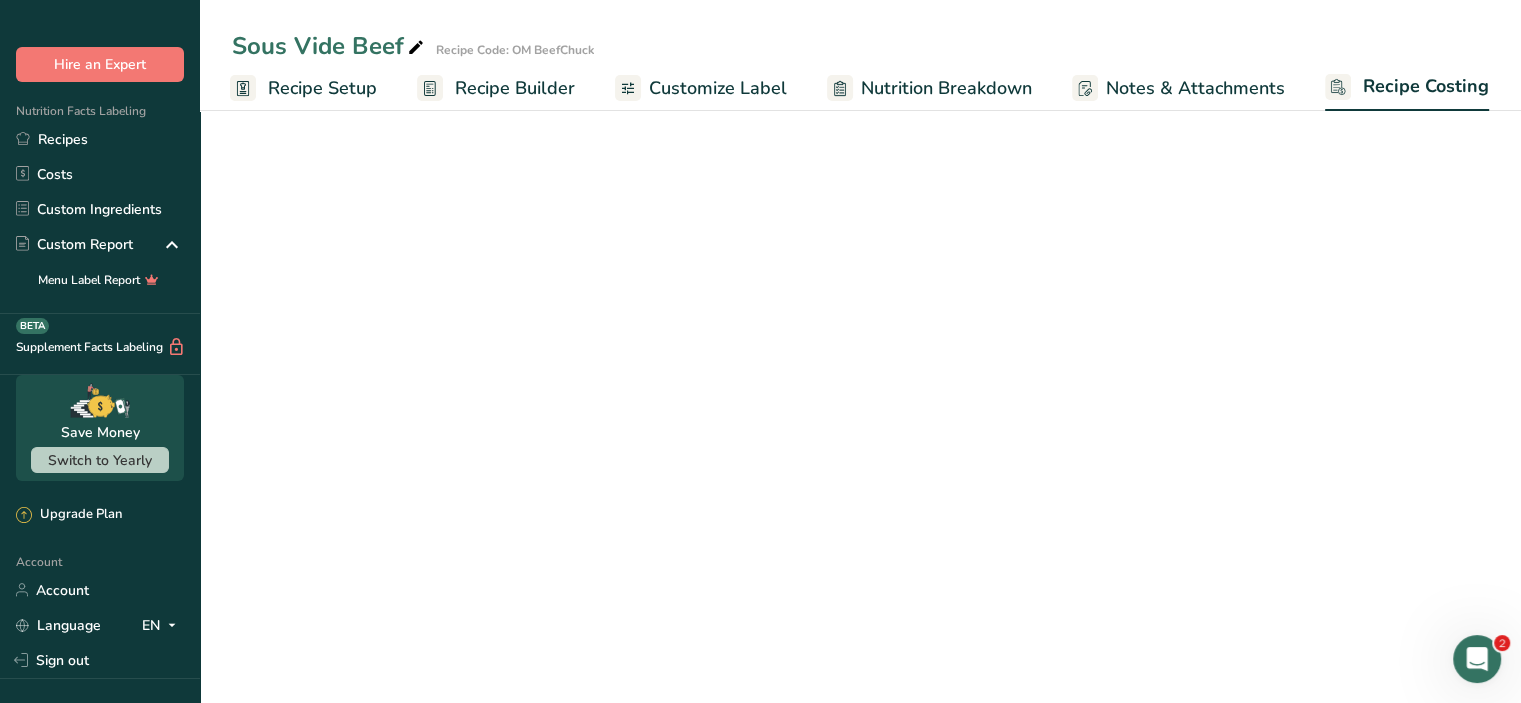 scroll, scrollTop: 0, scrollLeft: 0, axis: both 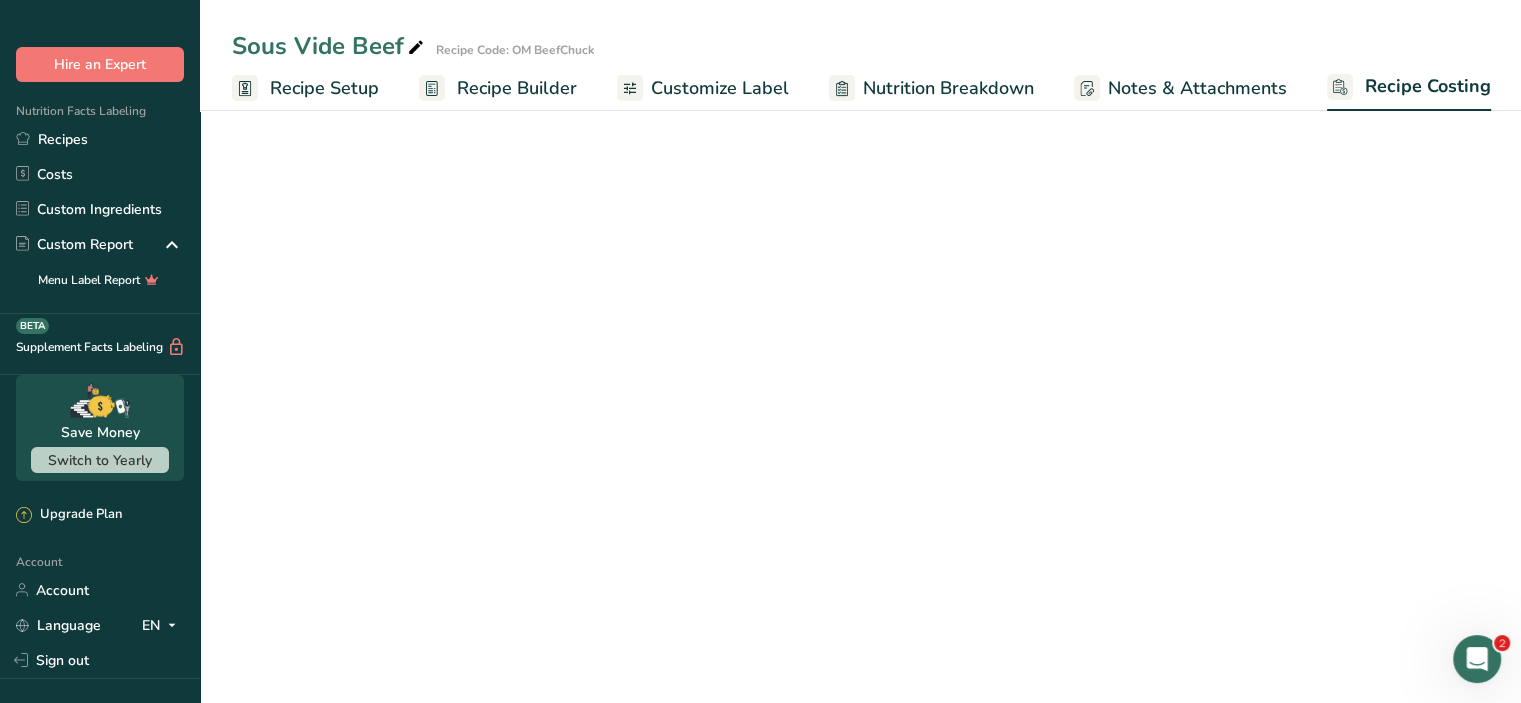 select on "1" 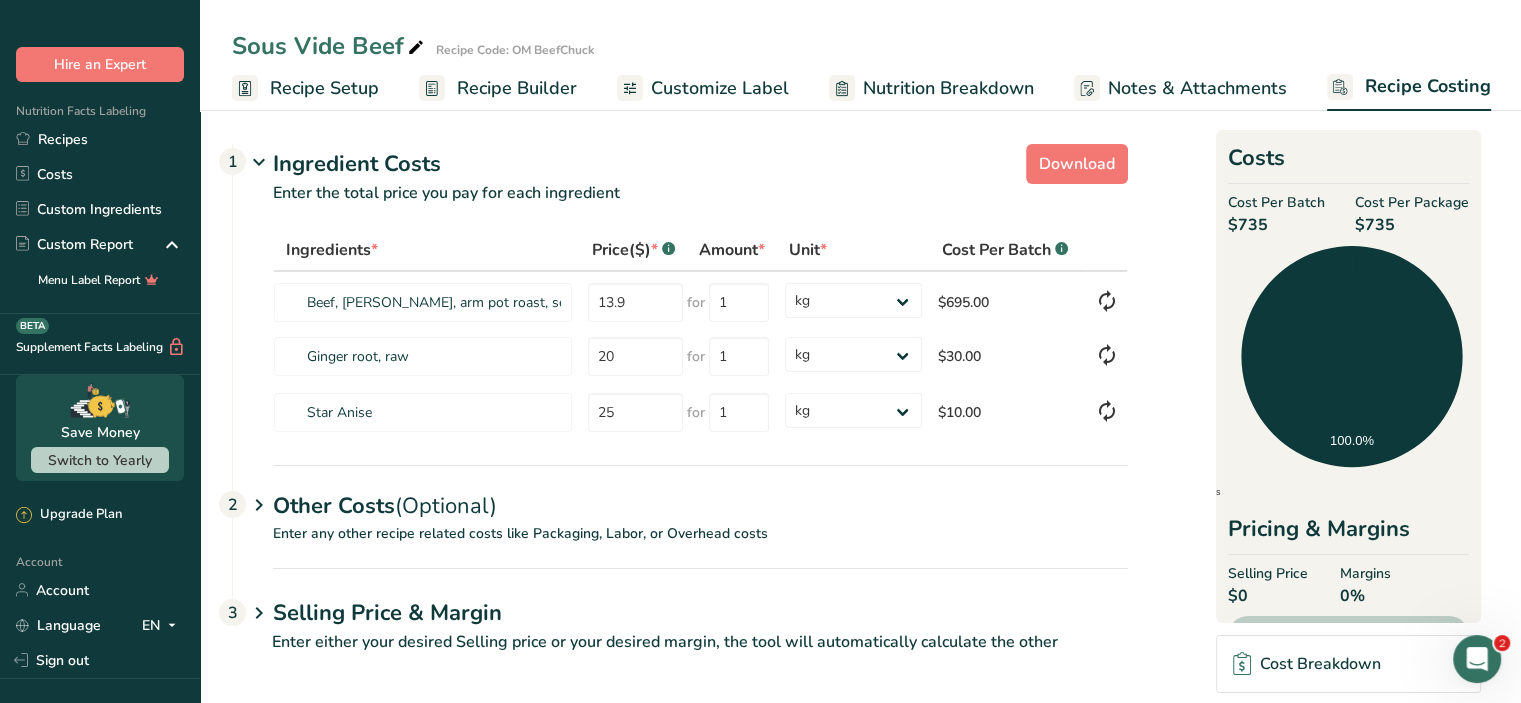 click on "Sous Vide Beef" at bounding box center [330, 46] 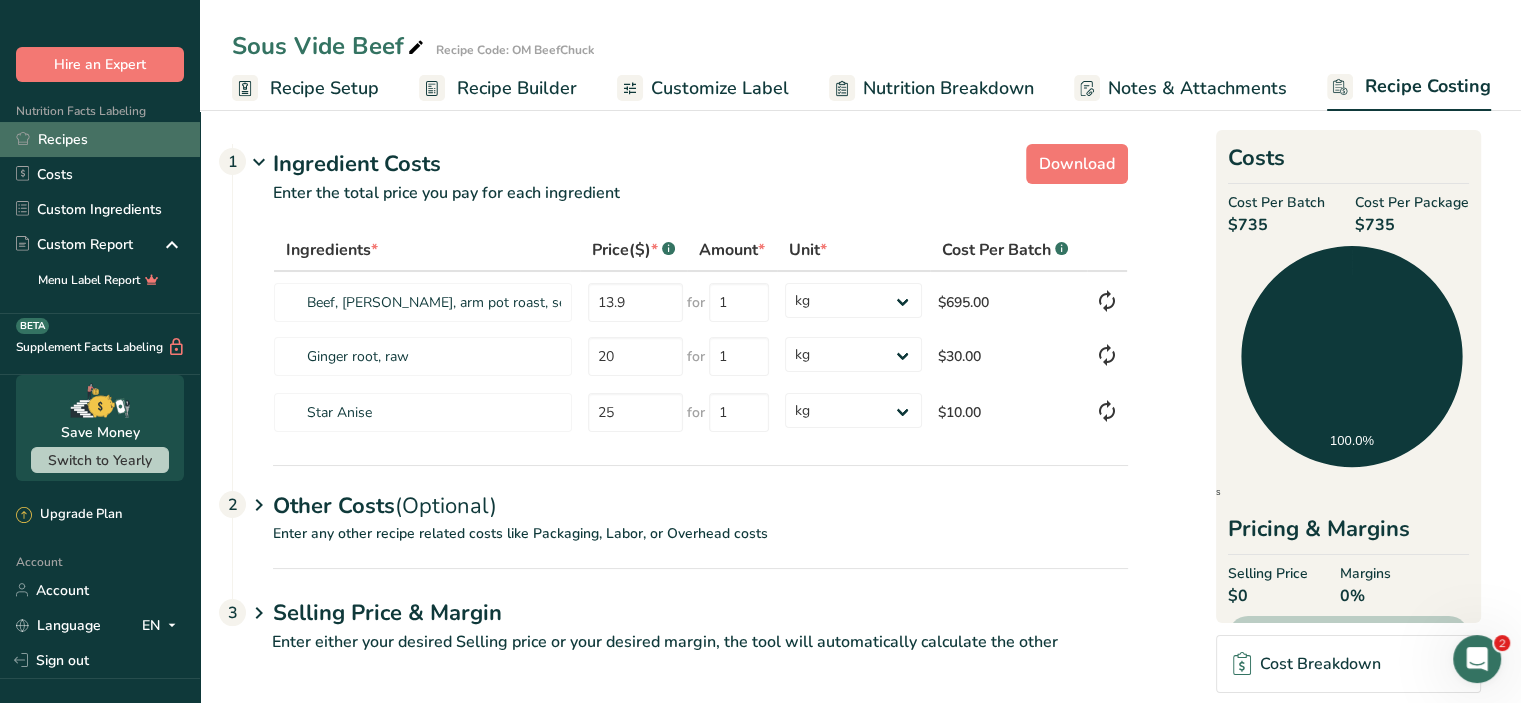 click on "Recipes" at bounding box center [100, 139] 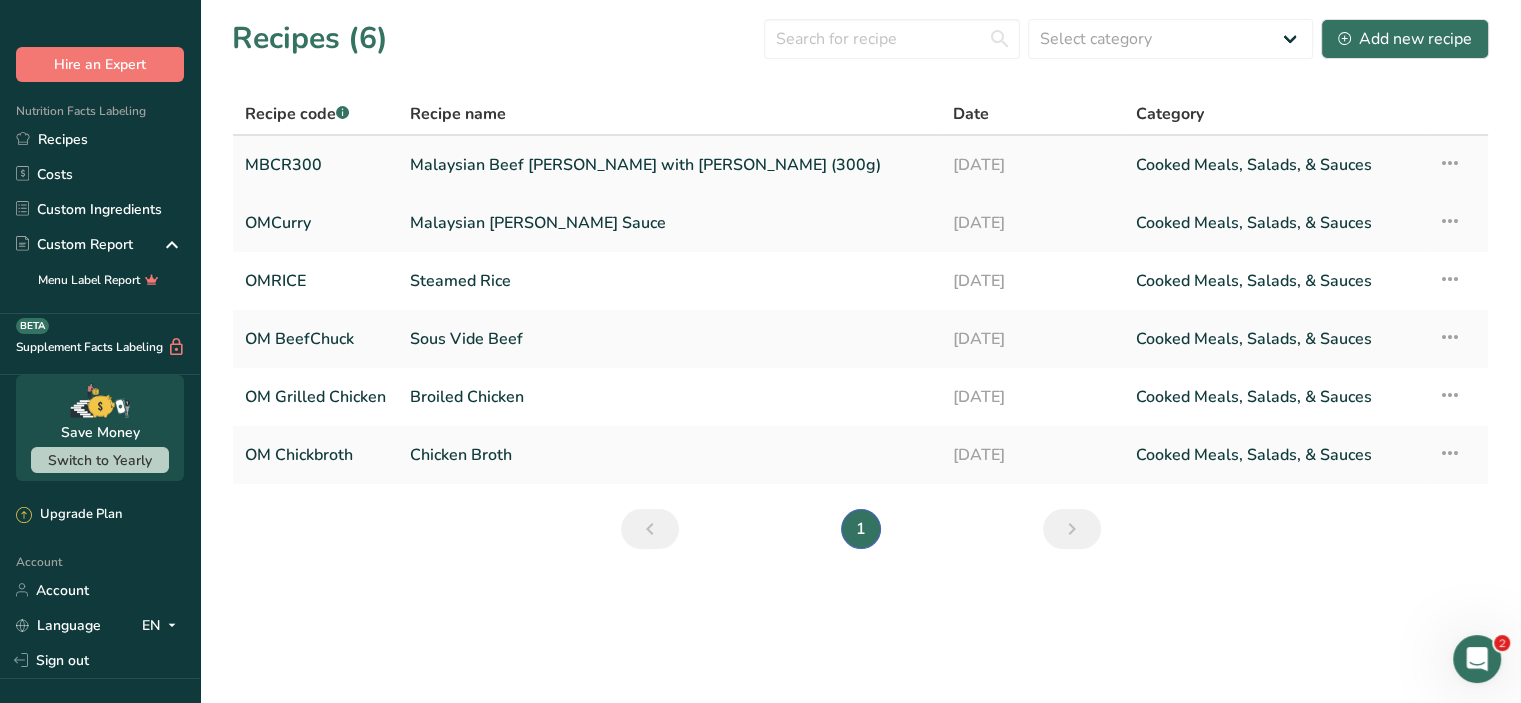 click on "MBCR300" at bounding box center [315, 165] 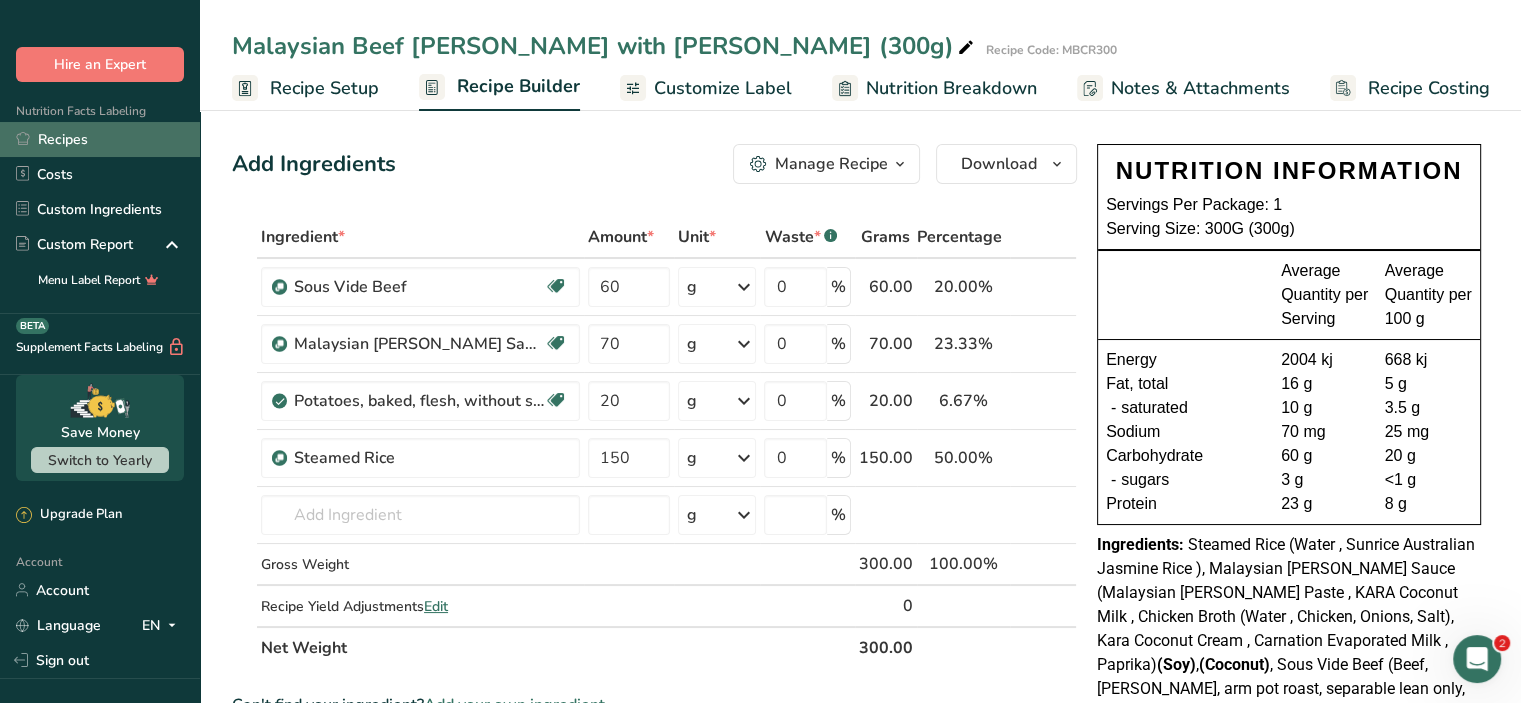 click on "Recipes" at bounding box center (100, 139) 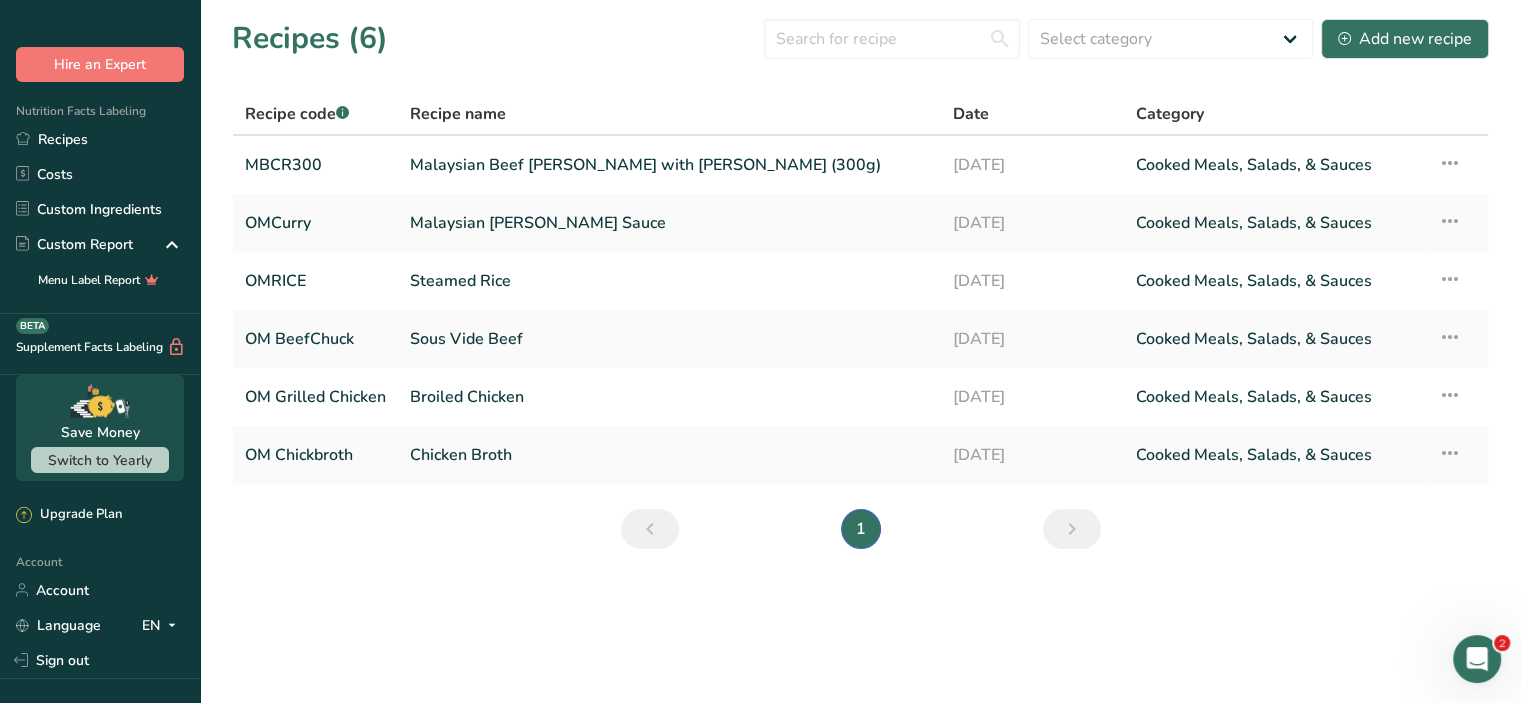 click on "Recipes (6)
Select category
All
Baked Goods
Beverages
Confectionery
Cooked Meals, Salads, & Sauces
Dairy
Snacks
Add new recipe
Recipe code
.a-a{fill:#347362;}.b-a{fill:#fff;}          Recipe name   Date   Category
MBCR300
Malaysian Beef Curry with Rice (300g)
03-07-2025
Cooked Meals, Salads, & Sauces
Recipe Setup       Delete Recipe           Duplicate Recipe             Scale Recipe             Save as Sub-Recipe   .a-a{fill:#347362;}.b-a{fill:#fff;}                               Nutrition Breakdown                 Recipe Card
NEW
Amino Acids Pattern Report             Activity History" at bounding box center (760, 351) 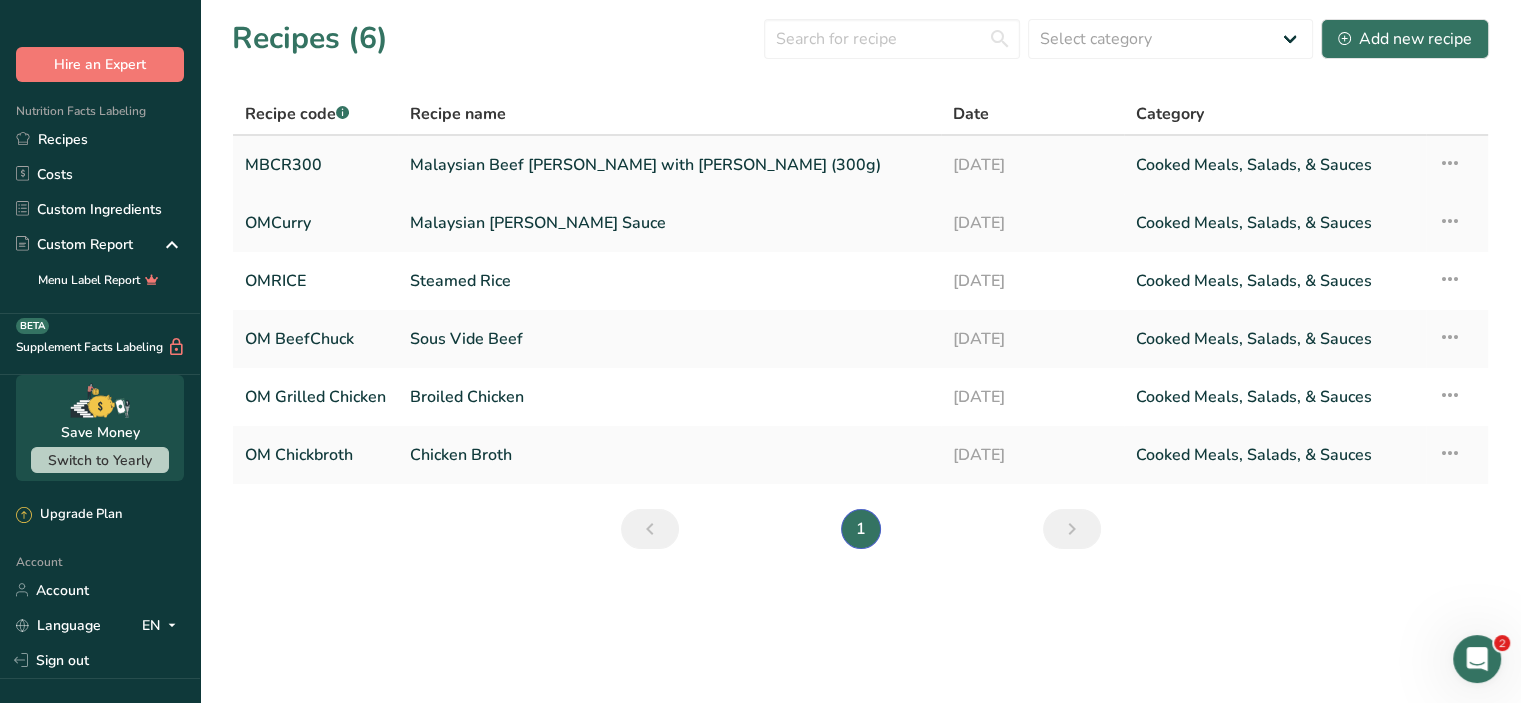 click at bounding box center (1450, 163) 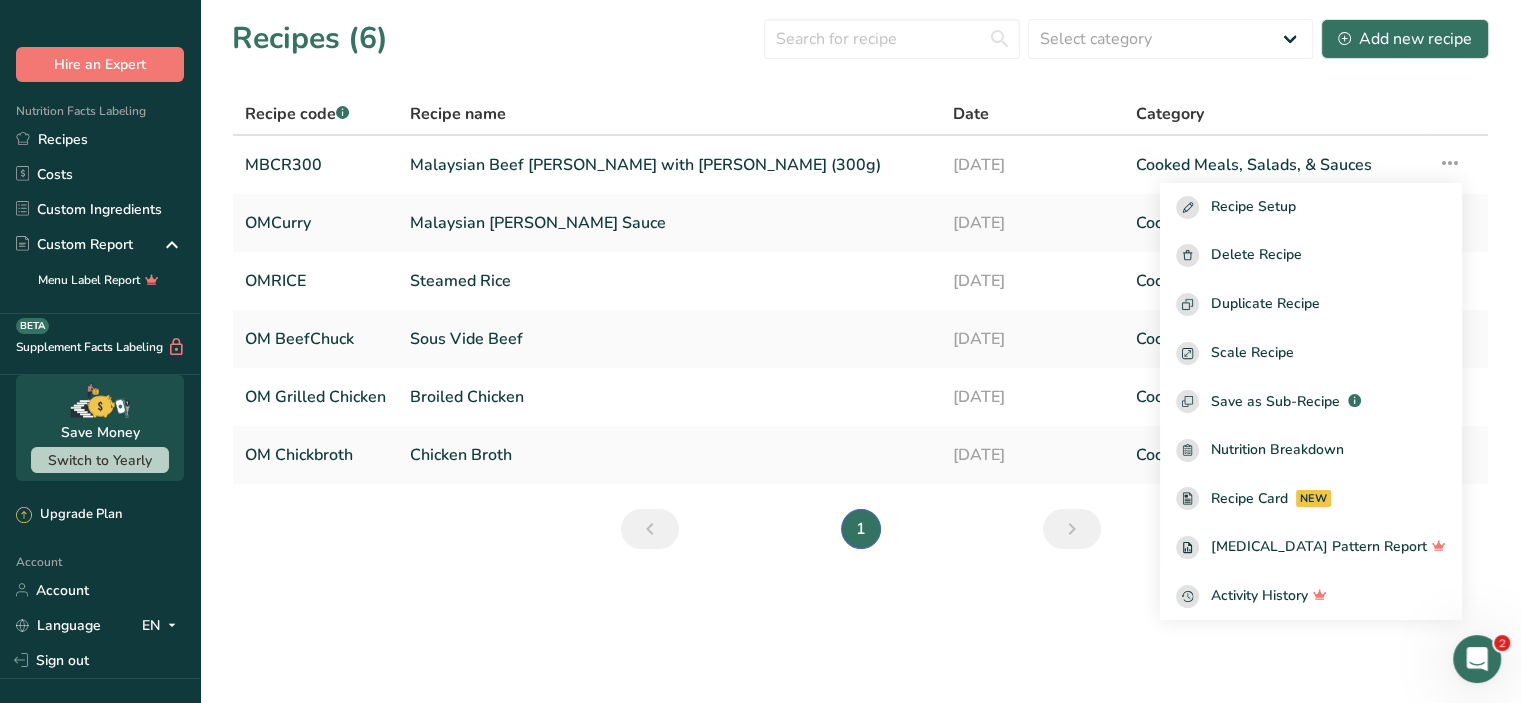 click on "Recipes (6)
Select category
All
Baked Goods
Beverages
Confectionery
Cooked Meals, Salads, & Sauces
Dairy
Snacks
Add new recipe
Recipe code
.a-a{fill:#347362;}.b-a{fill:#fff;}          Recipe name   Date   Category
MBCR300
Malaysian Beef Curry with Rice (300g)
03-07-2025
Cooked Meals, Salads, & Sauces
Recipe Setup       Delete Recipe           Duplicate Recipe             Scale Recipe             Save as Sub-Recipe   .a-a{fill:#347362;}.b-a{fill:#fff;}                               Nutrition Breakdown                 Recipe Card
NEW
Amino Acids Pattern Report             Activity History" at bounding box center [760, 351] 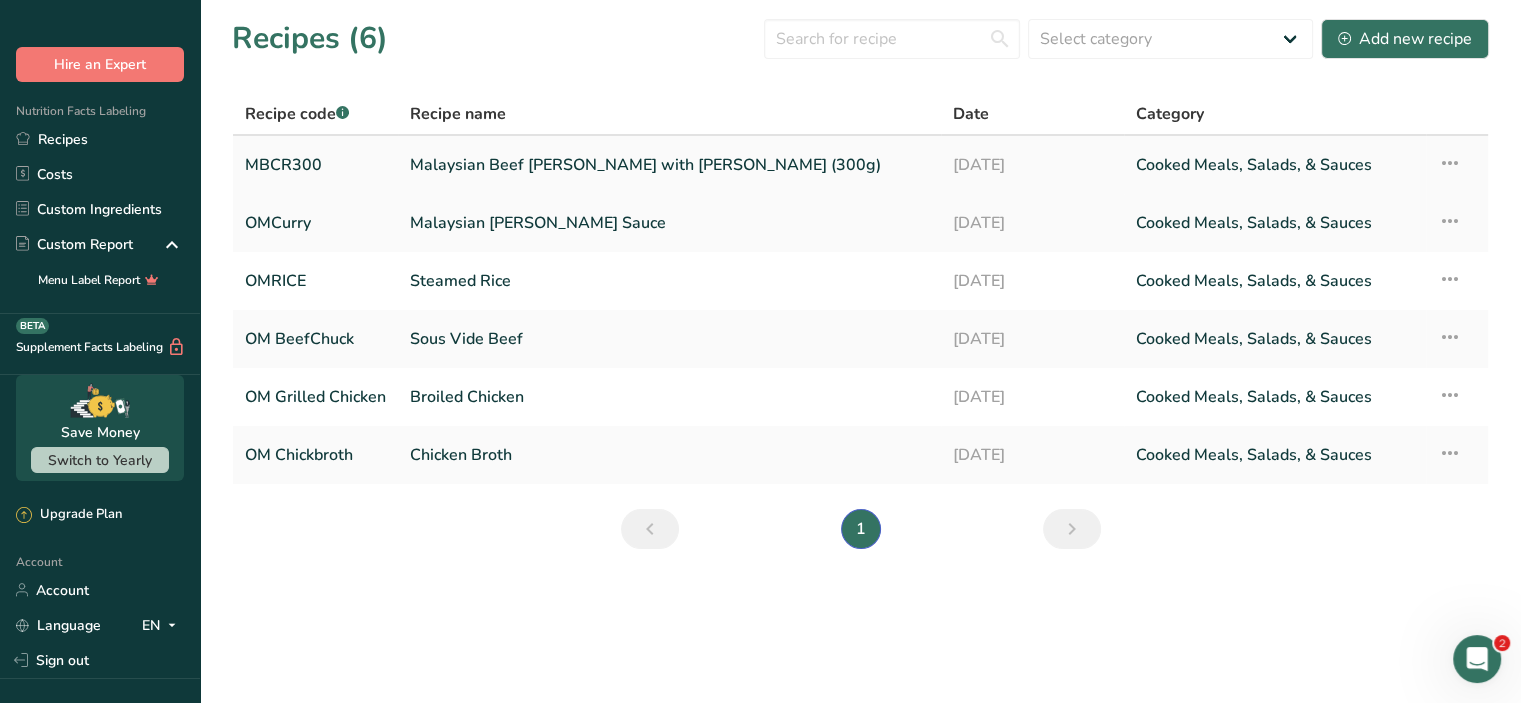 click on "Malaysian Beef Curry with Rice (300g)" at bounding box center [669, 165] 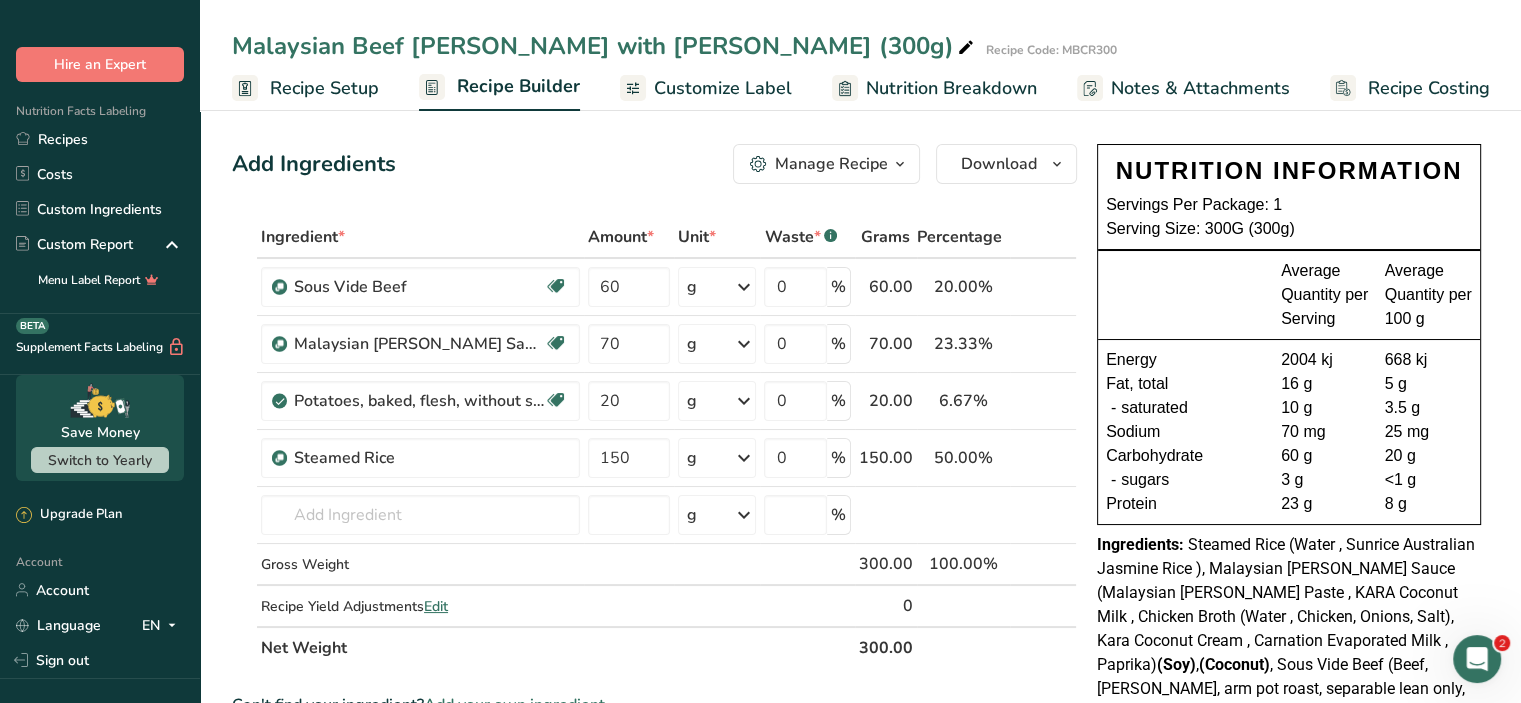 click on "Recipe Setup" at bounding box center (324, 88) 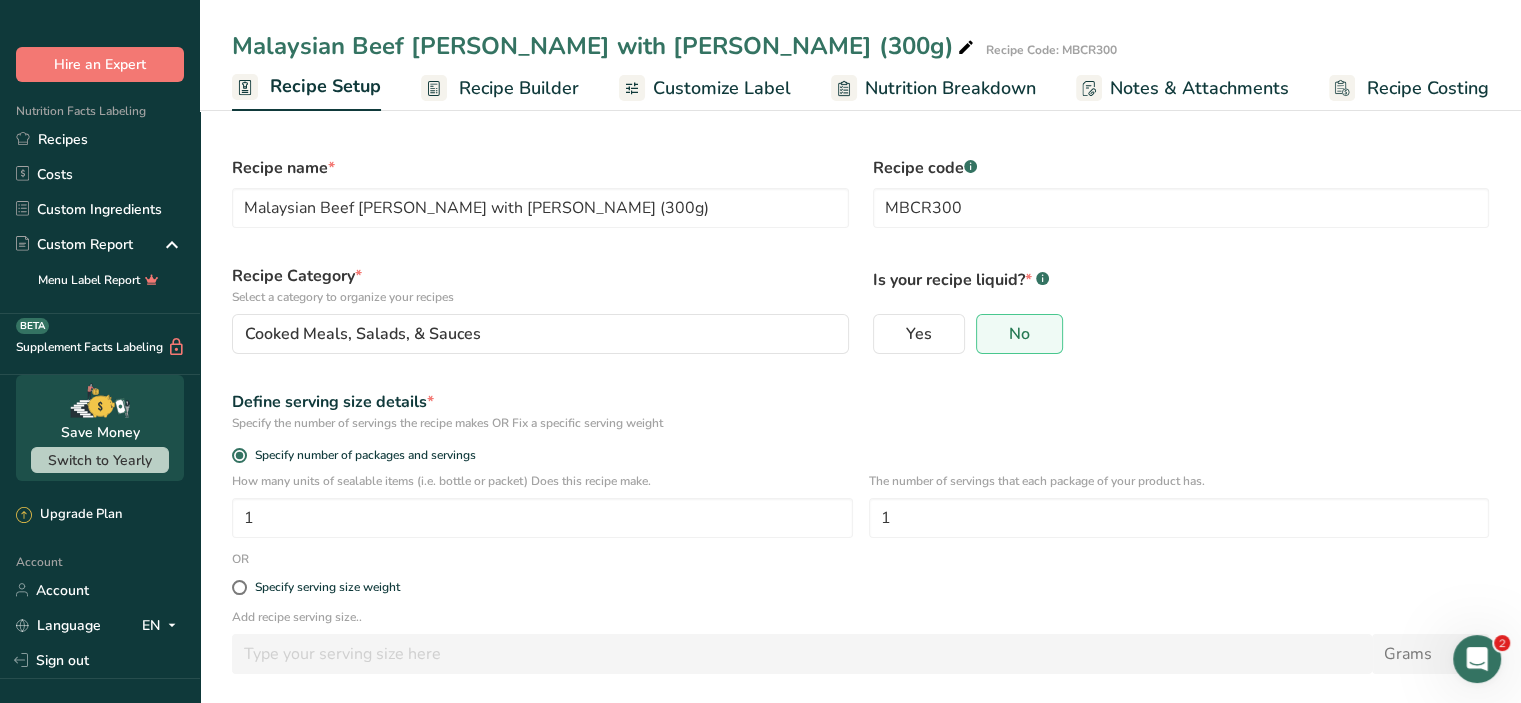 click on "Specify the number of servings the recipe makes OR Fix a specific serving weight" at bounding box center [860, 423] 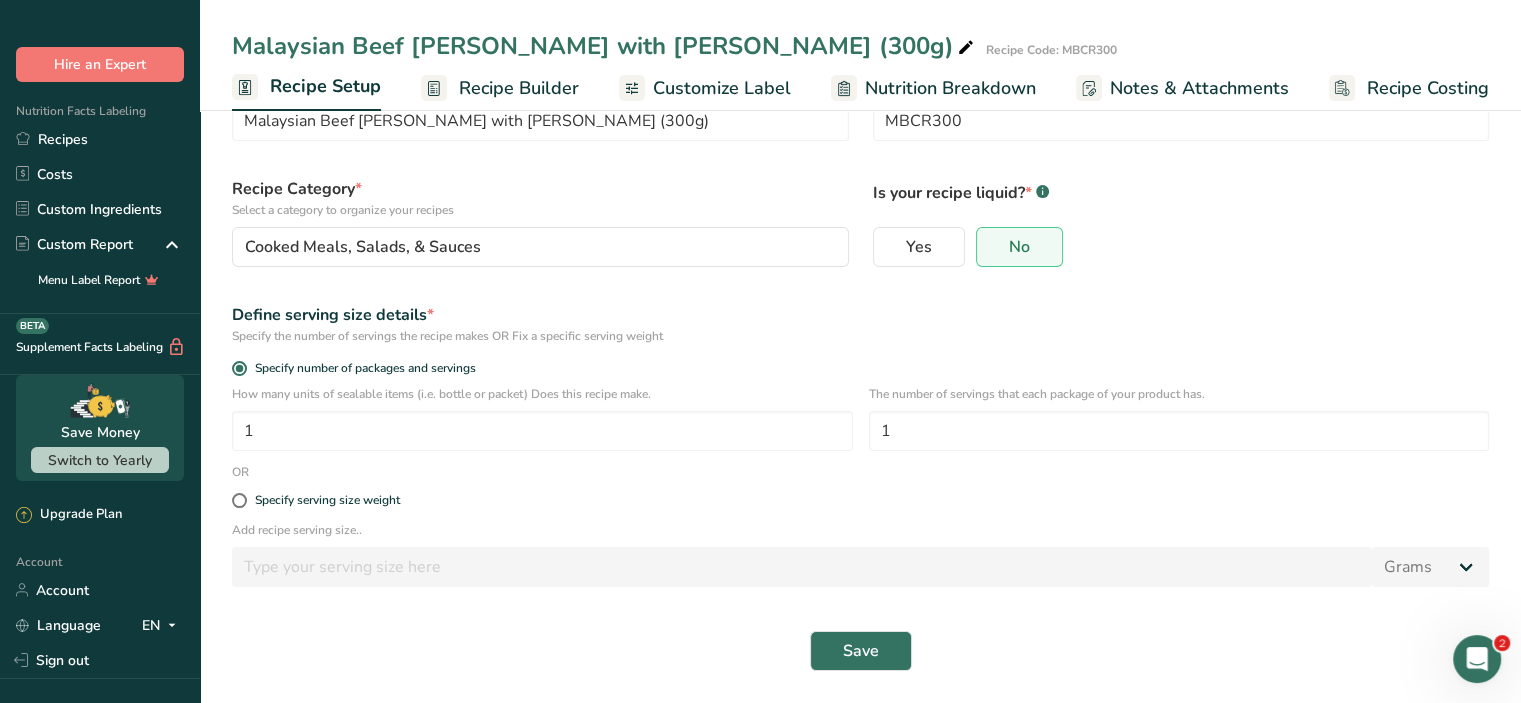 scroll, scrollTop: 0, scrollLeft: 0, axis: both 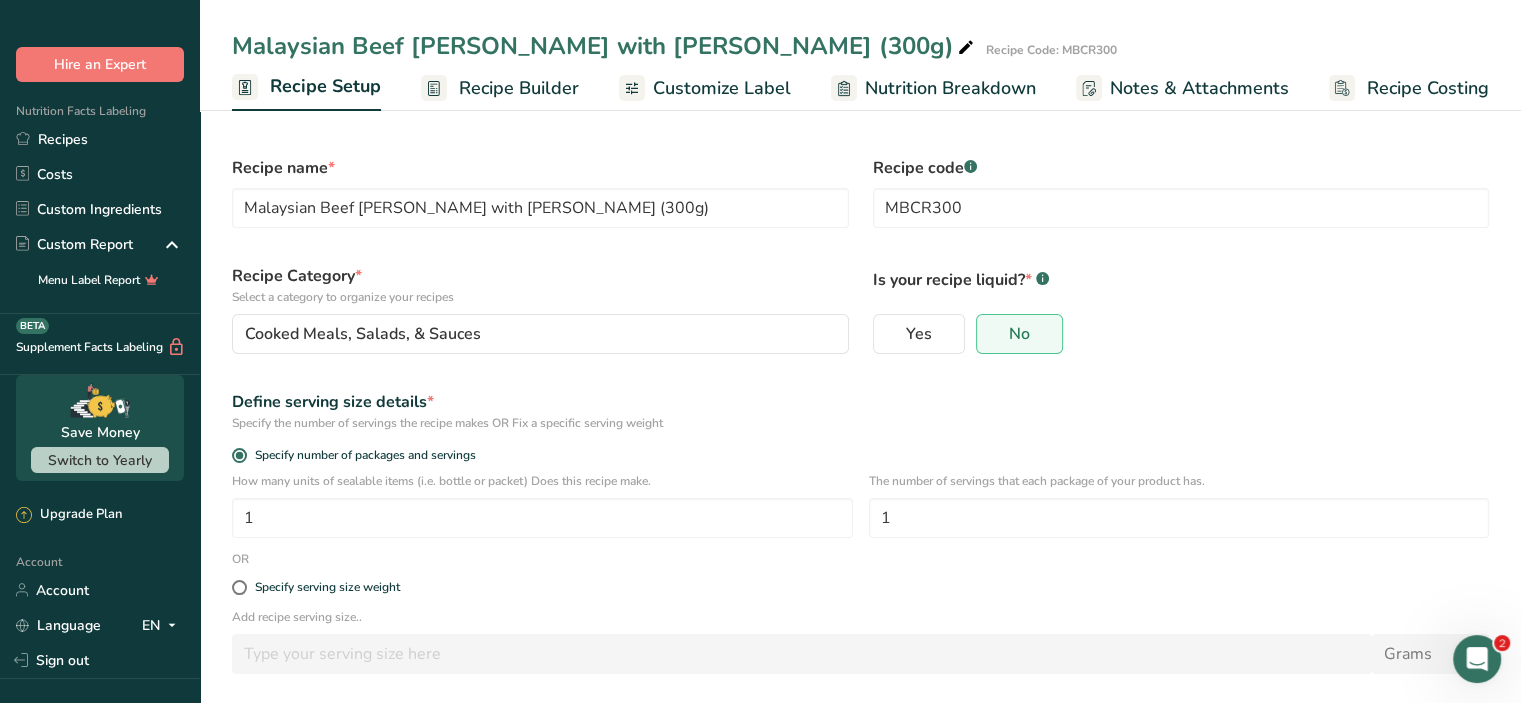 click on "Recipe Builder" at bounding box center (519, 88) 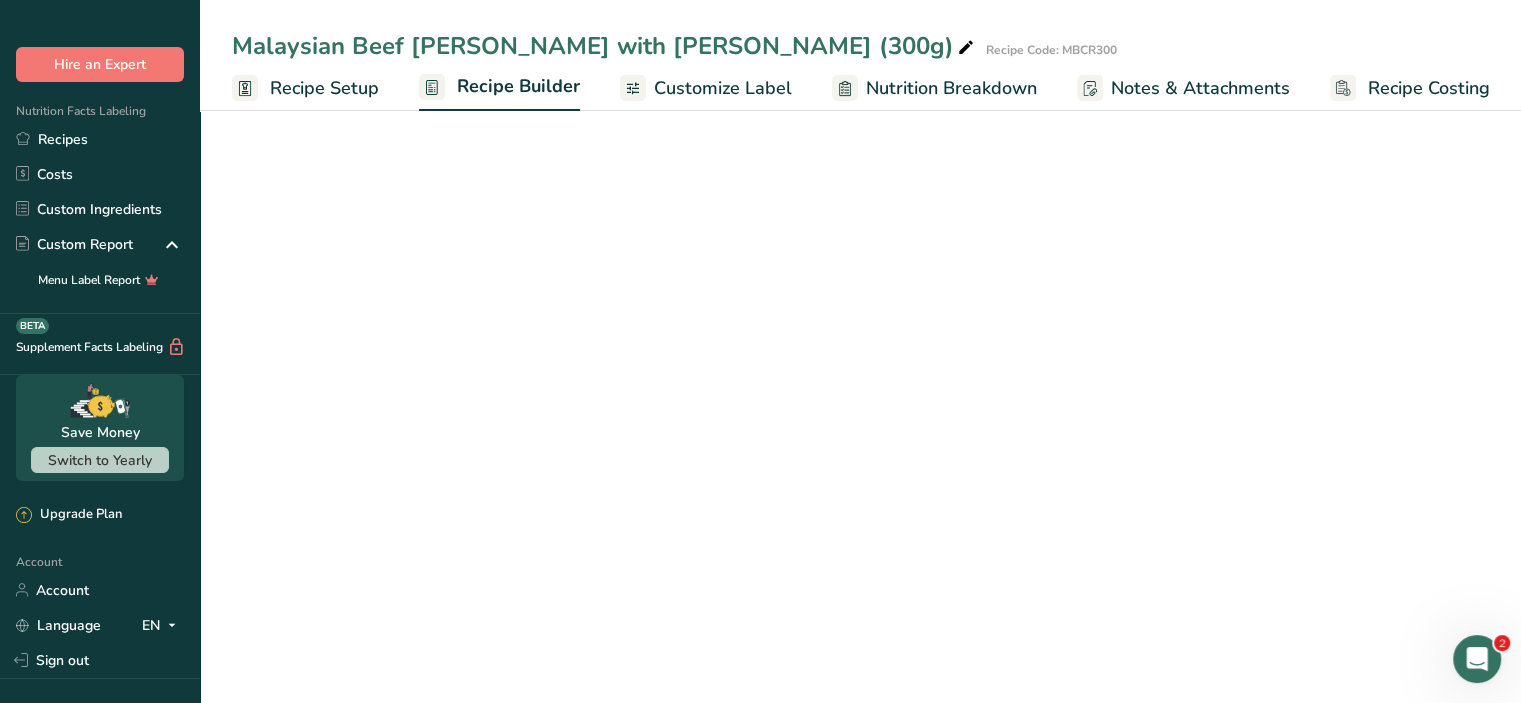 scroll, scrollTop: 0, scrollLeft: 0, axis: both 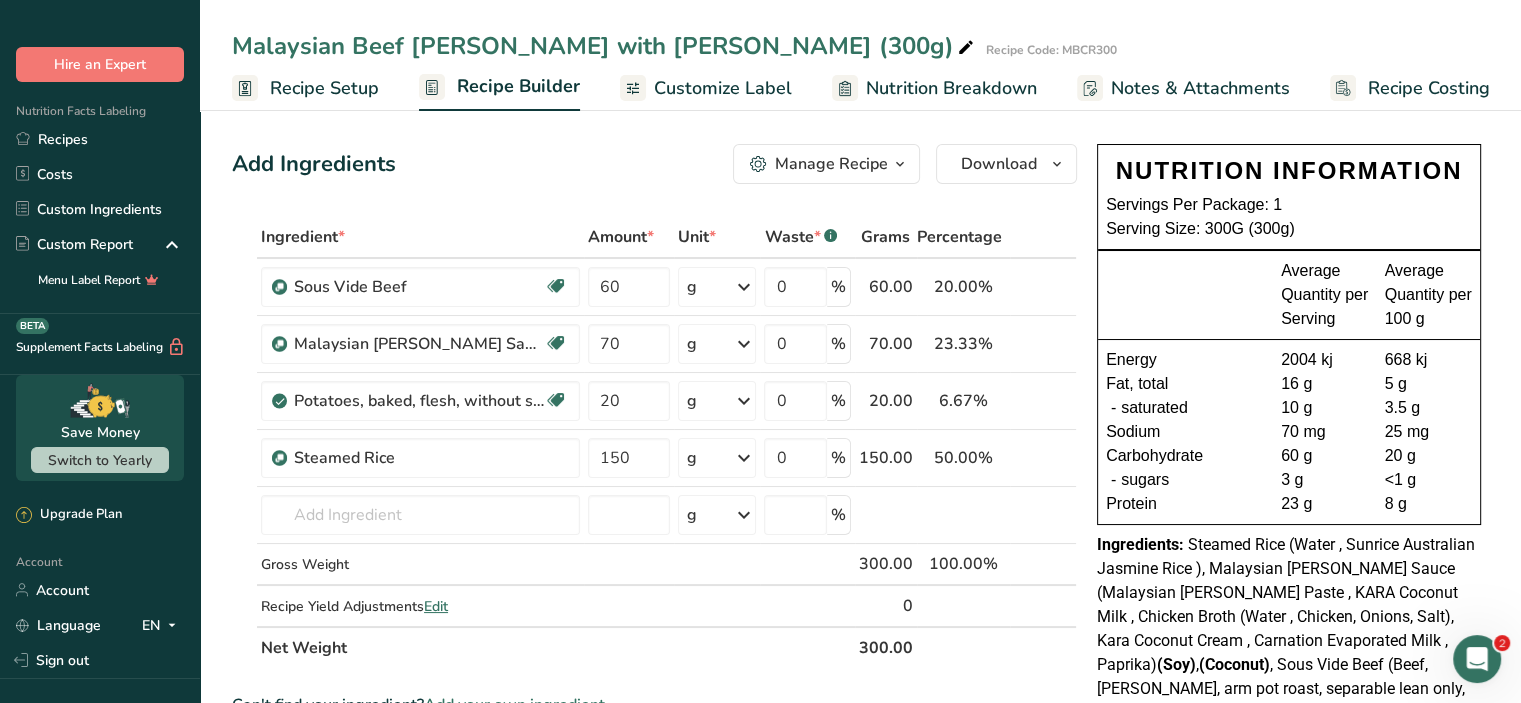 click on "Customize Label" at bounding box center (723, 88) 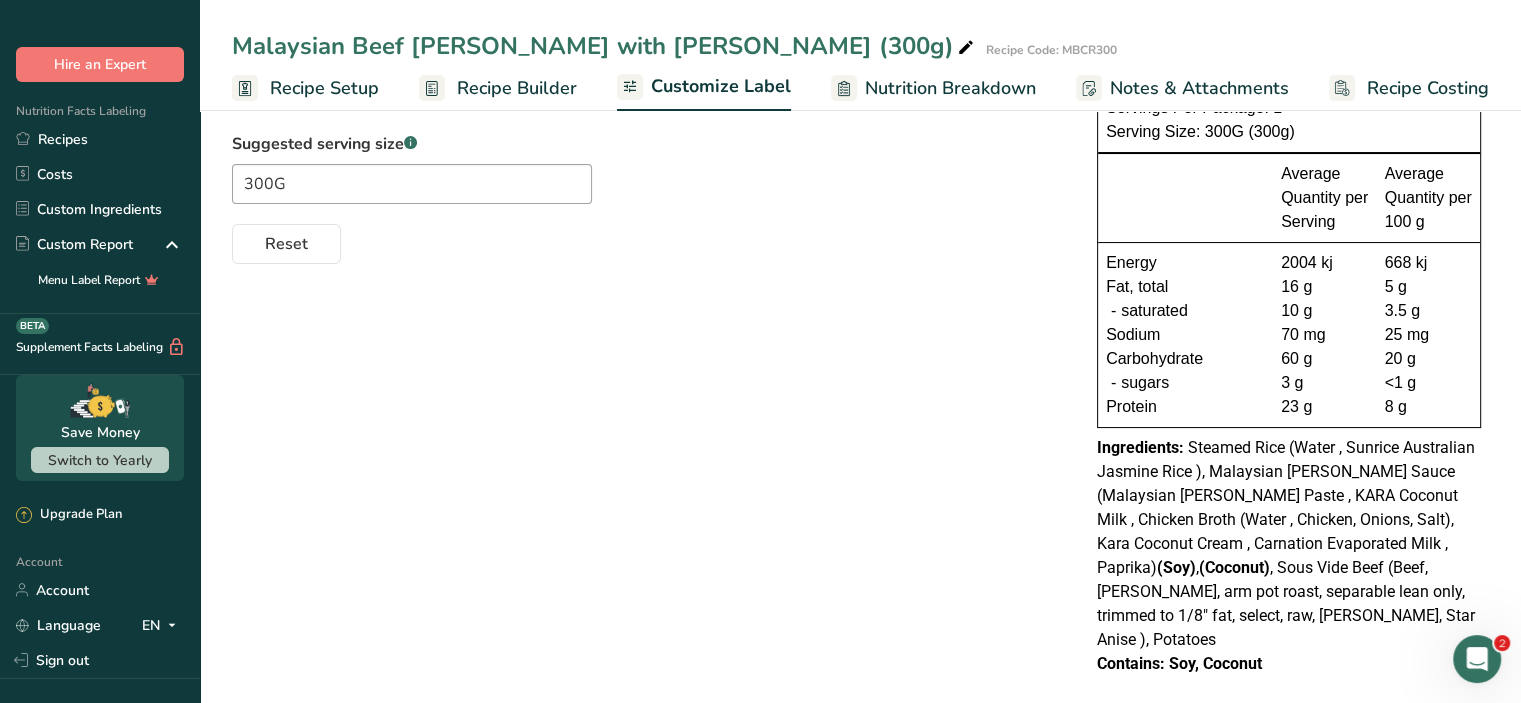 scroll, scrollTop: 0, scrollLeft: 0, axis: both 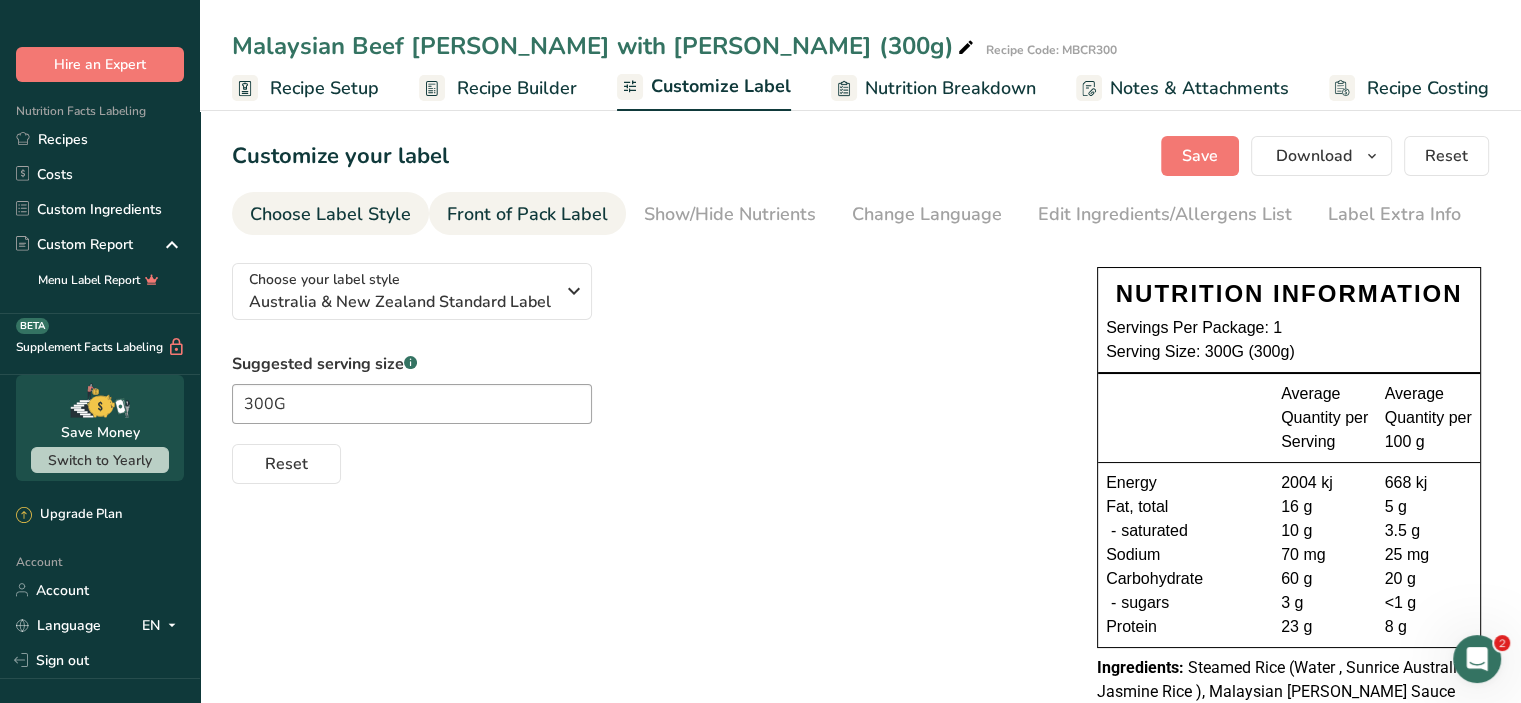 click on "Front of Pack Label" at bounding box center (527, 214) 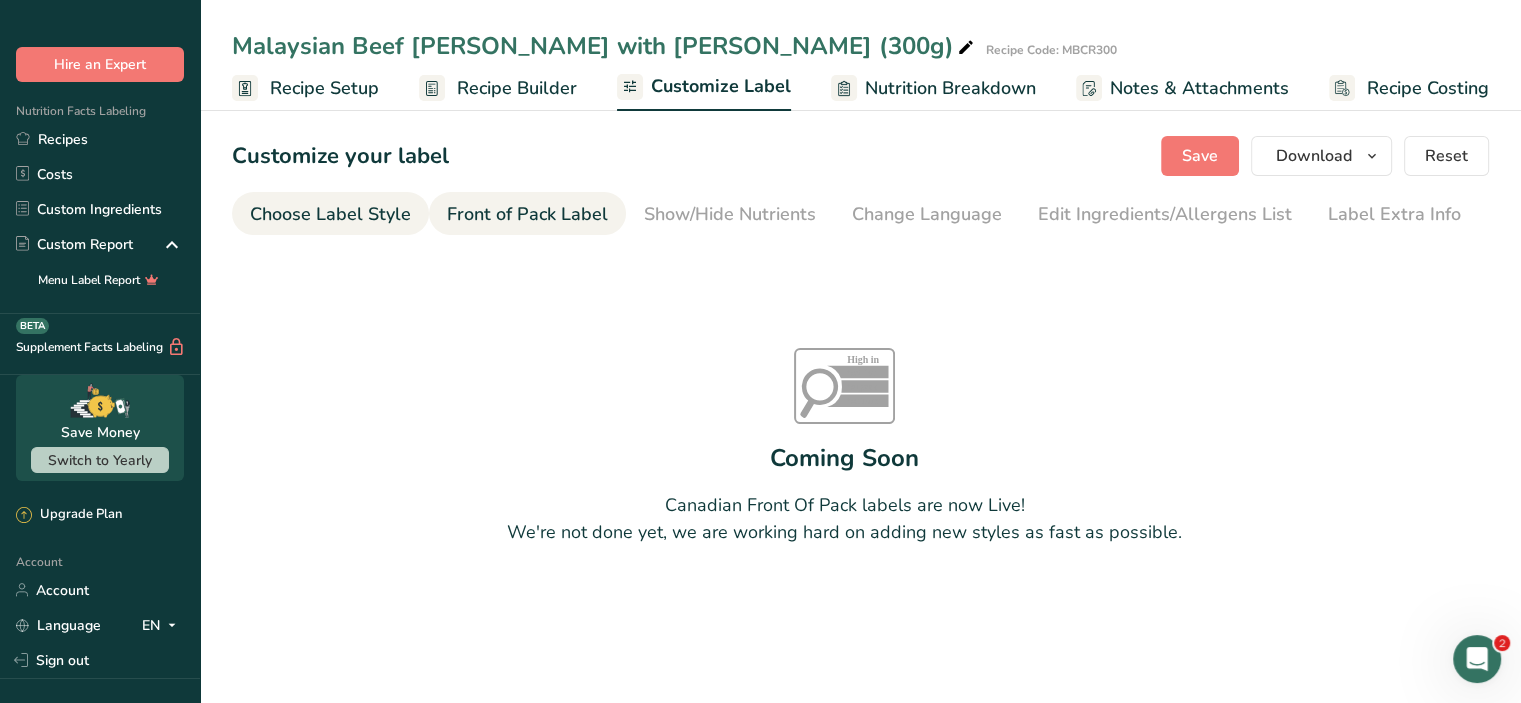click on "Choose Label Style" at bounding box center (330, 214) 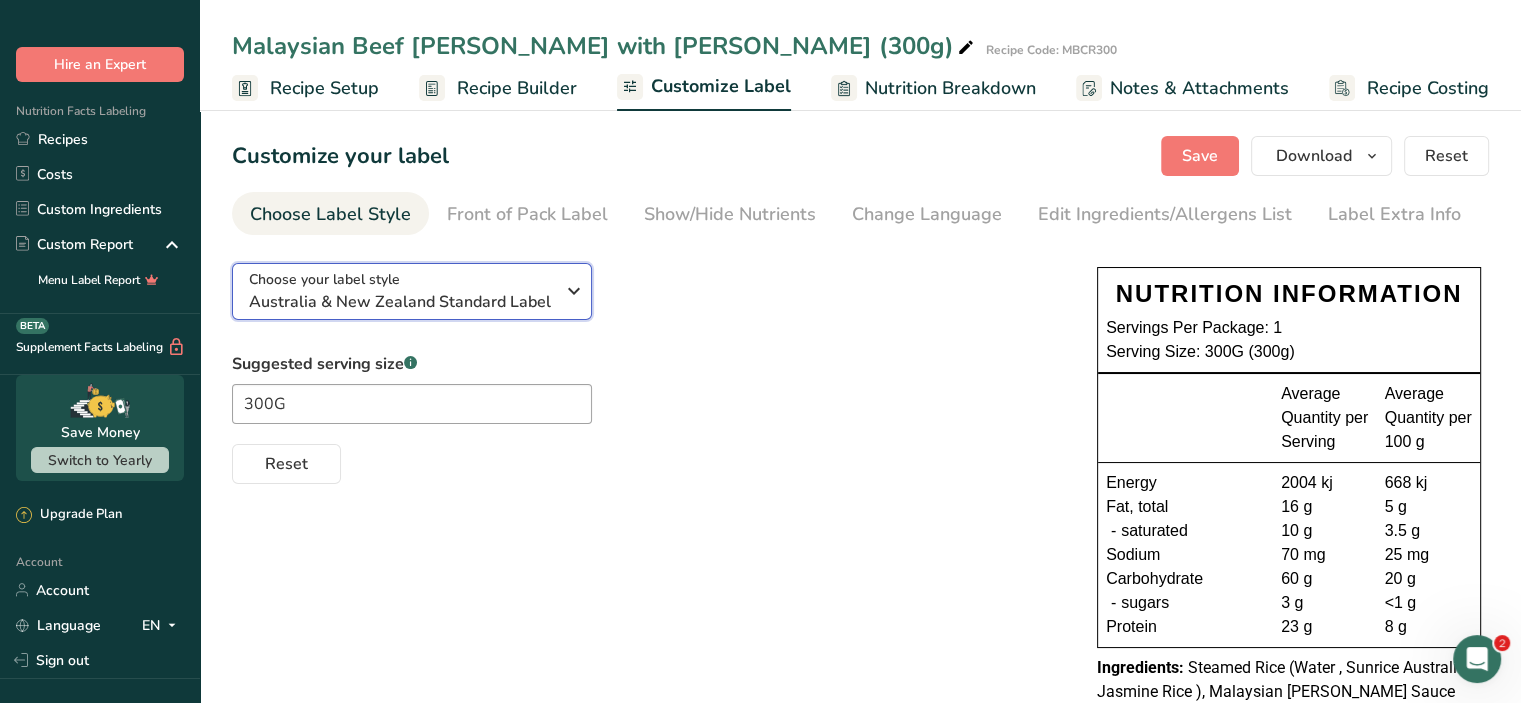 click on "Choose your label style
Australia & New Zealand Standard Label" at bounding box center [412, 291] 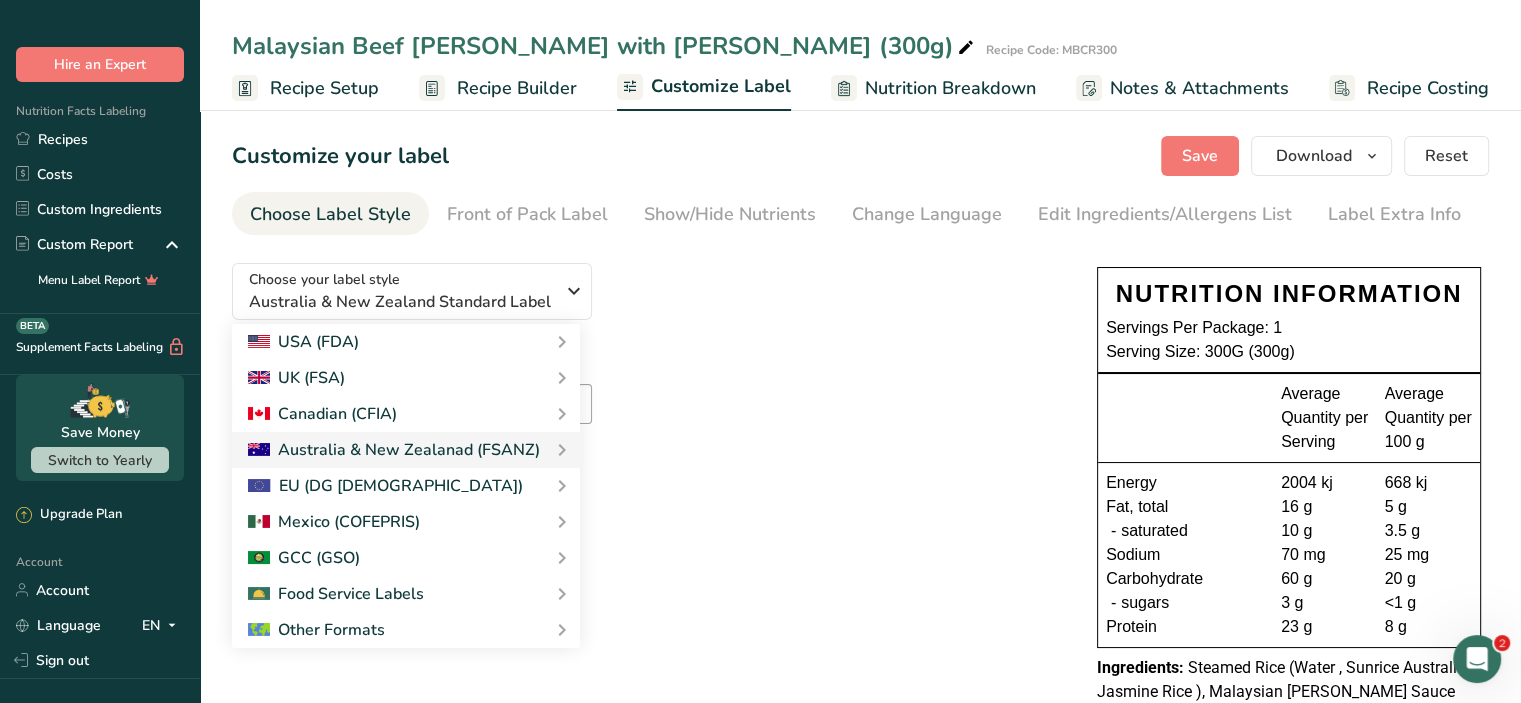 click on "Choose your label style
Australia & New Zealand Standard Label
USA (FDA)
Standard FDA label
Tabular FDA label
Linear FDA label
Simplified FDA label
Dual Column FDA label (Per Serving/Per Container)
Dual Column FDA label (As Sold/As Prepared)
Aggregate Standard FDA label
Standard FDA label with Micronutrients listed side-by-side
UK (FSA)
UK Mandatory Label "Back of Pack"
UK Traffic Light Label  "Front of Pack"
Canadian (CFIA)
Canadian Standard label
Canadian Dual Column label" at bounding box center [644, 365] 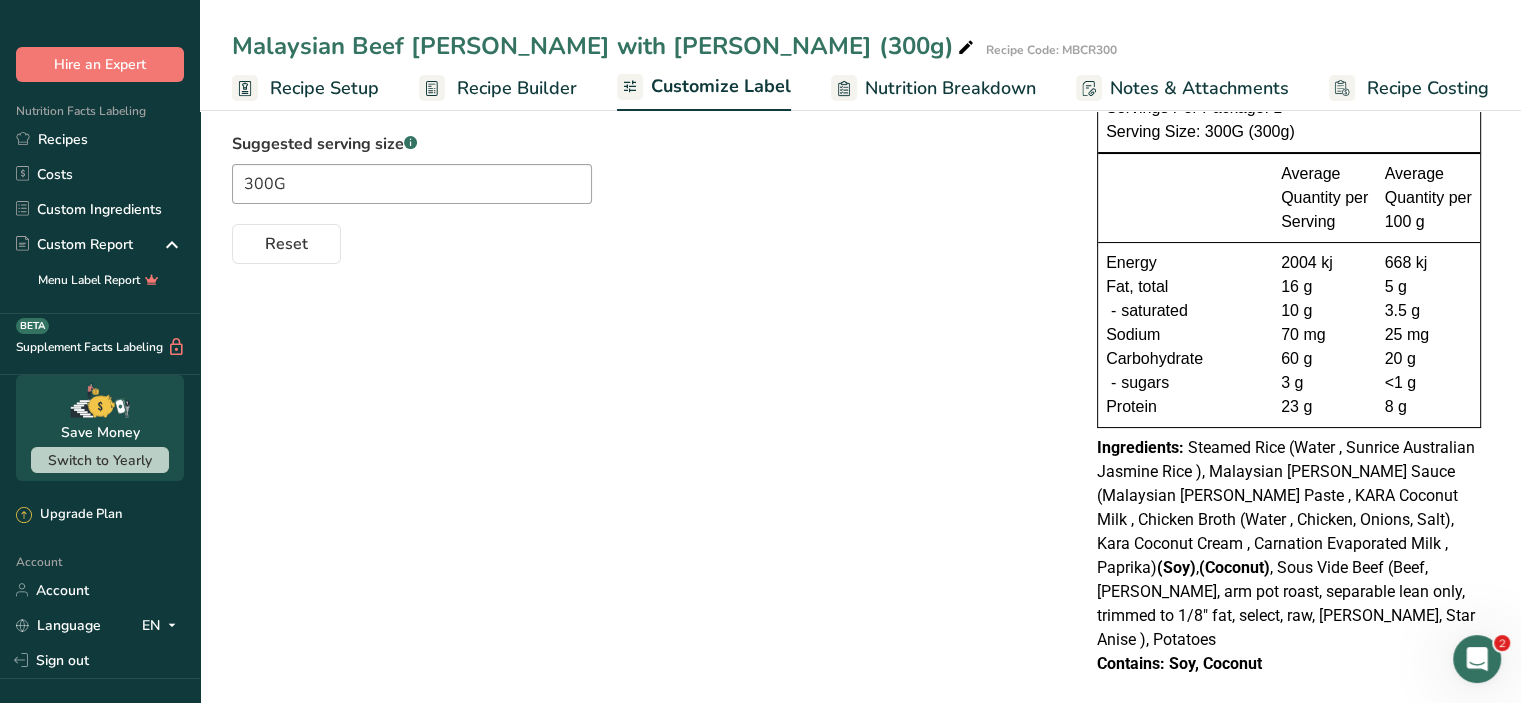 scroll, scrollTop: 0, scrollLeft: 0, axis: both 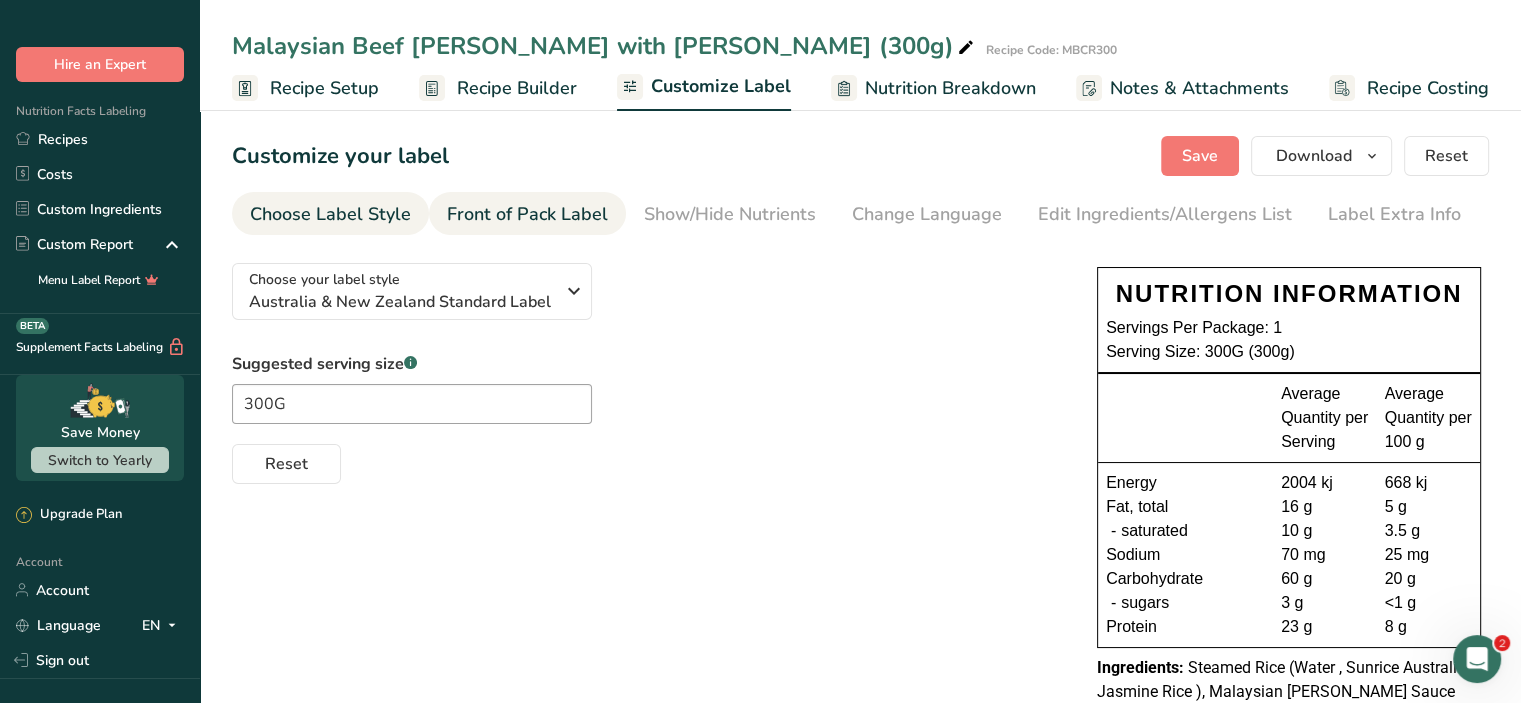 click on "Front of Pack Label" at bounding box center [527, 214] 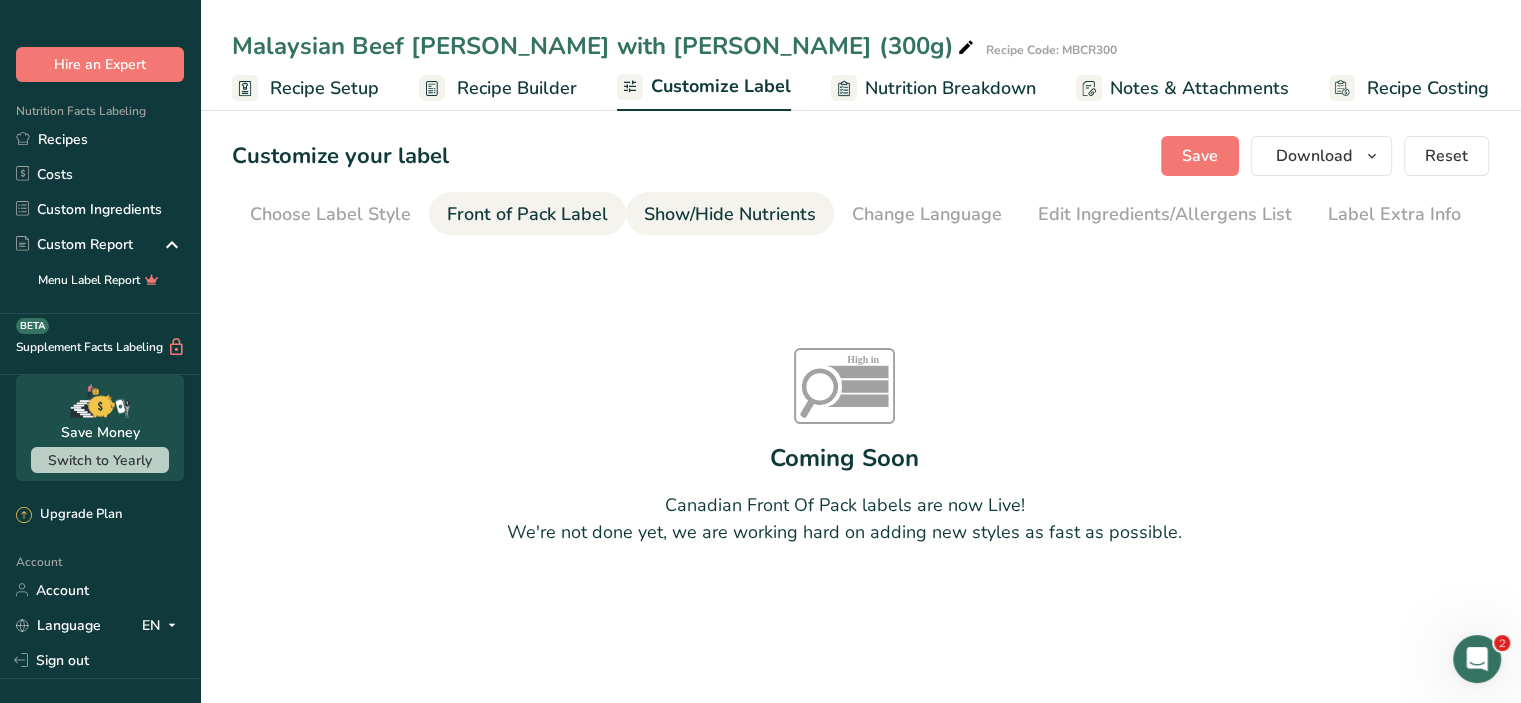 click on "Show/Hide Nutrients" at bounding box center (730, 214) 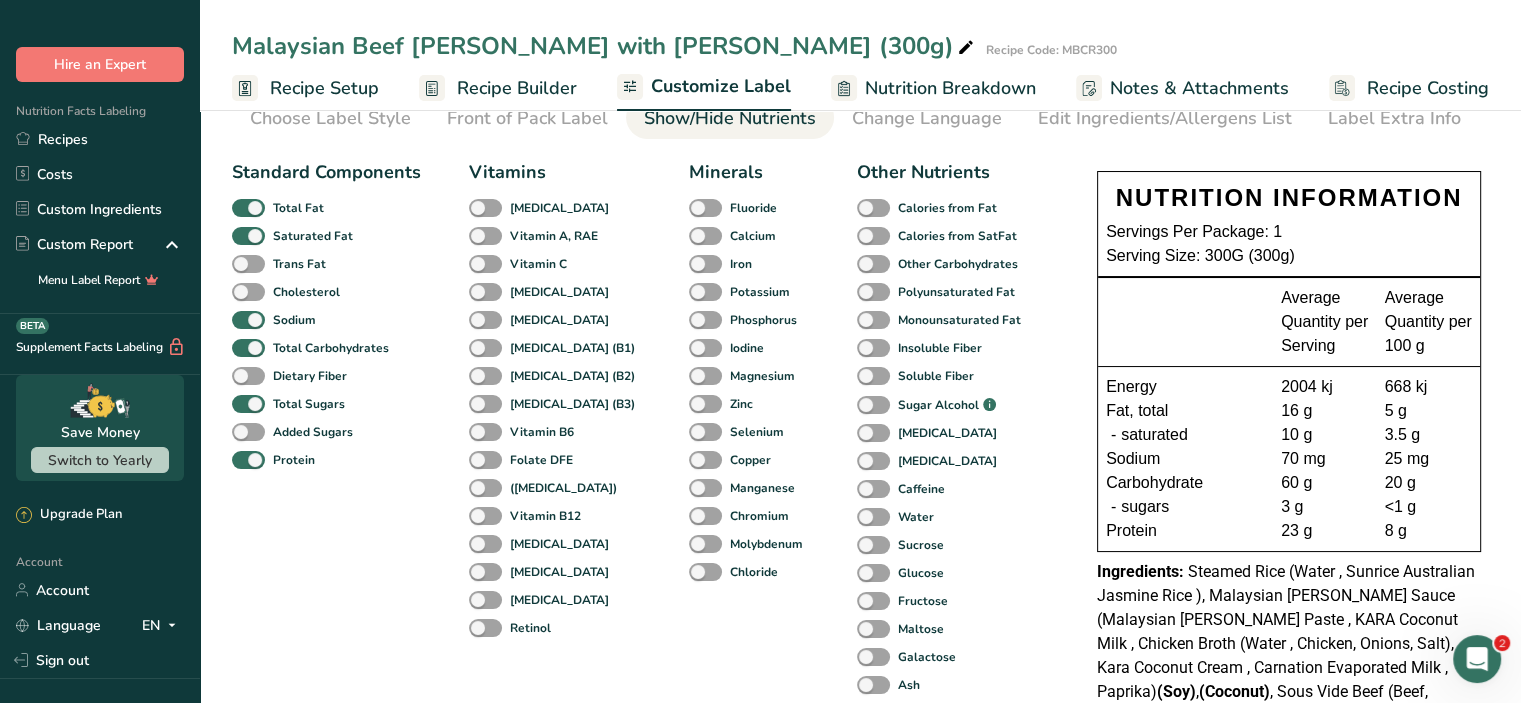 scroll, scrollTop: 301, scrollLeft: 0, axis: vertical 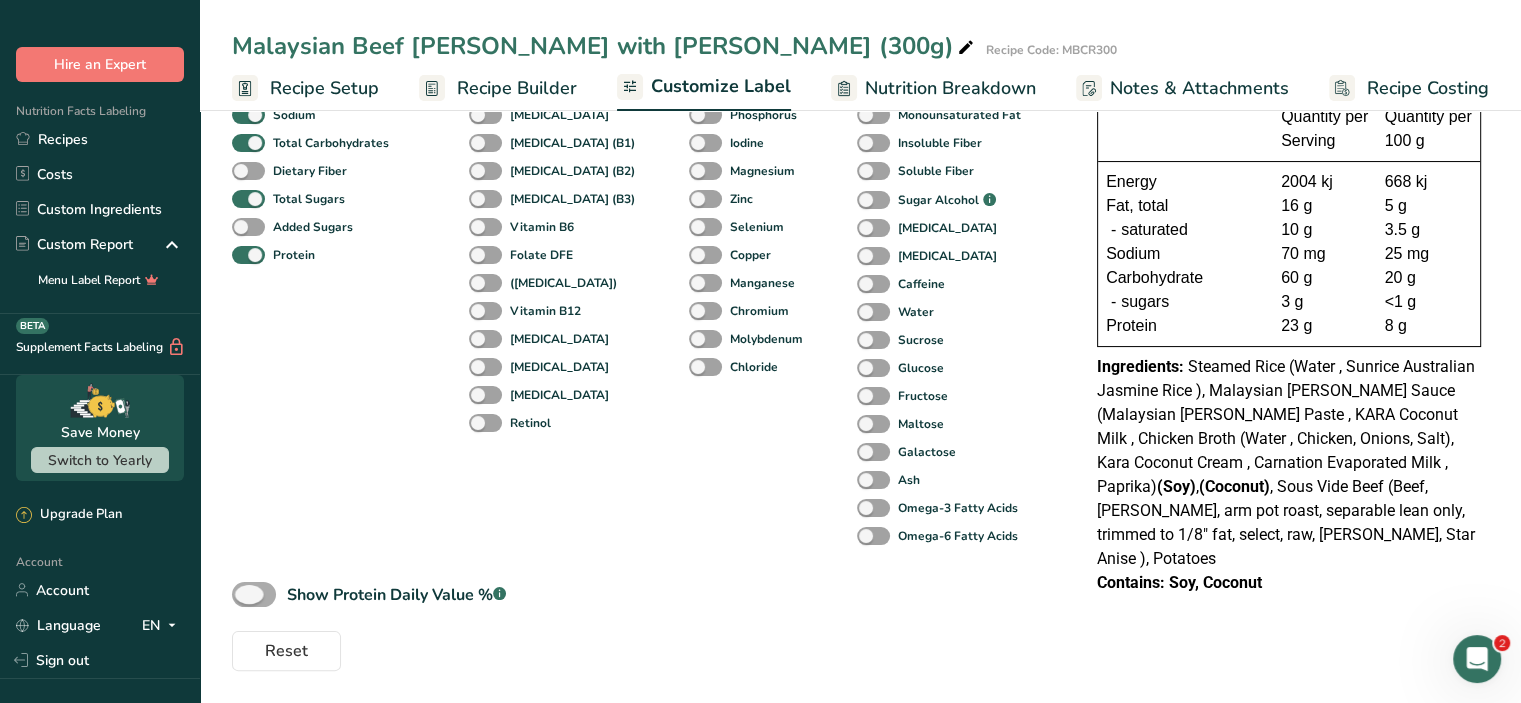 click at bounding box center (254, 594) 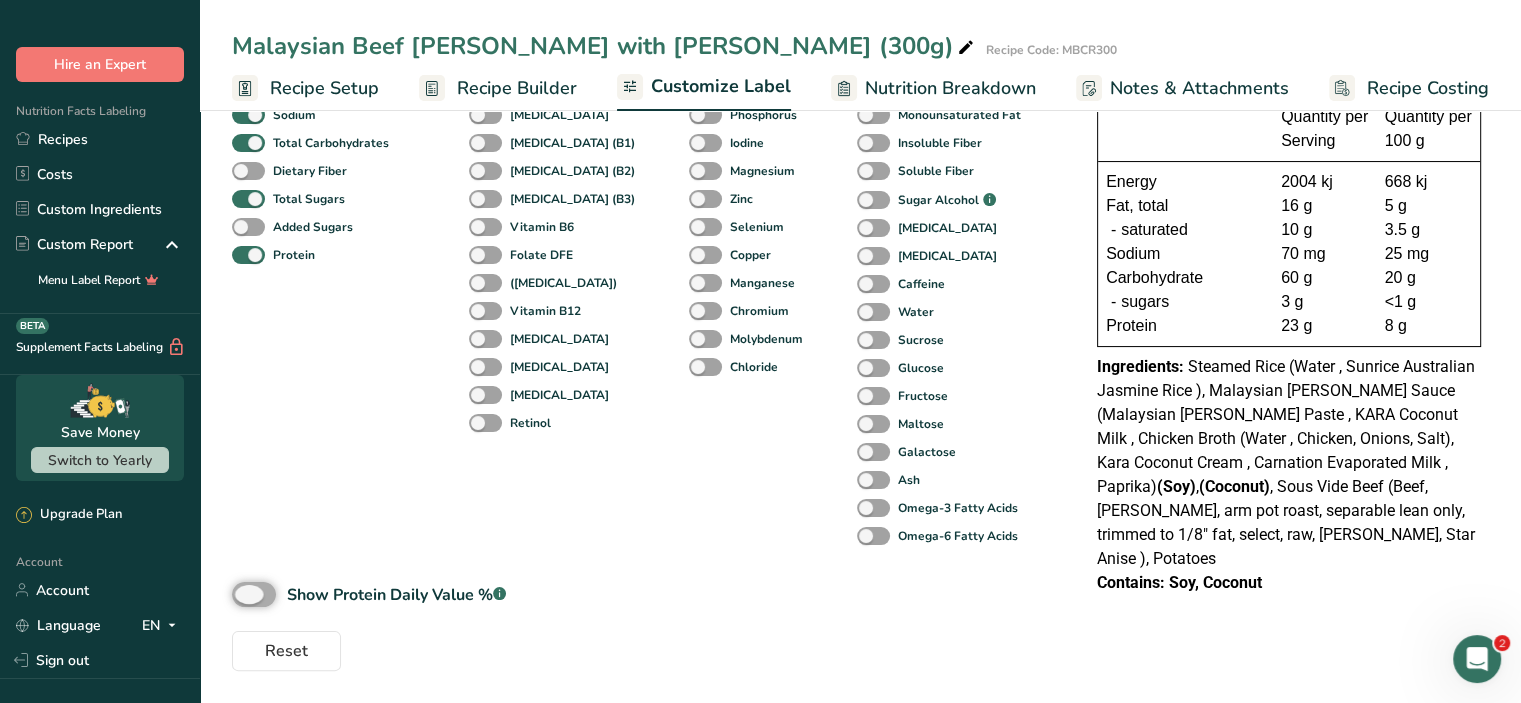 click on "Show Protein Daily Value %
.a-a{fill:#347362;}.b-a{fill:#fff;}" at bounding box center [238, 594] 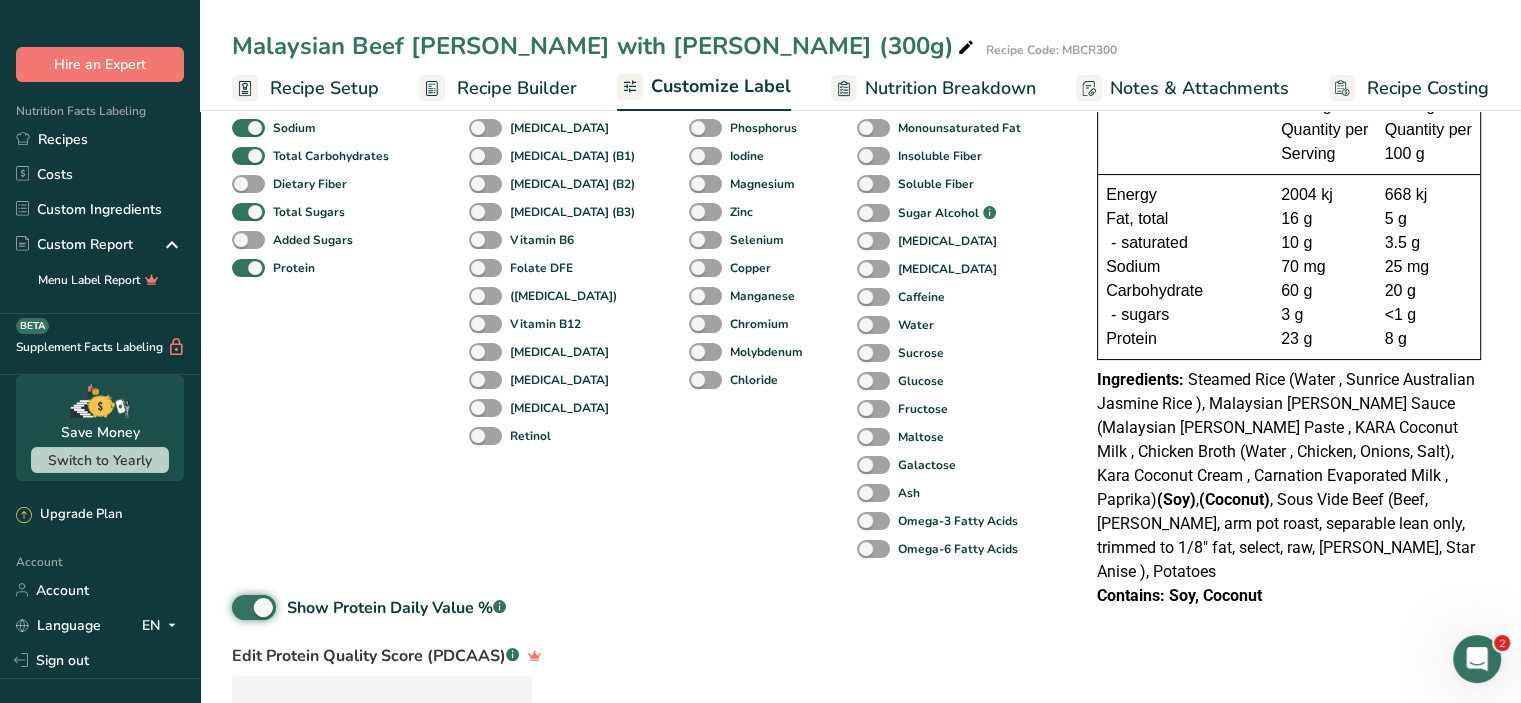 scroll, scrollTop: 381, scrollLeft: 0, axis: vertical 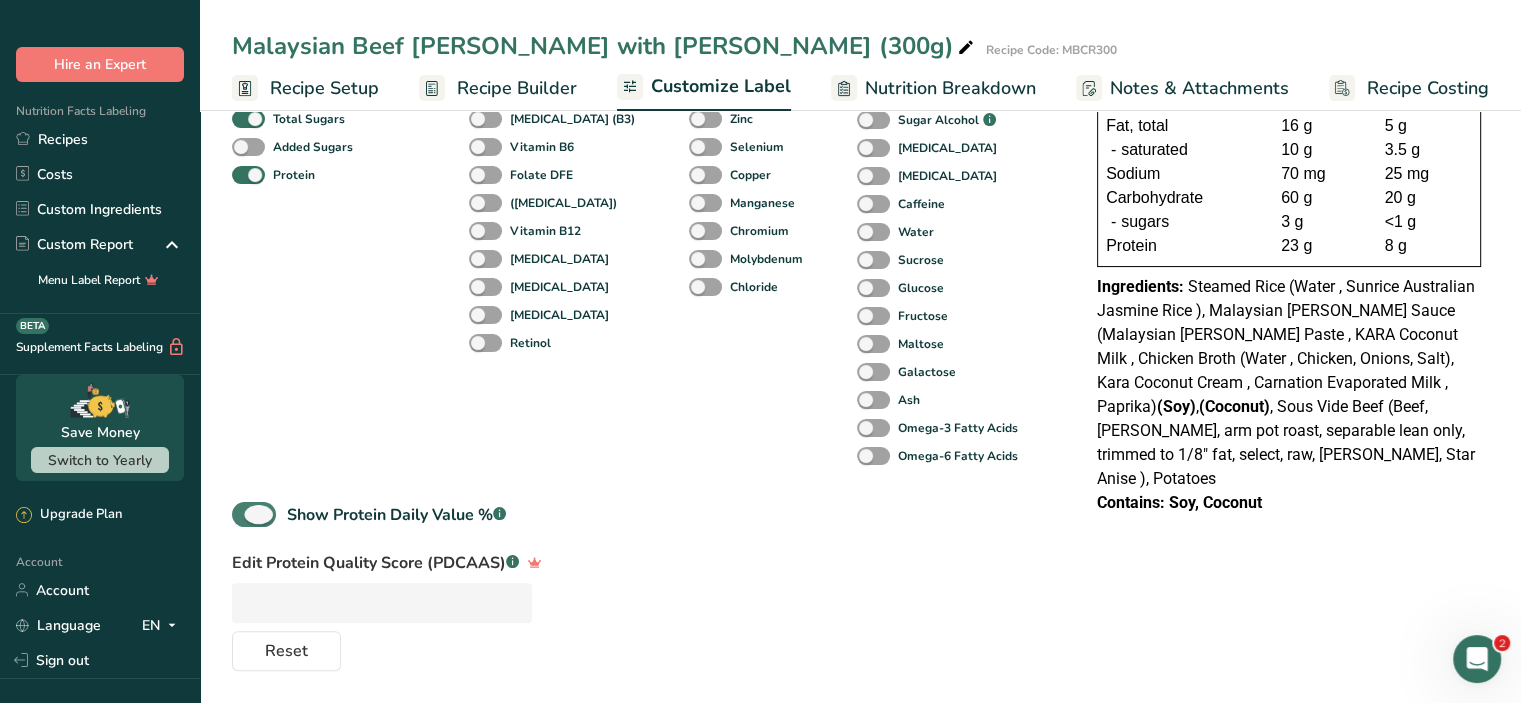 click at bounding box center (254, 514) 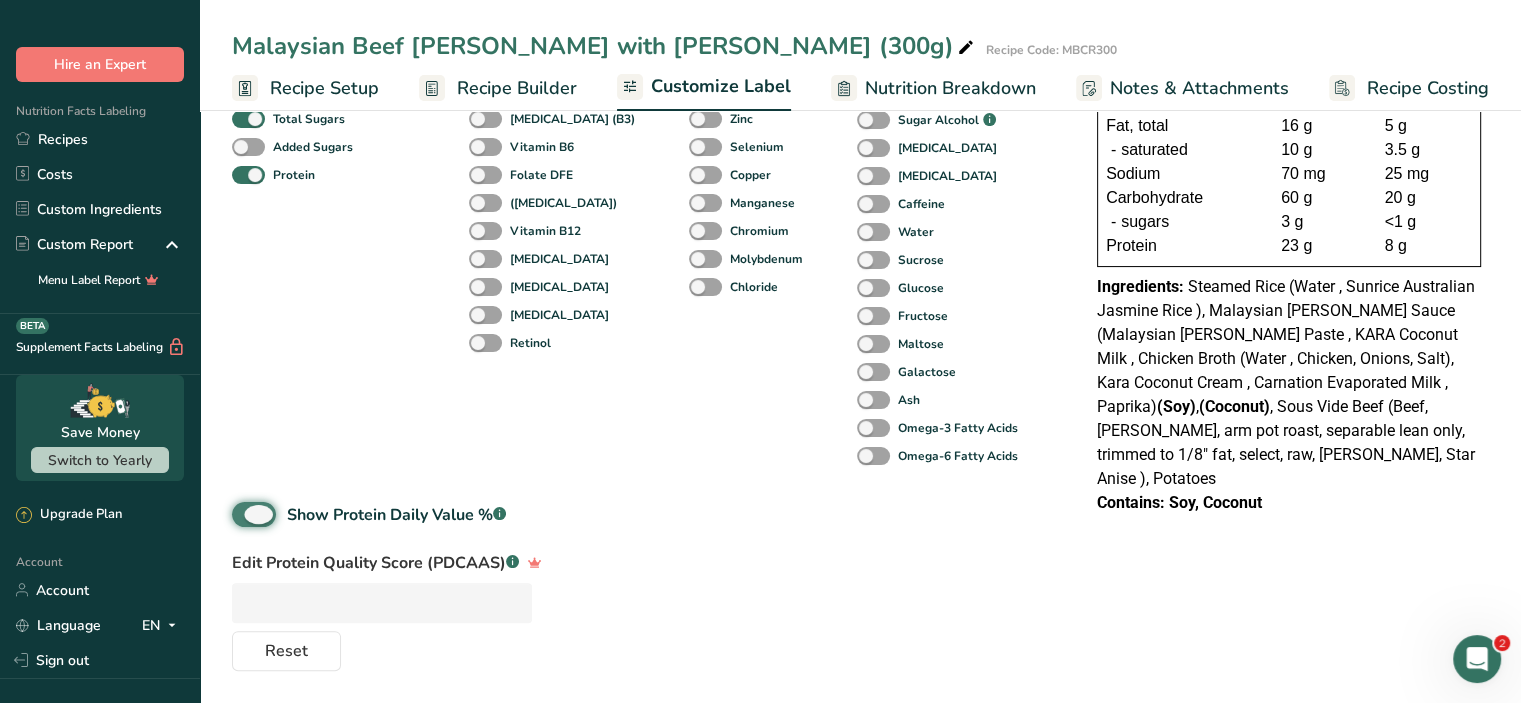 click on "Show Protein Daily Value %
.a-a{fill:#347362;}.b-a{fill:#fff;}" at bounding box center [238, 514] 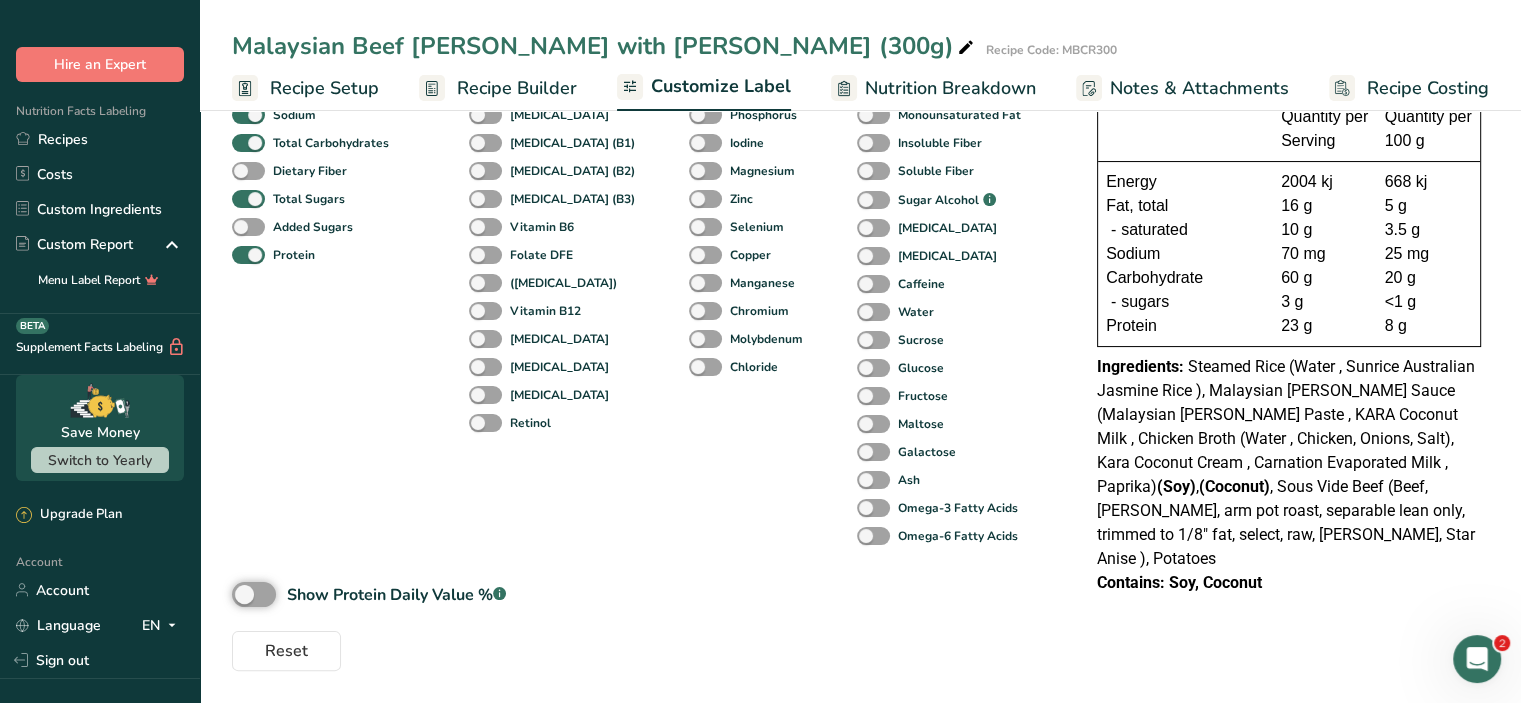 scroll, scrollTop: 0, scrollLeft: 0, axis: both 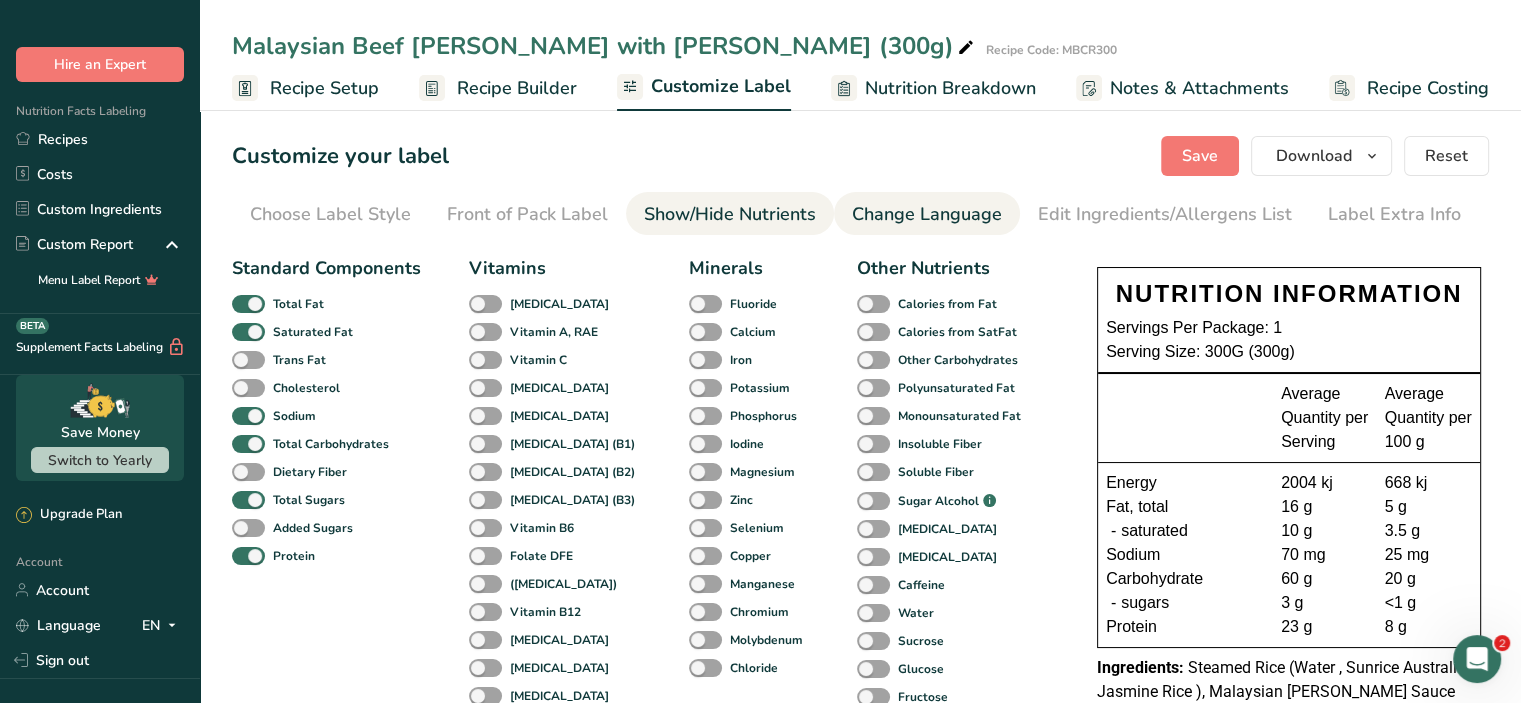 click on "Change Language" at bounding box center [927, 214] 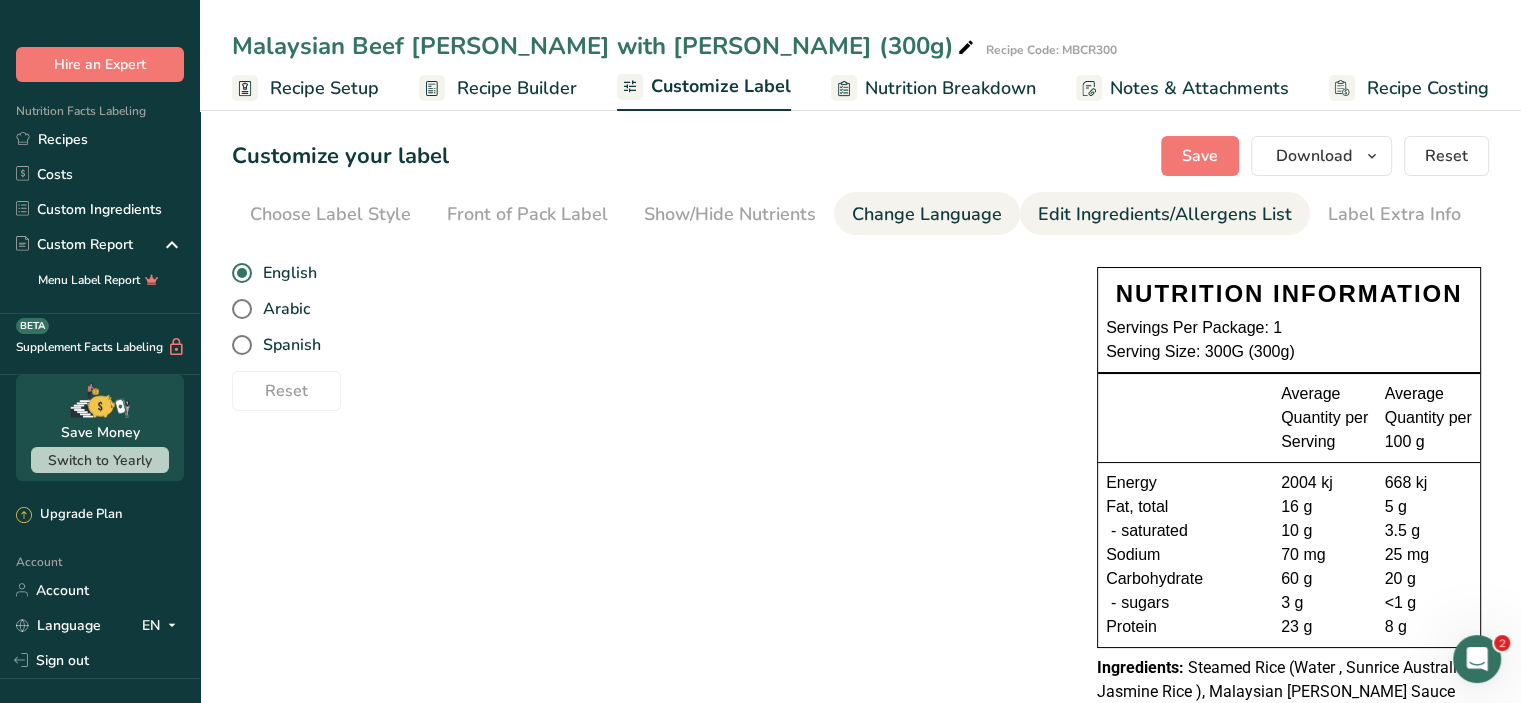 click on "Edit Ingredients/Allergens List" at bounding box center [1165, 214] 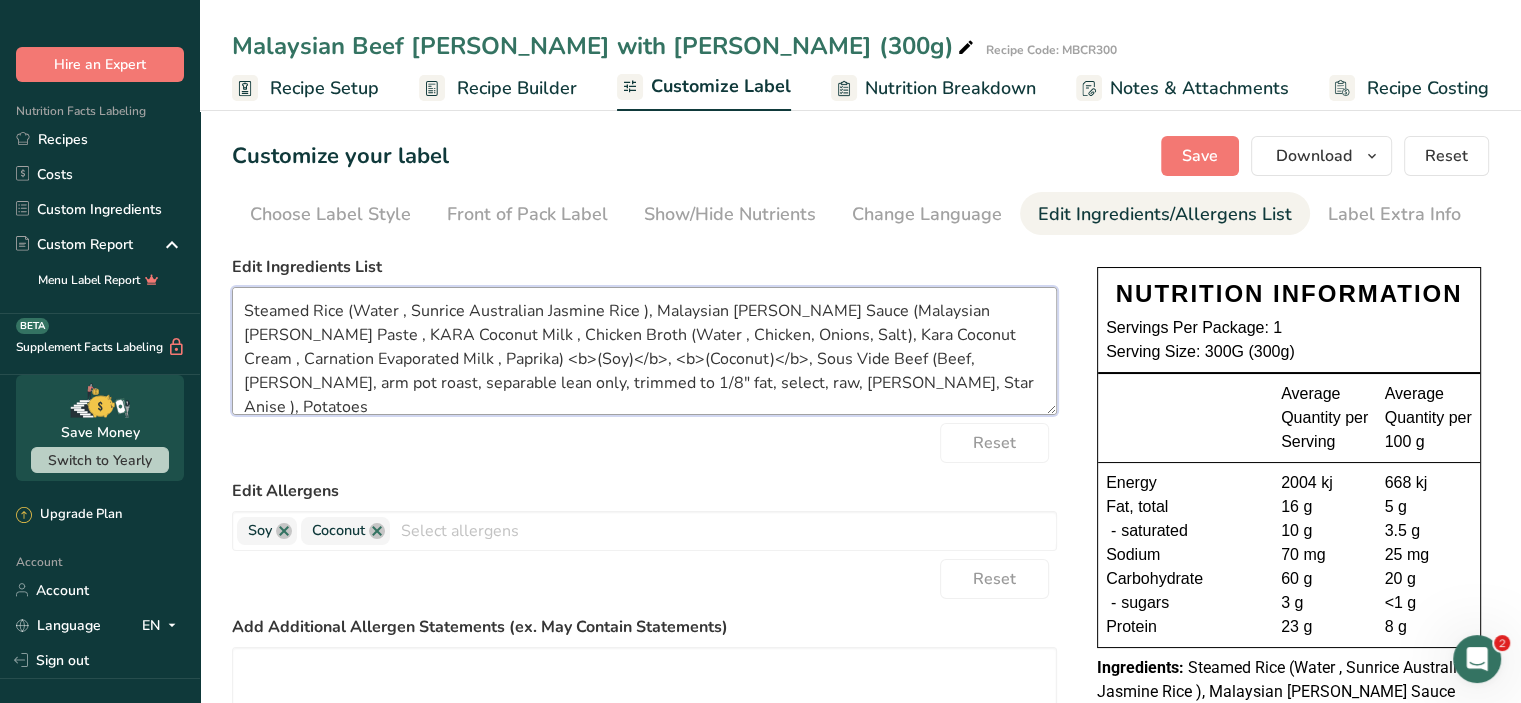 click on "Steamed Rice (Water , Sunrice Australian Jasmine Rice ), Malaysian Curry Sauce (Malaysian Curry Paste , KARA Coconut Milk , Chicken Broth (Water , Chicken, Onions, Salt), Kara Coconut Cream , Carnation Evaporated Milk , Paprika) <b>(Soy)</b>, <b>(Coconut)</b>, Sous Vide Beef (Beef, chuck, arm pot roast, separable lean only, trimmed to 1/8" fat, select, raw, Ginger root, Star Anise ), Potatoes" at bounding box center (644, 351) 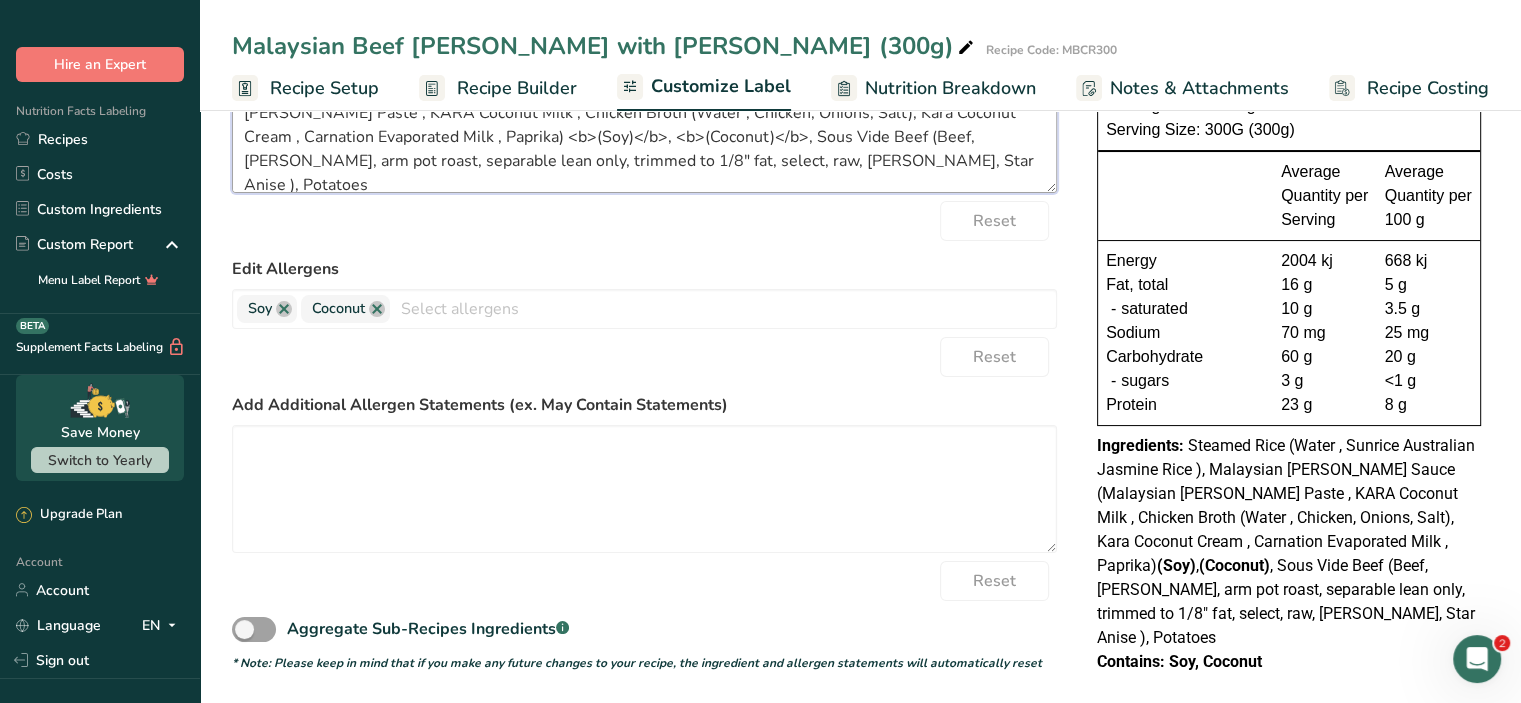 scroll, scrollTop: 0, scrollLeft: 0, axis: both 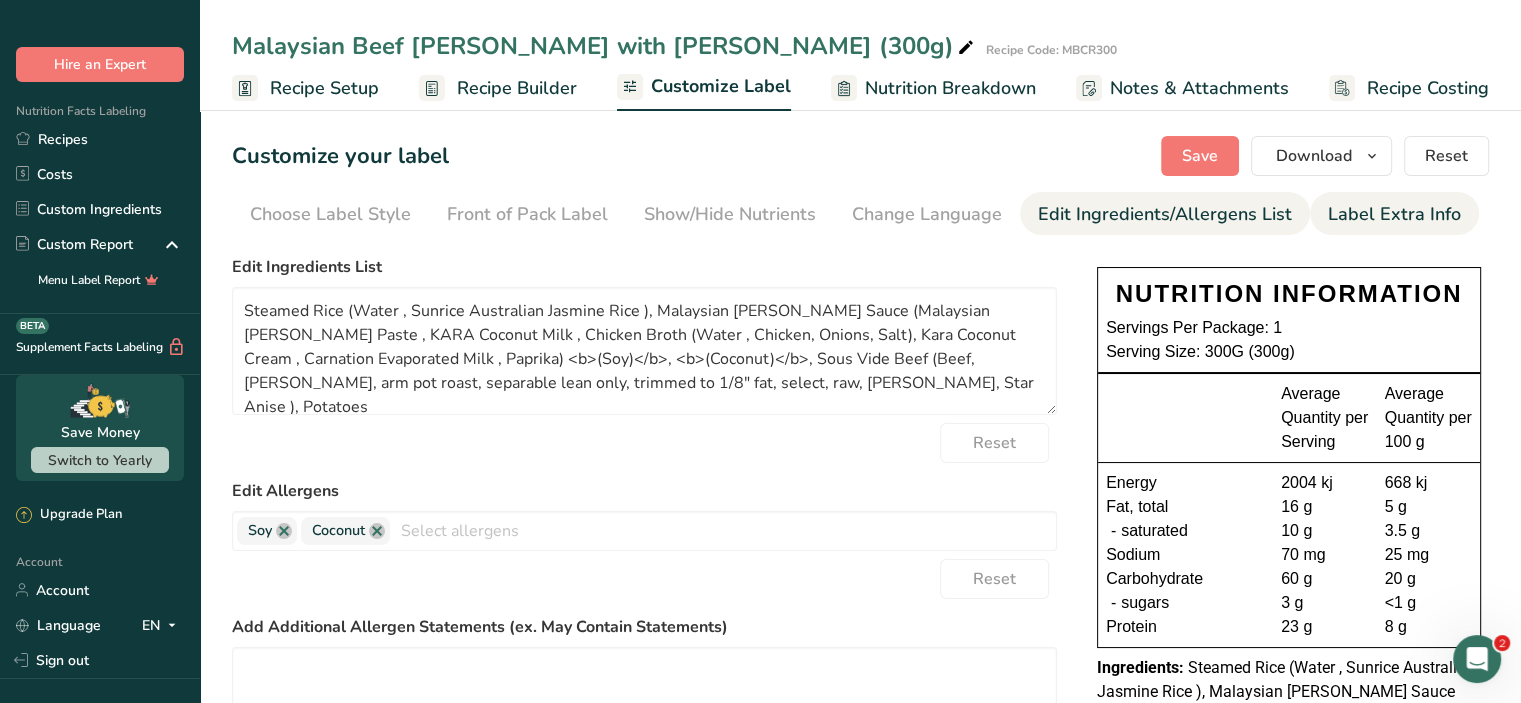 click on "Label Extra Info" at bounding box center (1394, 214) 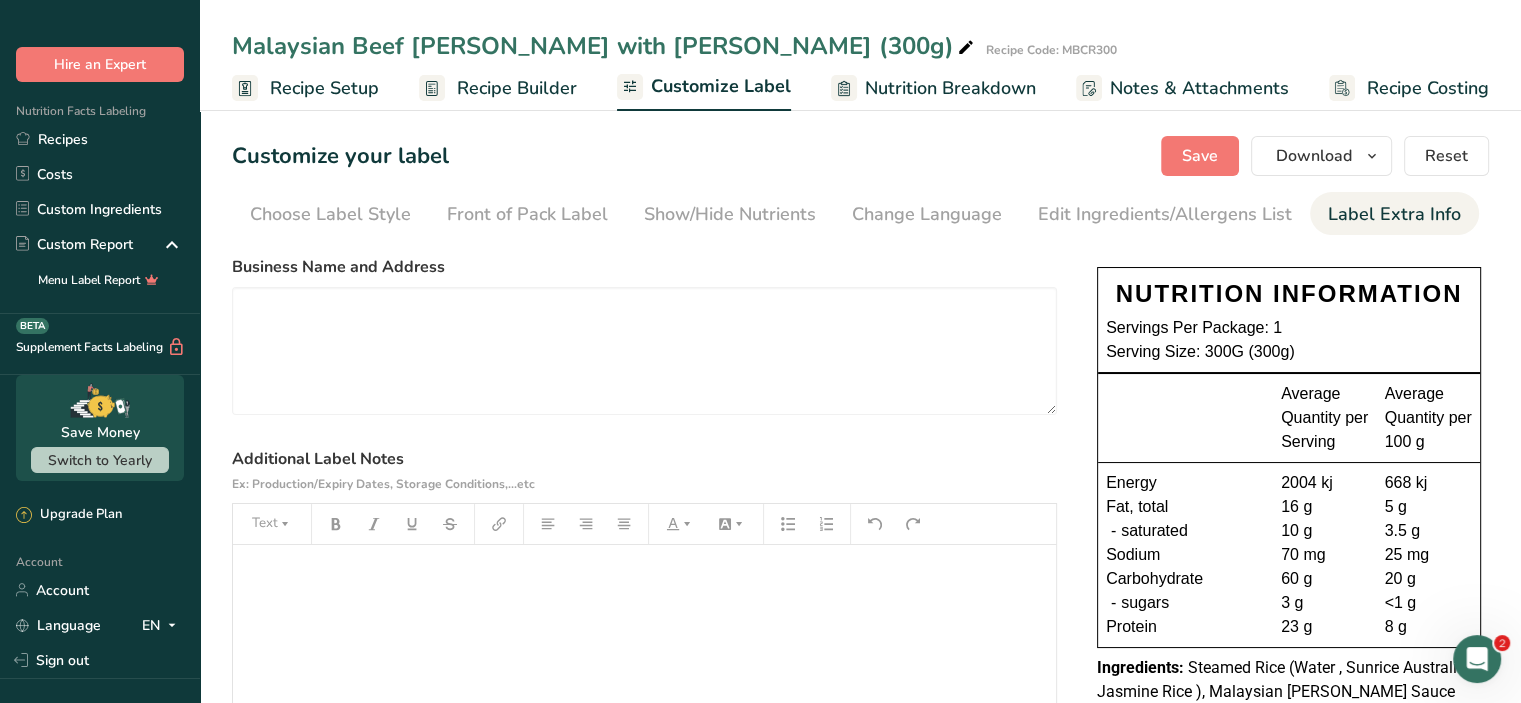 click on "Nutrition Breakdown" at bounding box center [950, 88] 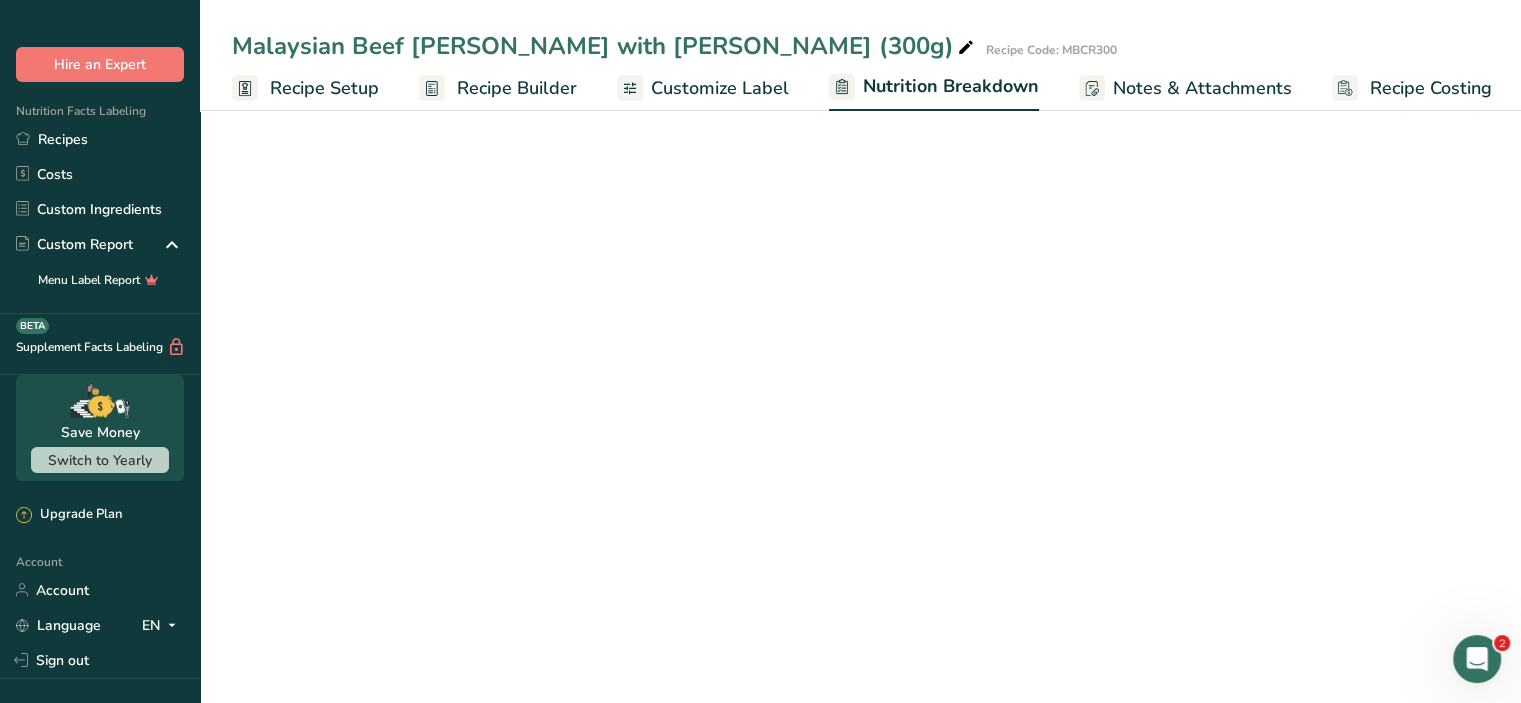 scroll, scrollTop: 0, scrollLeft: 2, axis: horizontal 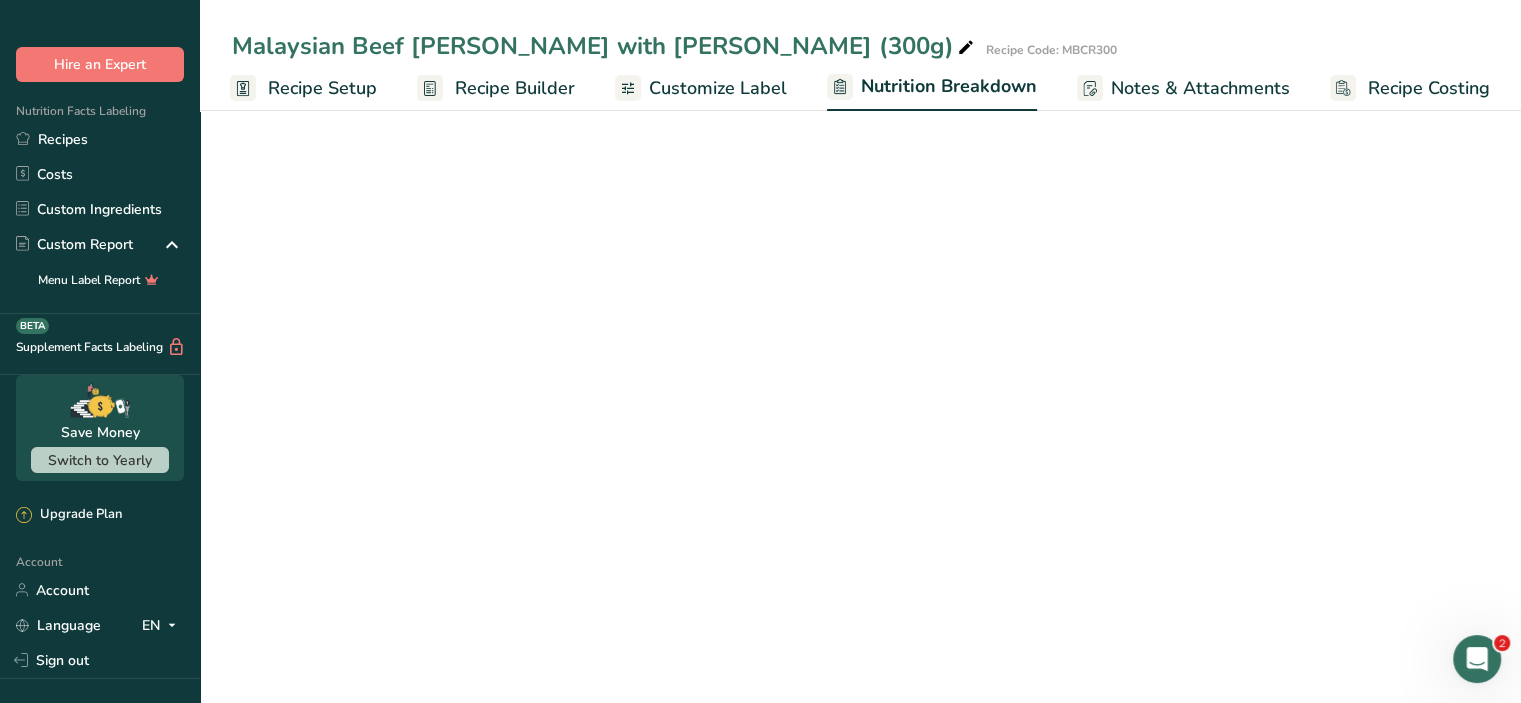 select on "Calories" 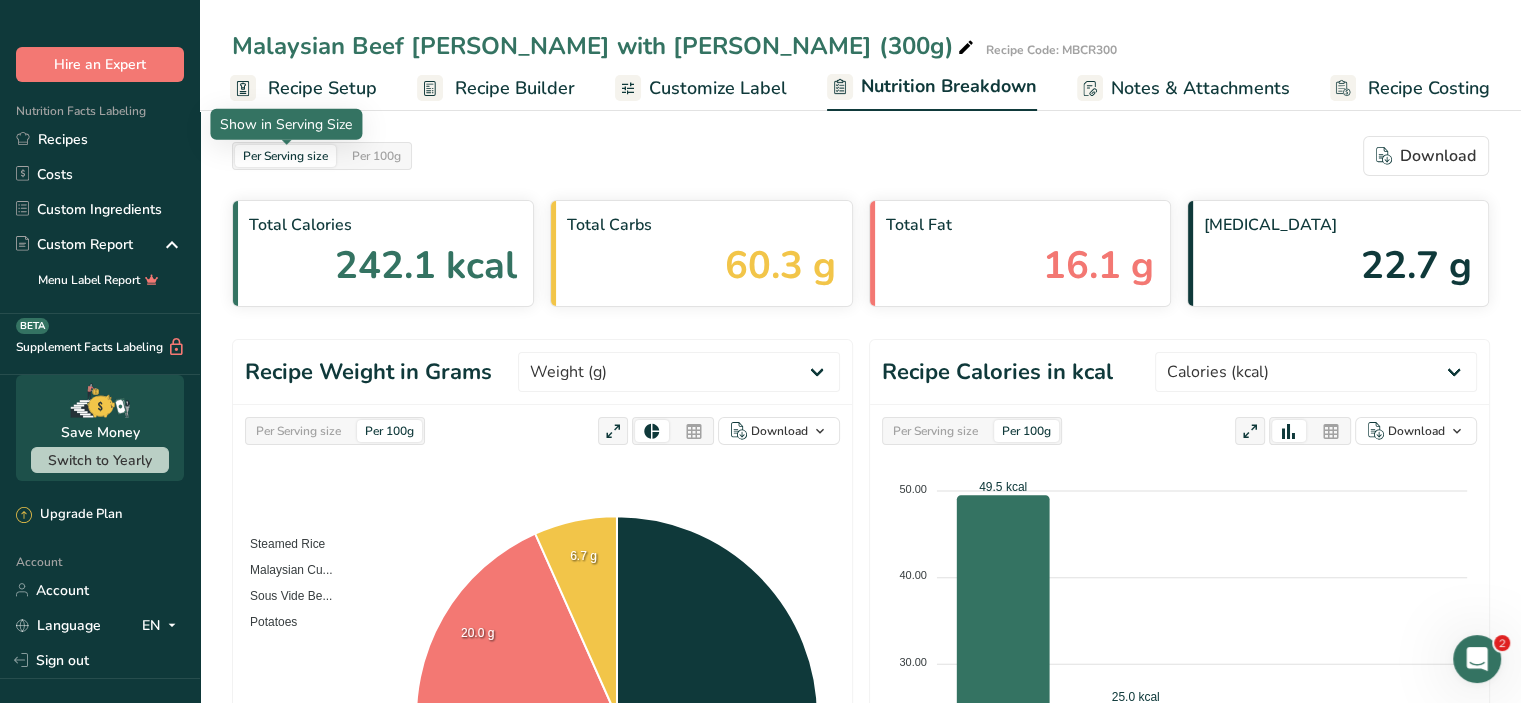 click on "Per Serving size" at bounding box center [285, 156] 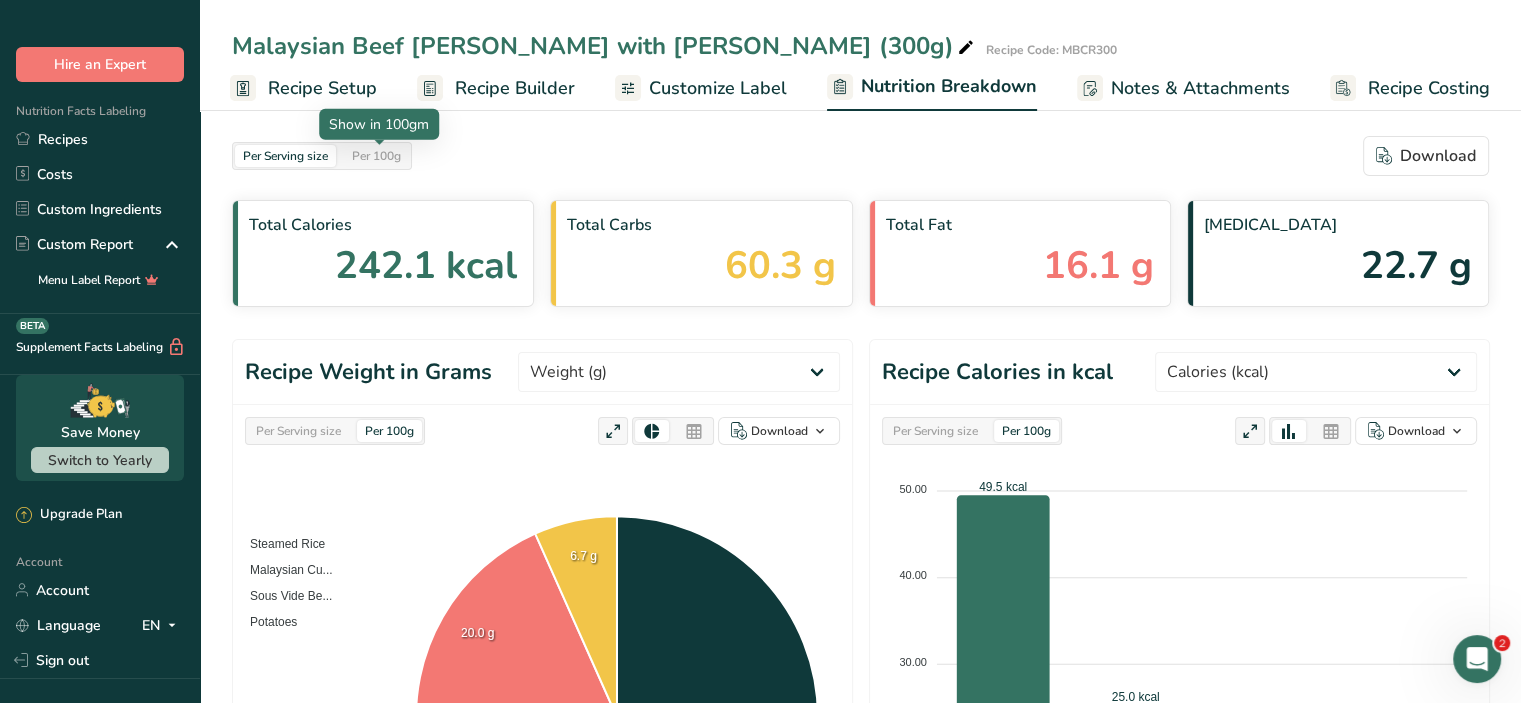 click on "Per 100g" at bounding box center (376, 156) 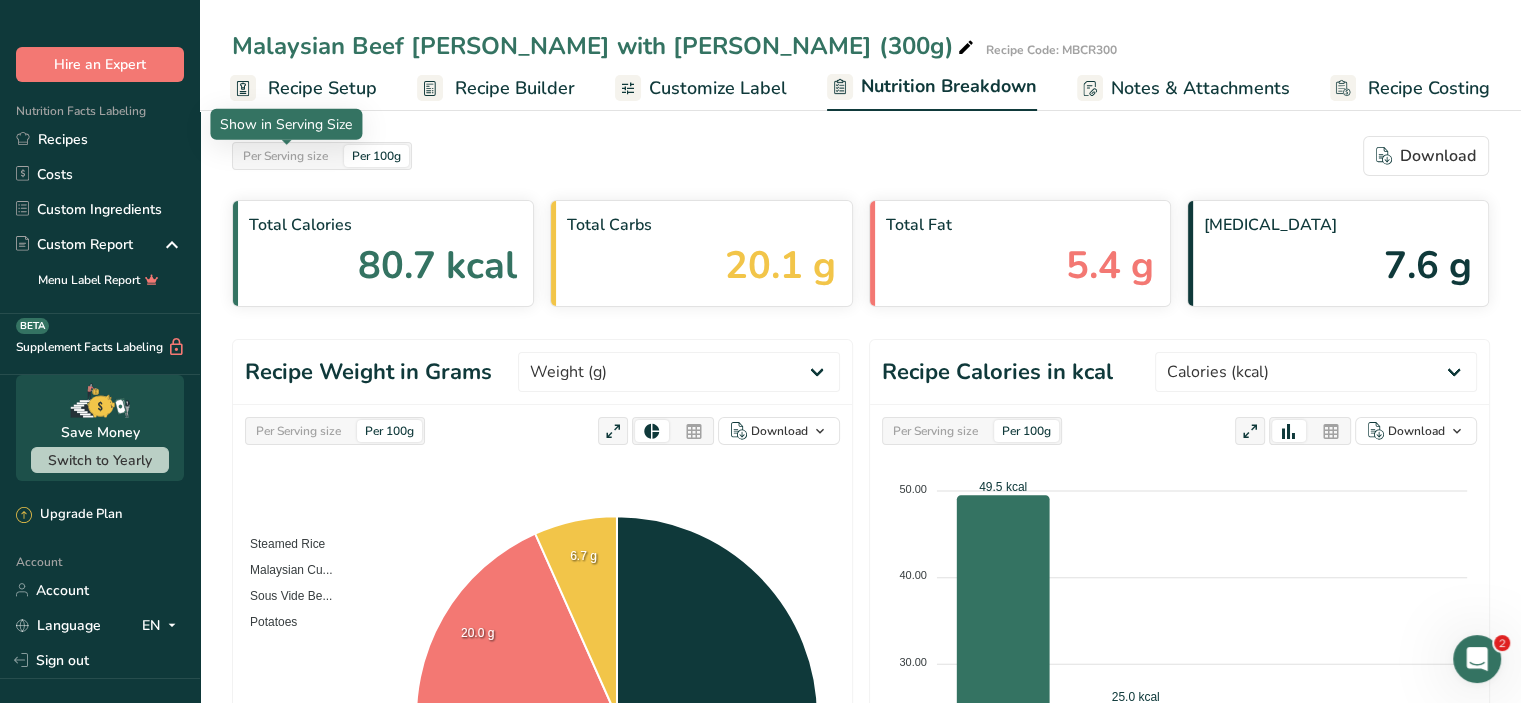 click on "Per Serving size" at bounding box center (285, 156) 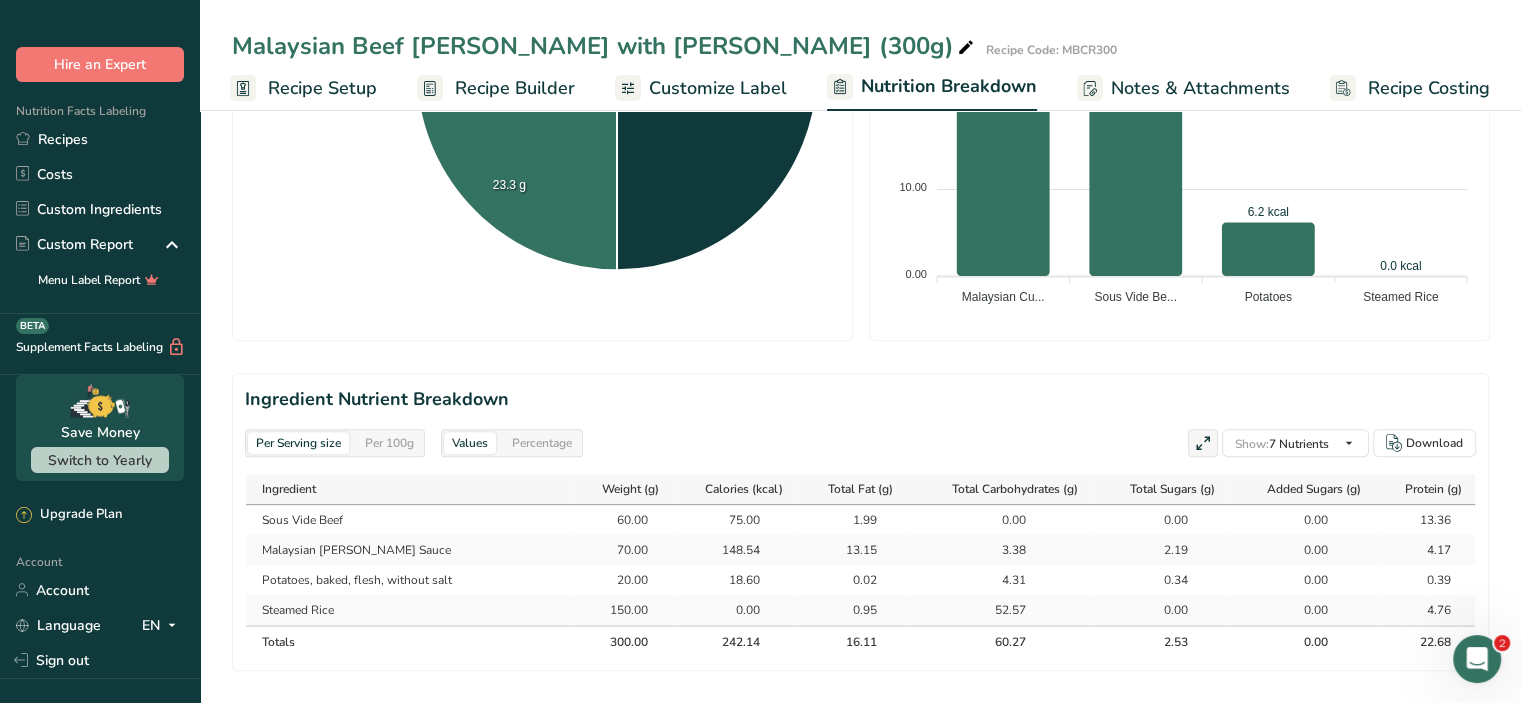 scroll, scrollTop: 0, scrollLeft: 0, axis: both 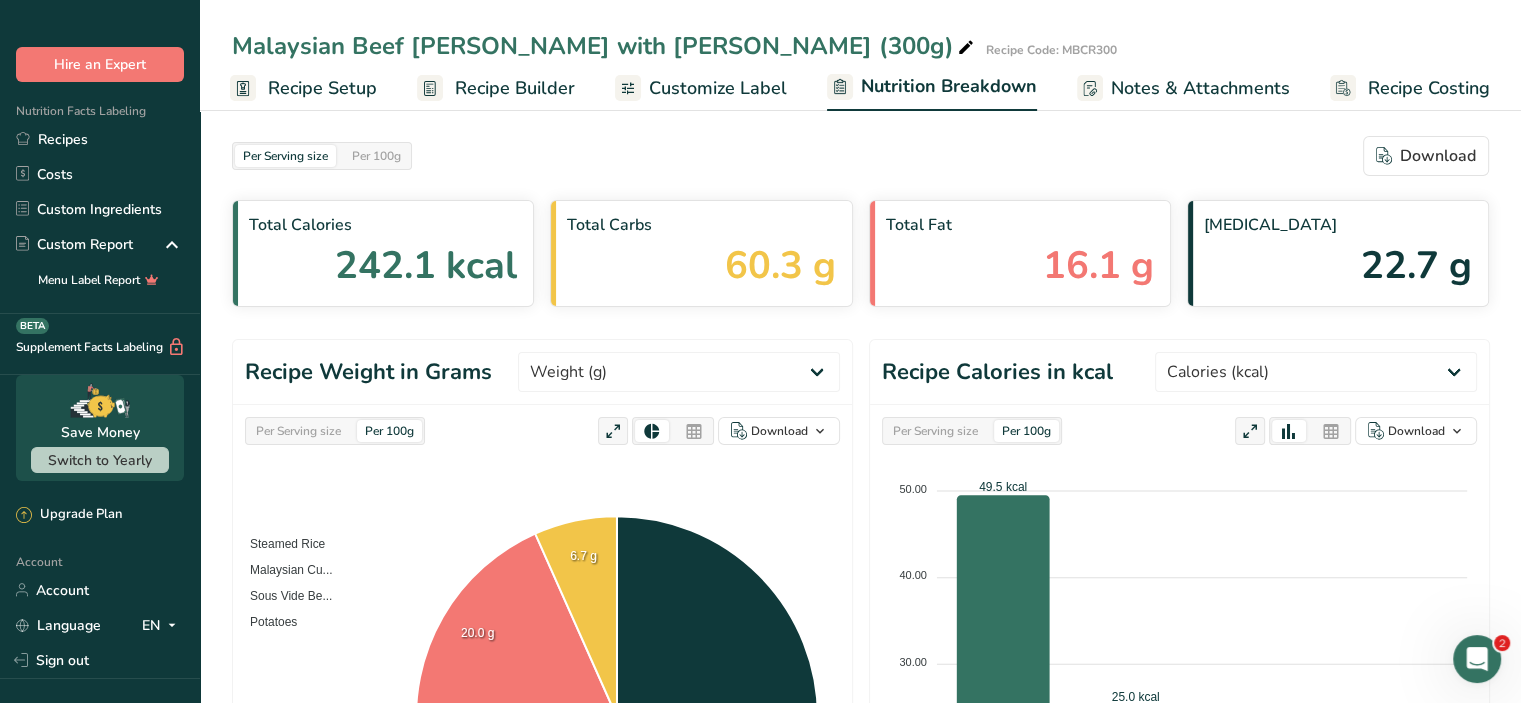 click on "Notes & Attachments" at bounding box center (1200, 88) 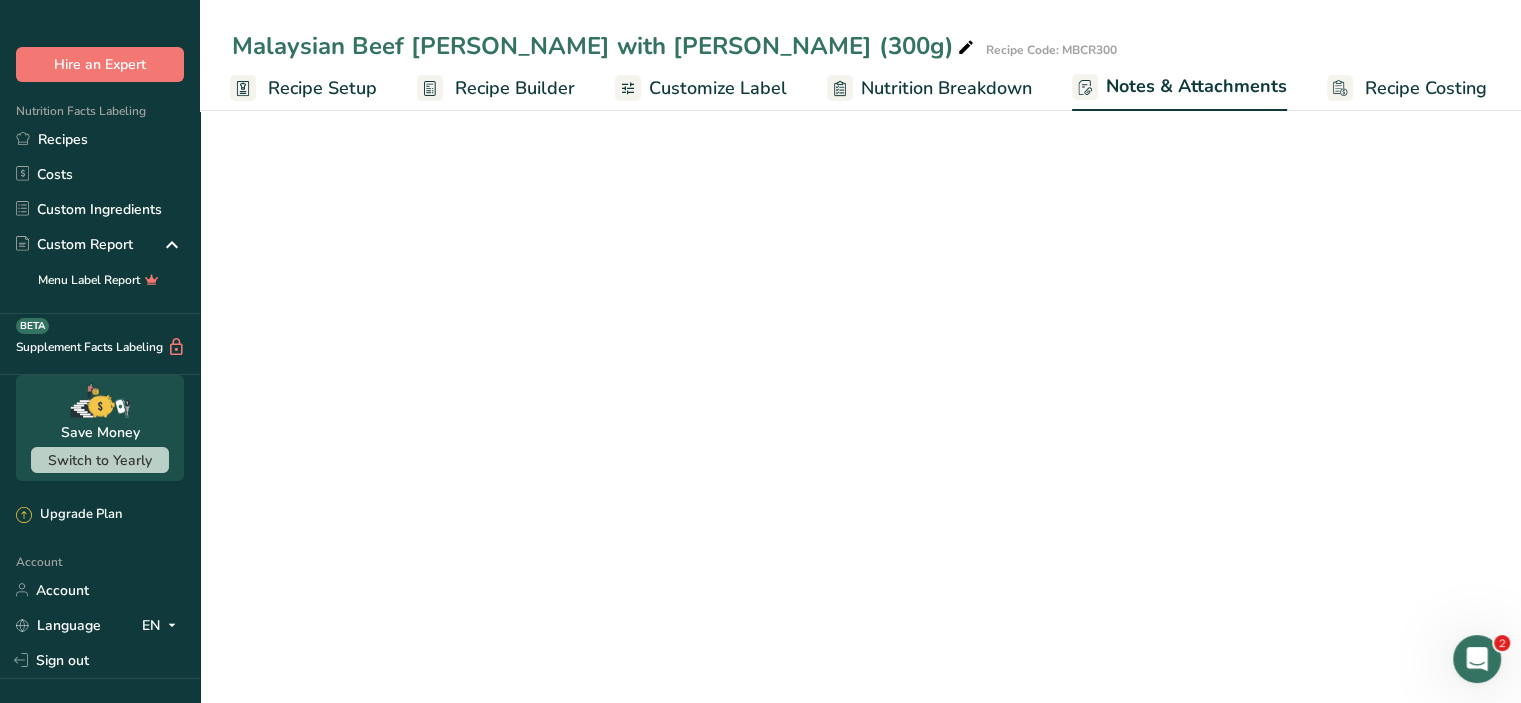 scroll, scrollTop: 0, scrollLeft: 1, axis: horizontal 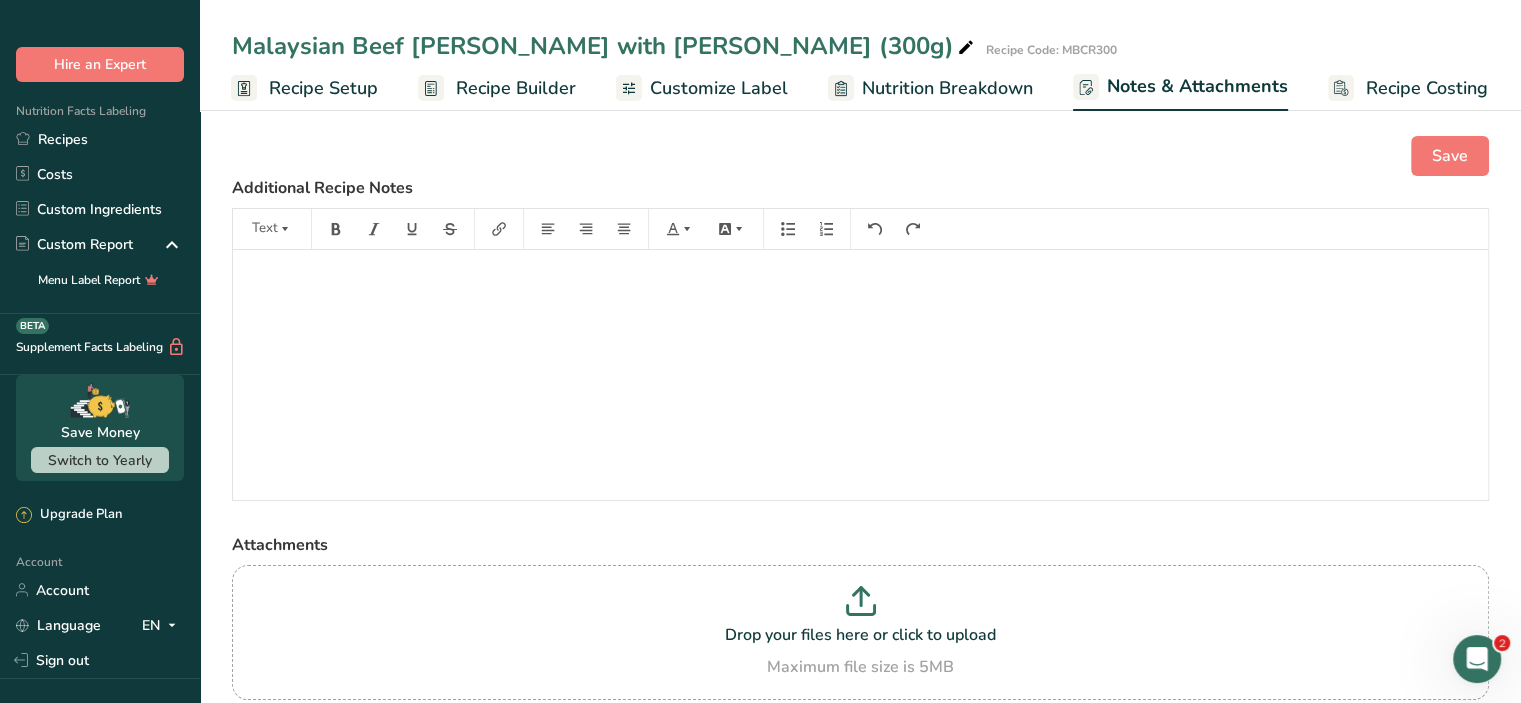 click on "Recipe Costing" at bounding box center (1408, 88) 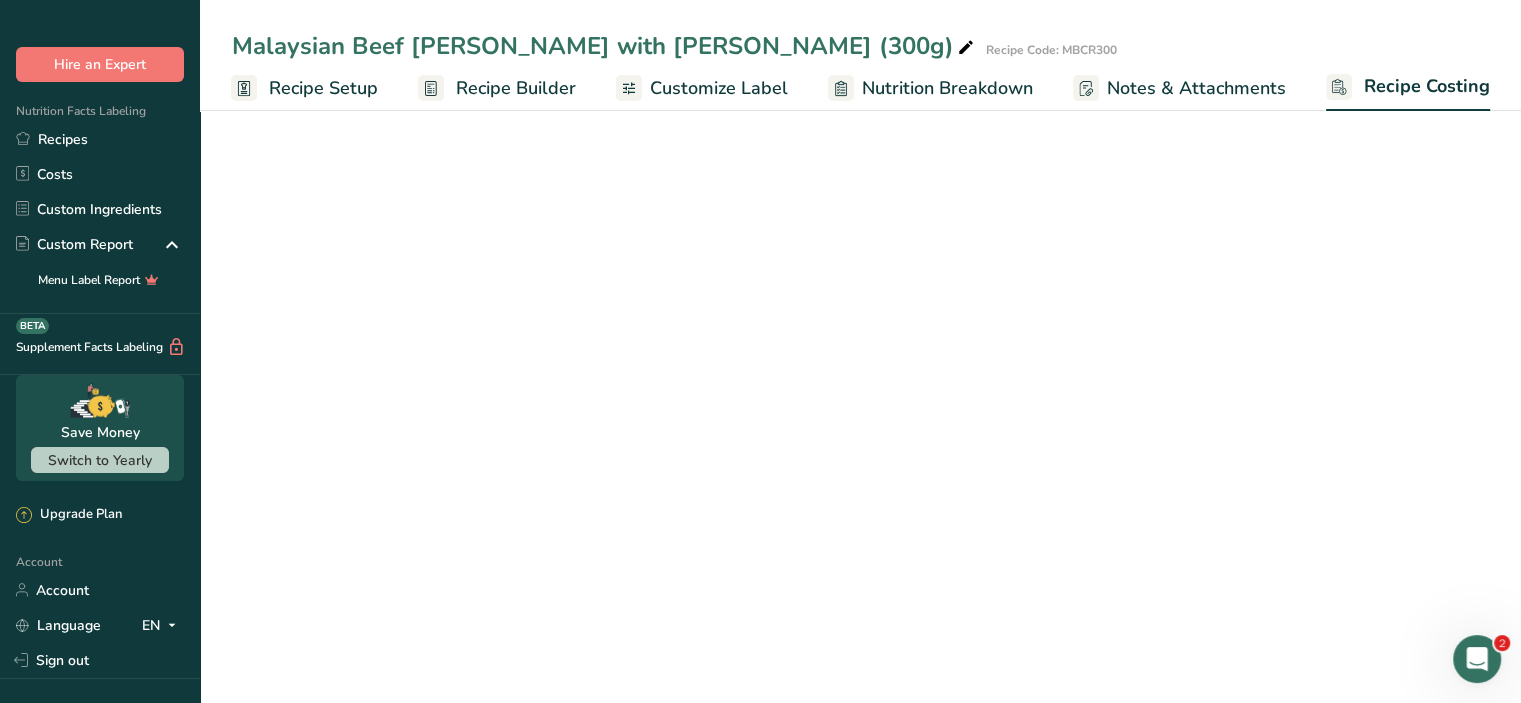scroll, scrollTop: 0, scrollLeft: 0, axis: both 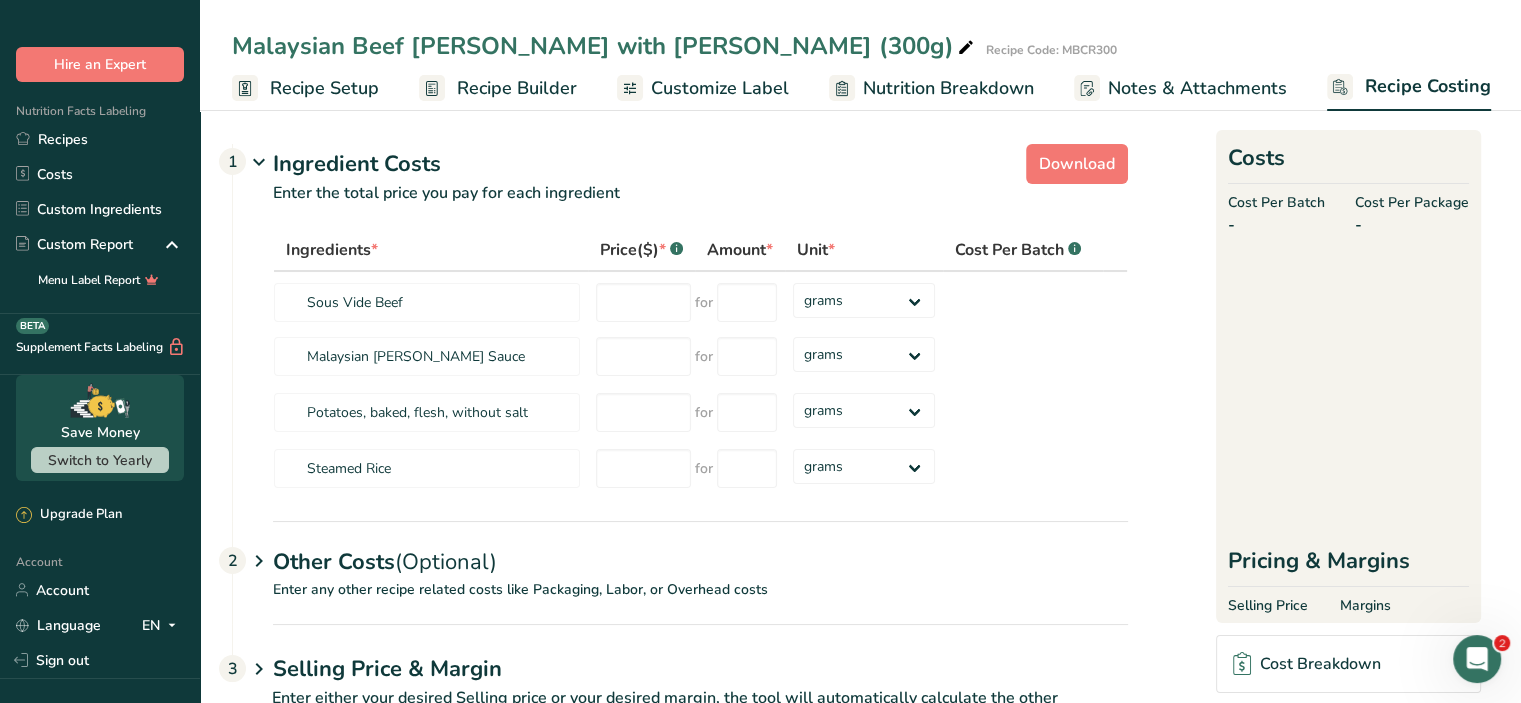 click on "Recipe Builder" at bounding box center (517, 88) 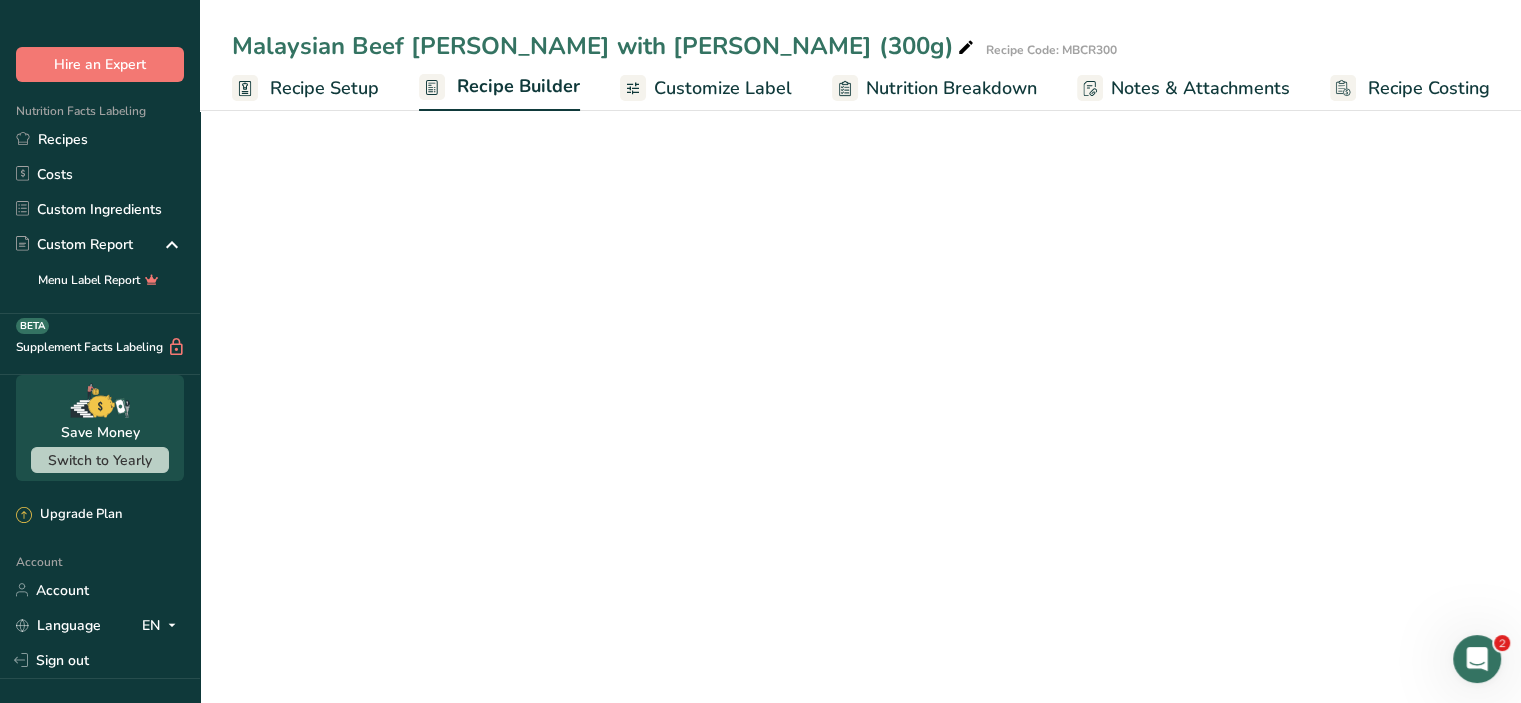 scroll, scrollTop: 0, scrollLeft: 0, axis: both 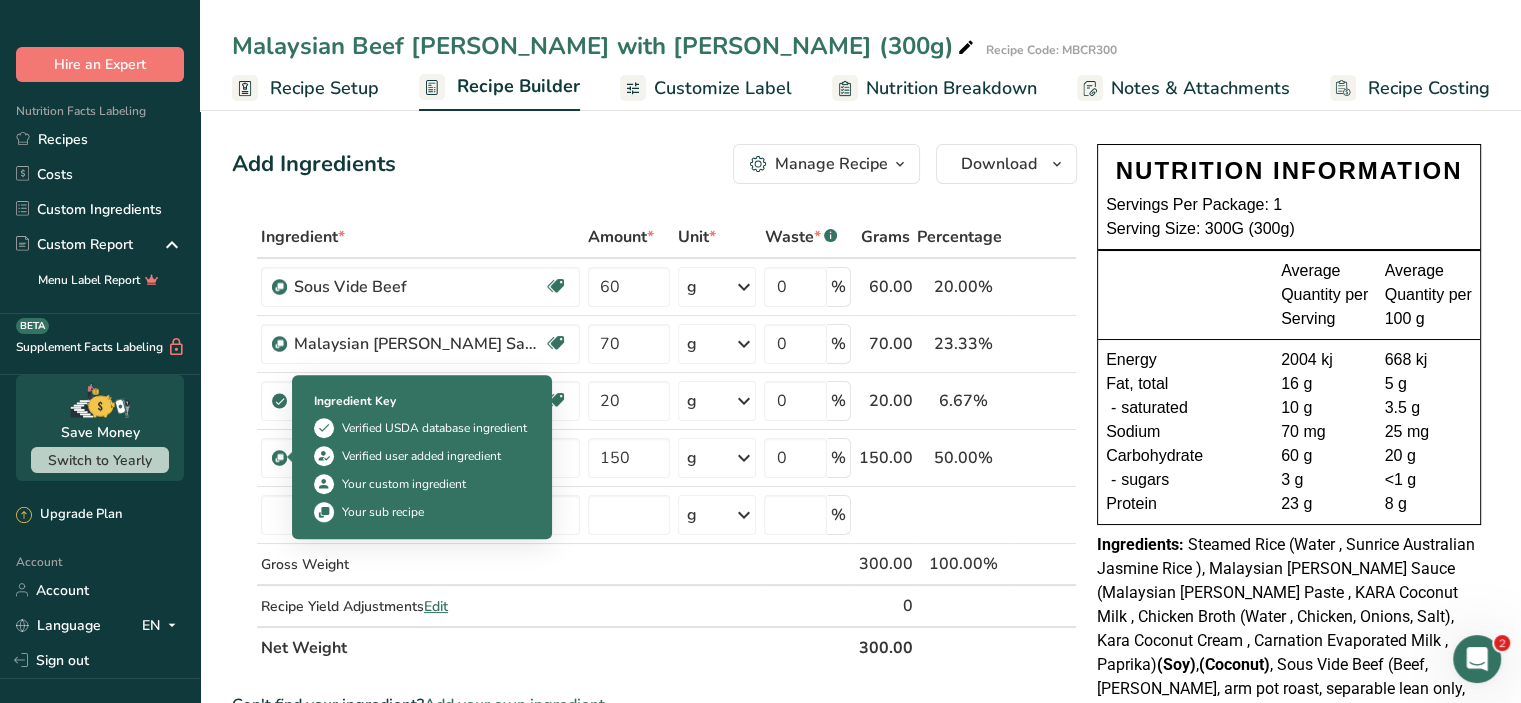 click at bounding box center [289, 457] 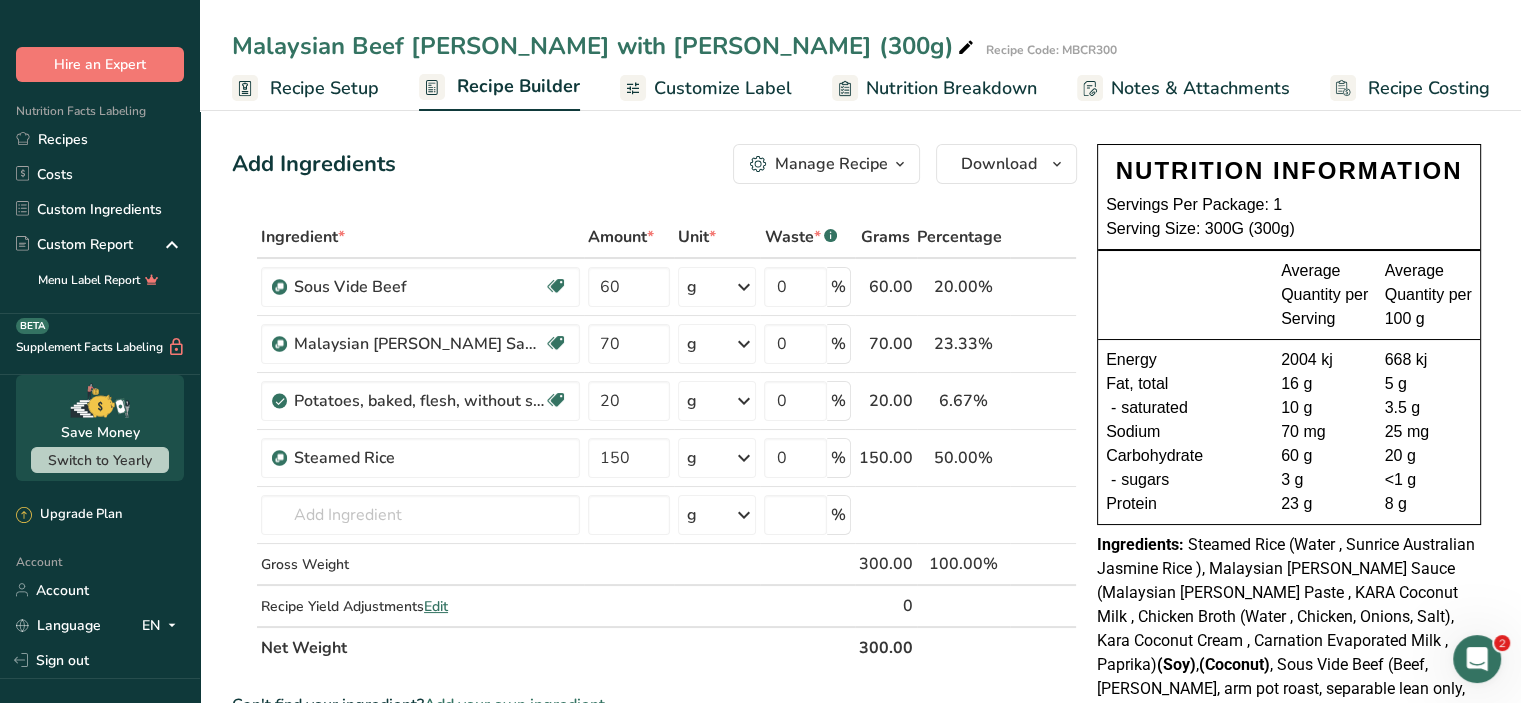 click on "Customize Label" at bounding box center (723, 88) 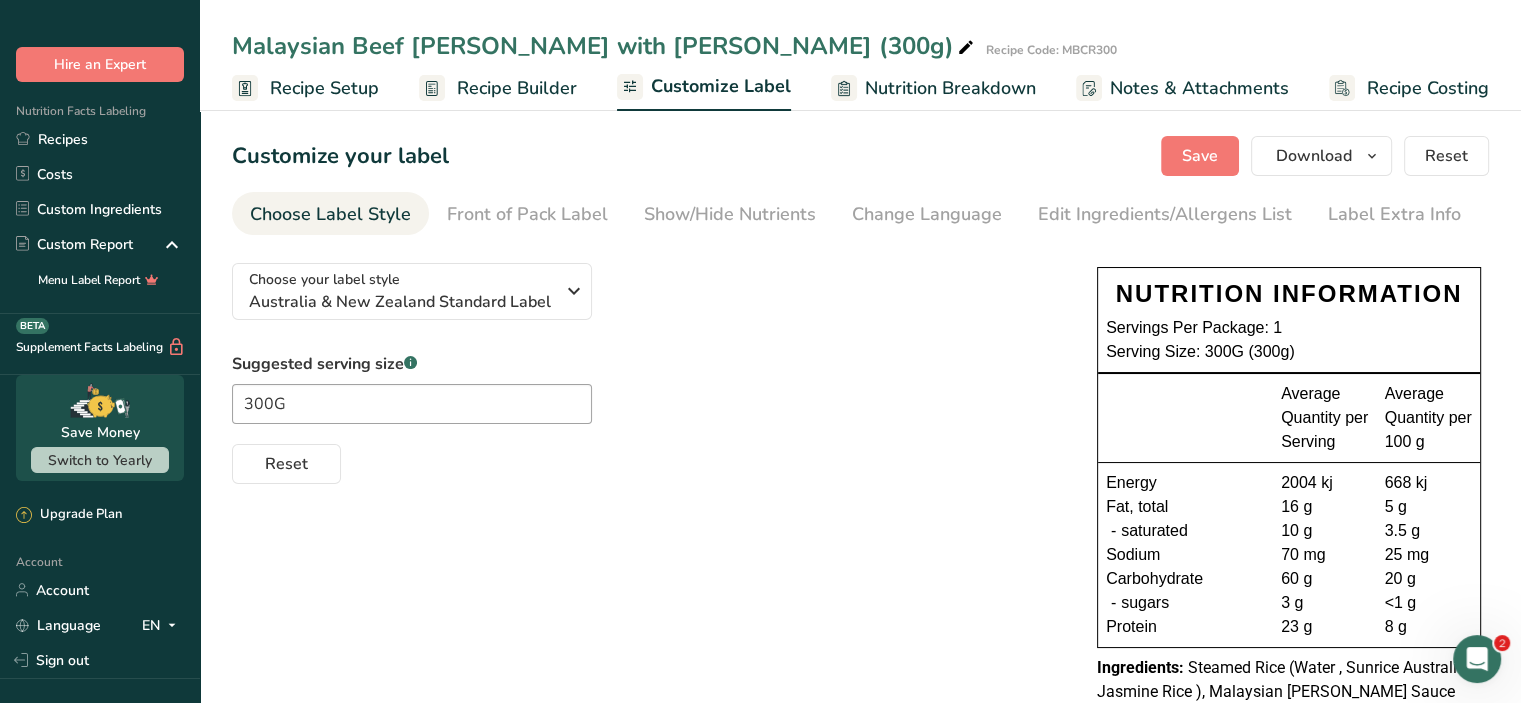 click on "Nutrition Breakdown" at bounding box center (950, 88) 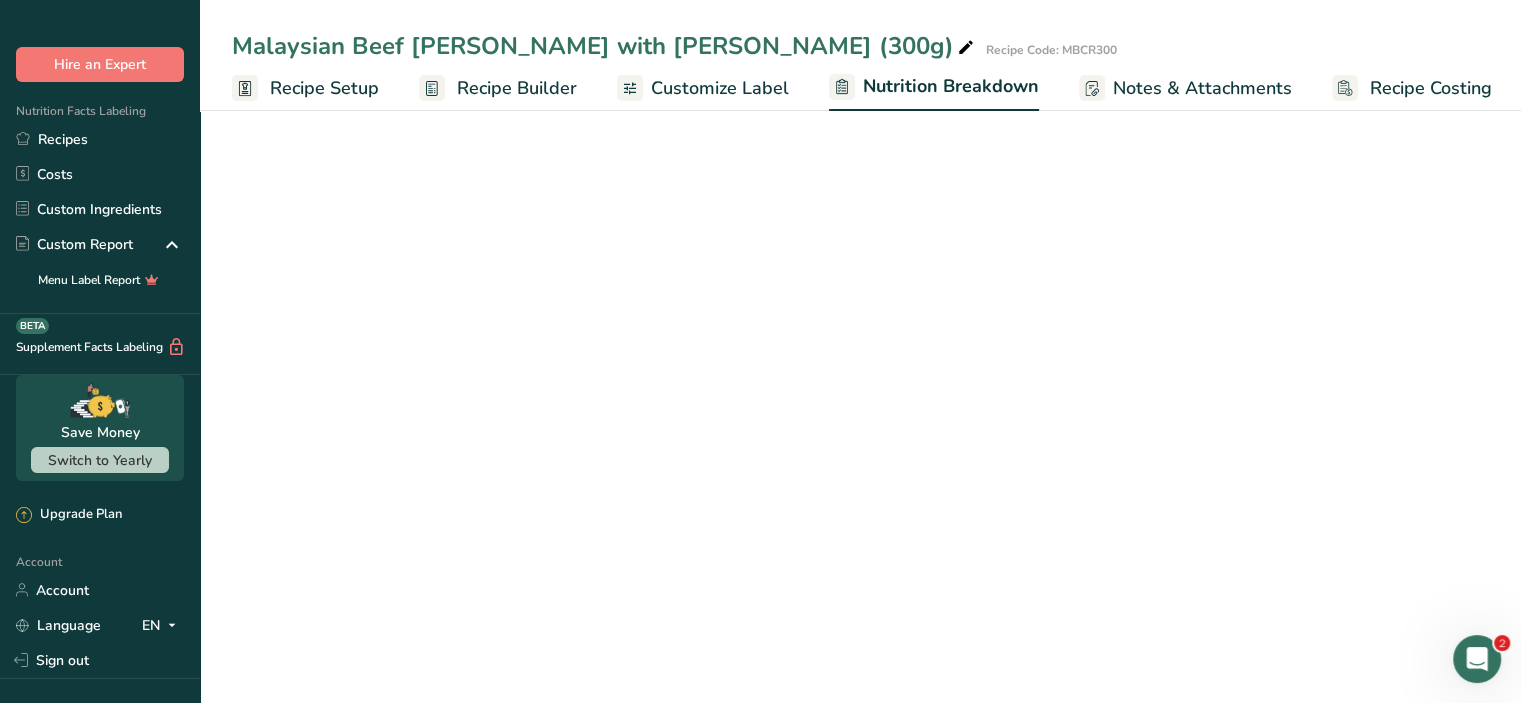 scroll, scrollTop: 0, scrollLeft: 2, axis: horizontal 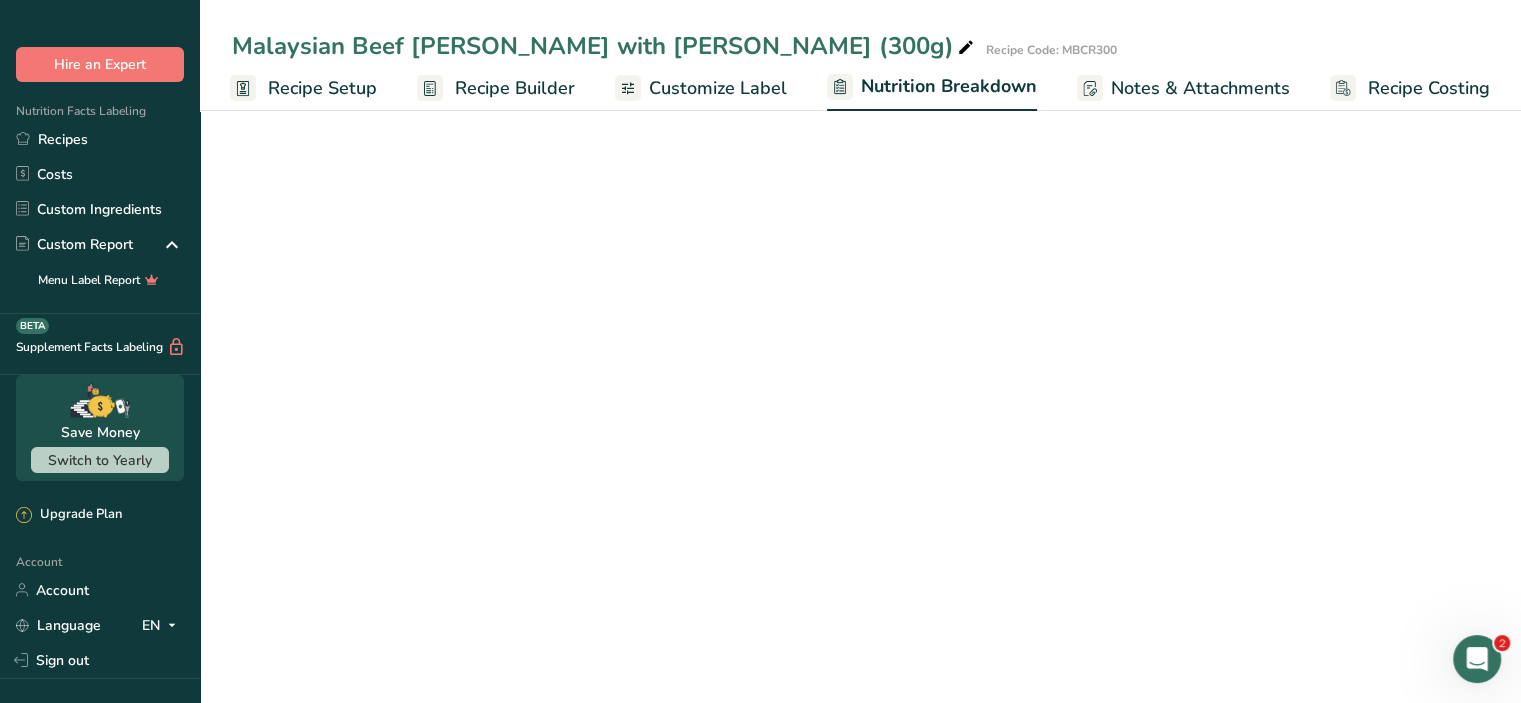 select on "Calories" 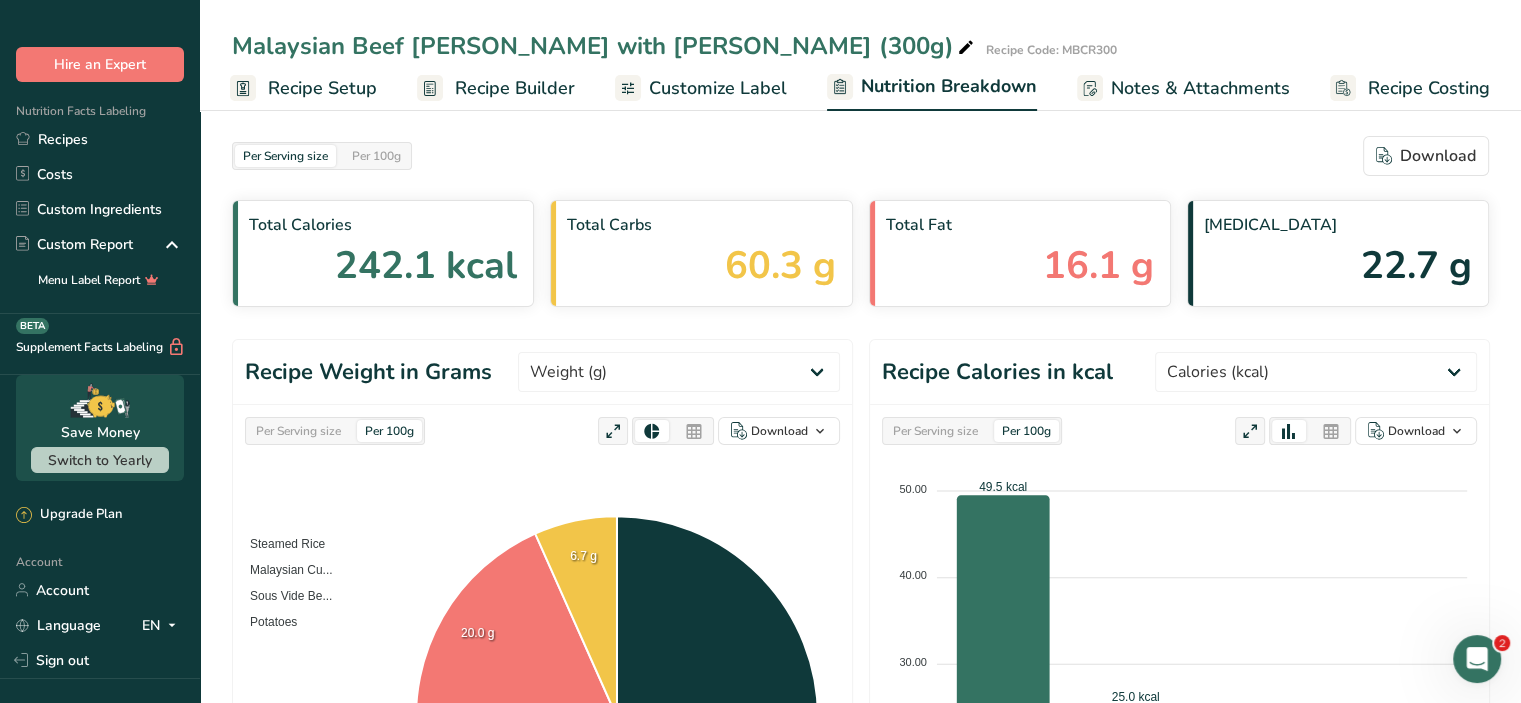 click on "Customize Label" at bounding box center (718, 88) 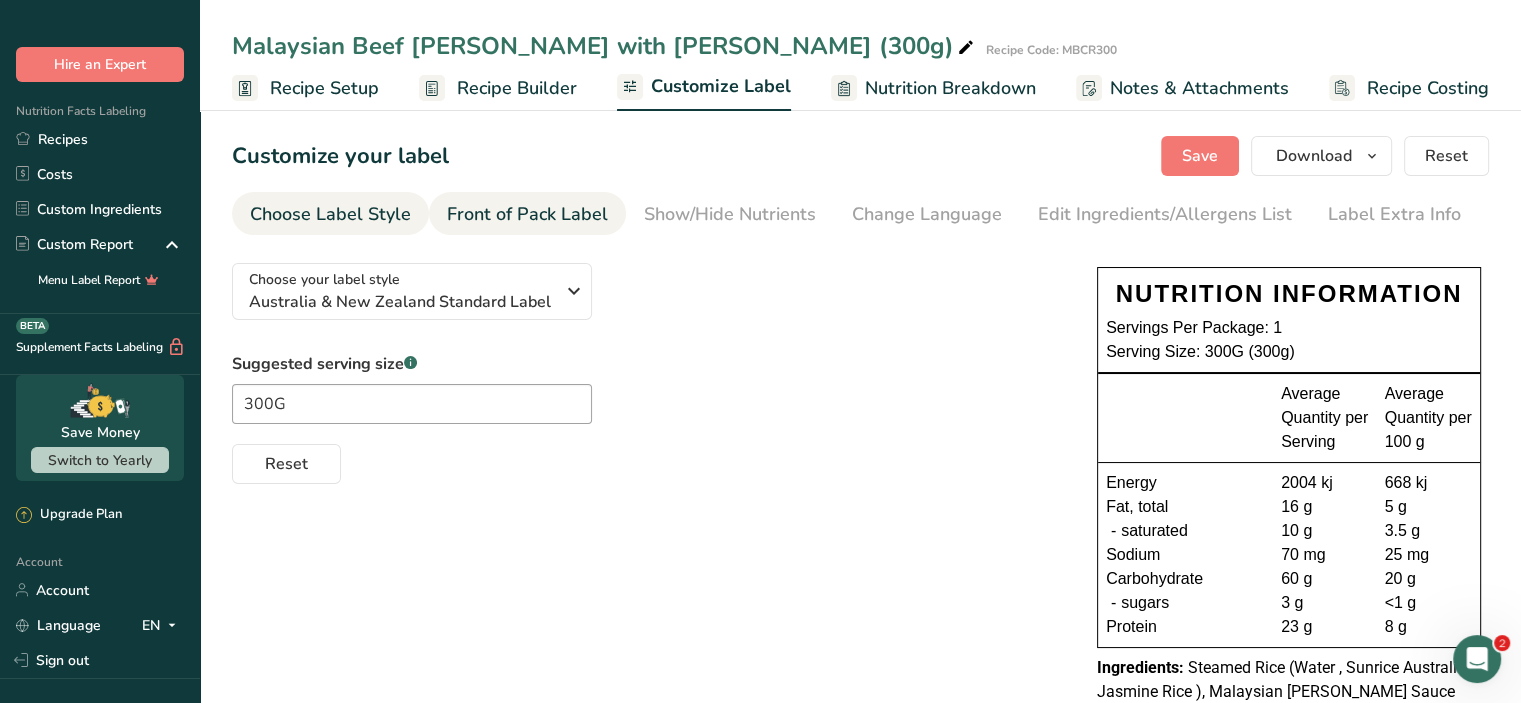 click on "Front of Pack Label" at bounding box center (527, 214) 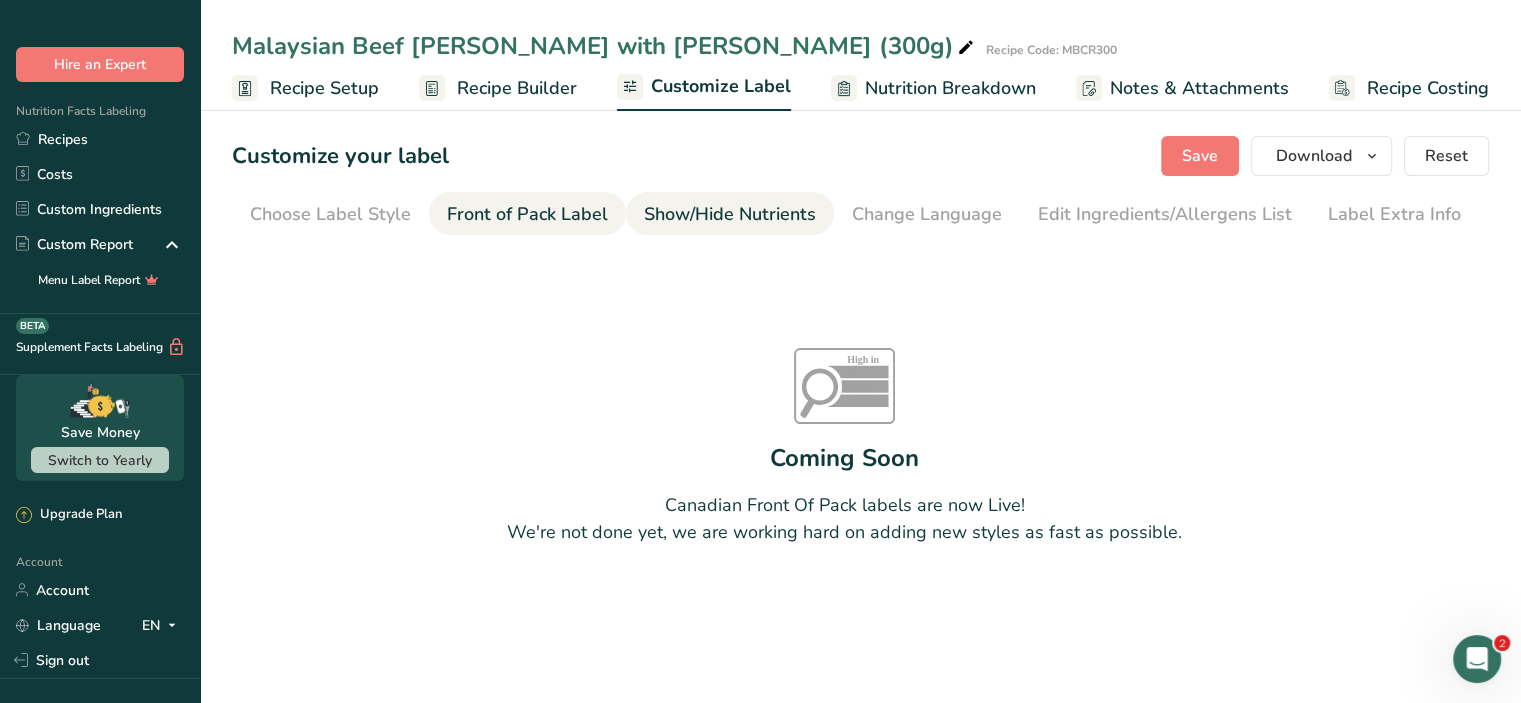 drag, startPoint x: 696, startPoint y: 189, endPoint x: 696, endPoint y: 212, distance: 23 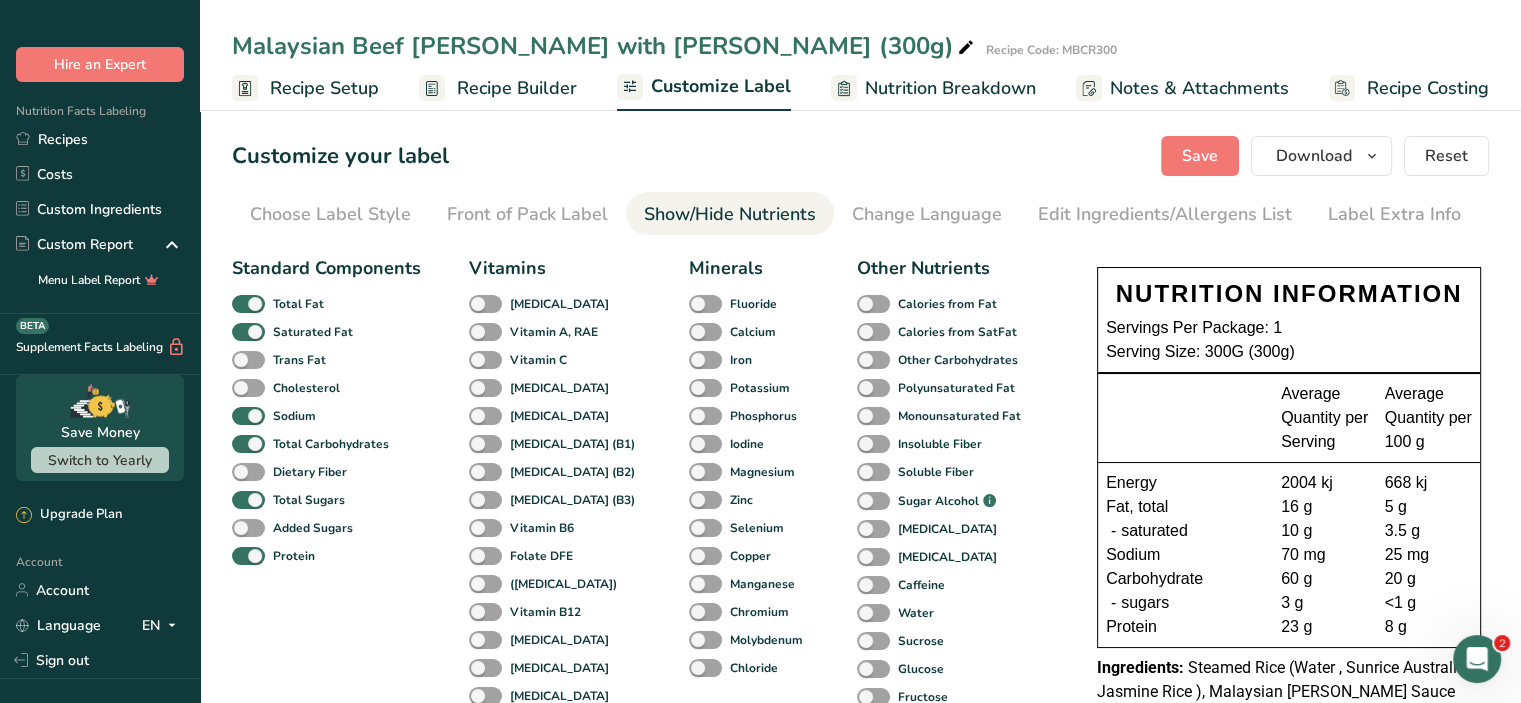 click on "Standard Components
Total Fat   Saturated Fat   Trans Fat   Cholesterol   Sodium   Total Carbohydrates   Dietary Fiber   Total Sugars   Added Sugars   Protein" at bounding box center [326, 553] 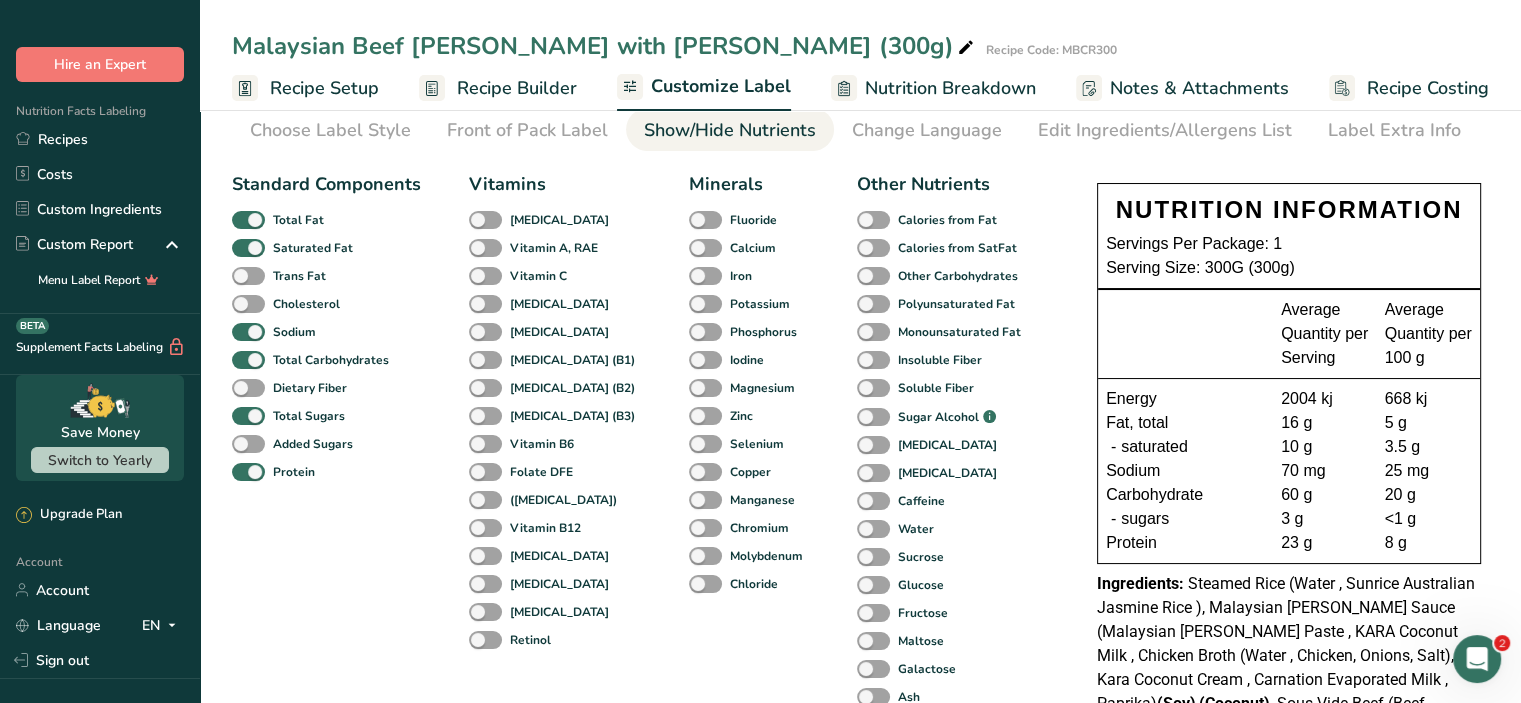 scroll, scrollTop: 84, scrollLeft: 0, axis: vertical 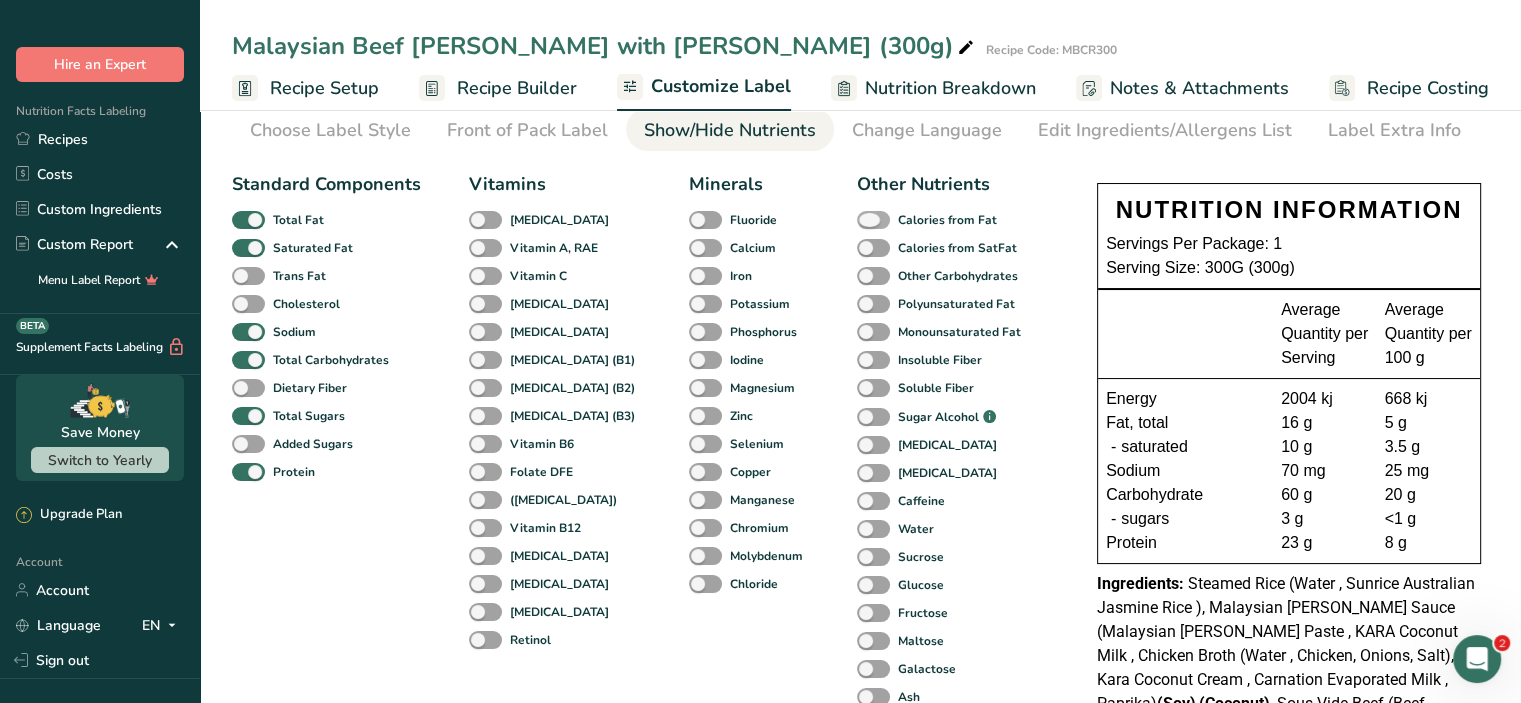 click at bounding box center [873, 220] 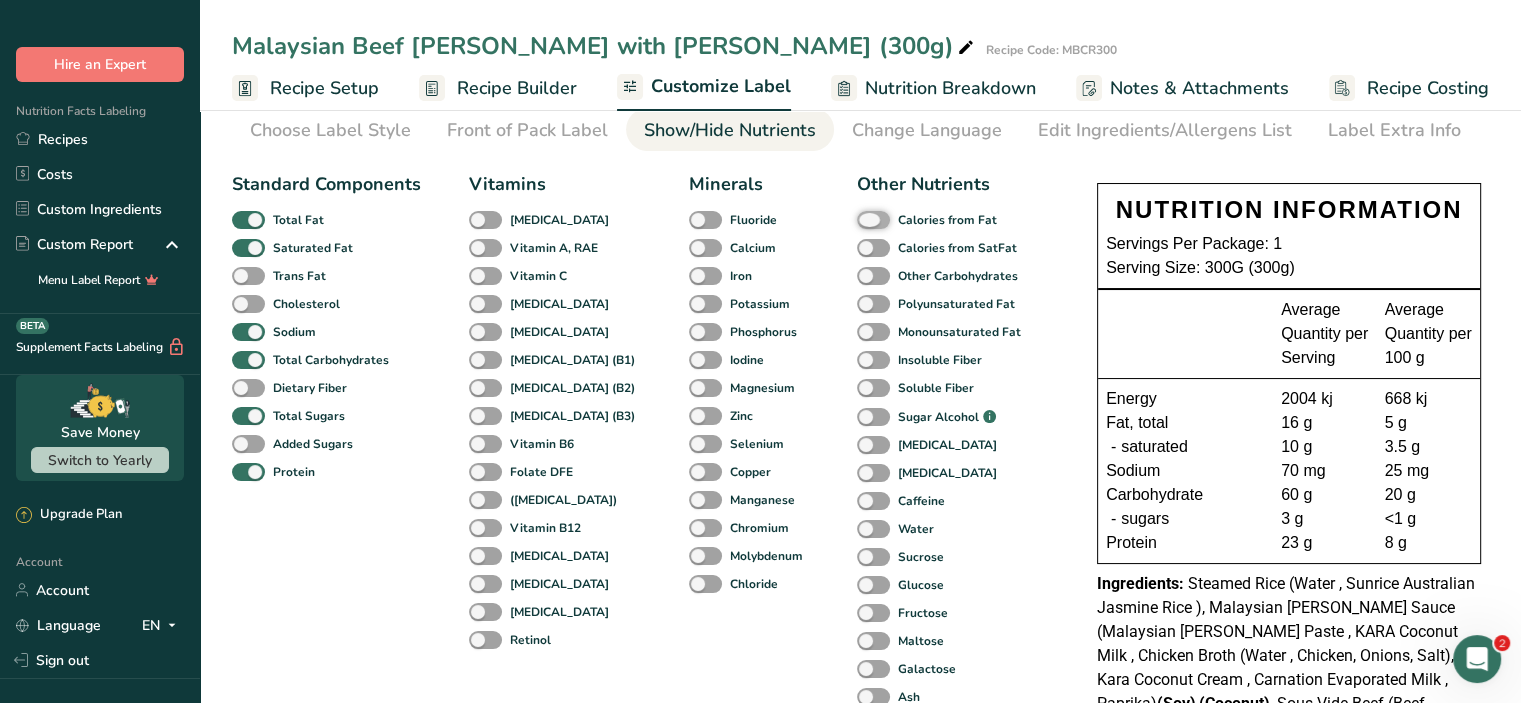 click on "Calories from Fat" at bounding box center (863, 219) 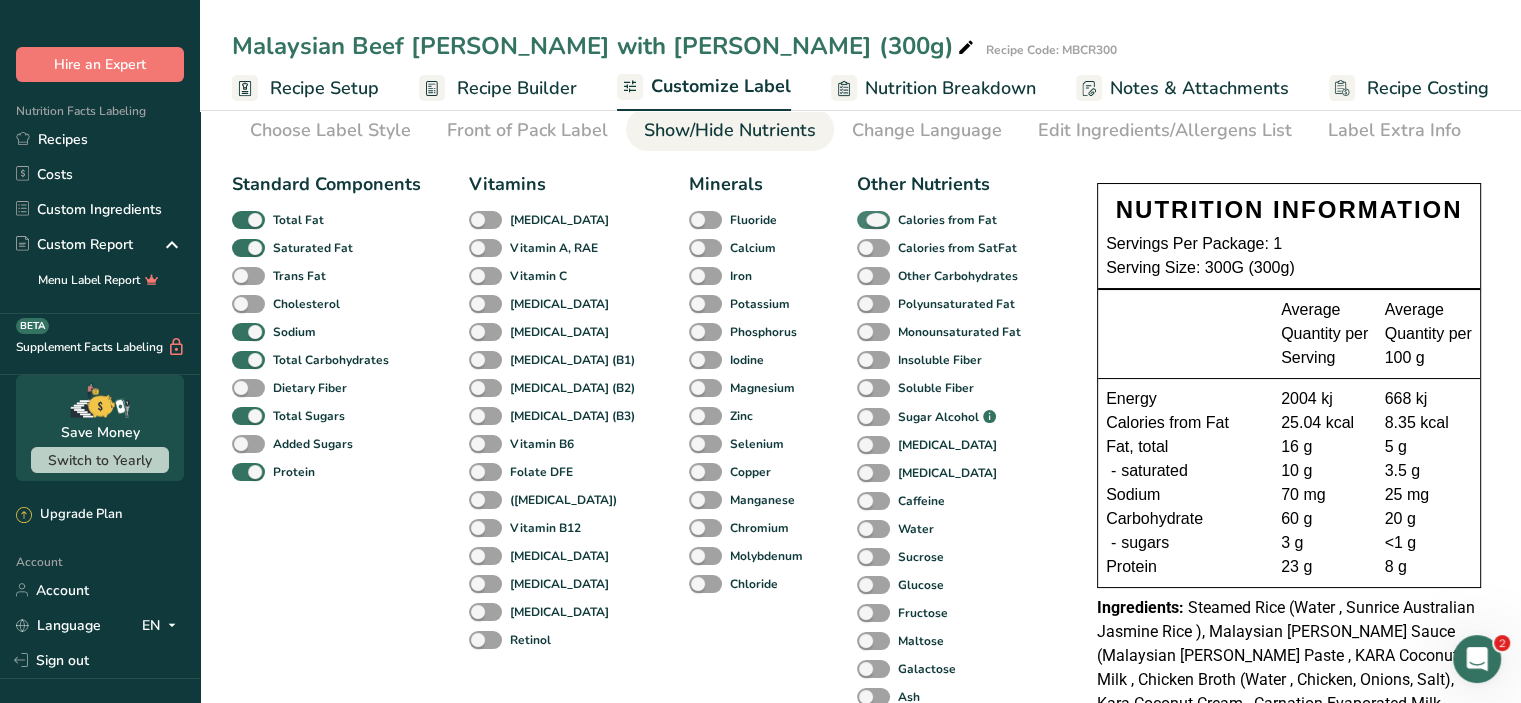 click at bounding box center (873, 220) 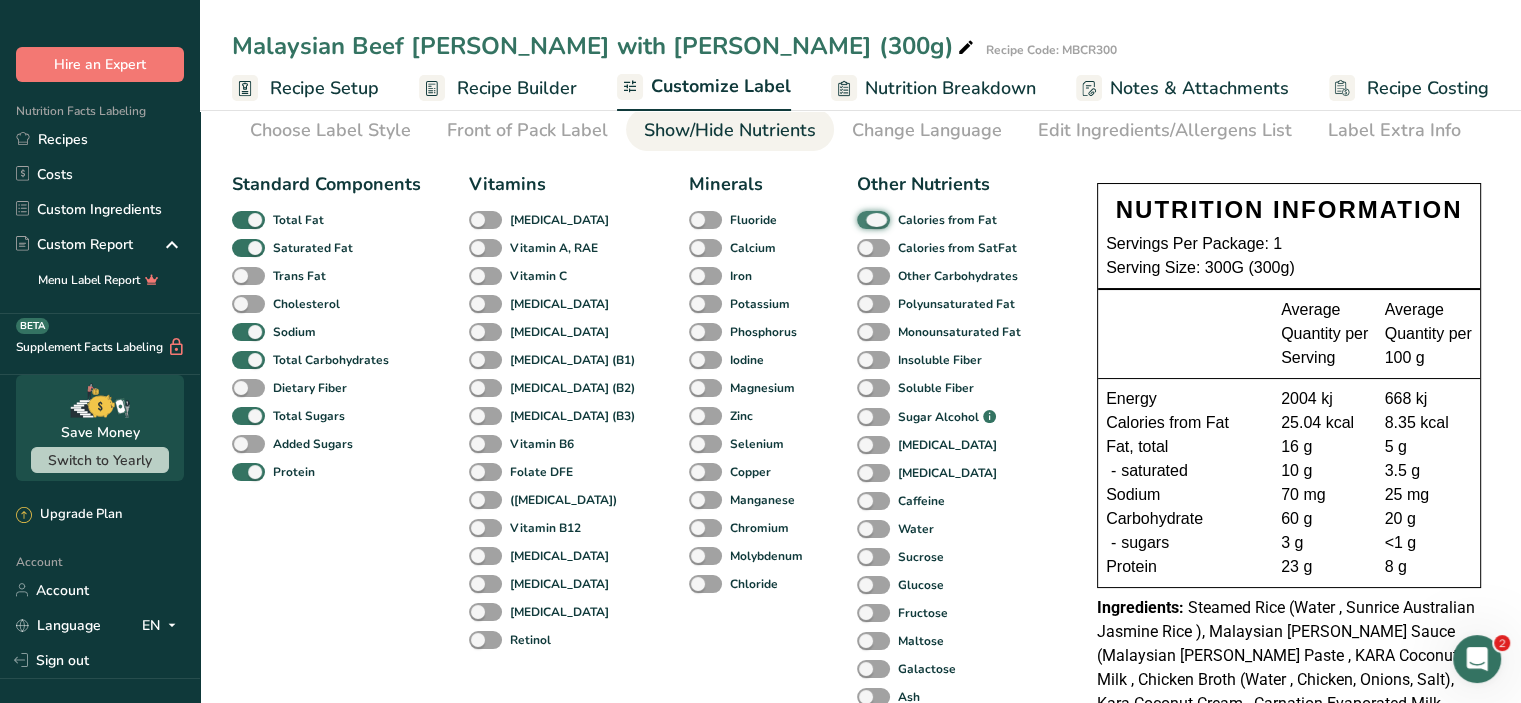 click on "Calories from Fat" at bounding box center [863, 219] 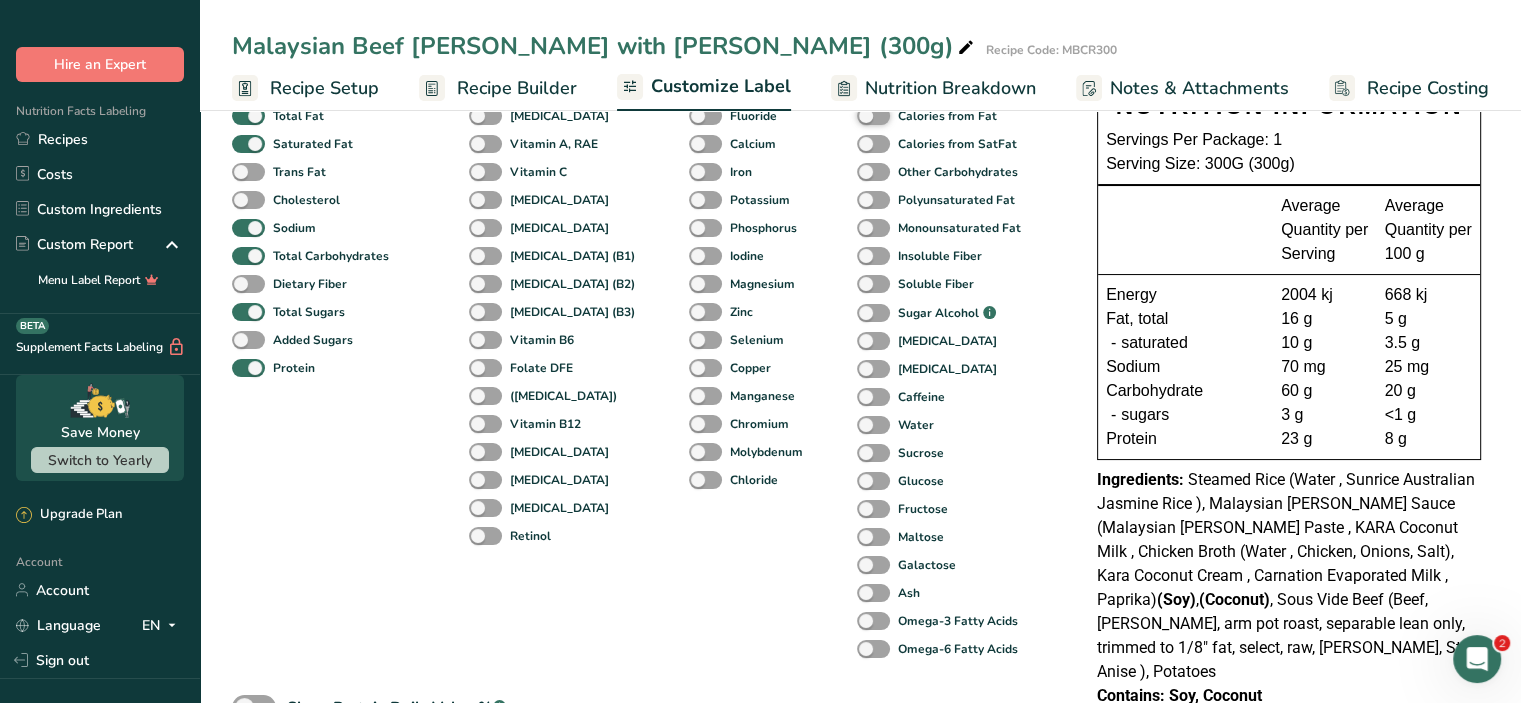 scroll, scrollTop: 176, scrollLeft: 0, axis: vertical 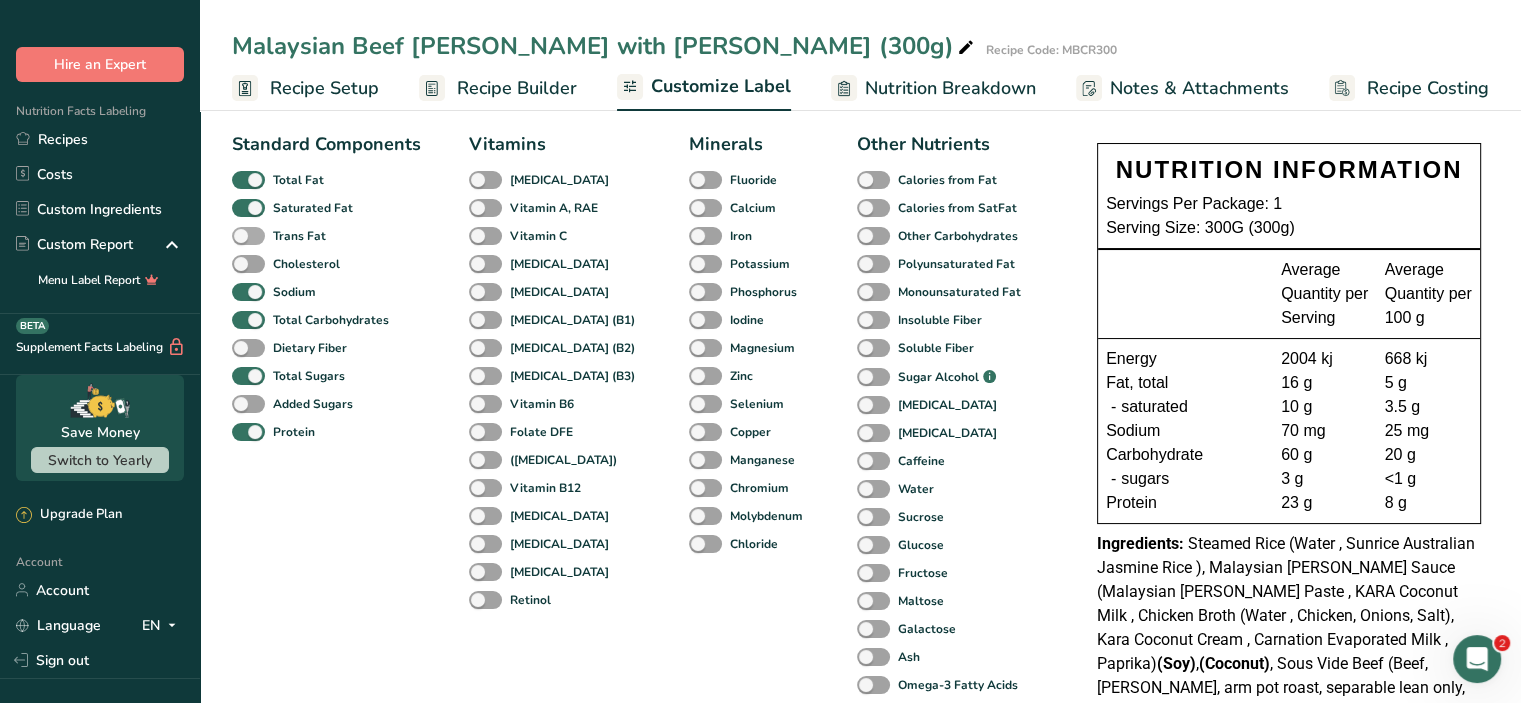 click at bounding box center [248, 236] 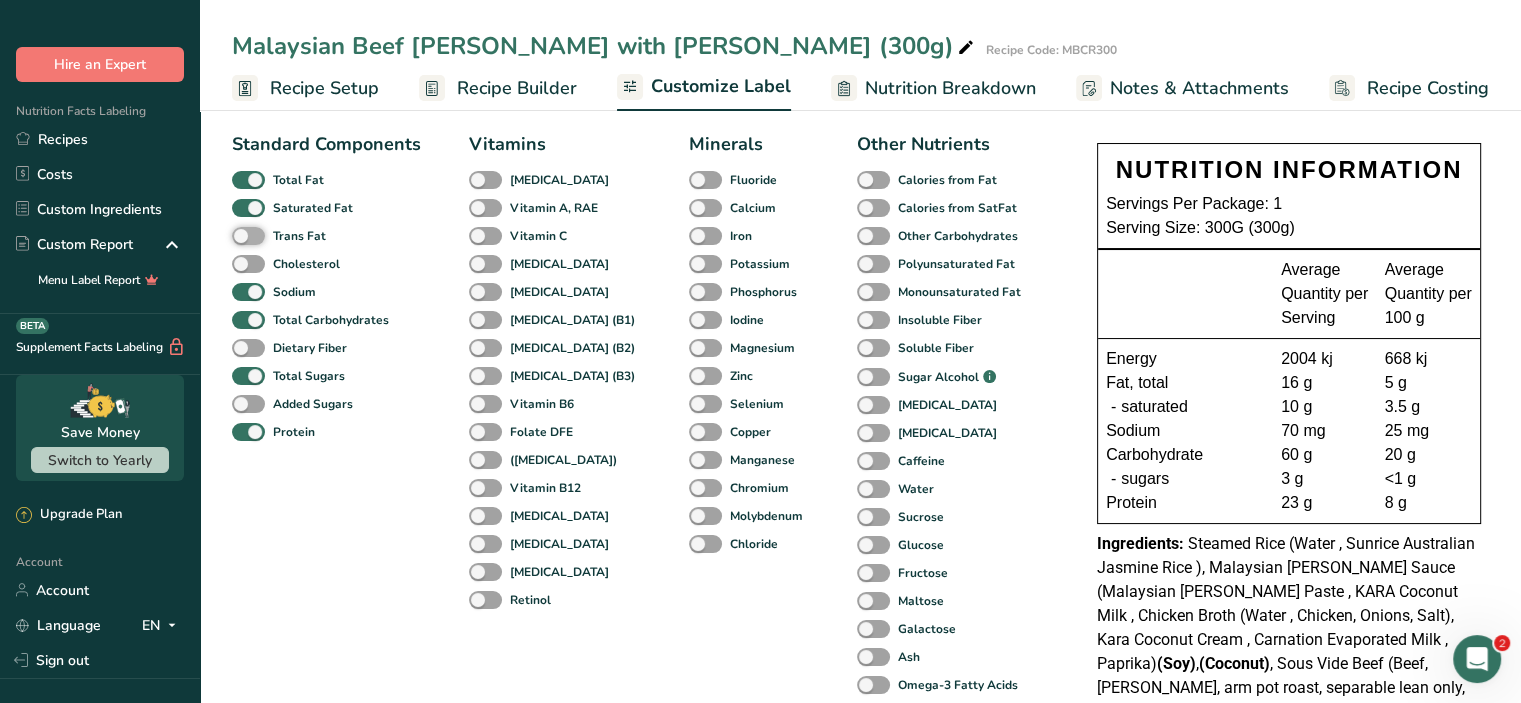 click on "Trans Fat" at bounding box center (238, 235) 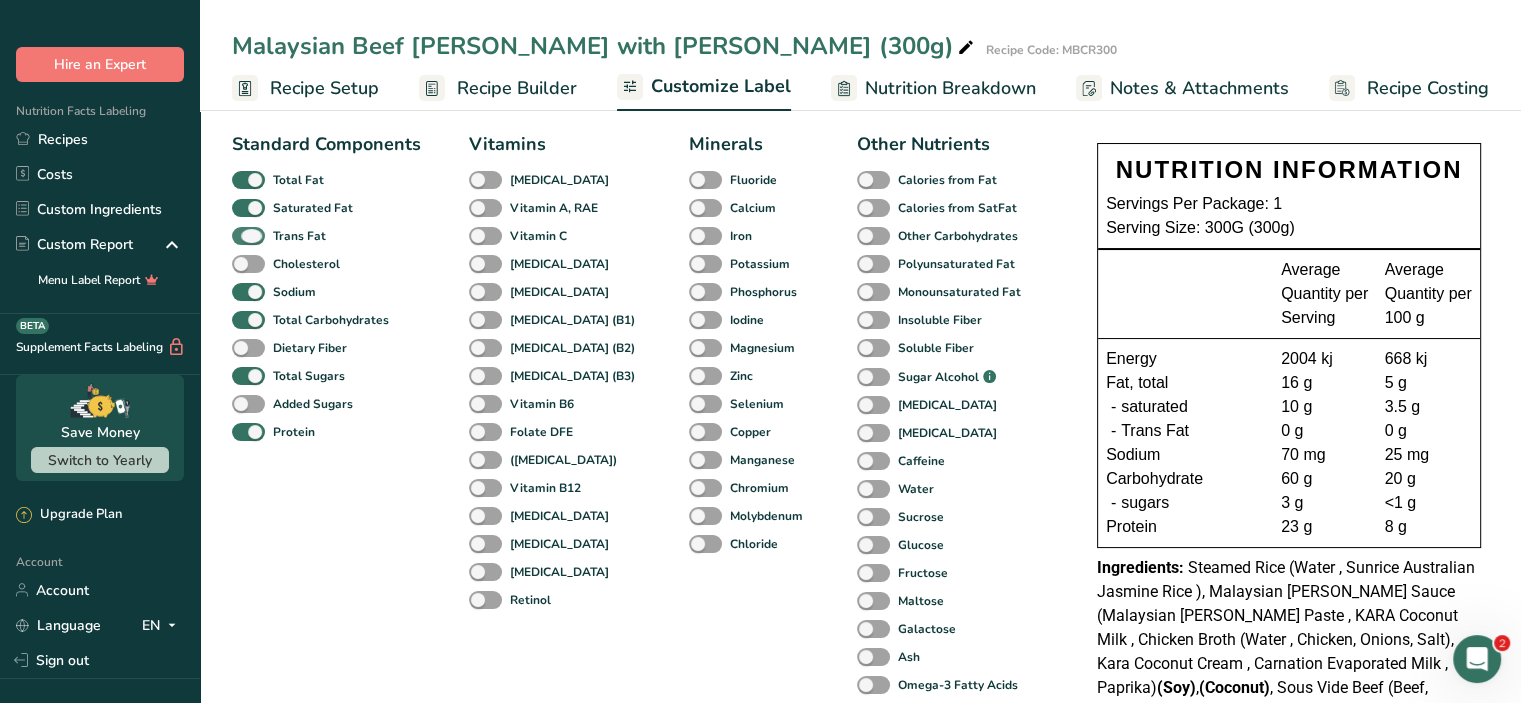 click at bounding box center [248, 236] 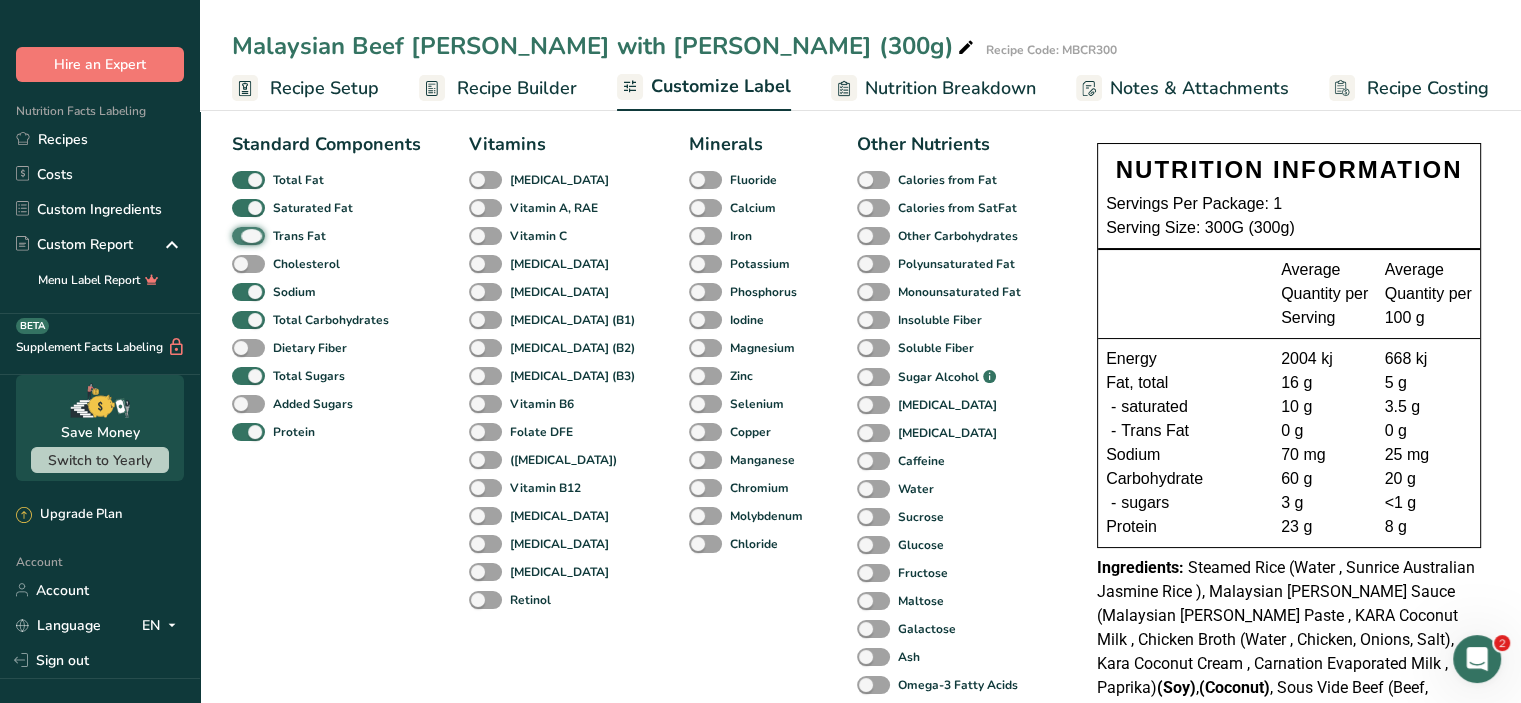 click on "Trans Fat" at bounding box center (238, 235) 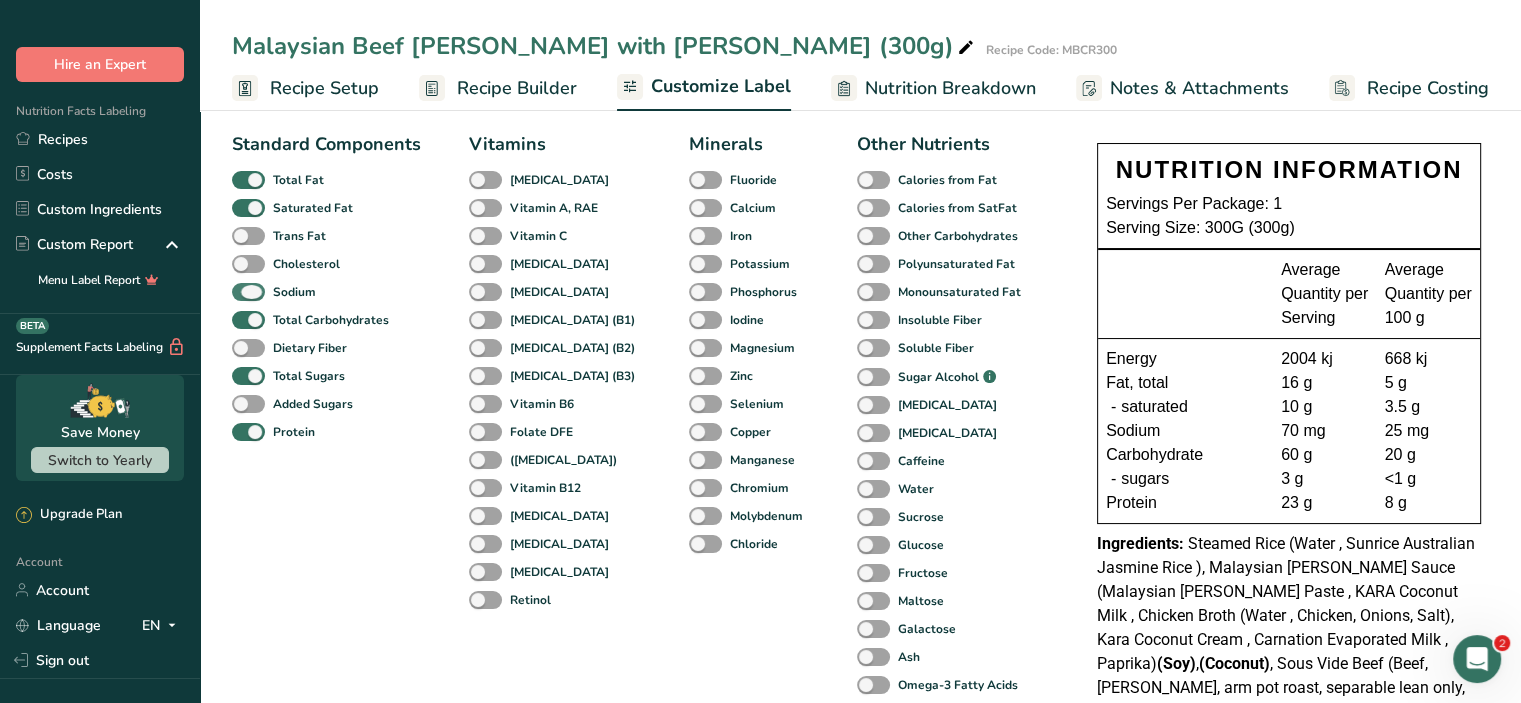 click at bounding box center [248, 292] 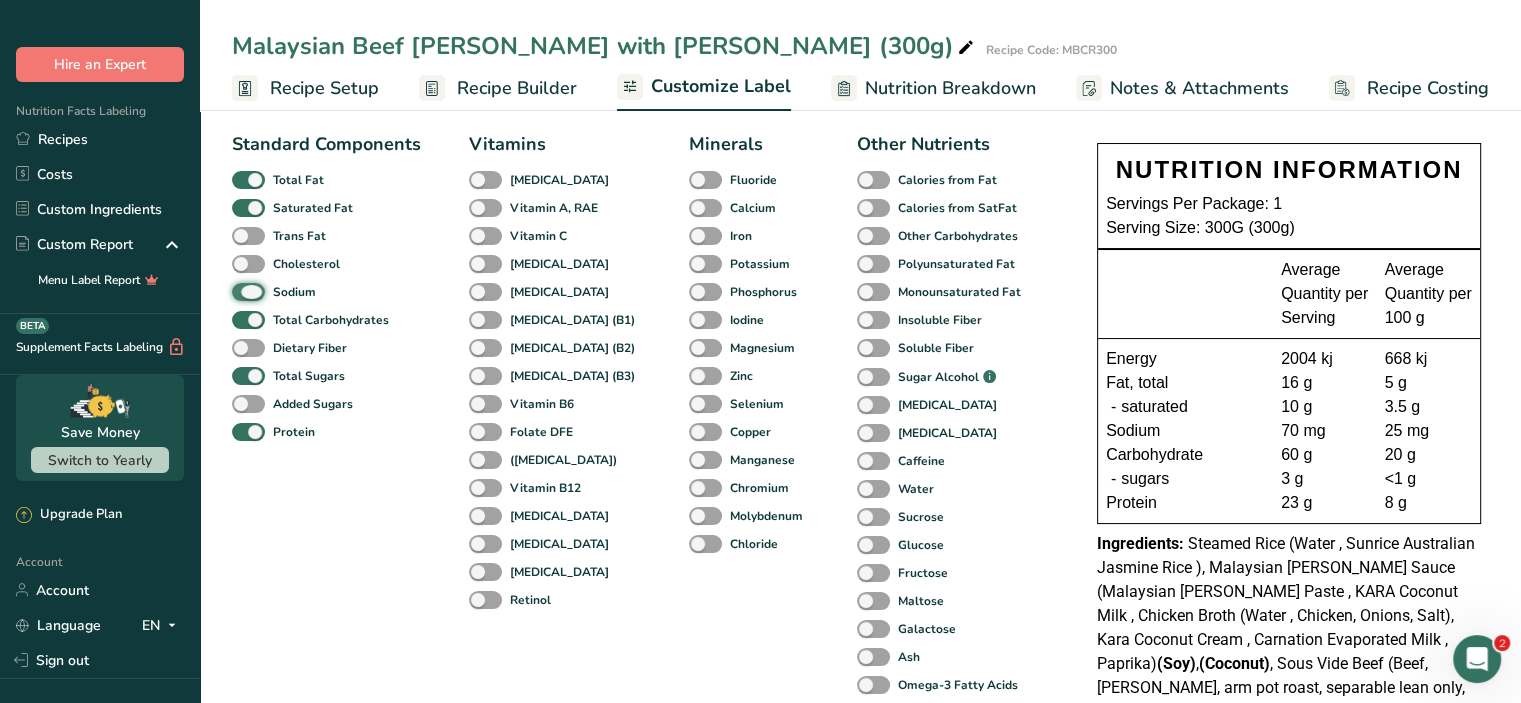click on "Sodium" at bounding box center [238, 291] 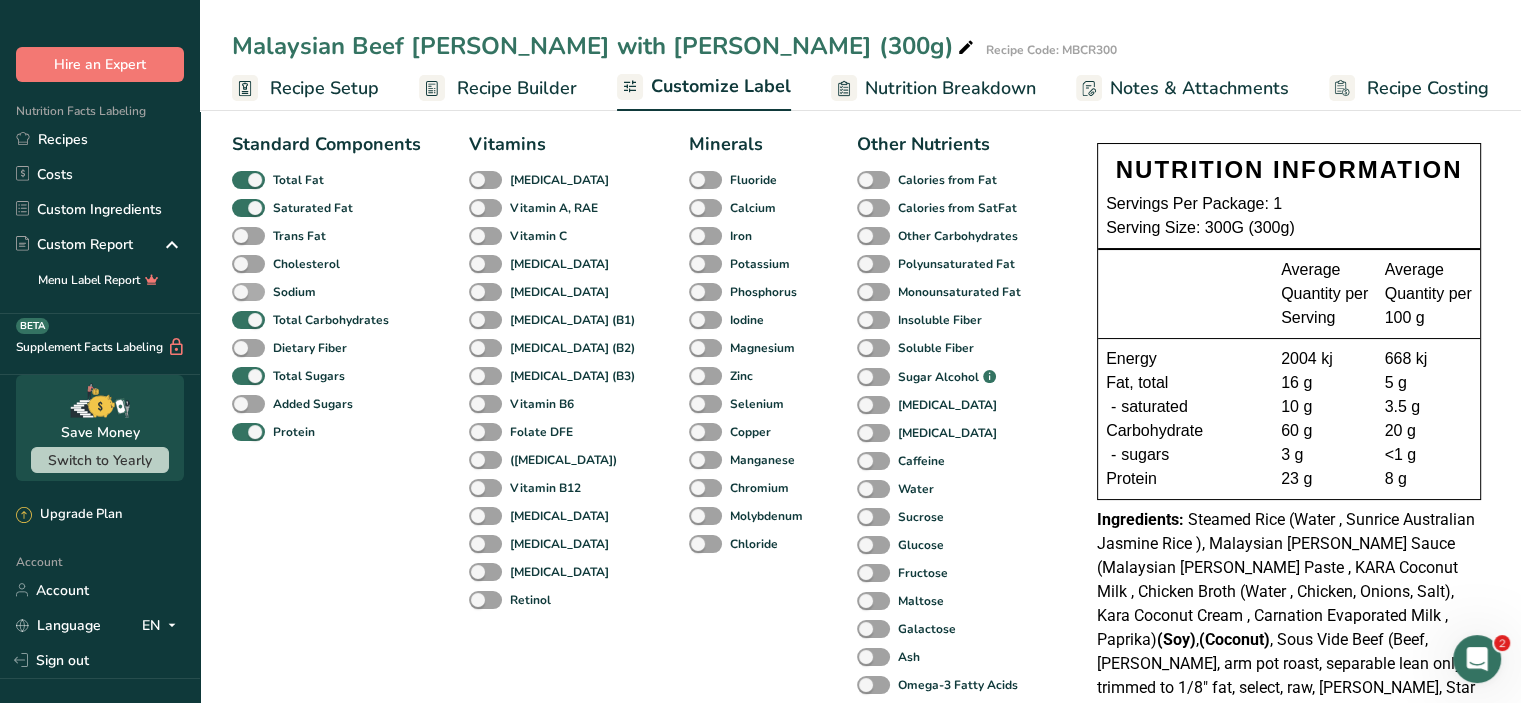 click at bounding box center [248, 292] 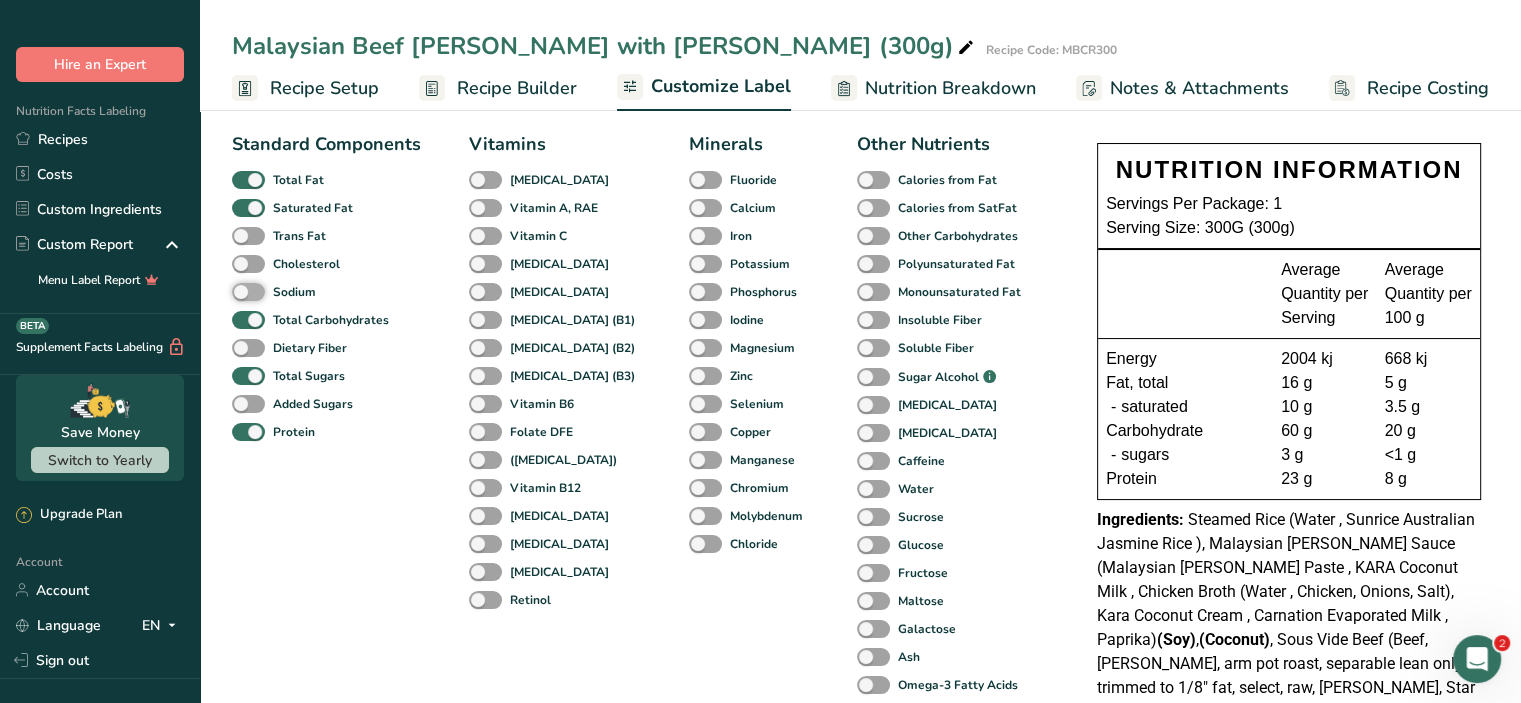 click on "Sodium" at bounding box center (238, 291) 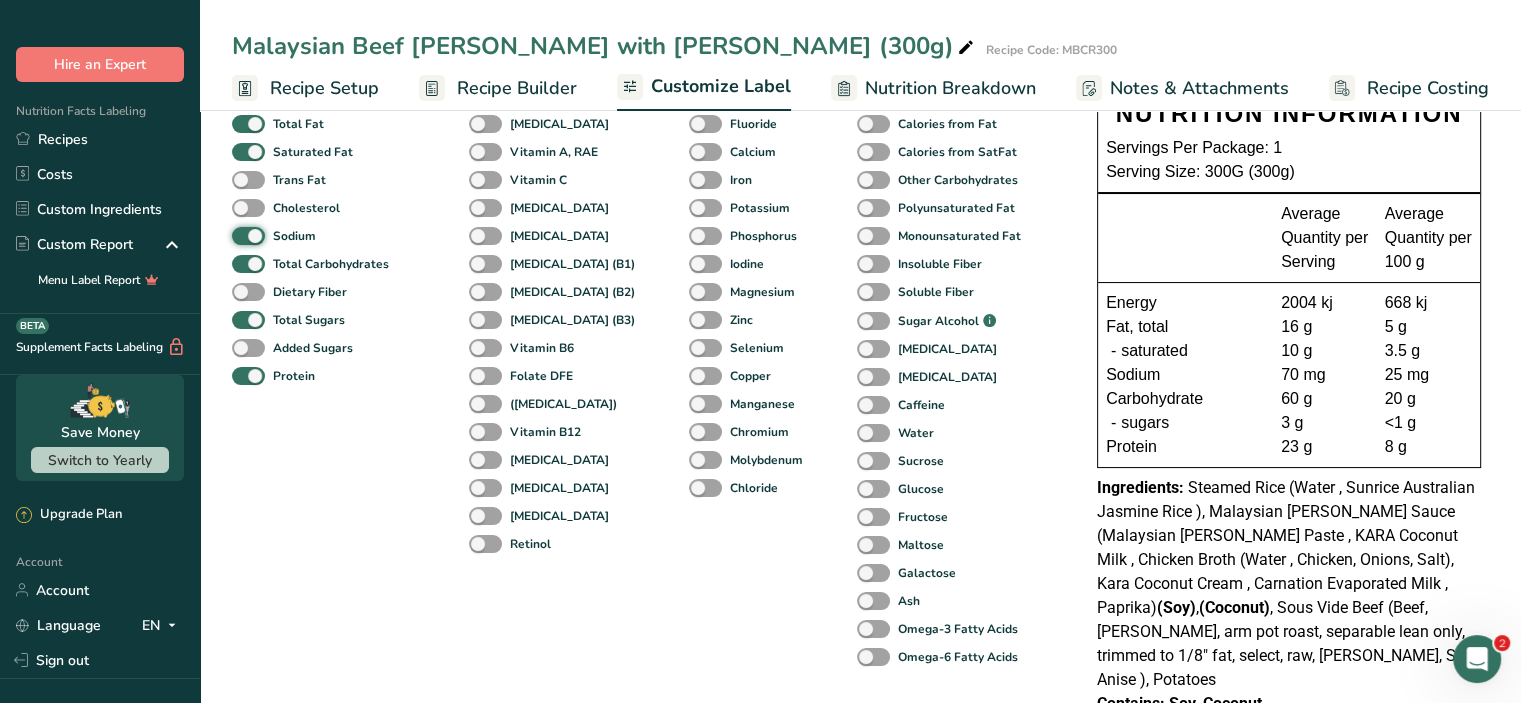 scroll, scrollTop: 157, scrollLeft: 0, axis: vertical 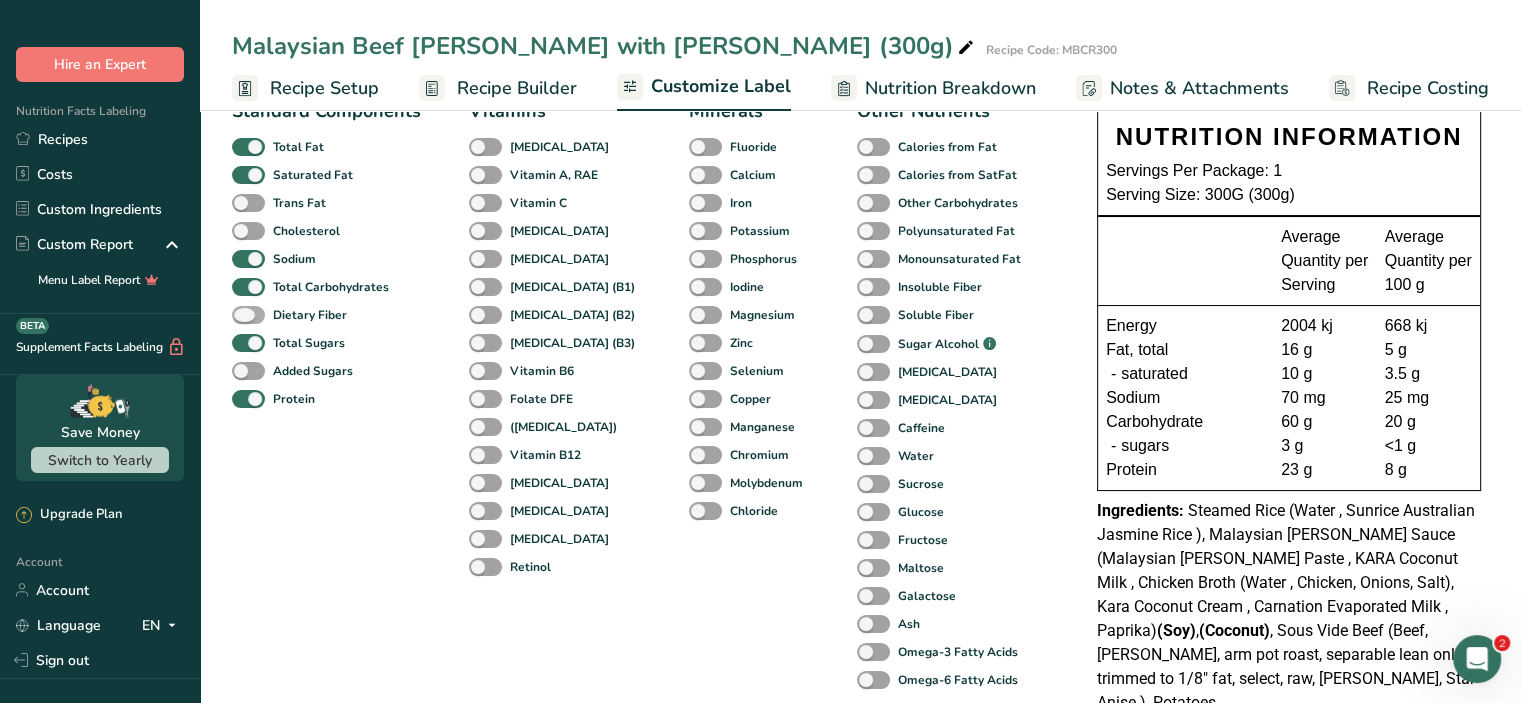 click at bounding box center (248, 315) 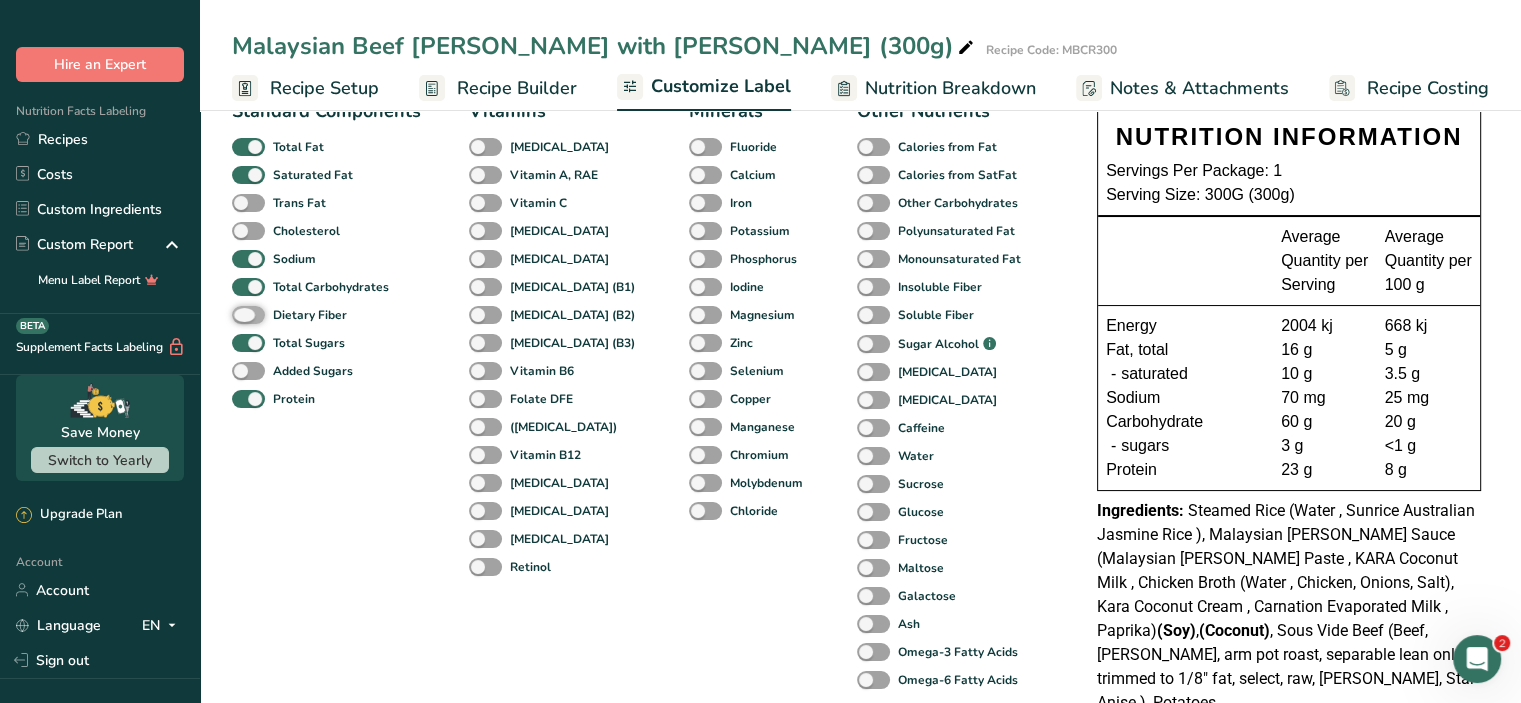 click on "Dietary Fiber" at bounding box center [238, 314] 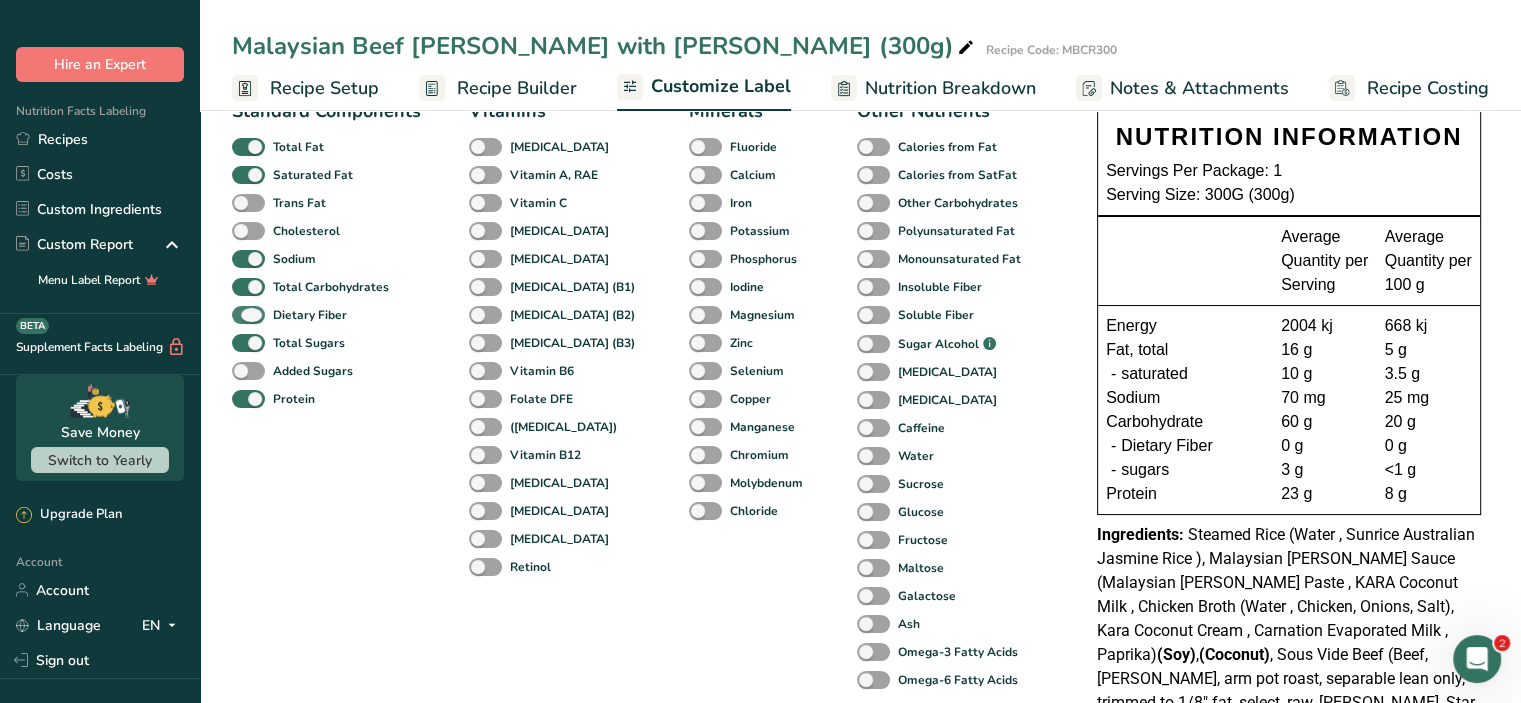 click at bounding box center (248, 315) 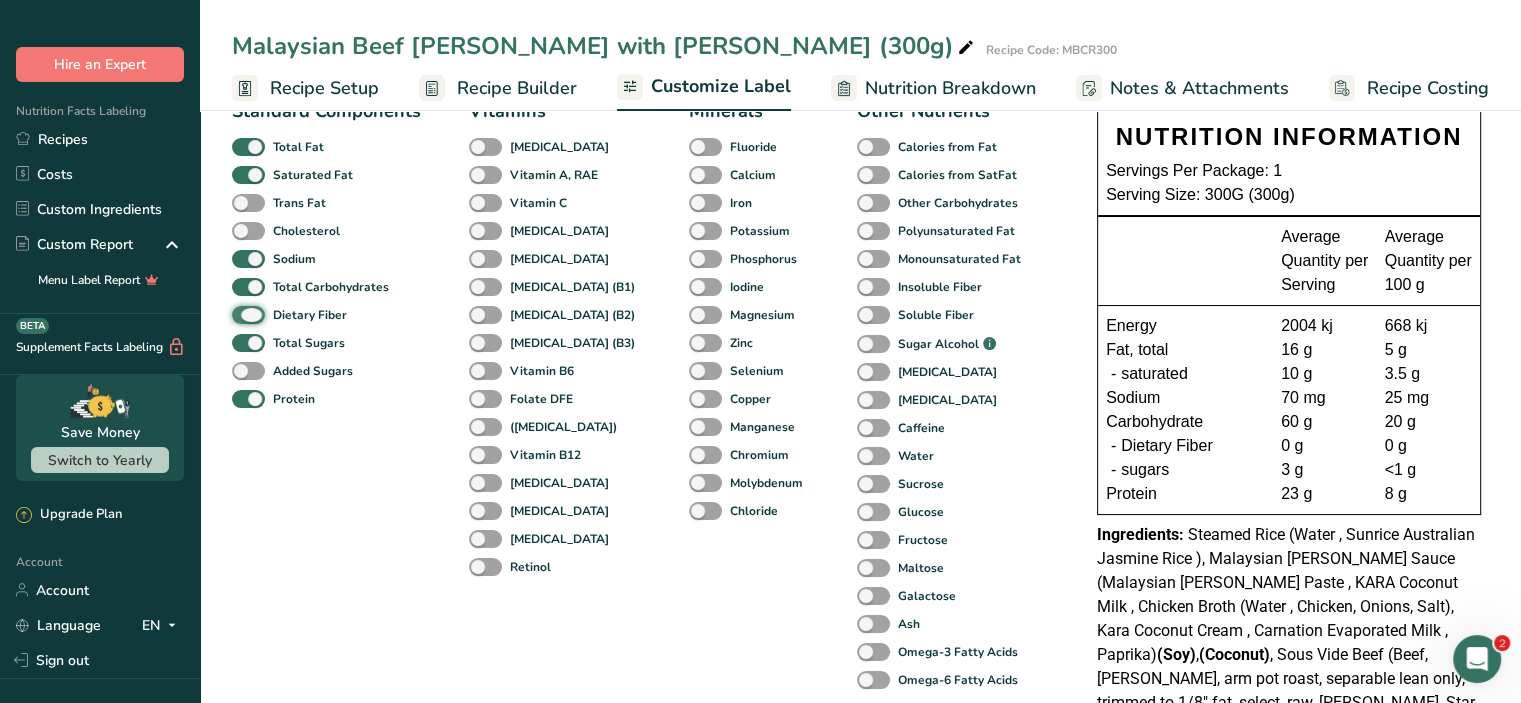 click on "Dietary Fiber" at bounding box center [238, 314] 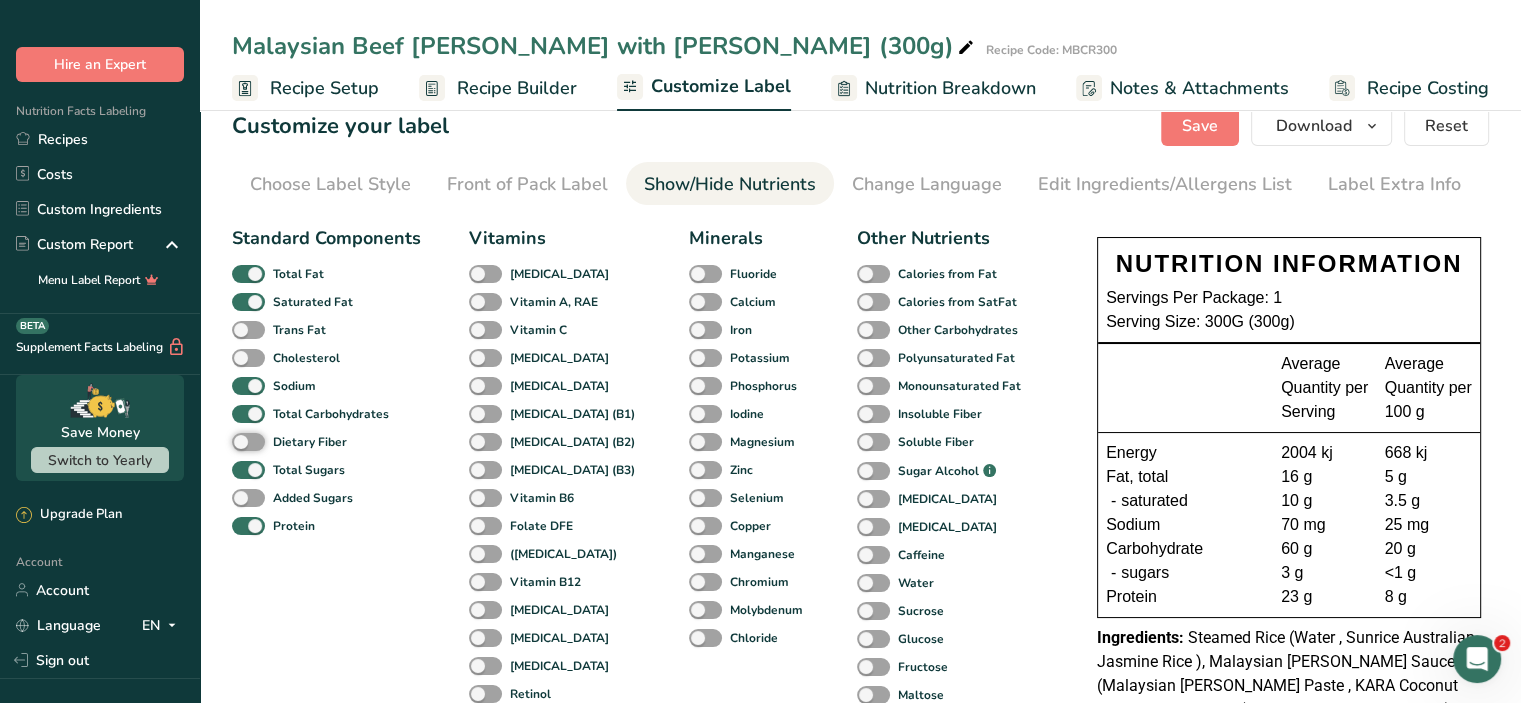 scroll, scrollTop: 0, scrollLeft: 0, axis: both 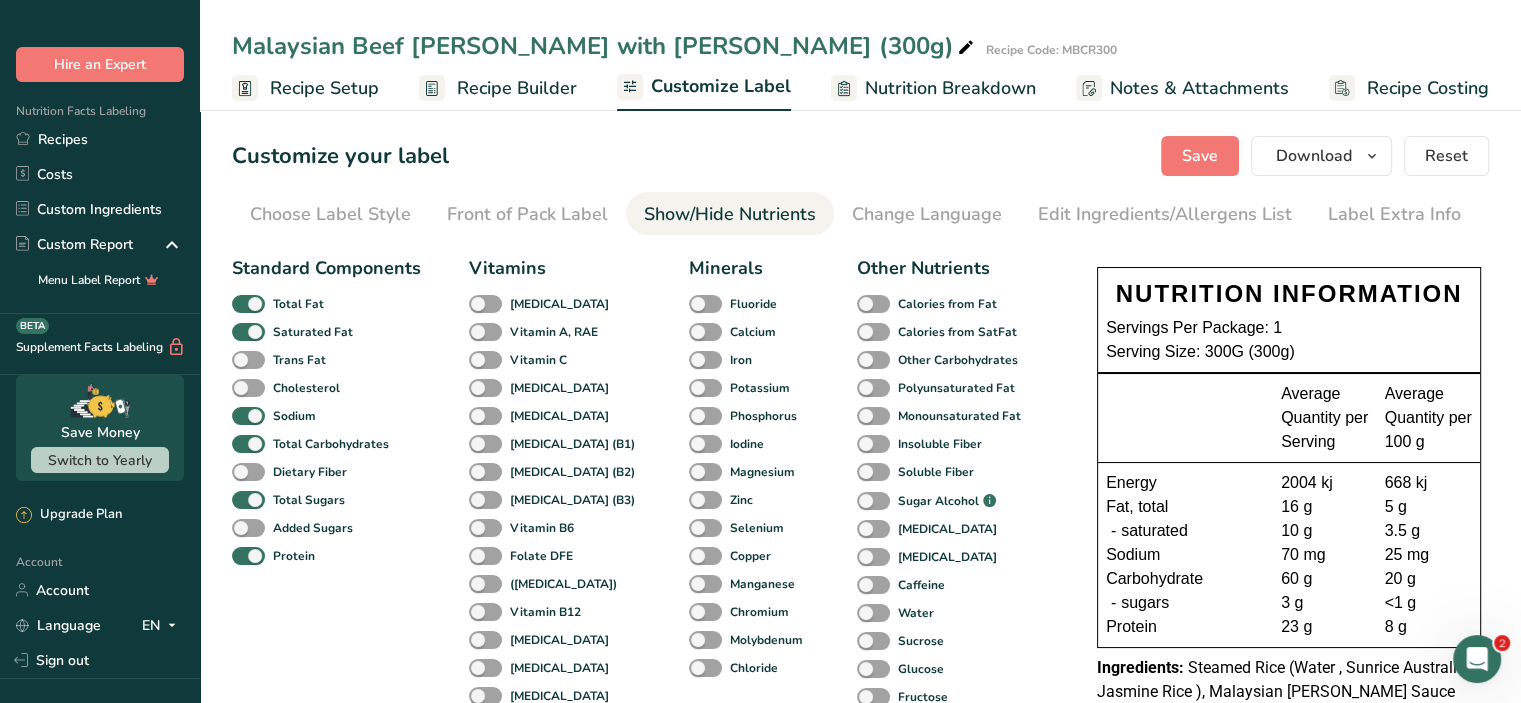 click on "Recipe Builder" at bounding box center [517, 88] 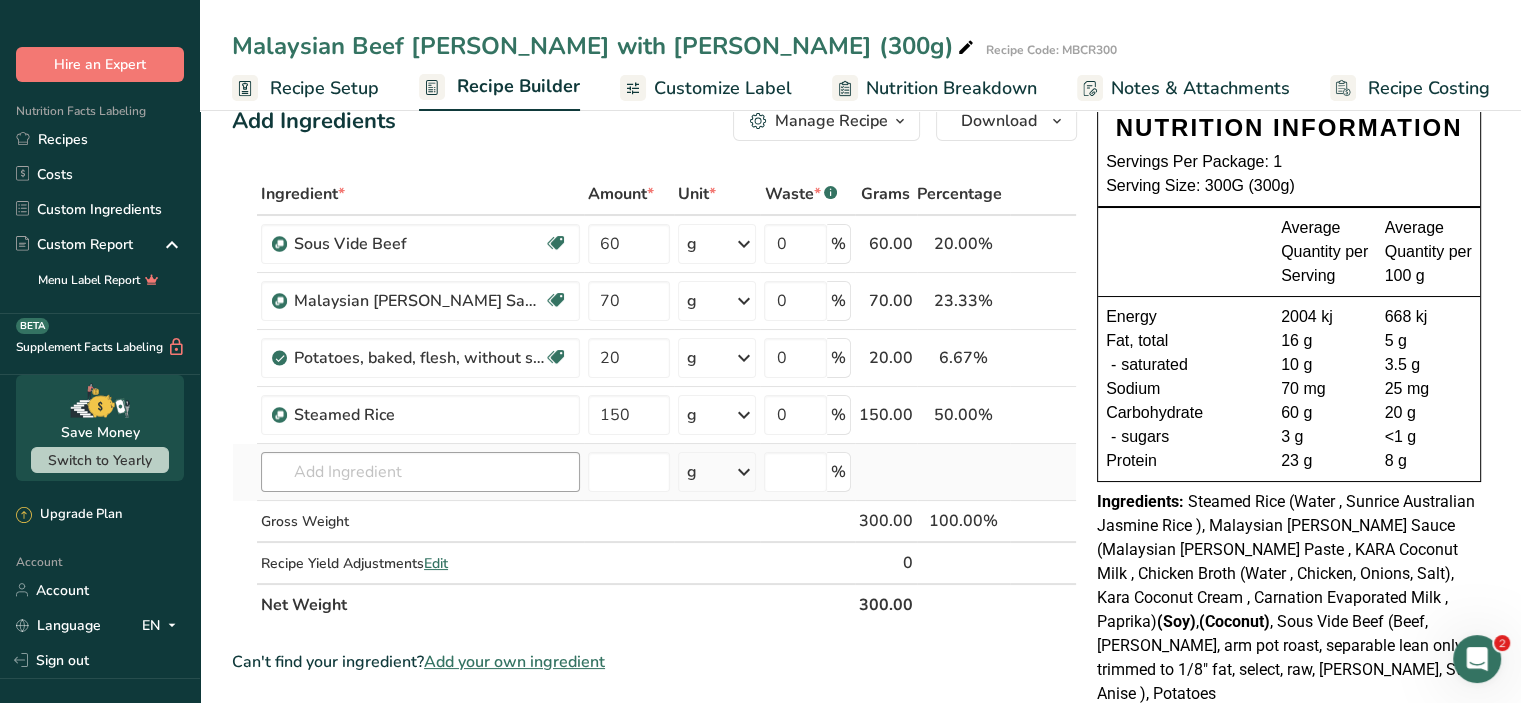 scroll, scrollTop: 48, scrollLeft: 0, axis: vertical 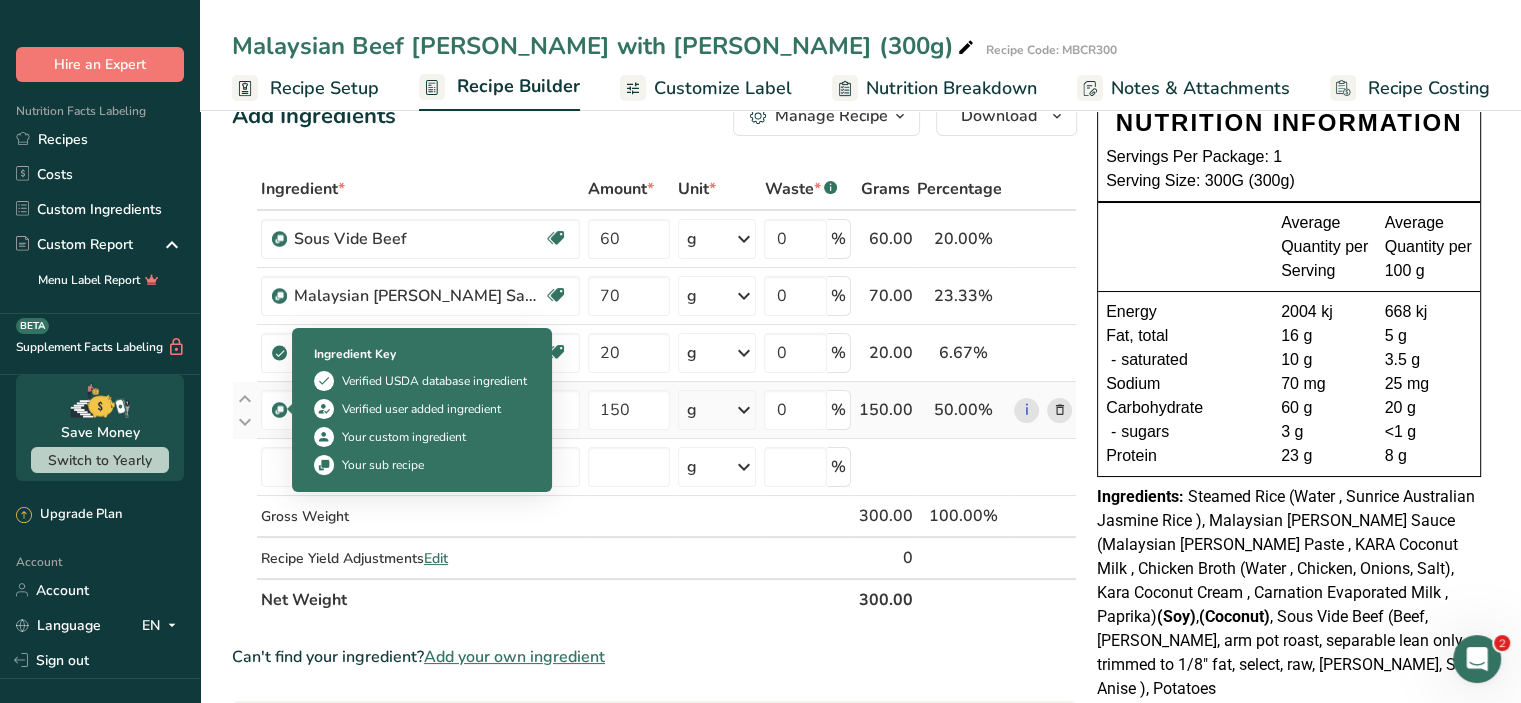 click at bounding box center [279, 410] 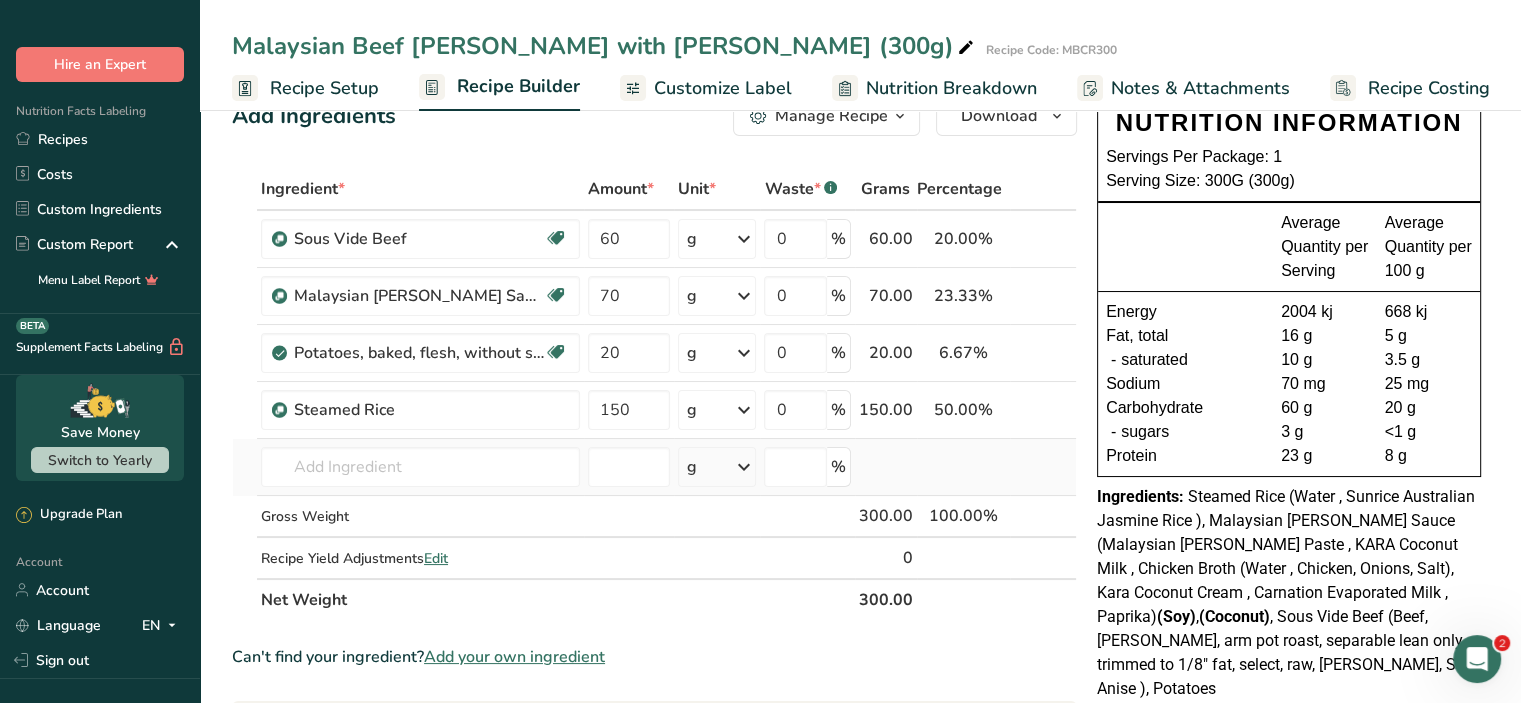 click at bounding box center (245, 467) 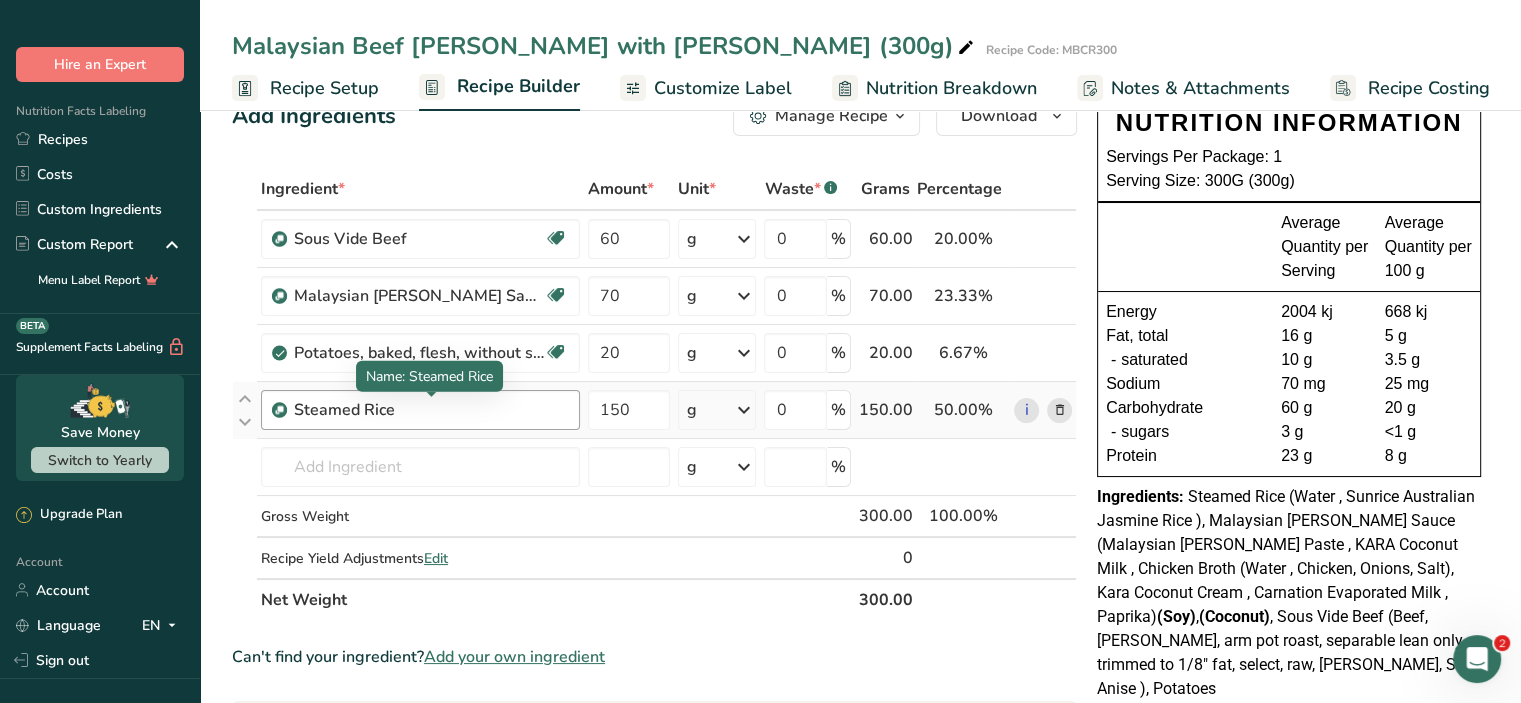 click on "Steamed Rice" at bounding box center [419, 410] 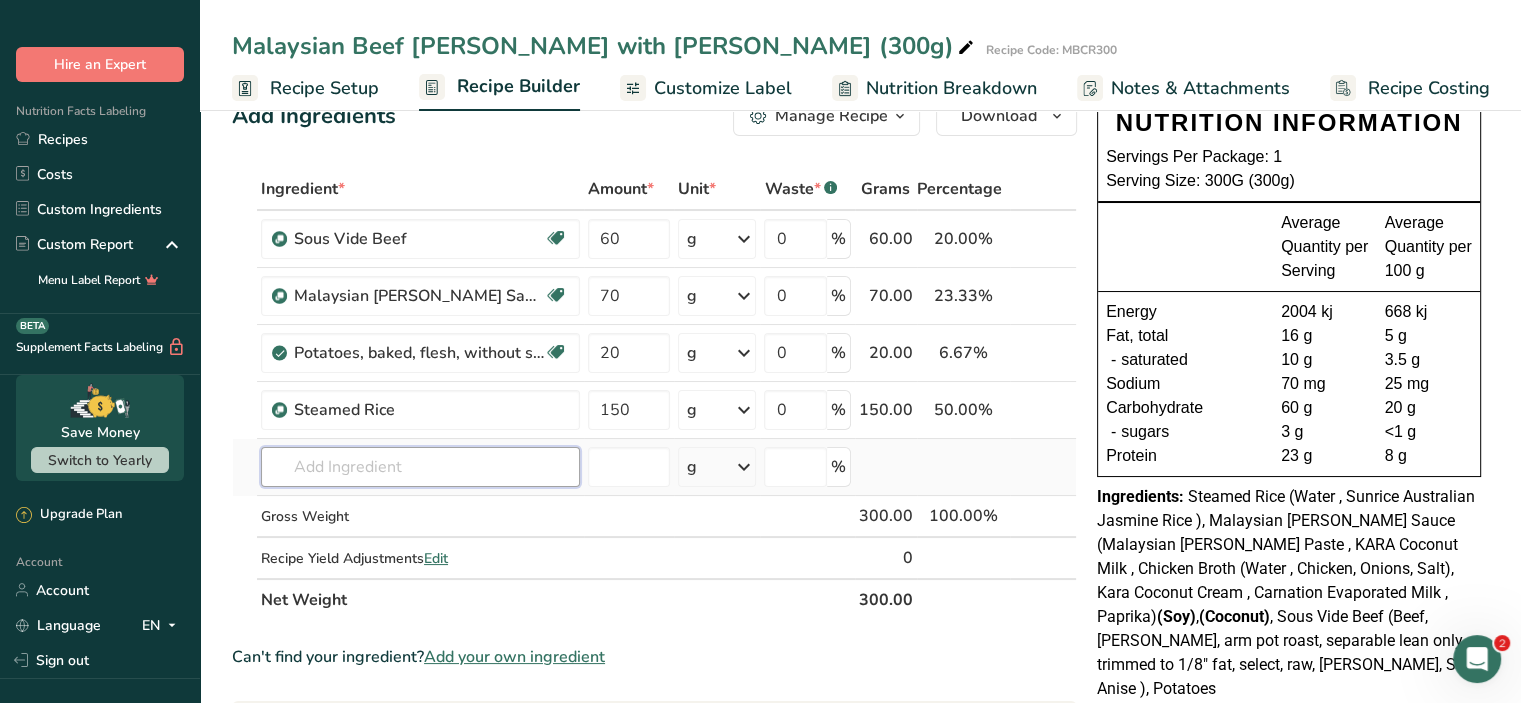 click at bounding box center (420, 467) 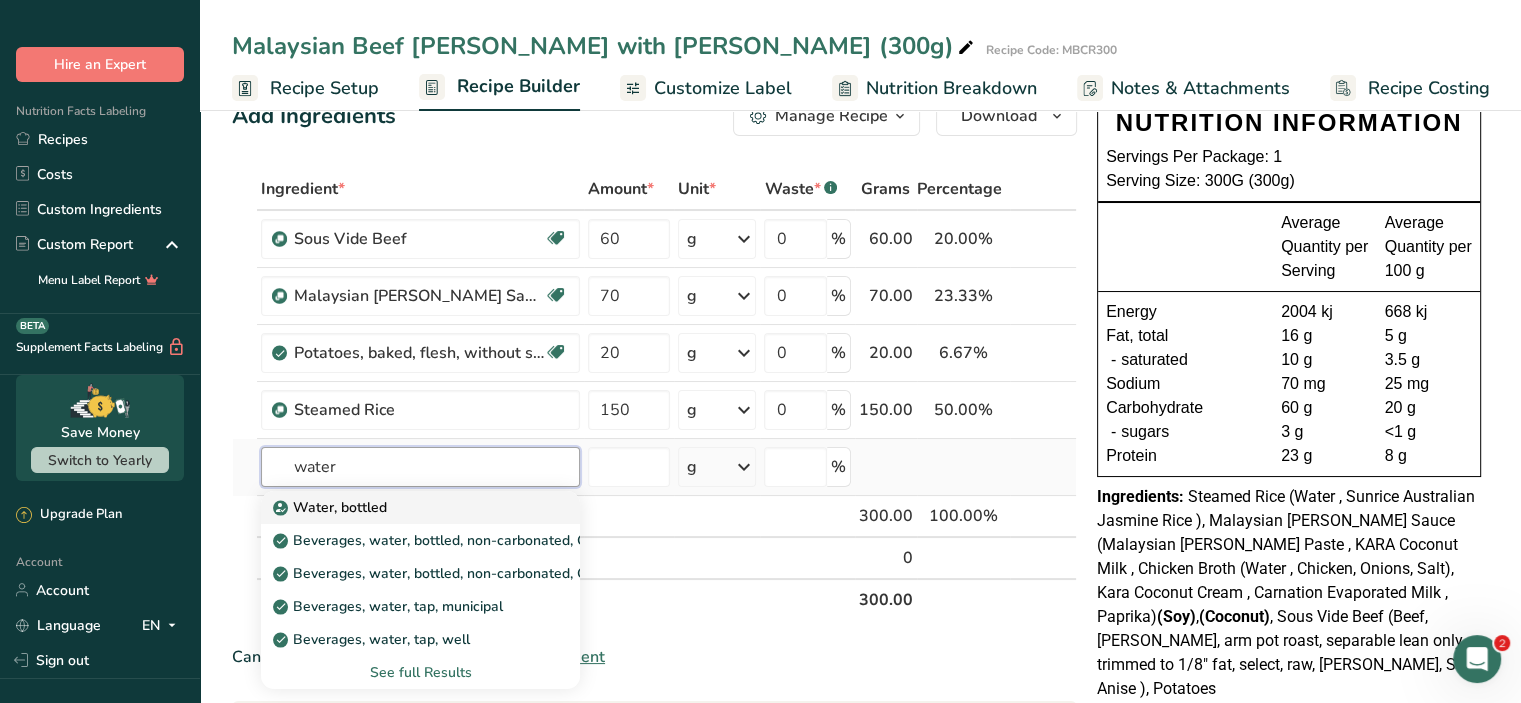 type on "water" 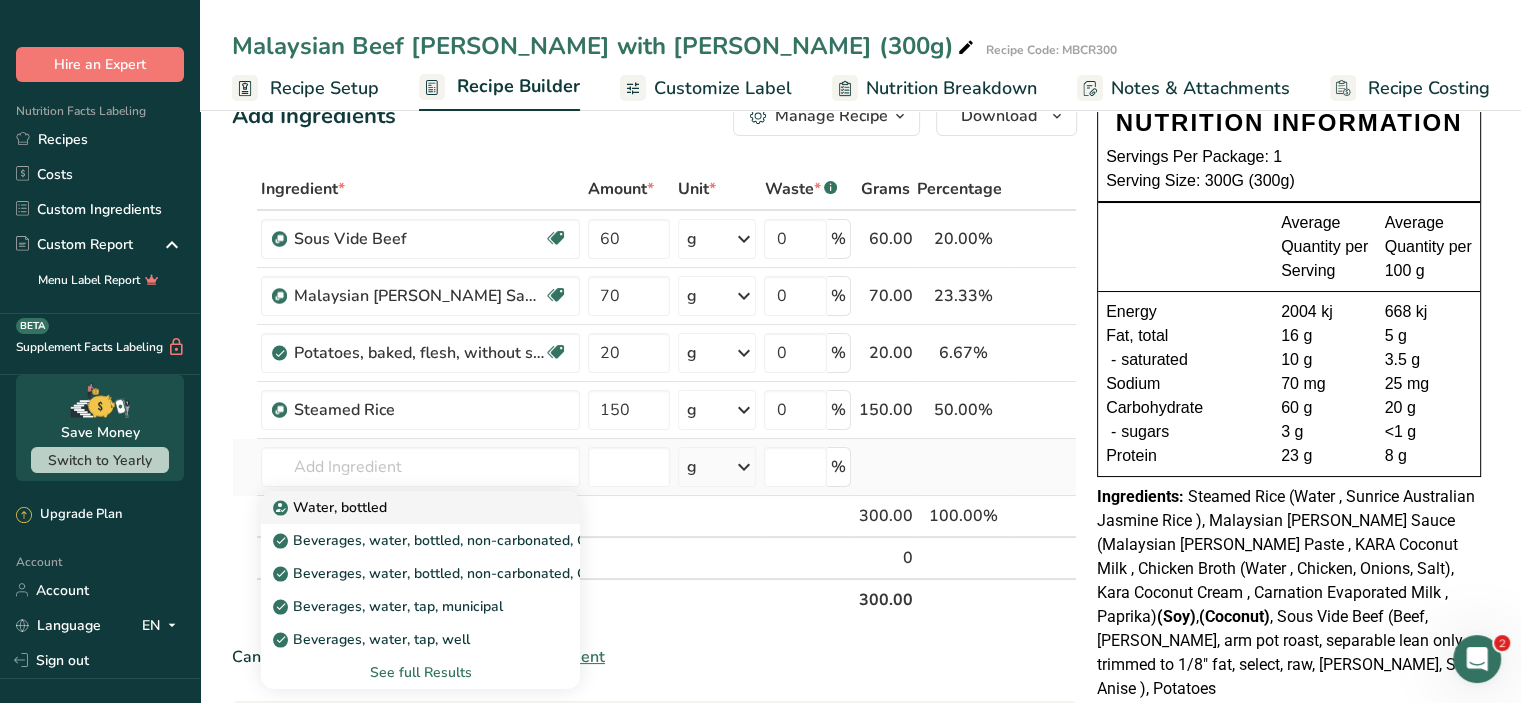 click on "Water, bottled" at bounding box center (332, 507) 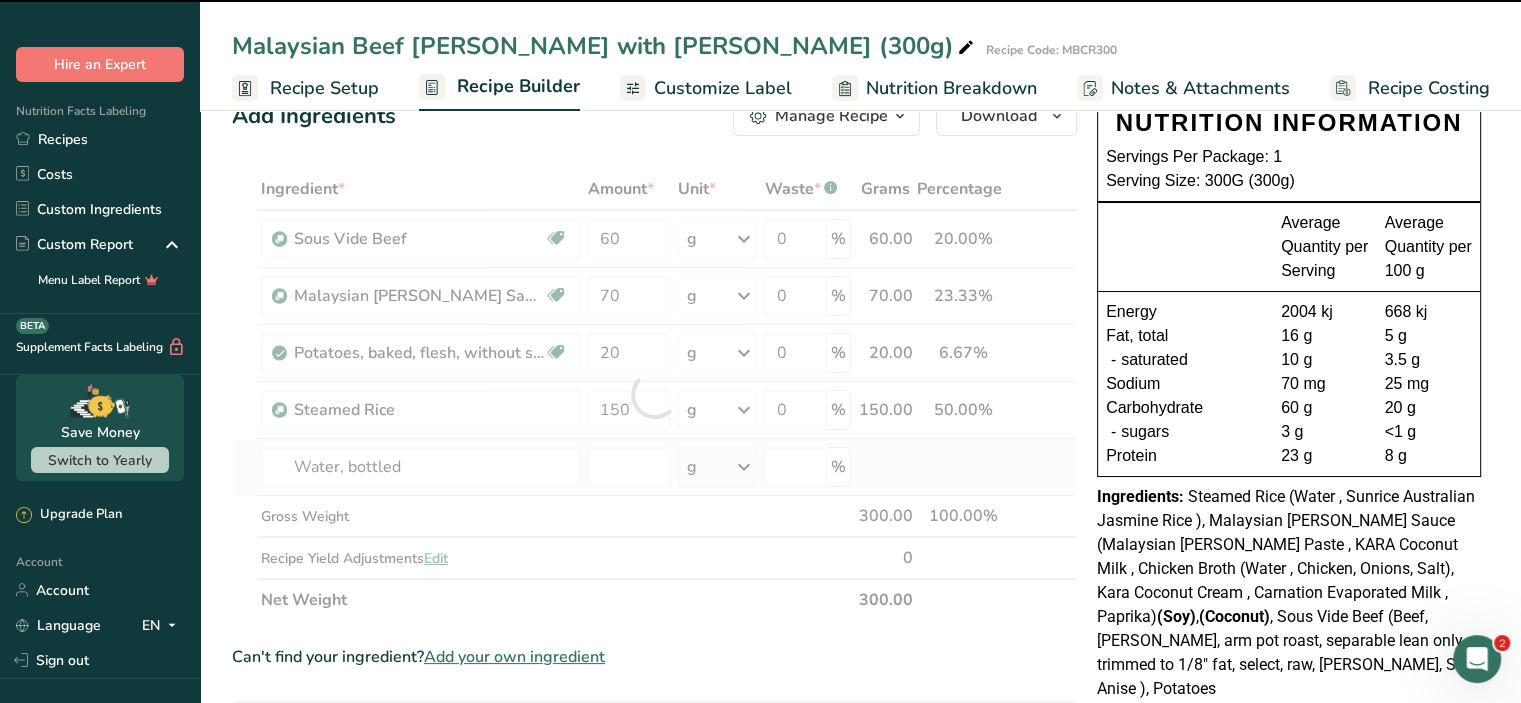 type on "0" 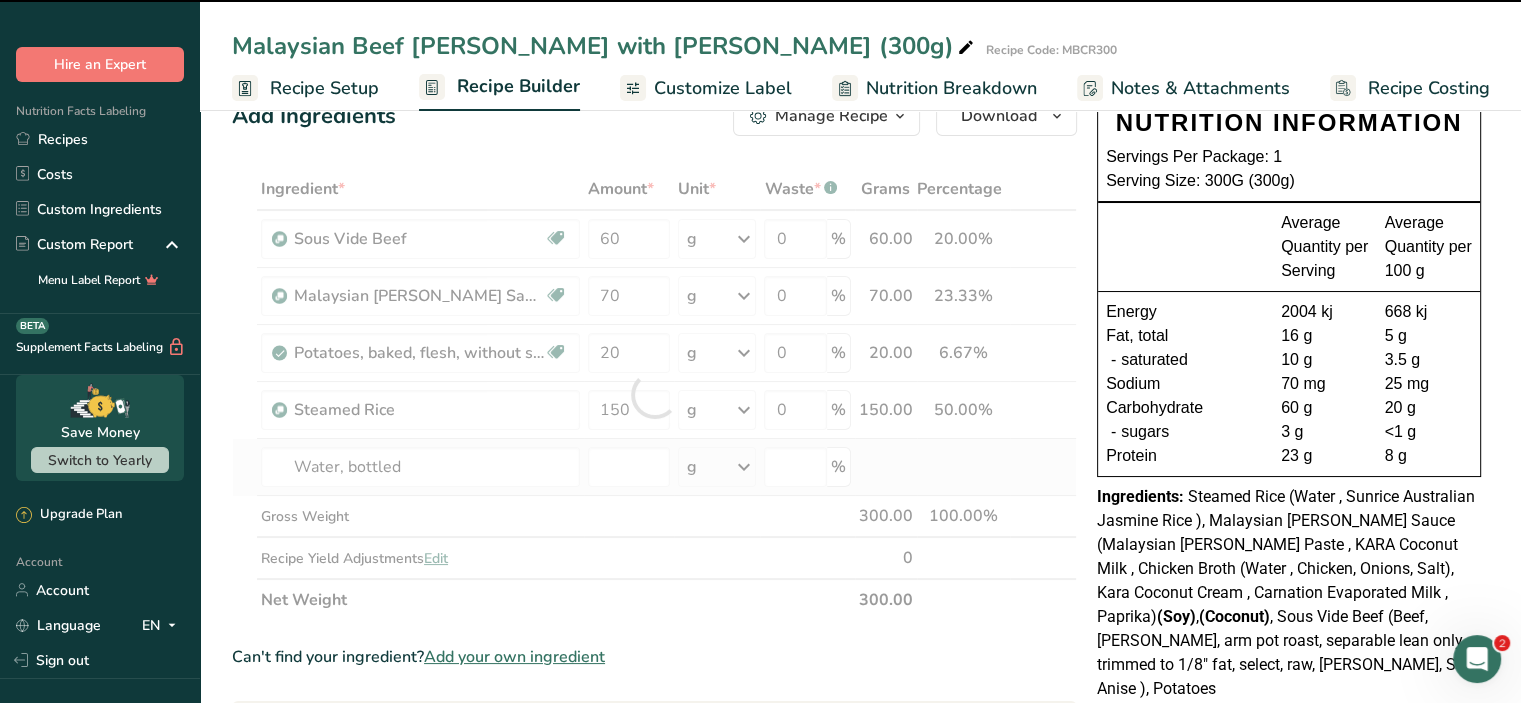 type on "0" 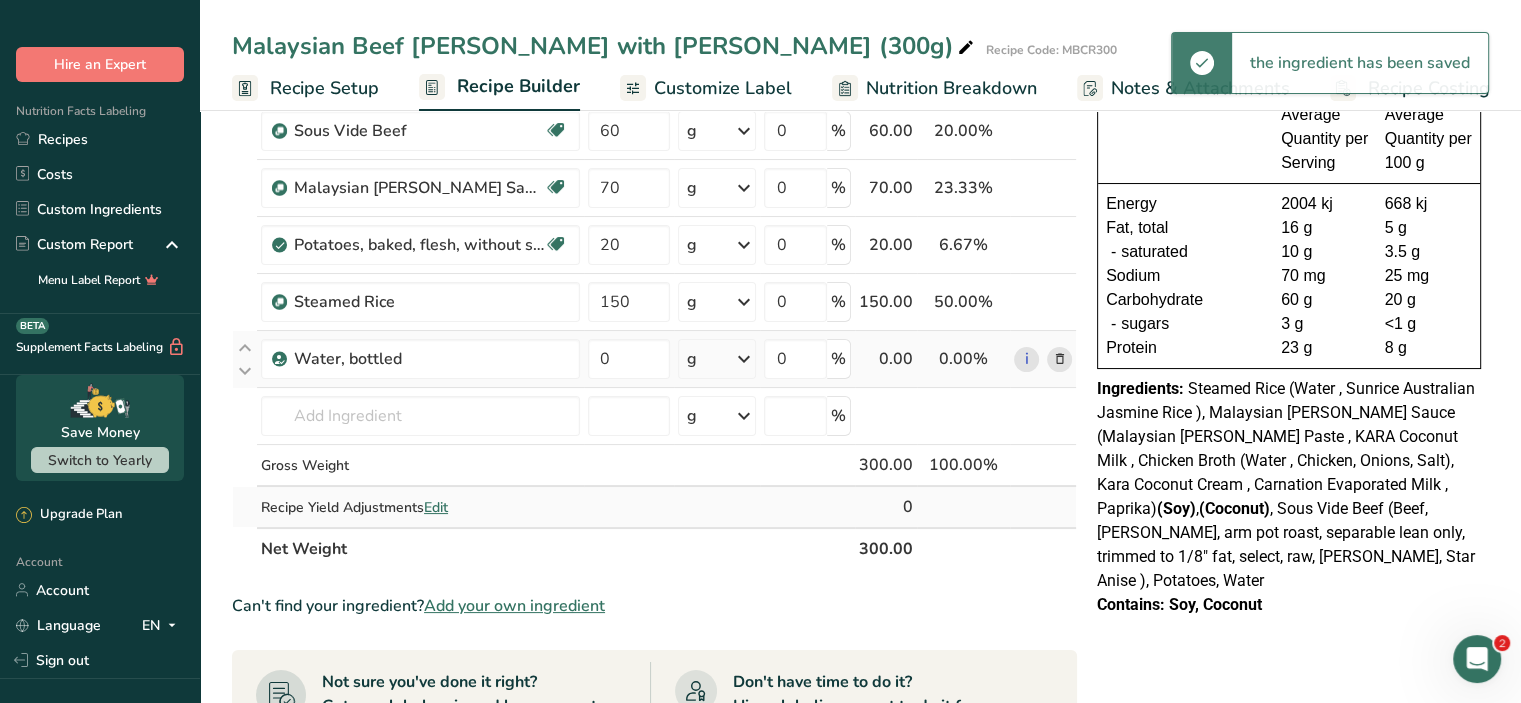 scroll, scrollTop: 156, scrollLeft: 0, axis: vertical 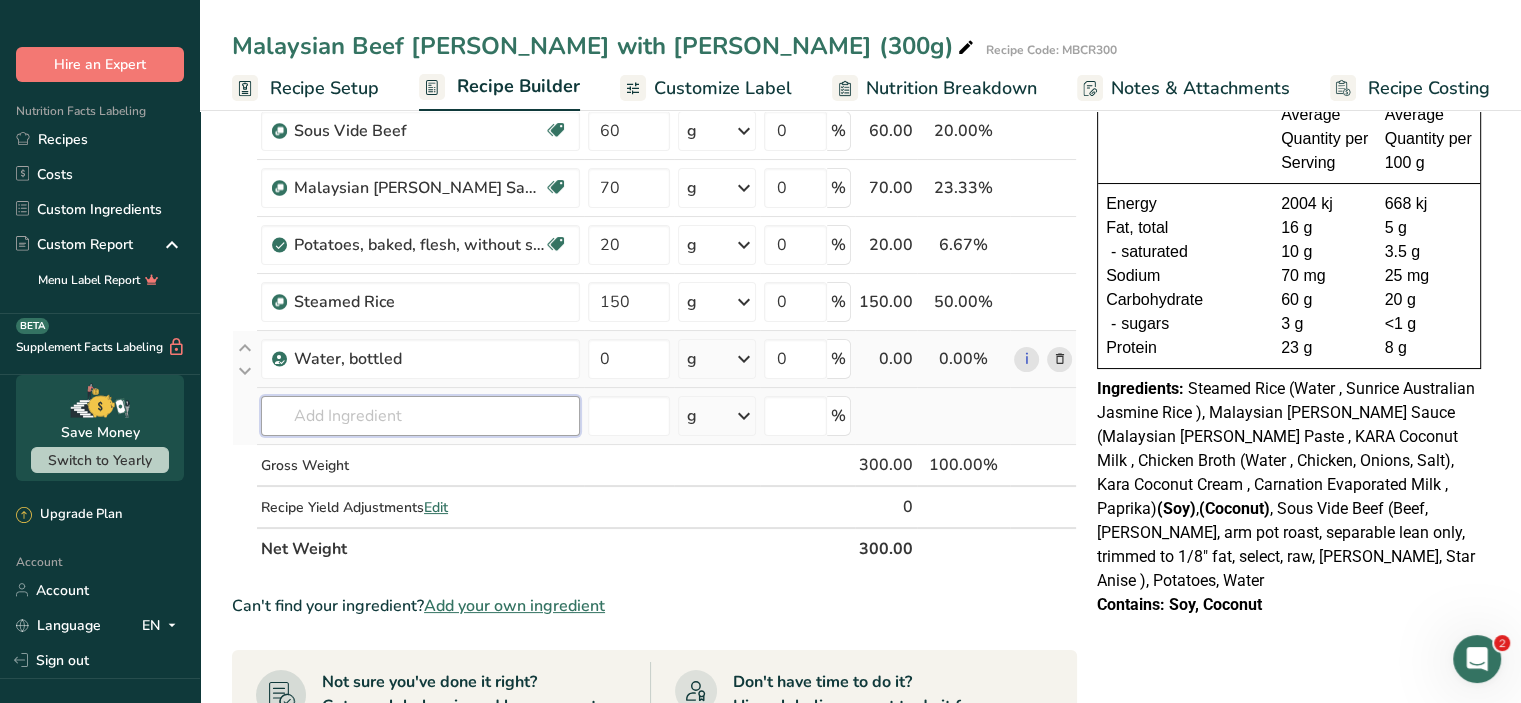 click at bounding box center (420, 416) 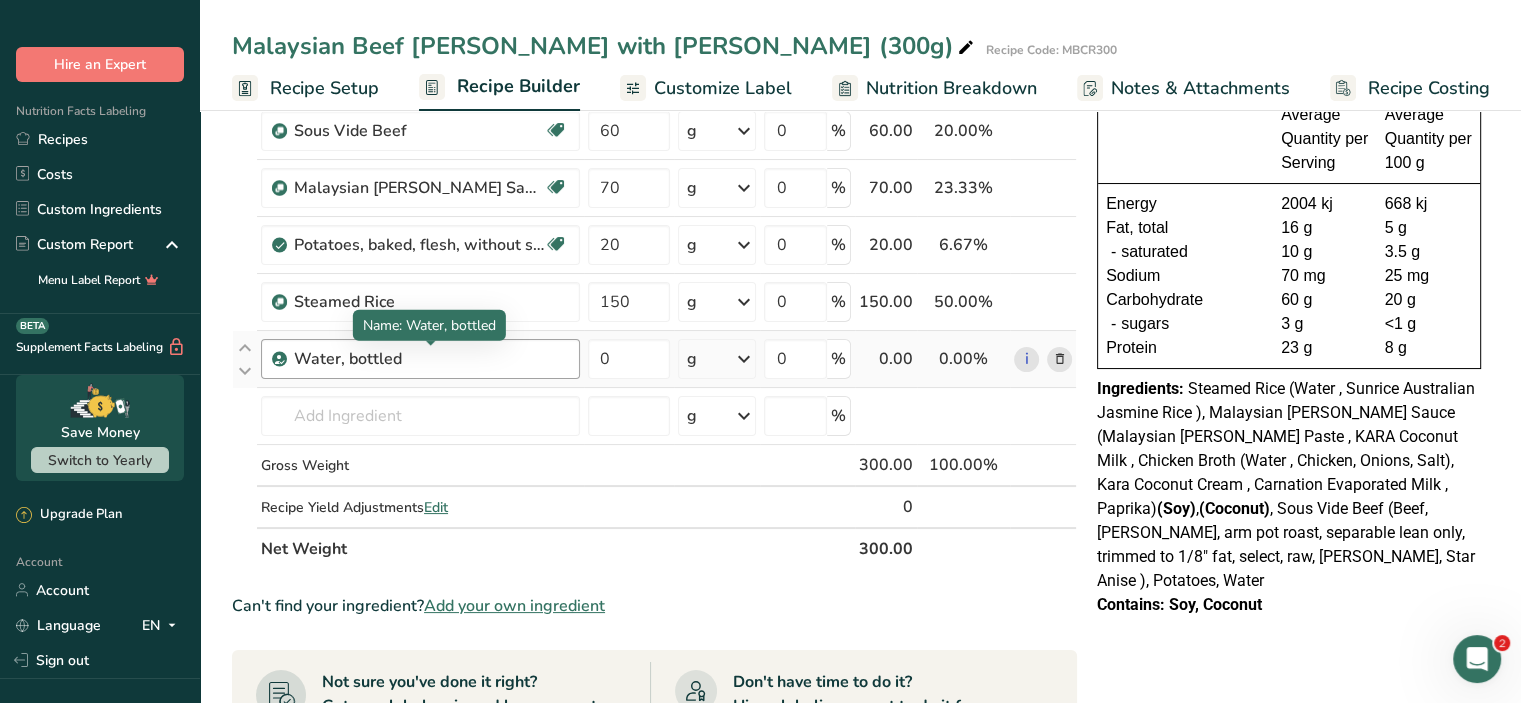click on "Water, bottled" at bounding box center [419, 359] 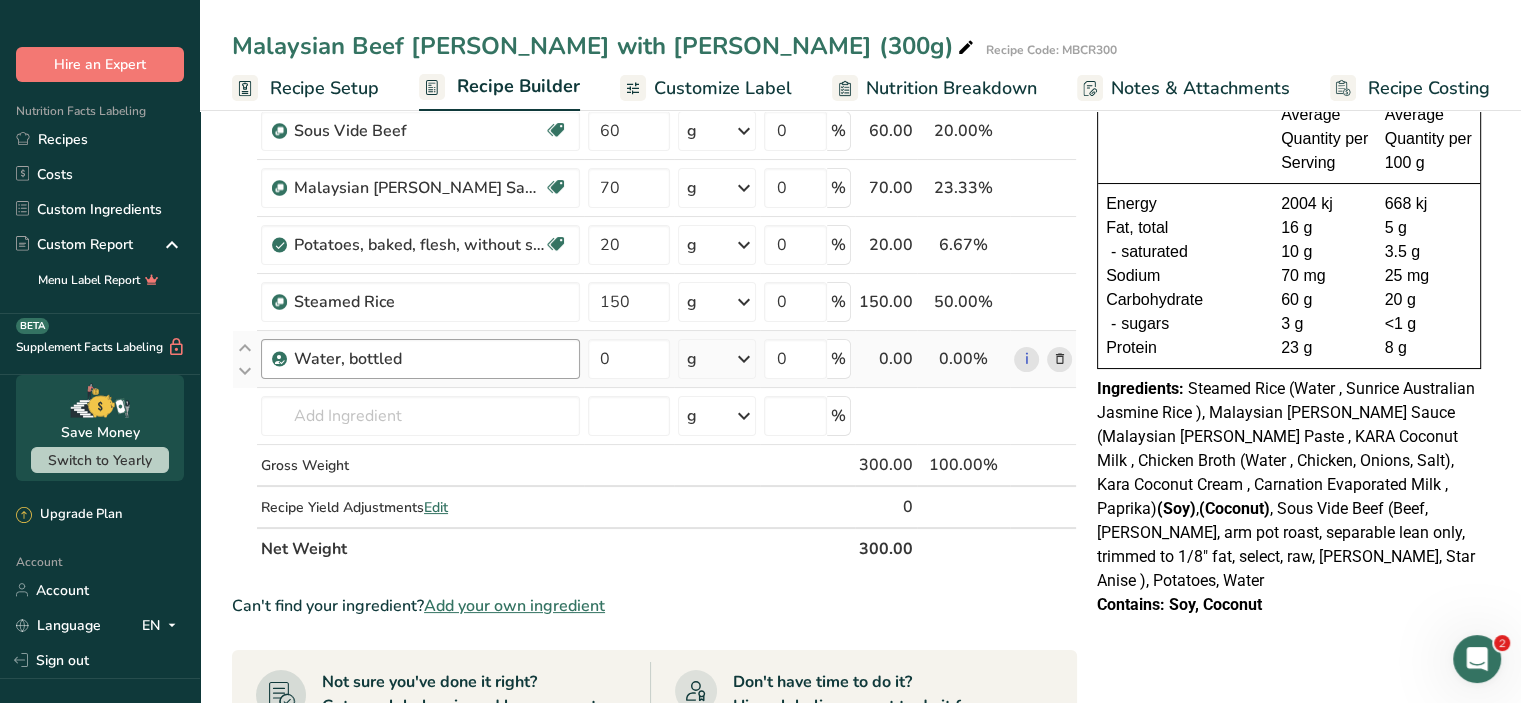 drag, startPoint x: 341, startPoint y: 370, endPoint x: 331, endPoint y: 353, distance: 19.723083 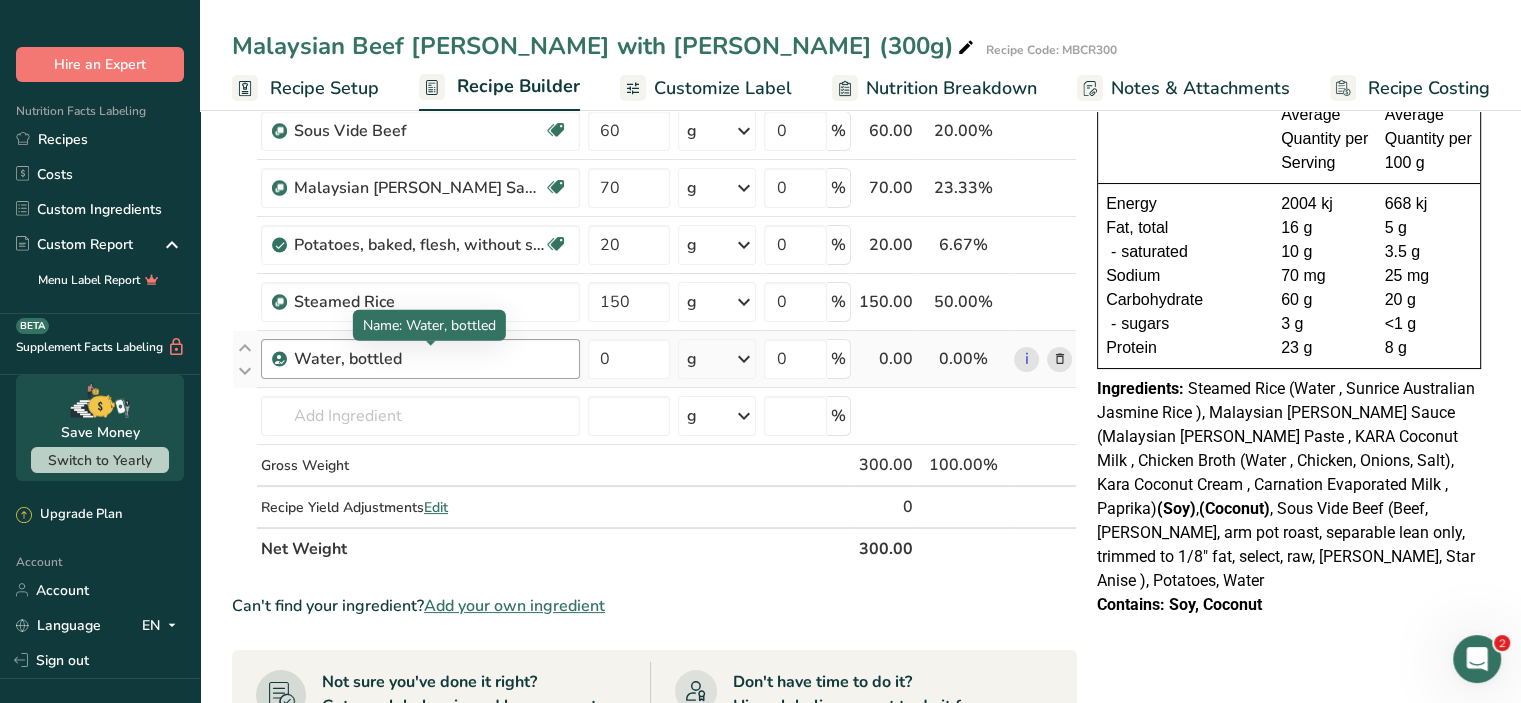 click on "Water, bottled" at bounding box center [419, 359] 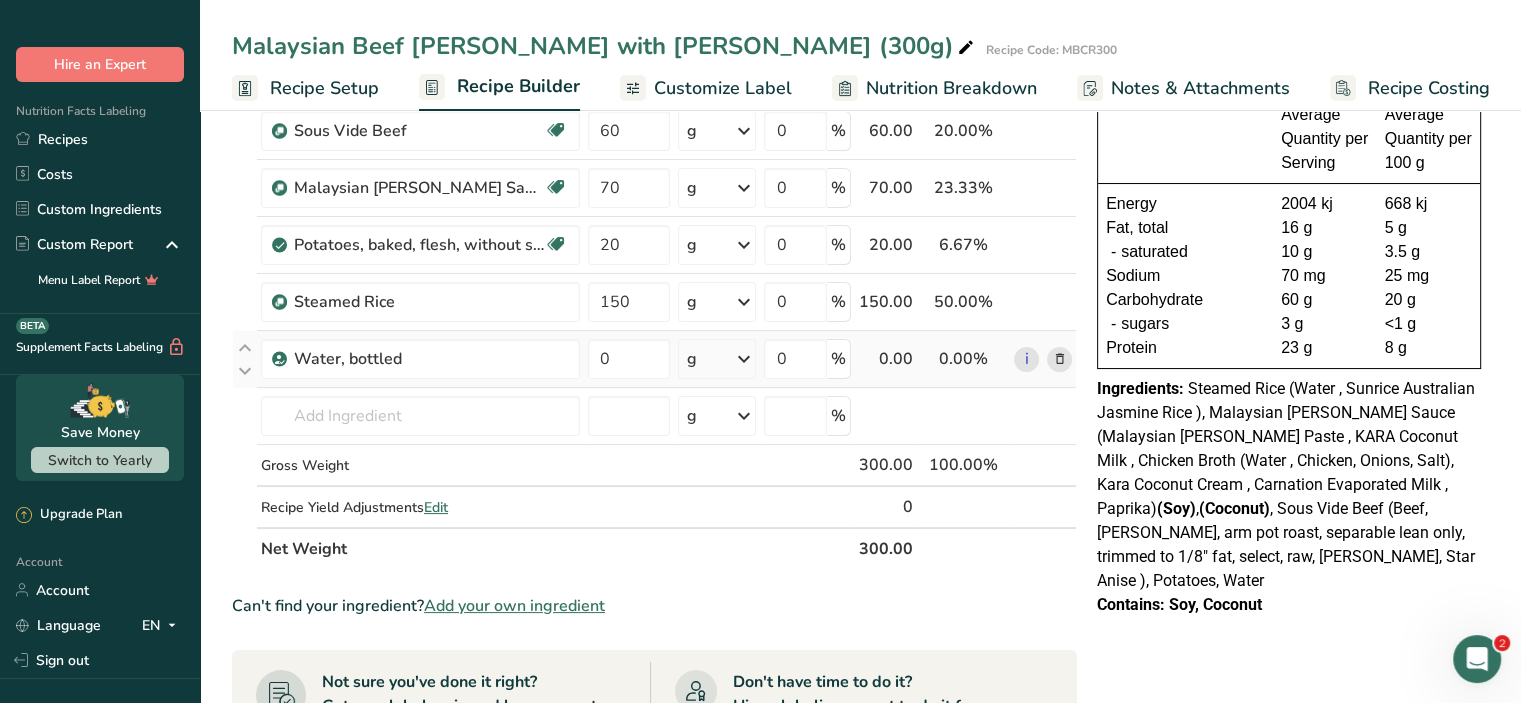 click at bounding box center [1059, 359] 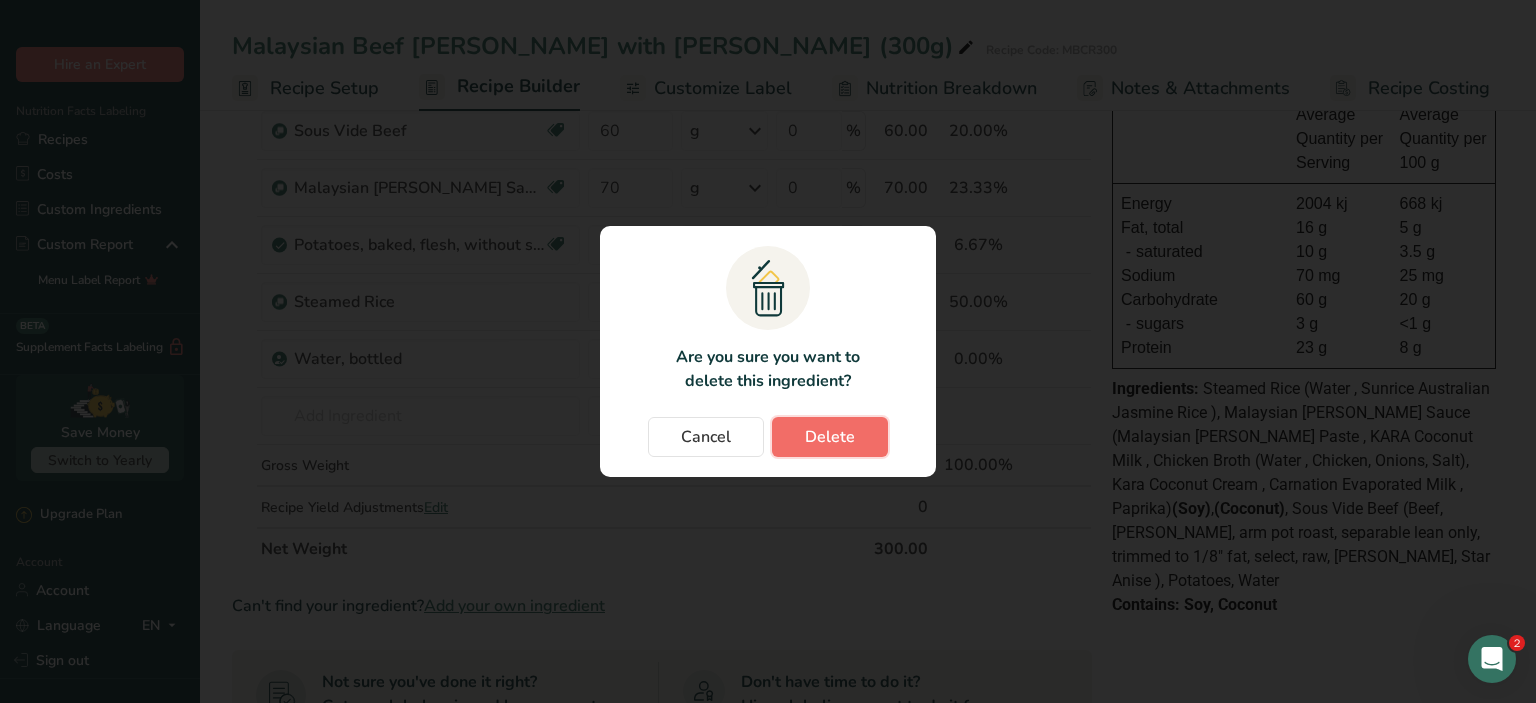 click on "Delete" at bounding box center [830, 437] 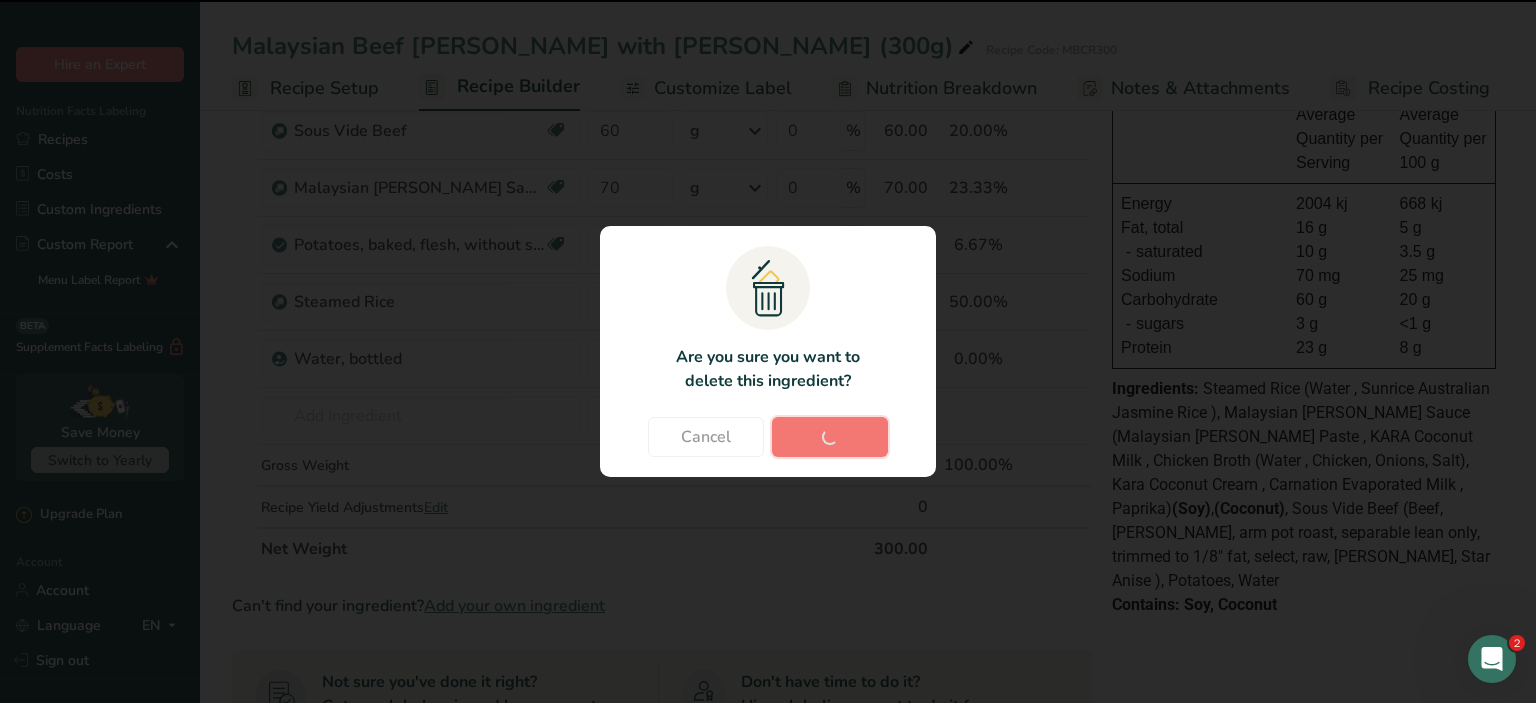 type 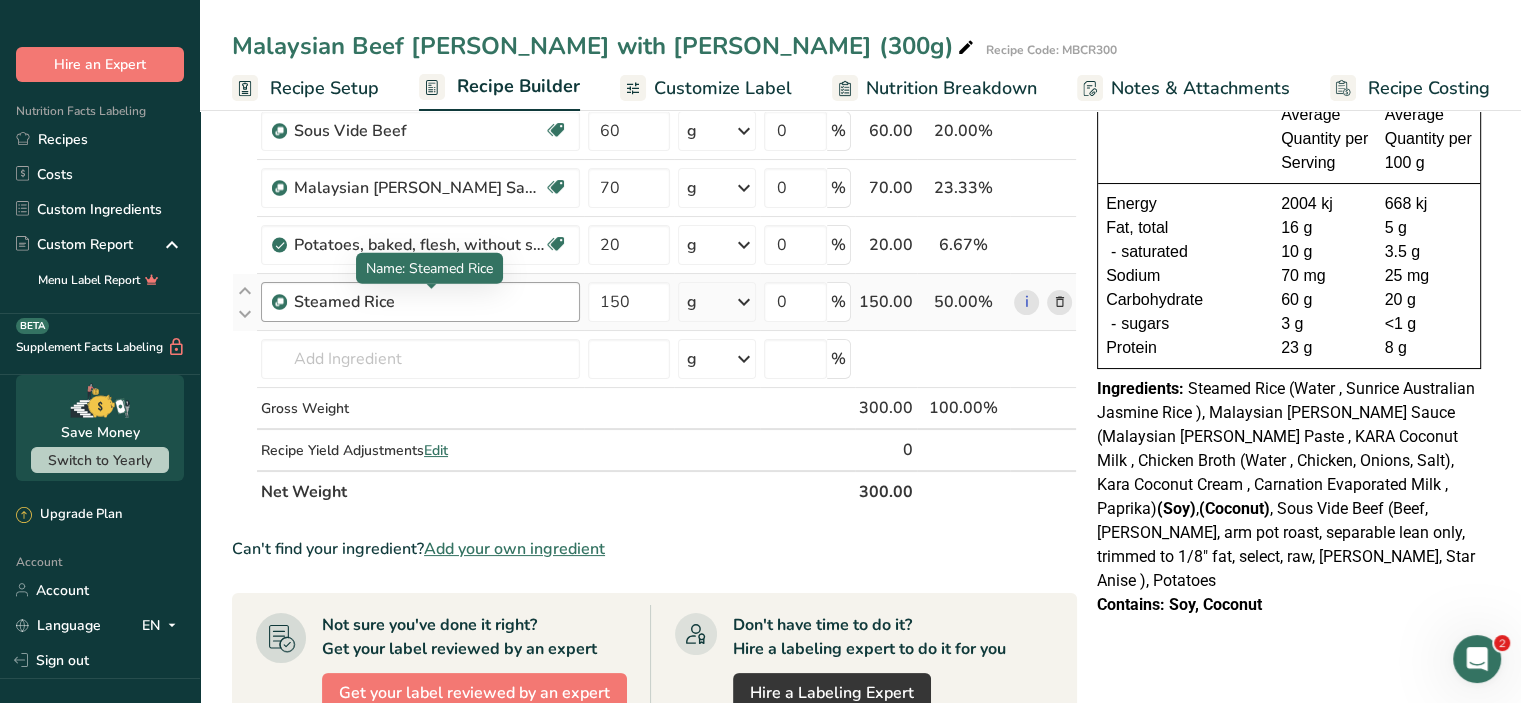 click on "Steamed Rice" at bounding box center [419, 302] 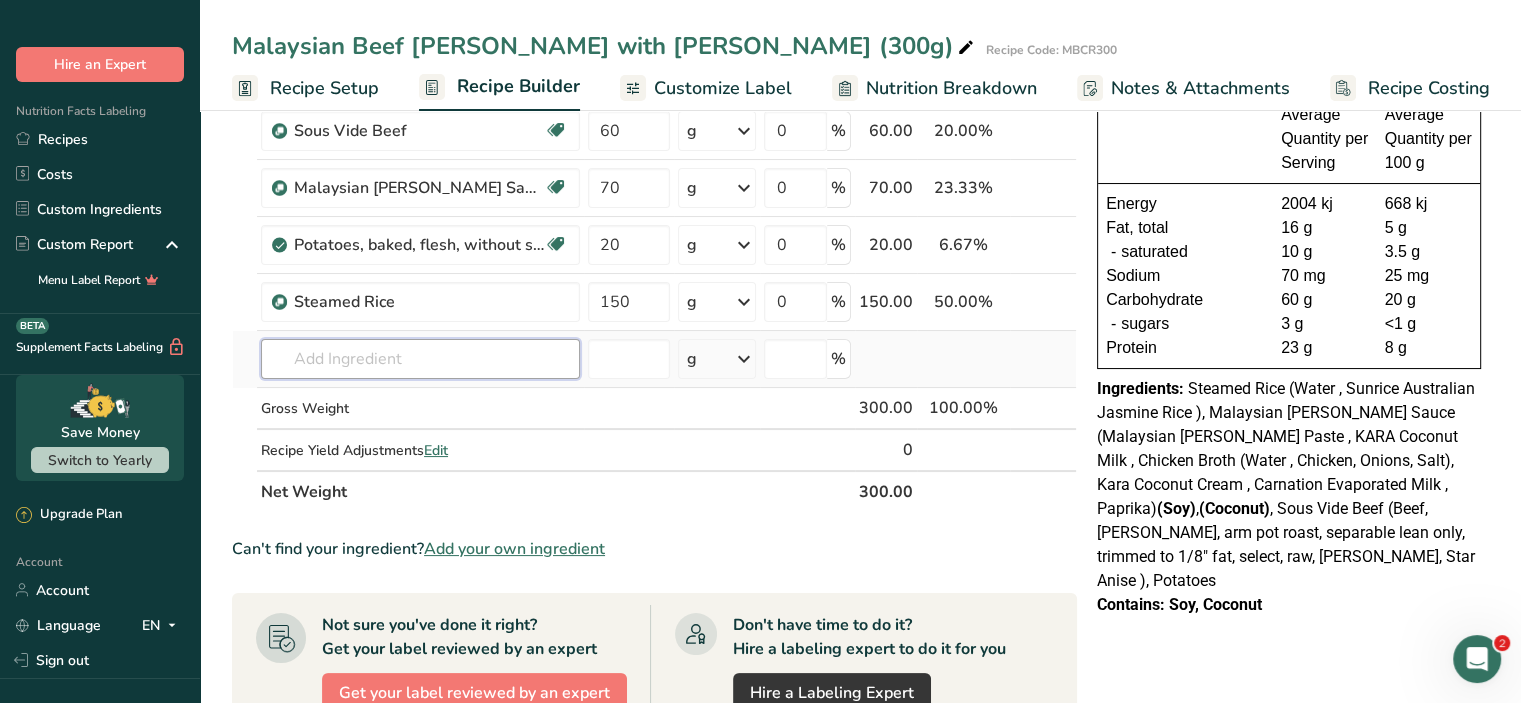 click at bounding box center [420, 359] 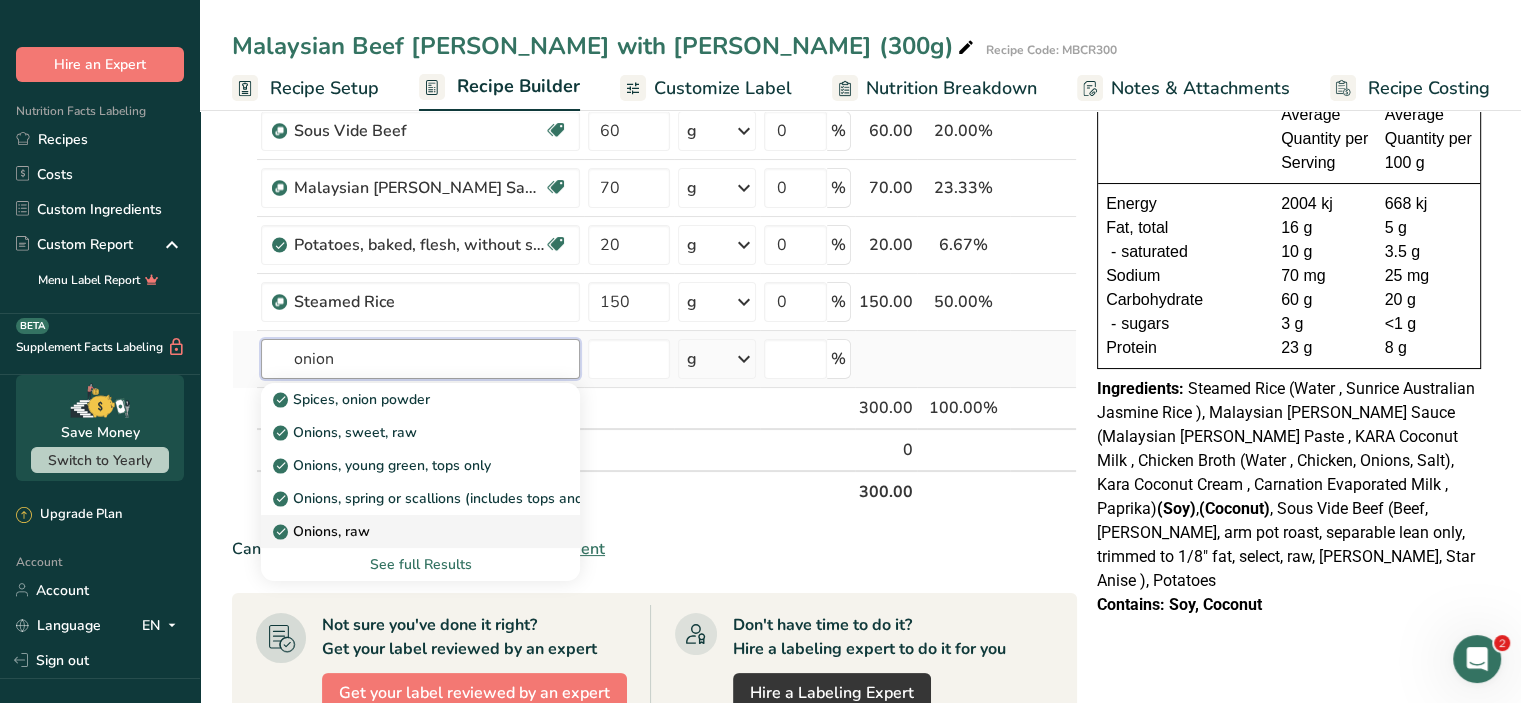type on "onion" 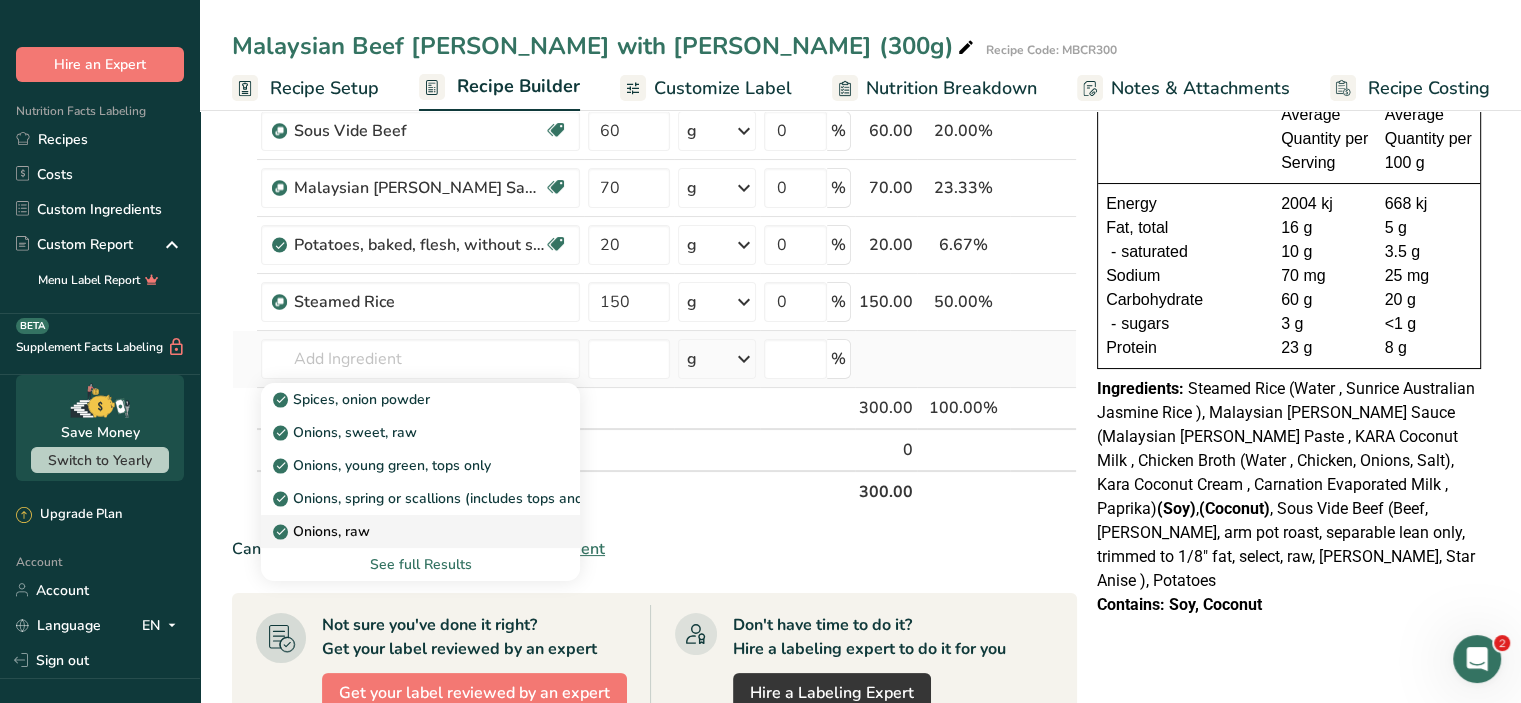 click on "Onions, raw" at bounding box center [404, 531] 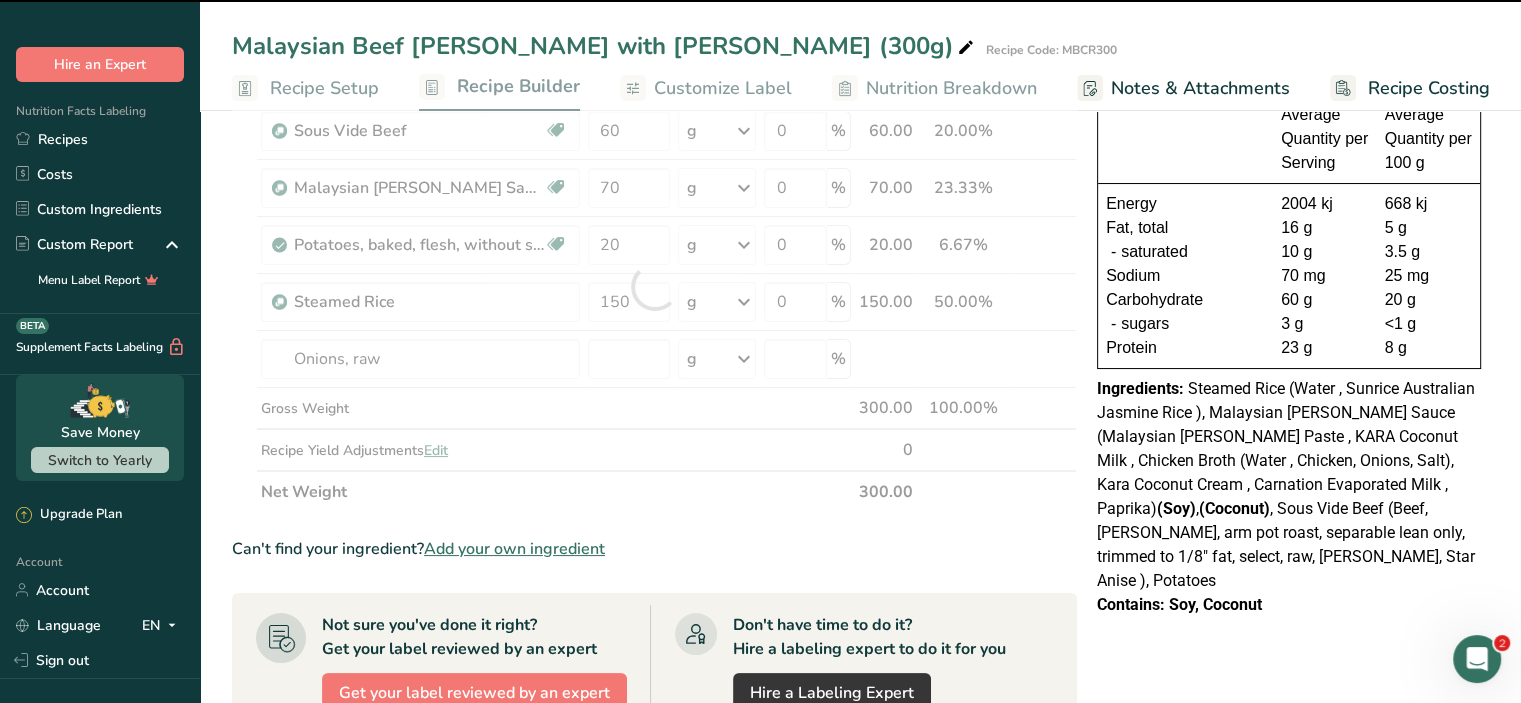 type on "0" 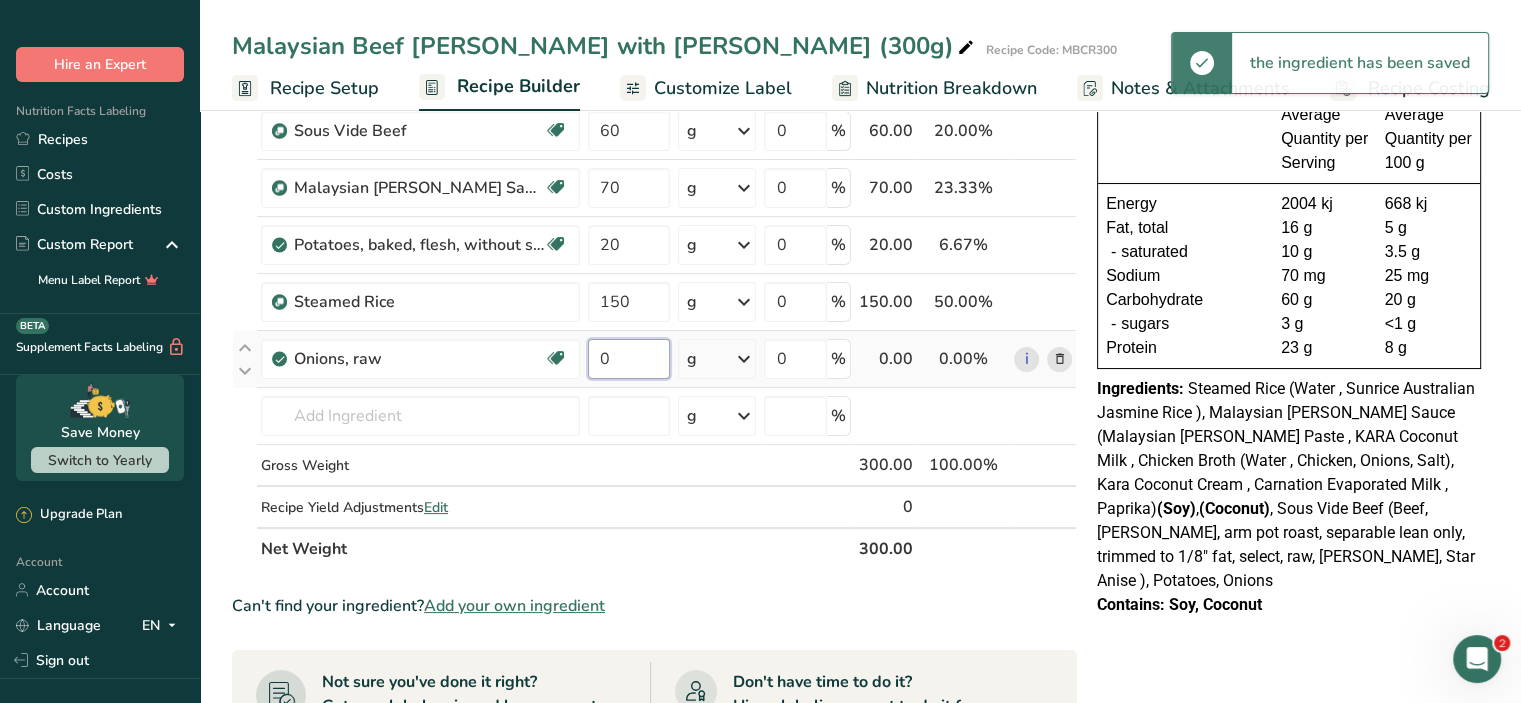 click on "0" at bounding box center (629, 359) 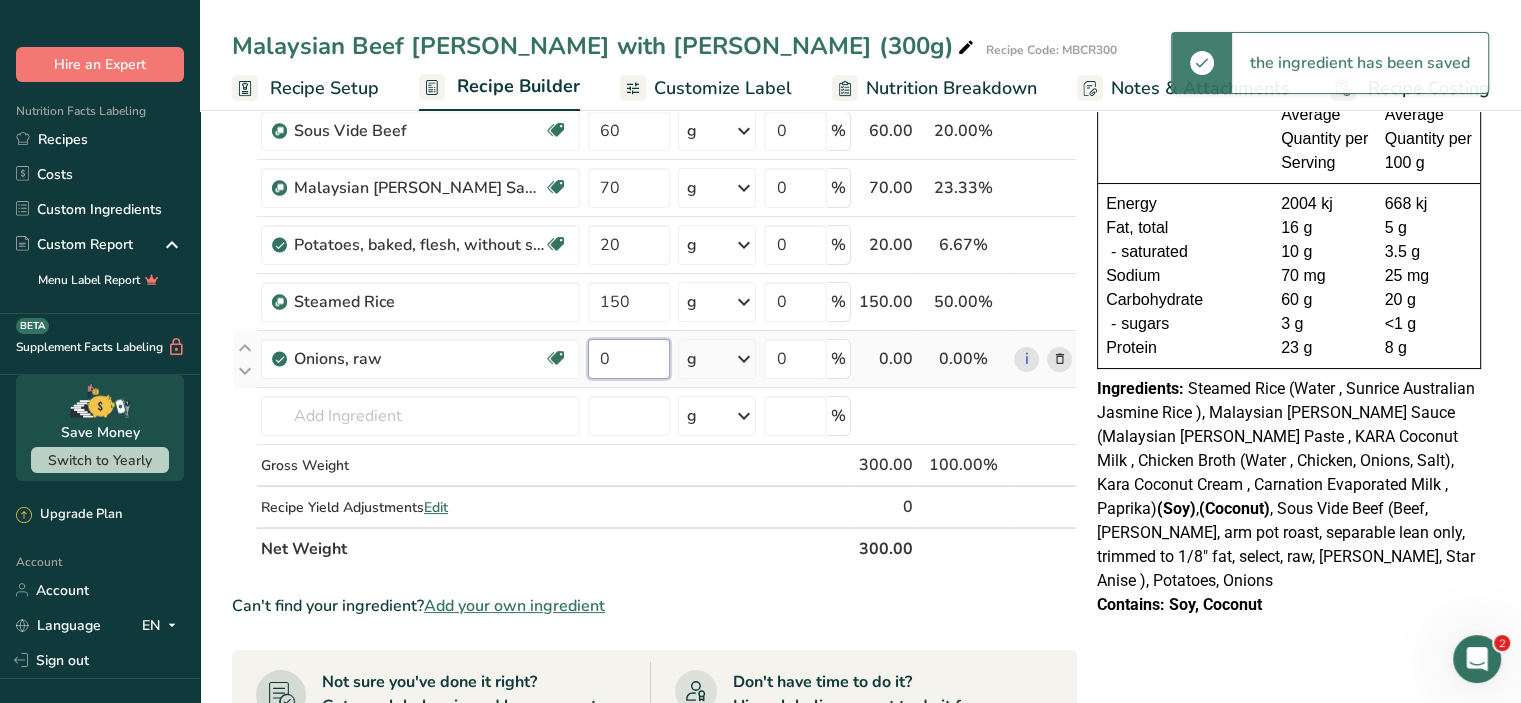 click on "0" at bounding box center (629, 359) 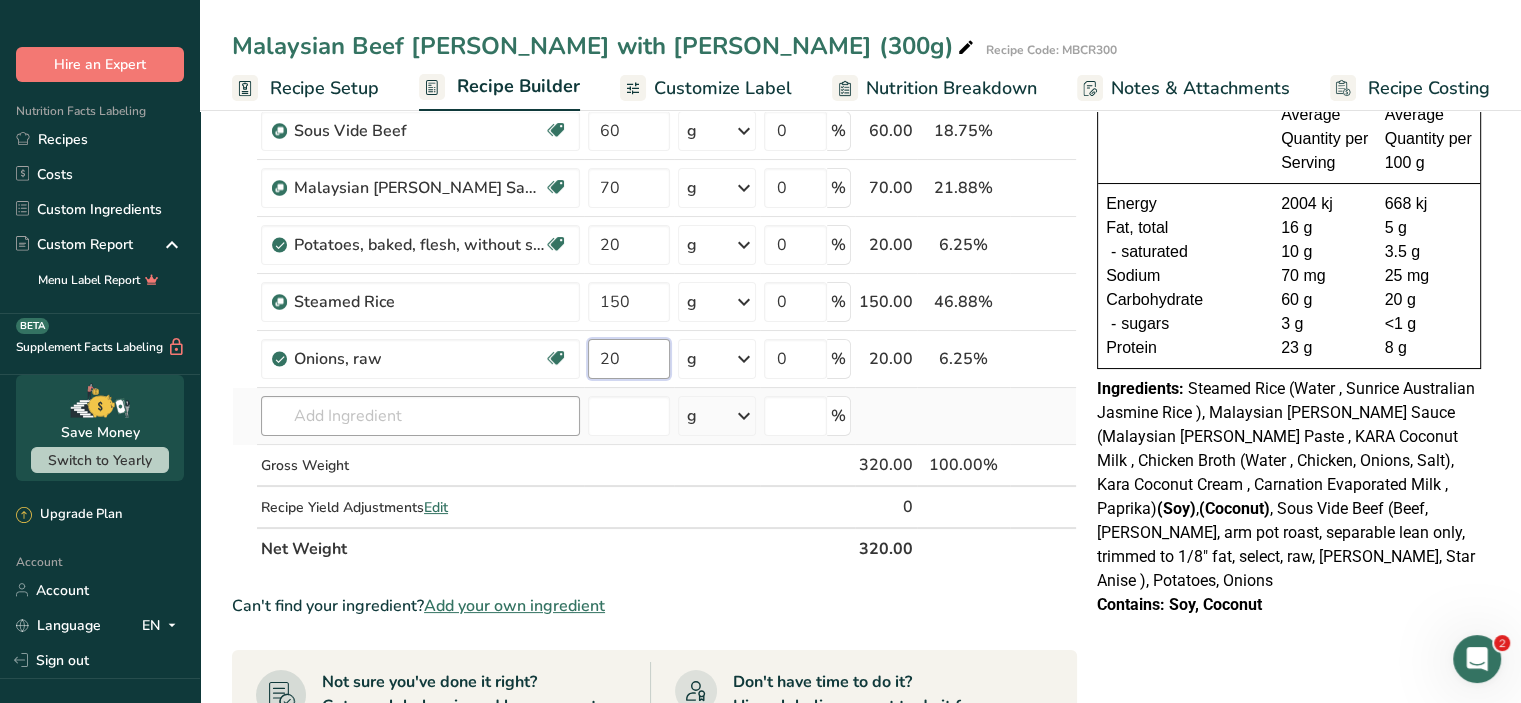 type on "20" 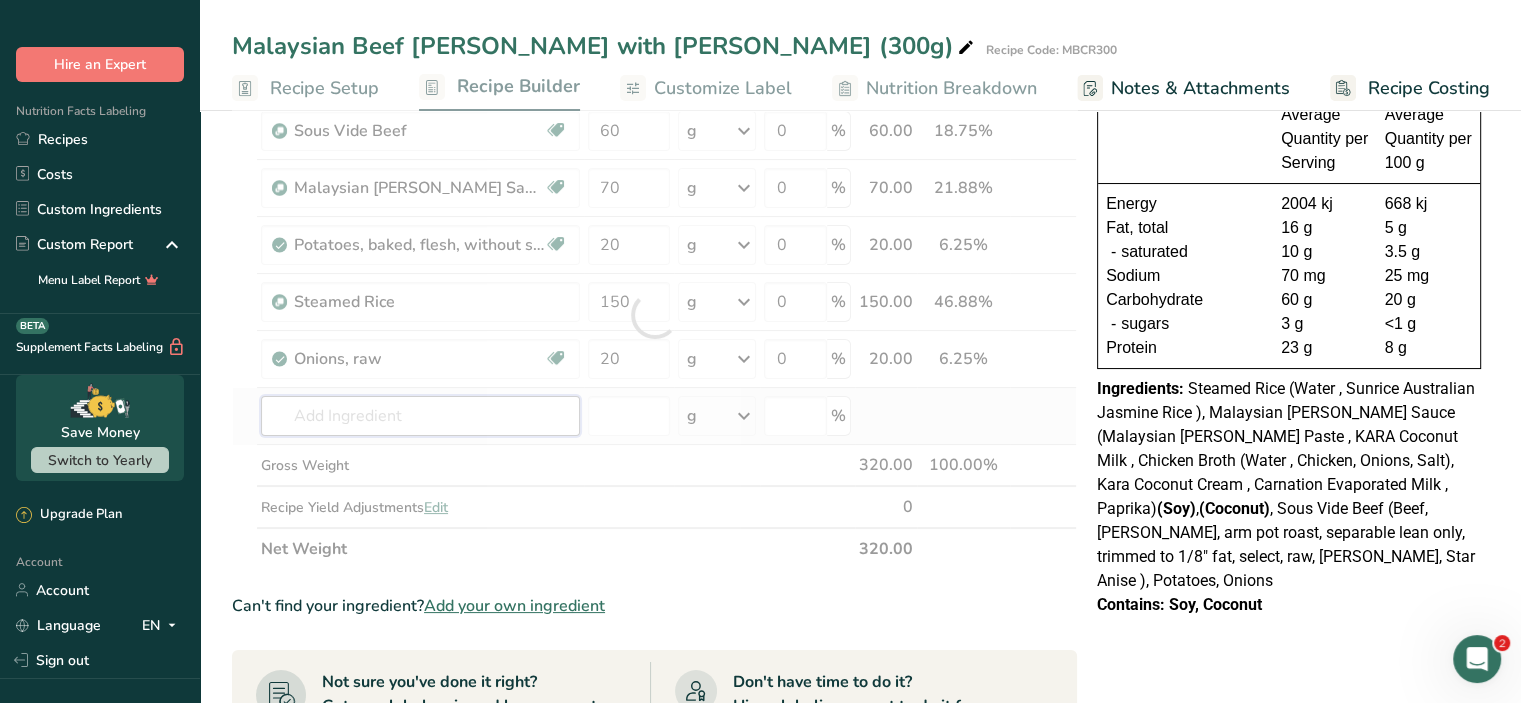 click on "Ingredient *
Amount *
Unit *
Waste *   .a-a{fill:#347362;}.b-a{fill:#fff;}          Grams
Percentage
Sous Vide Beef
Dairy free
Gluten free
Vegan
Vegetarian
Soy free
60
g
Weight Units
g
kg
mg
See more
Volume Units
l
mL
fl oz
See more
0
%
60.00
18.75%
i
Malaysian Curry Sauce
Source of Antioxidants
Prebiotic Effect
Dairy free
Gluten free
Vegan
Vegetarian
Soy free
70
g
g" at bounding box center [654, 315] 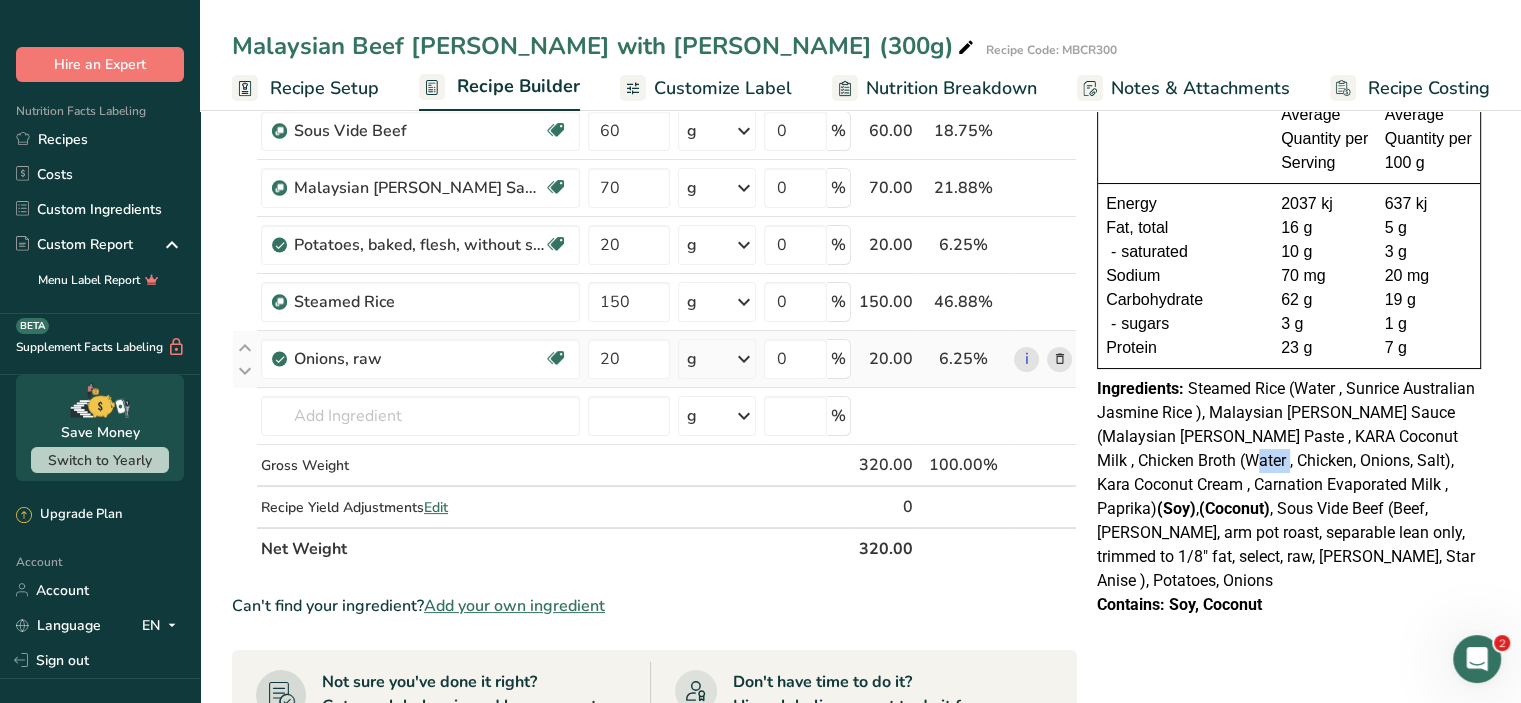 click at bounding box center [1059, 359] 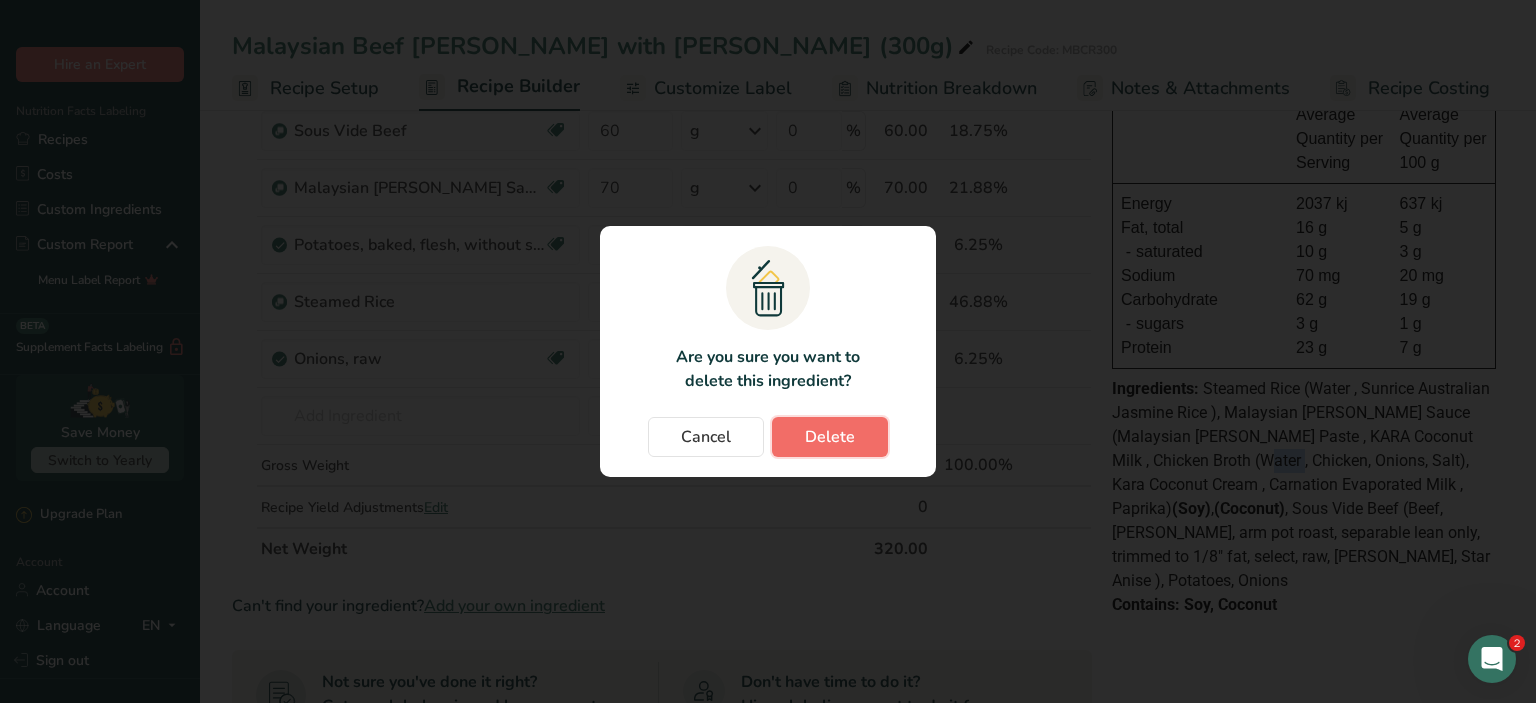 click on "Delete" at bounding box center [830, 437] 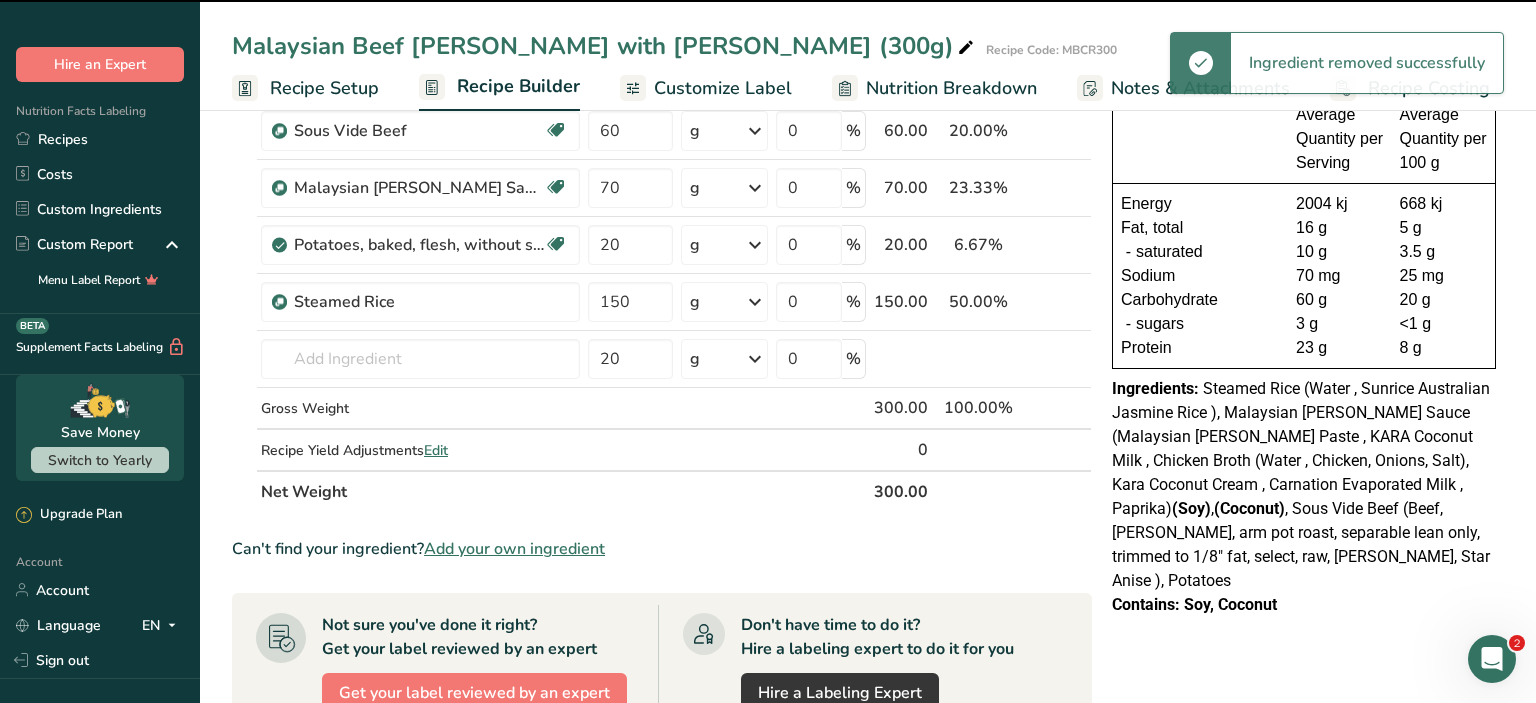 type 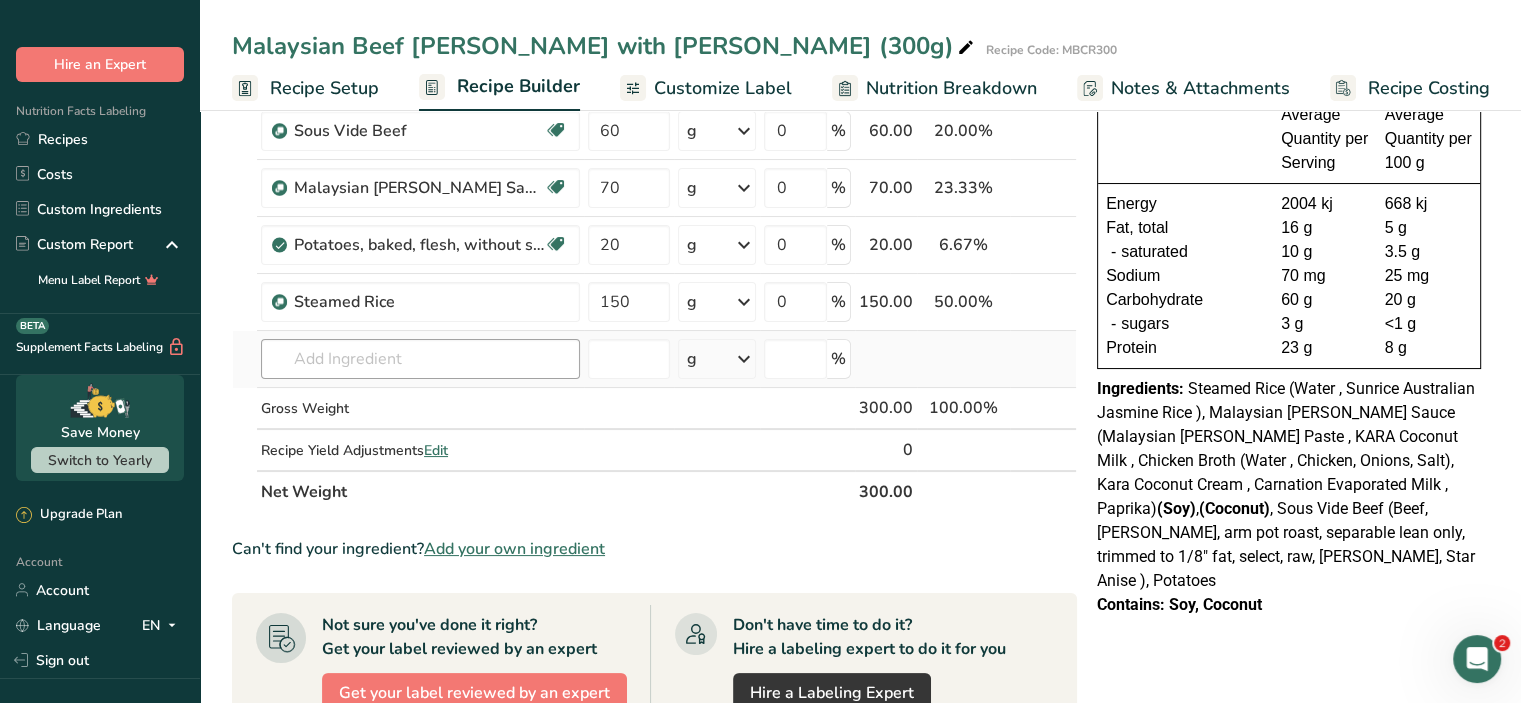 scroll, scrollTop: 74, scrollLeft: 0, axis: vertical 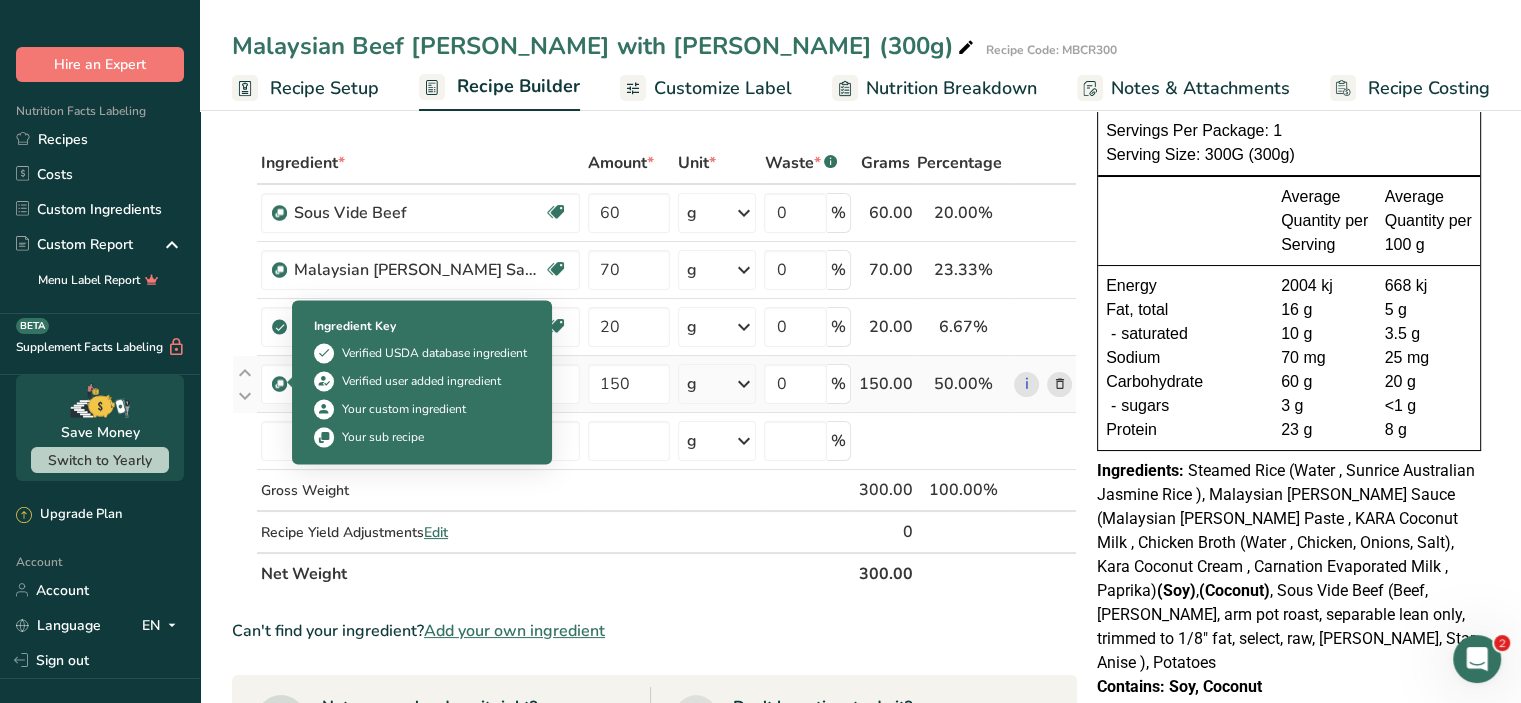 click on "Ingredient Key
Verified USDA database ingredient
Verified user added ingredient
Your custom ingredient
Your sub recipe" at bounding box center [422, 382] 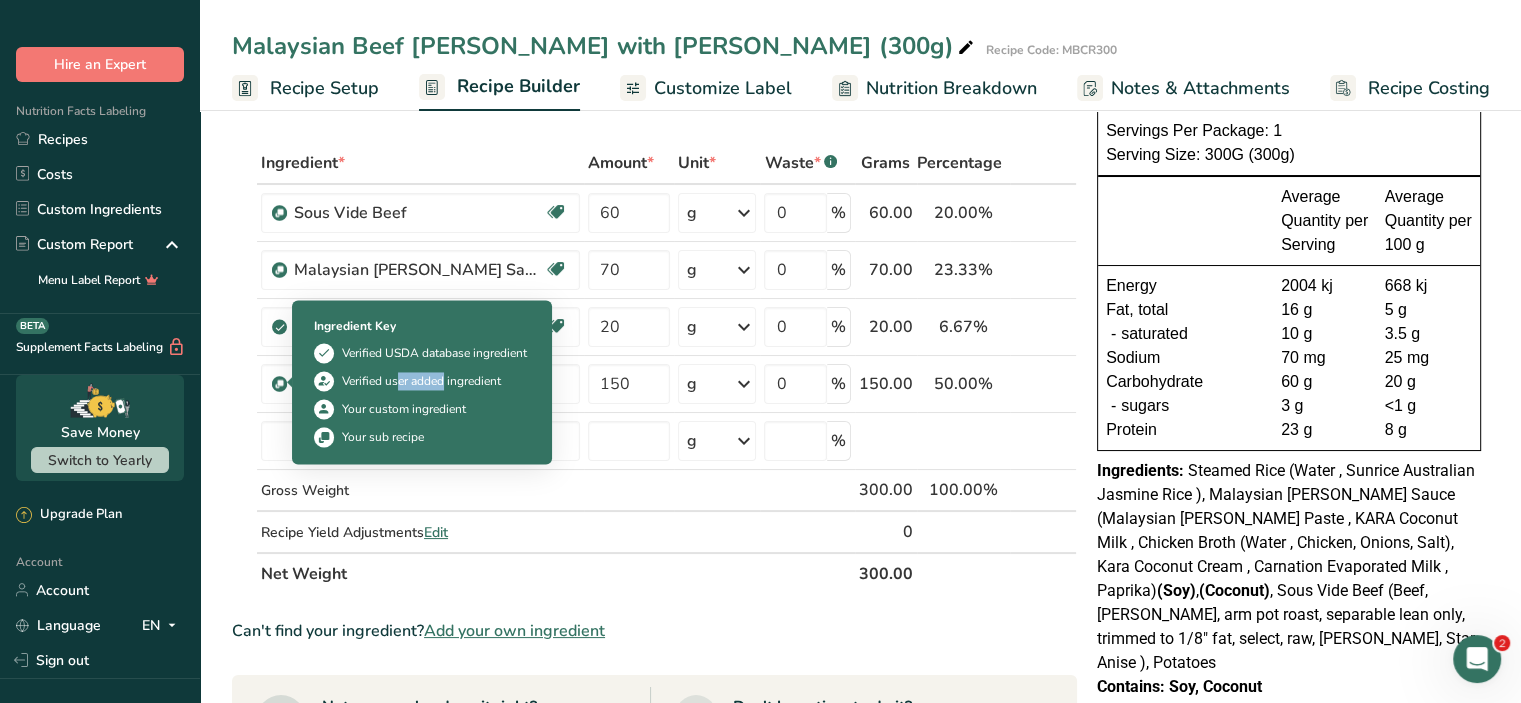 drag, startPoint x: 272, startPoint y: 388, endPoint x: 307, endPoint y: 382, distance: 35.510563 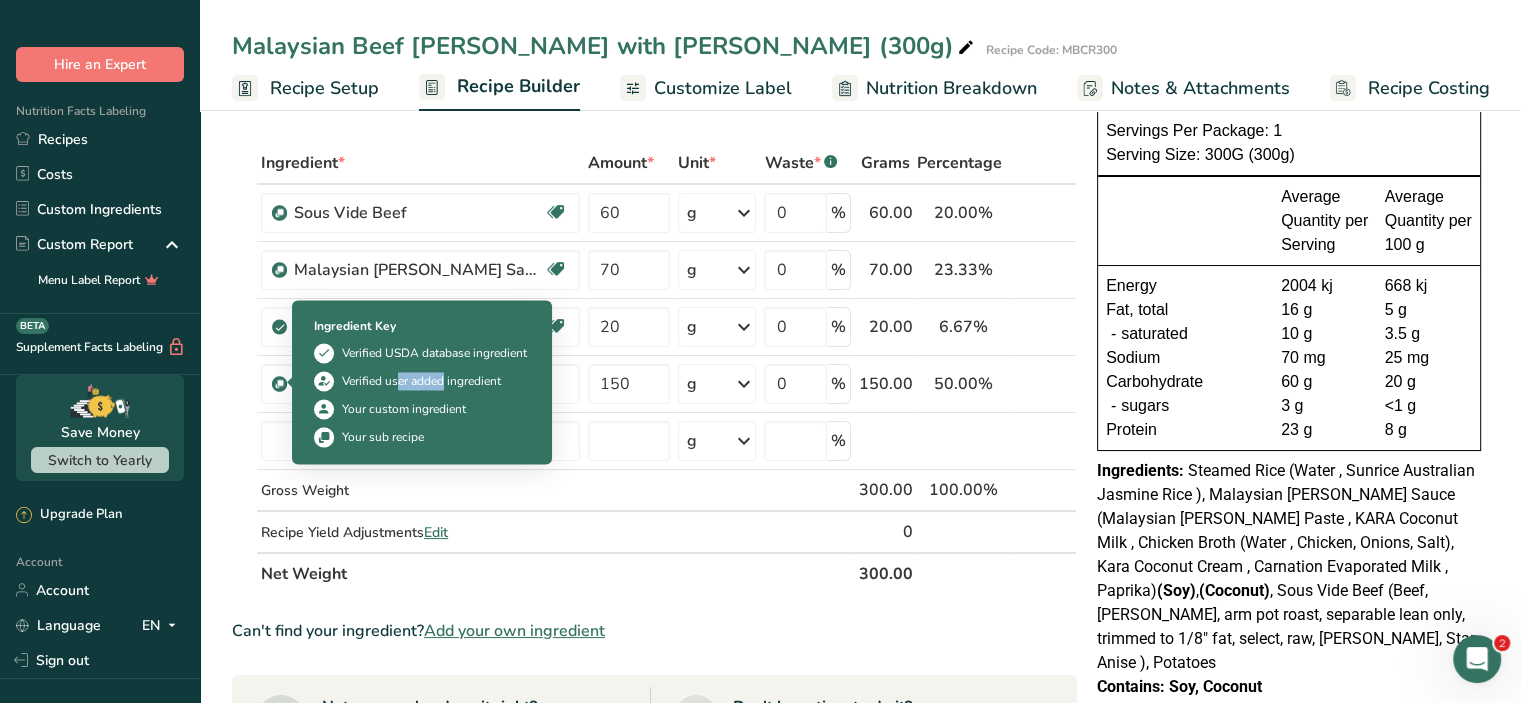 click on "Ingredient Key
Verified USDA database ingredient
Verified user added ingredient
Your custom ingredient
Your sub recipe" at bounding box center (422, 382) 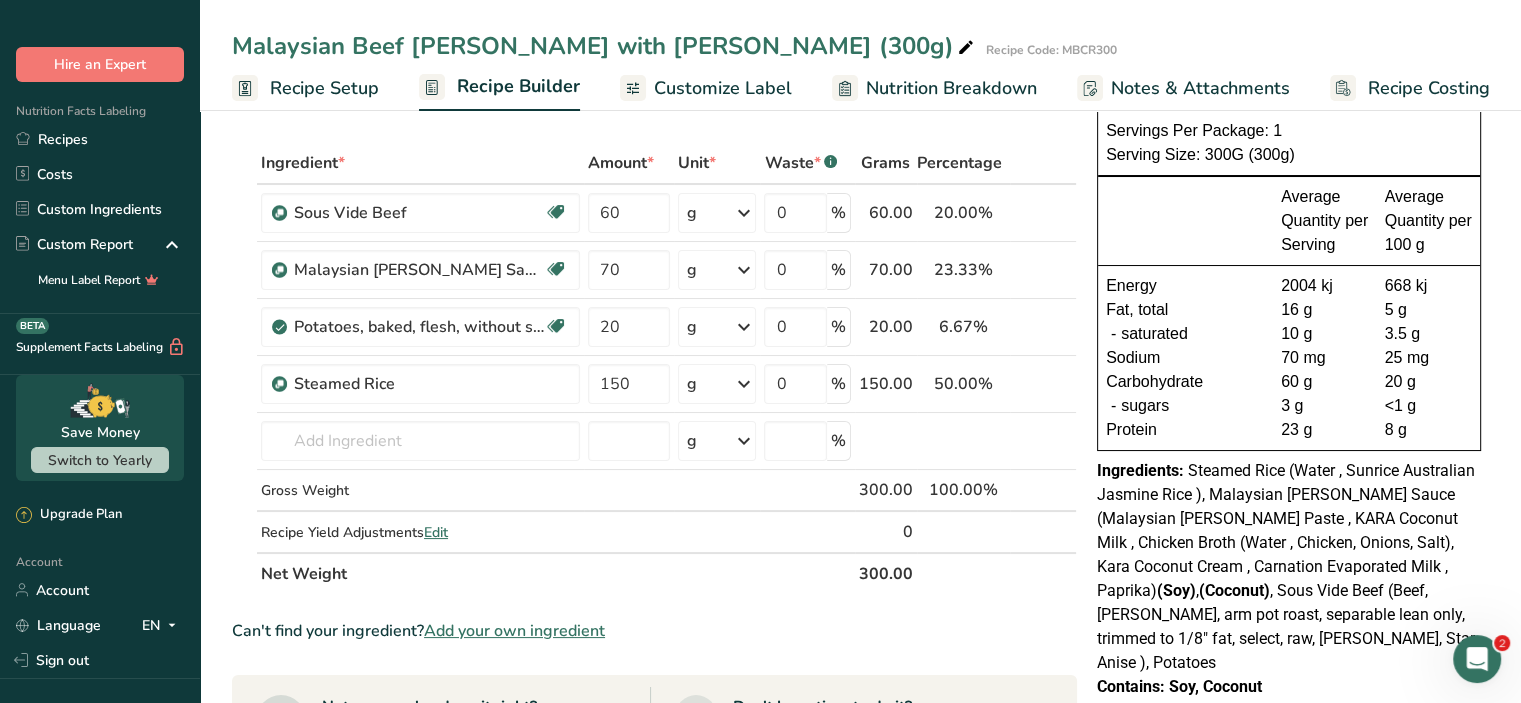 click on "Add Ingredients
Manage Recipe         Delete Recipe           Duplicate Recipe             Scale Recipe             Save as Sub-Recipe   .a-a{fill:#347362;}.b-a{fill:#fff;}                               Nutrition Breakdown                 Recipe Card
NEW
Amino Acids Pattern Report             Activity History
Download
Choose your preferred label style
Standard FDA label
Standard FDA label
The most common format for nutrition facts labels in compliance with the FDA's typeface, style and requirements
Tabular FDA label
A label format compliant with the FDA regulations presented in a tabular (horizontal) display.
Linear FDA label
A simple linear display for small sized packages.
Simplified FDA label" at bounding box center (860, 646) 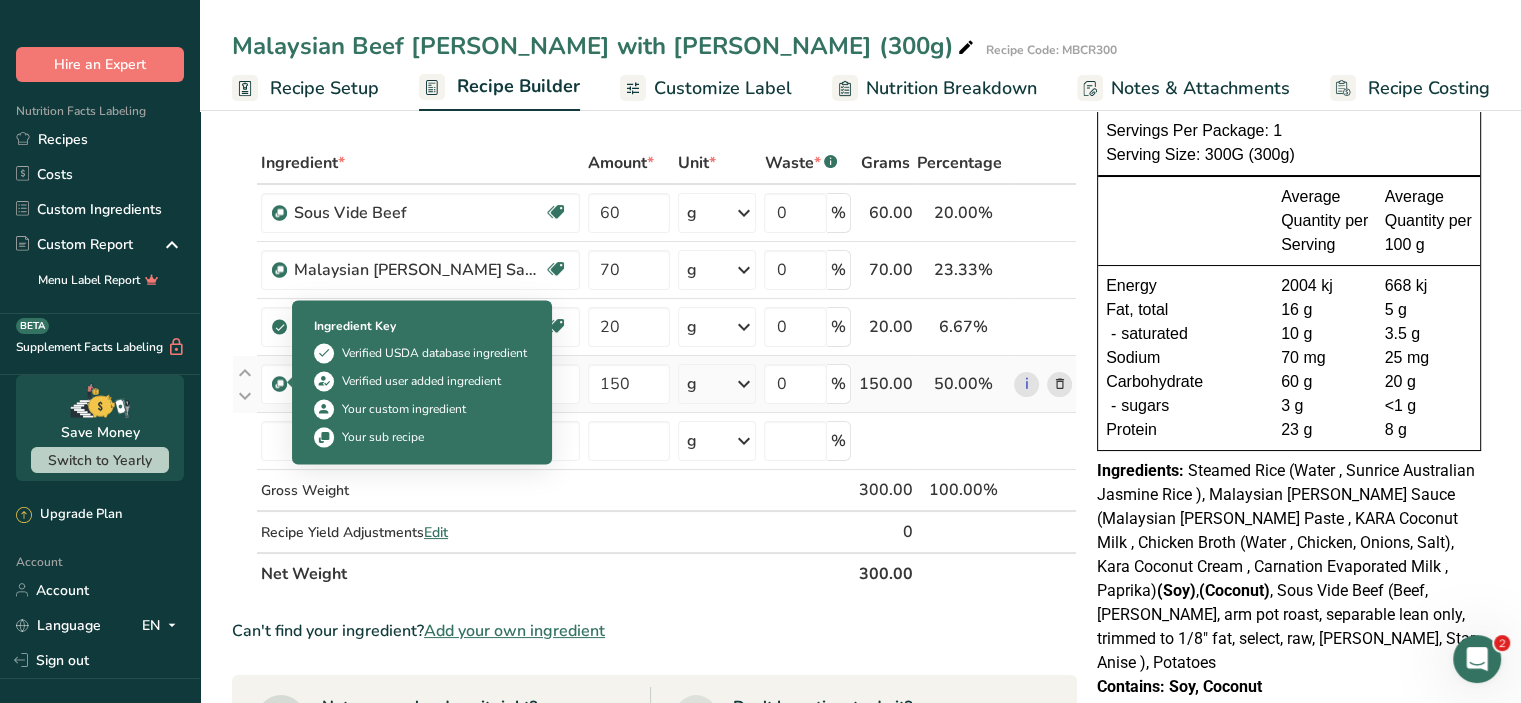 click at bounding box center (279, 384) 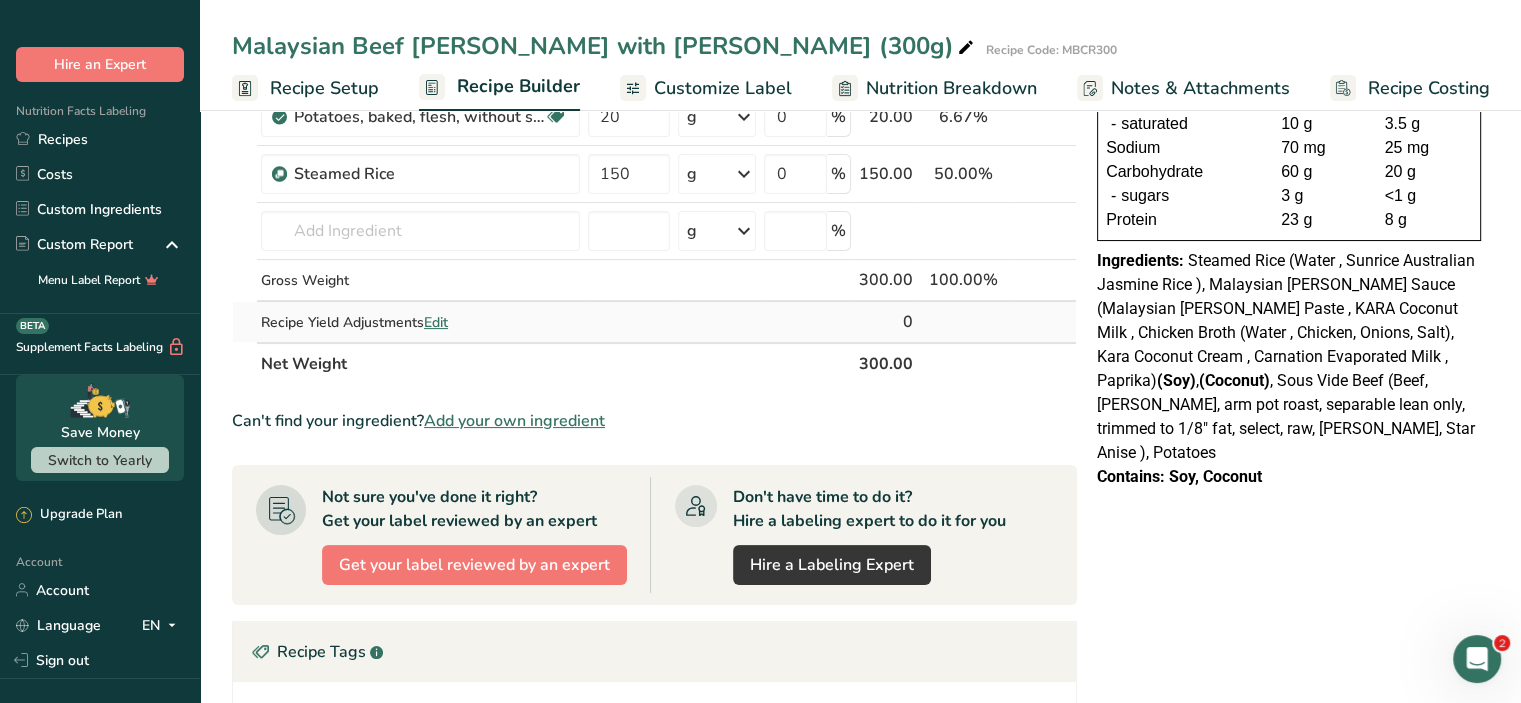 scroll, scrollTop: 76, scrollLeft: 0, axis: vertical 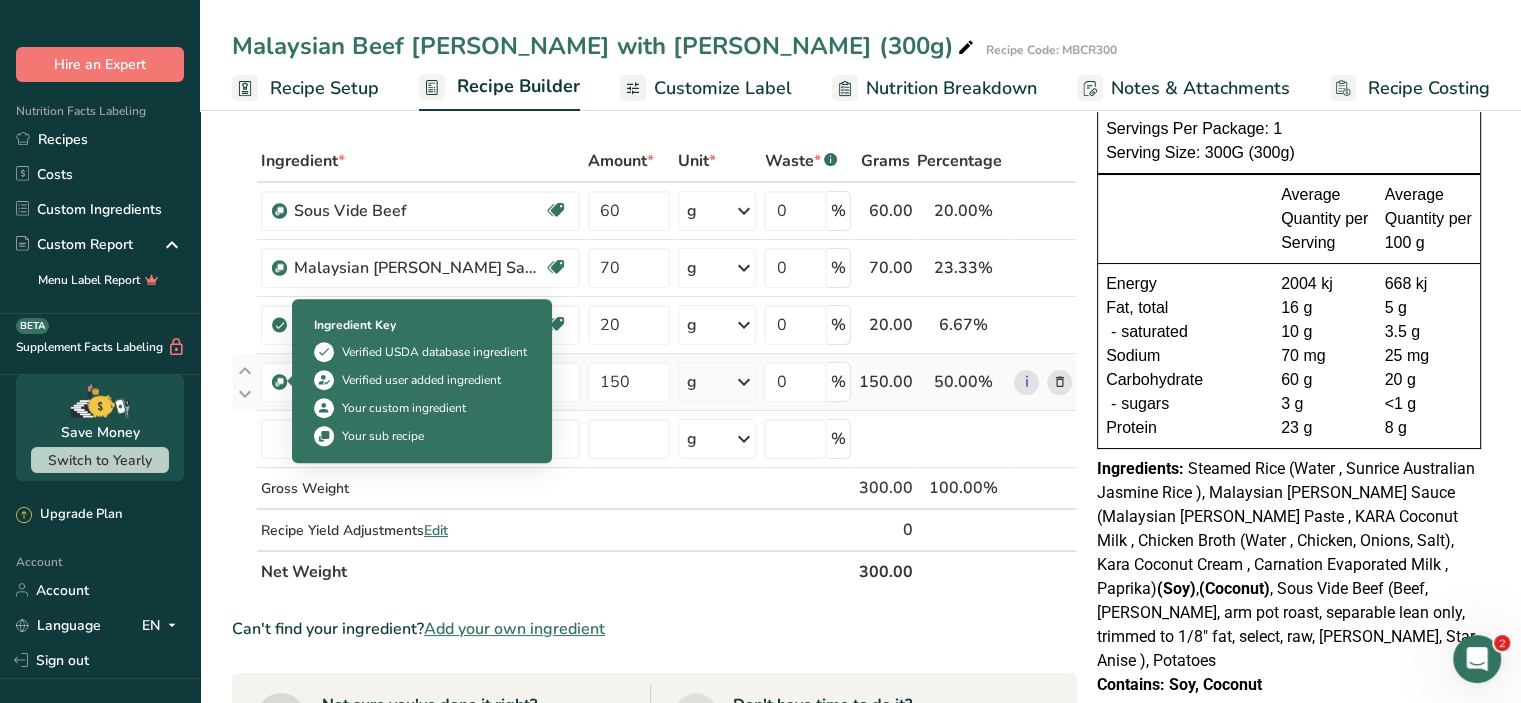 click at bounding box center (279, 382) 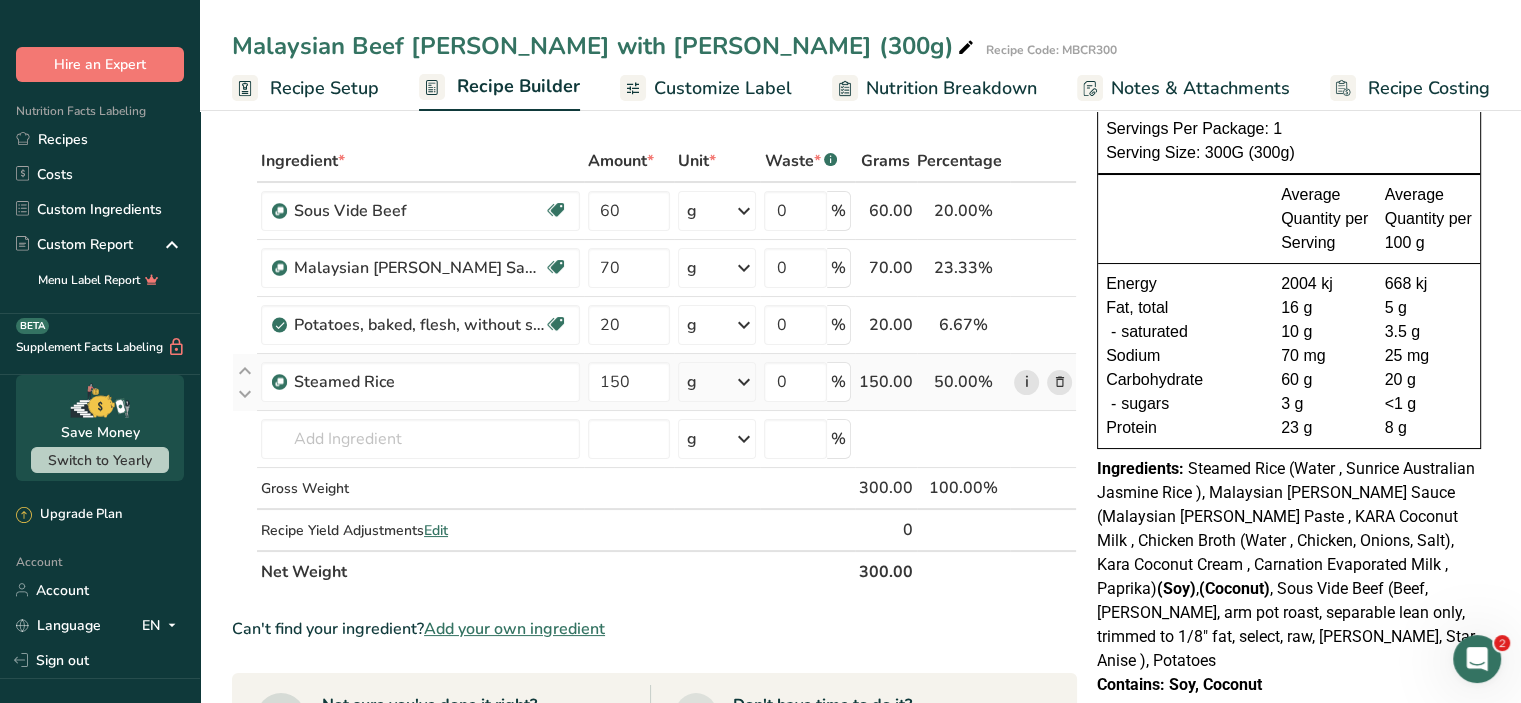 click on "i" at bounding box center [1026, 382] 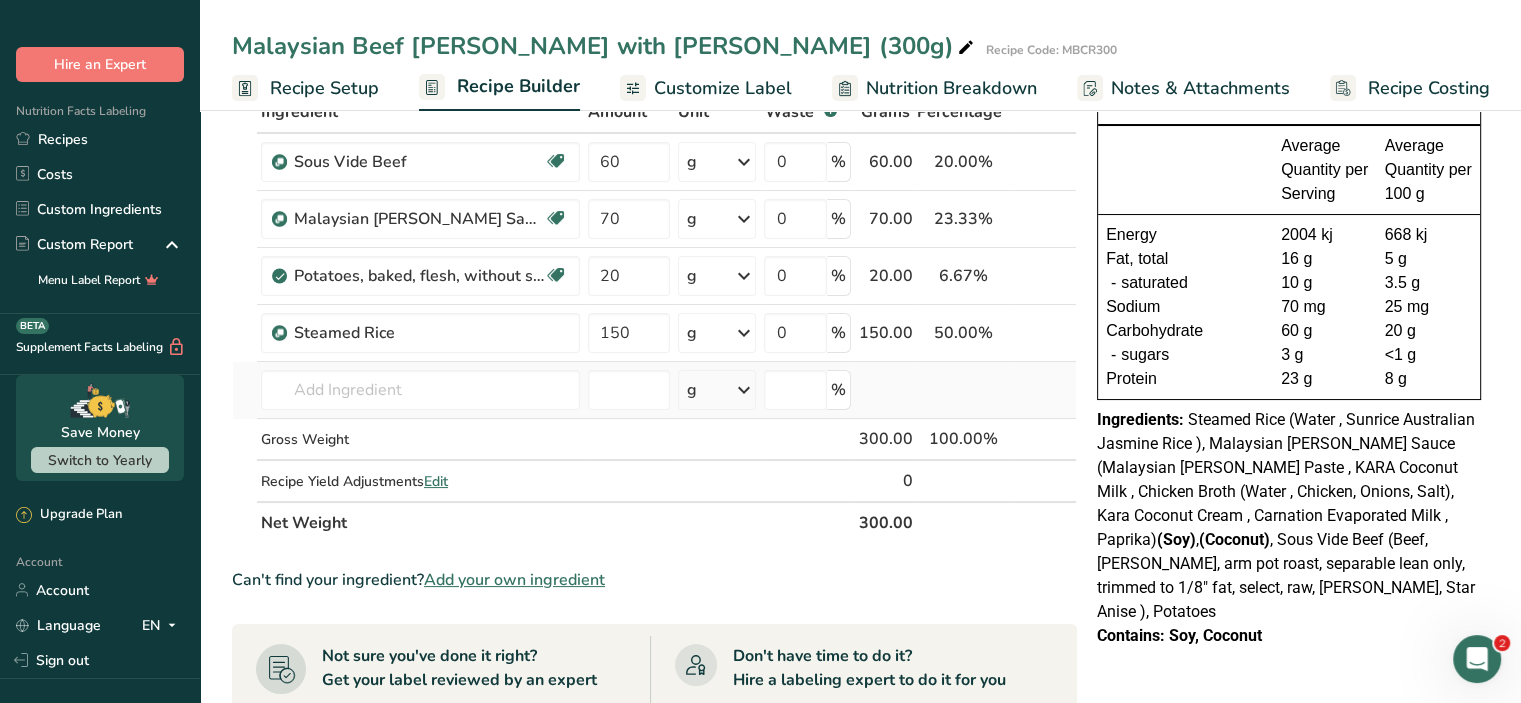 scroll, scrollTop: 128, scrollLeft: 0, axis: vertical 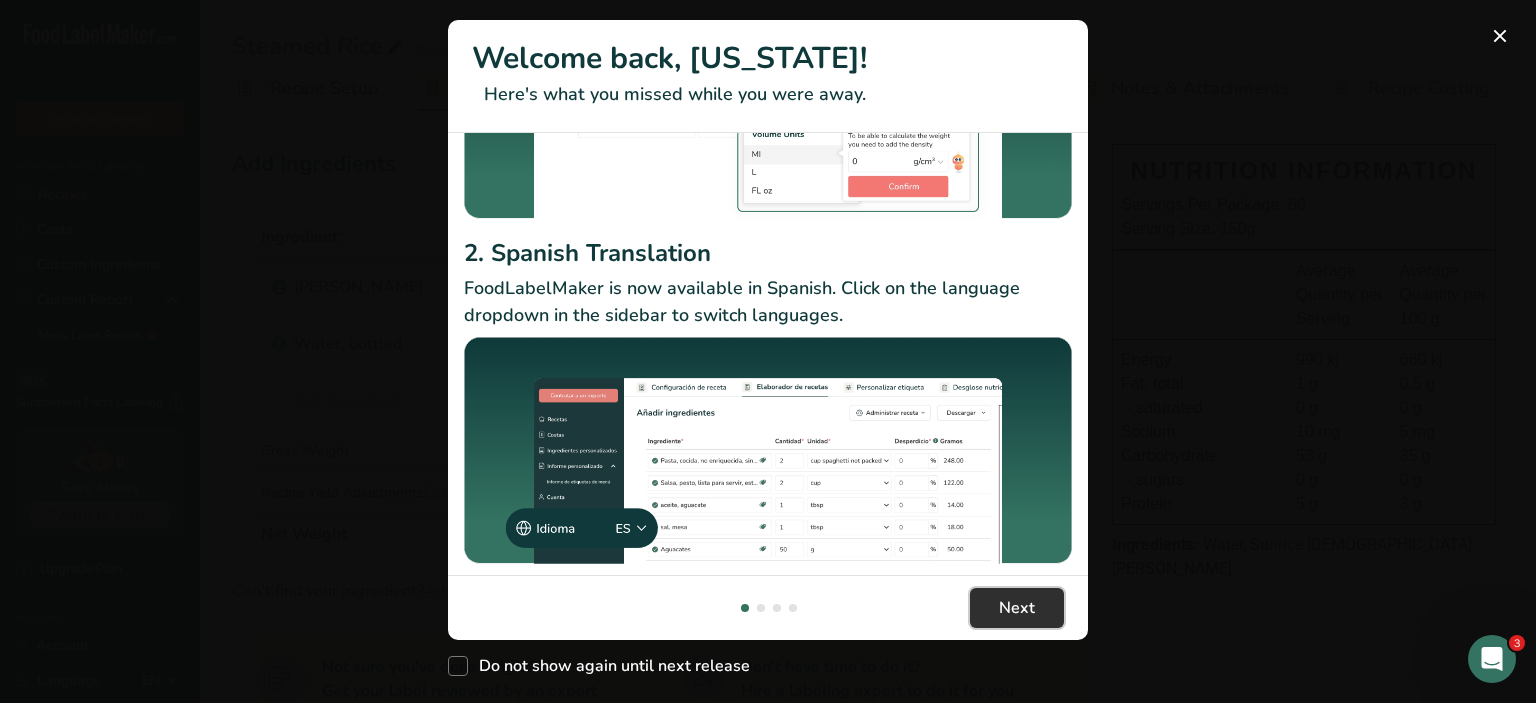 click on "Next" at bounding box center (1017, 608) 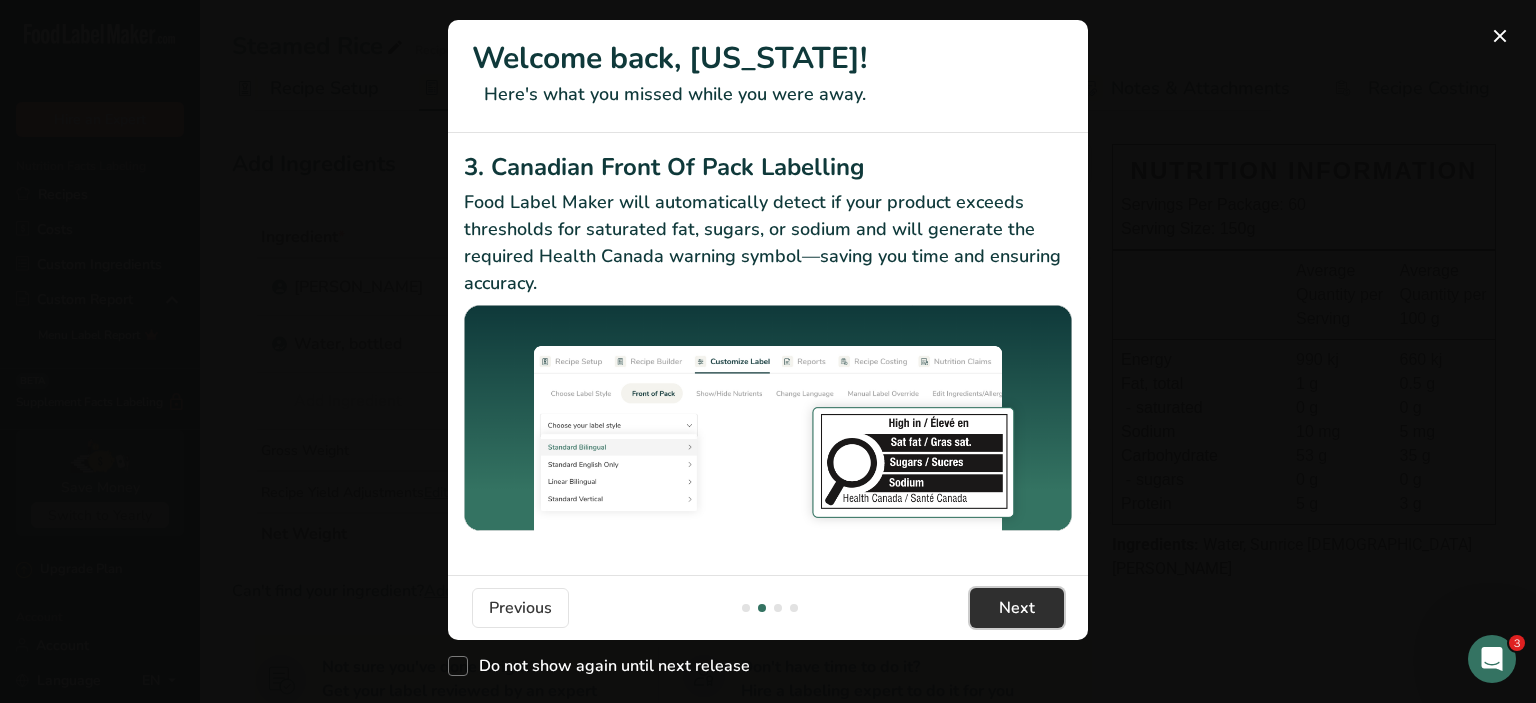 click on "Next" at bounding box center [1017, 608] 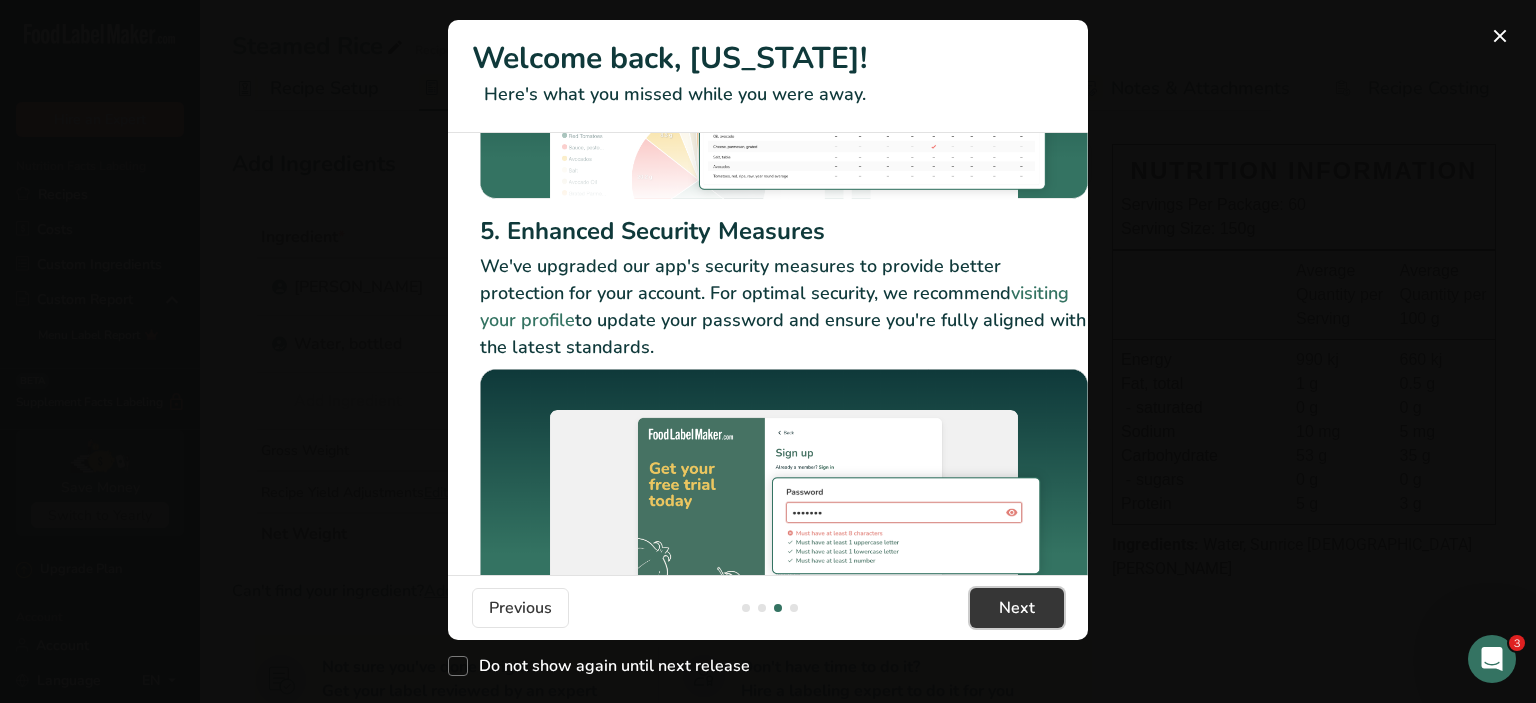scroll, scrollTop: 311, scrollLeft: 0, axis: vertical 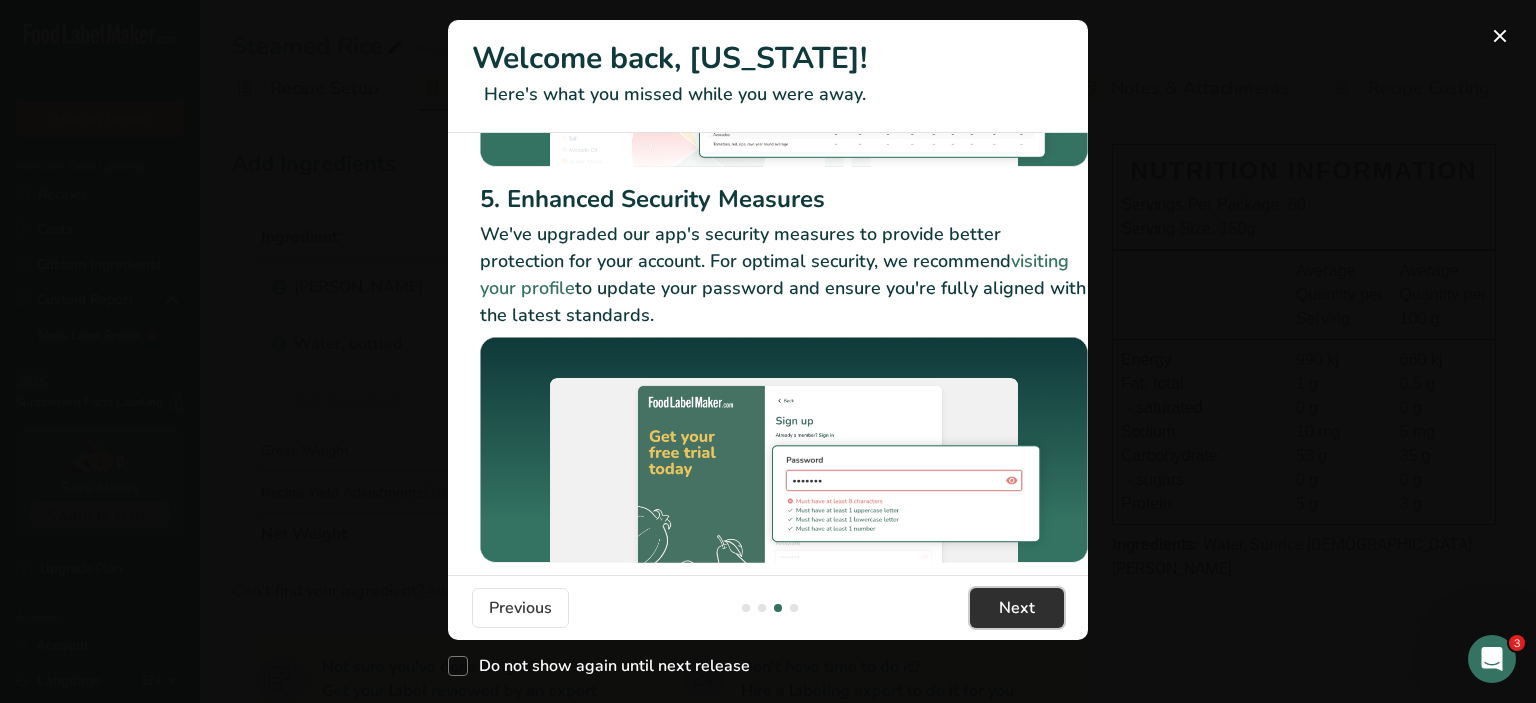 click on "Next" at bounding box center (1017, 608) 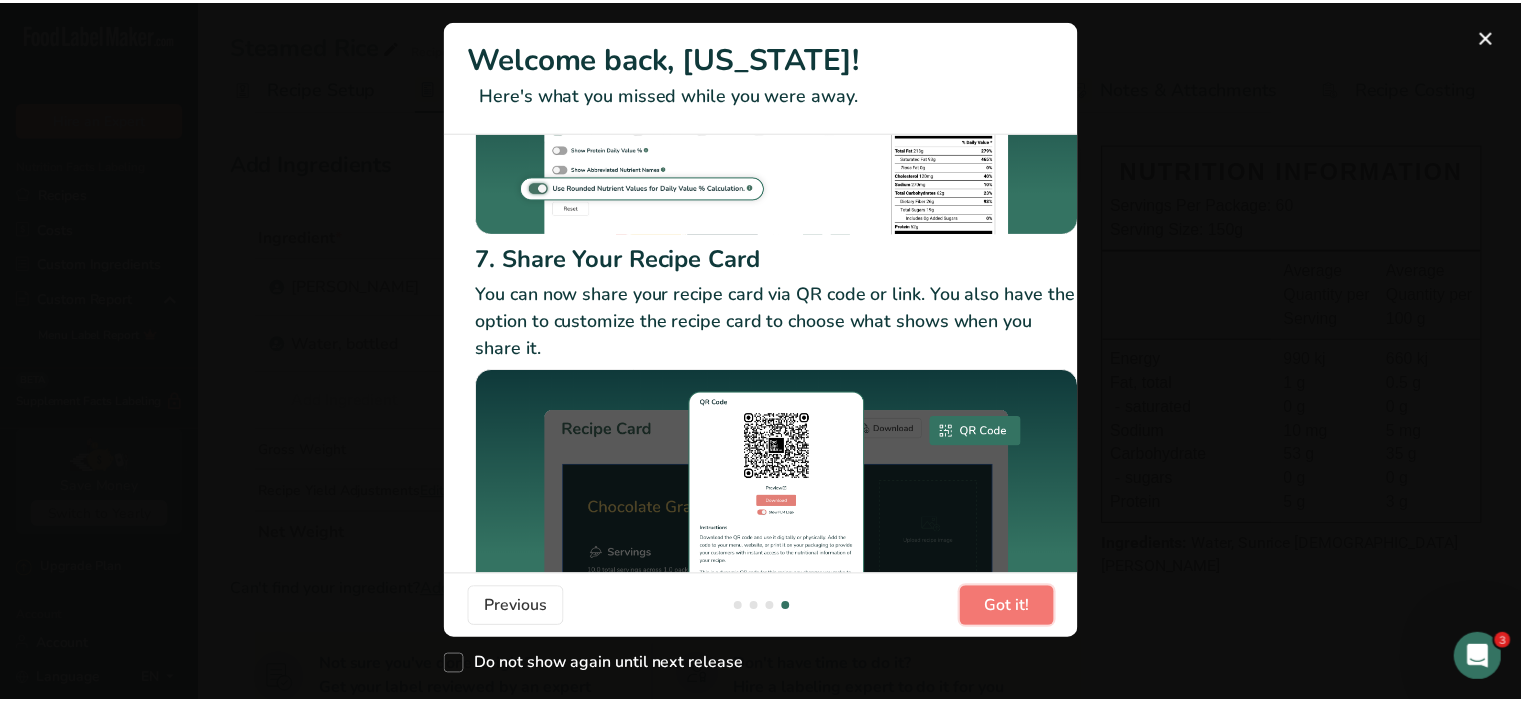 scroll, scrollTop: 313, scrollLeft: 0, axis: vertical 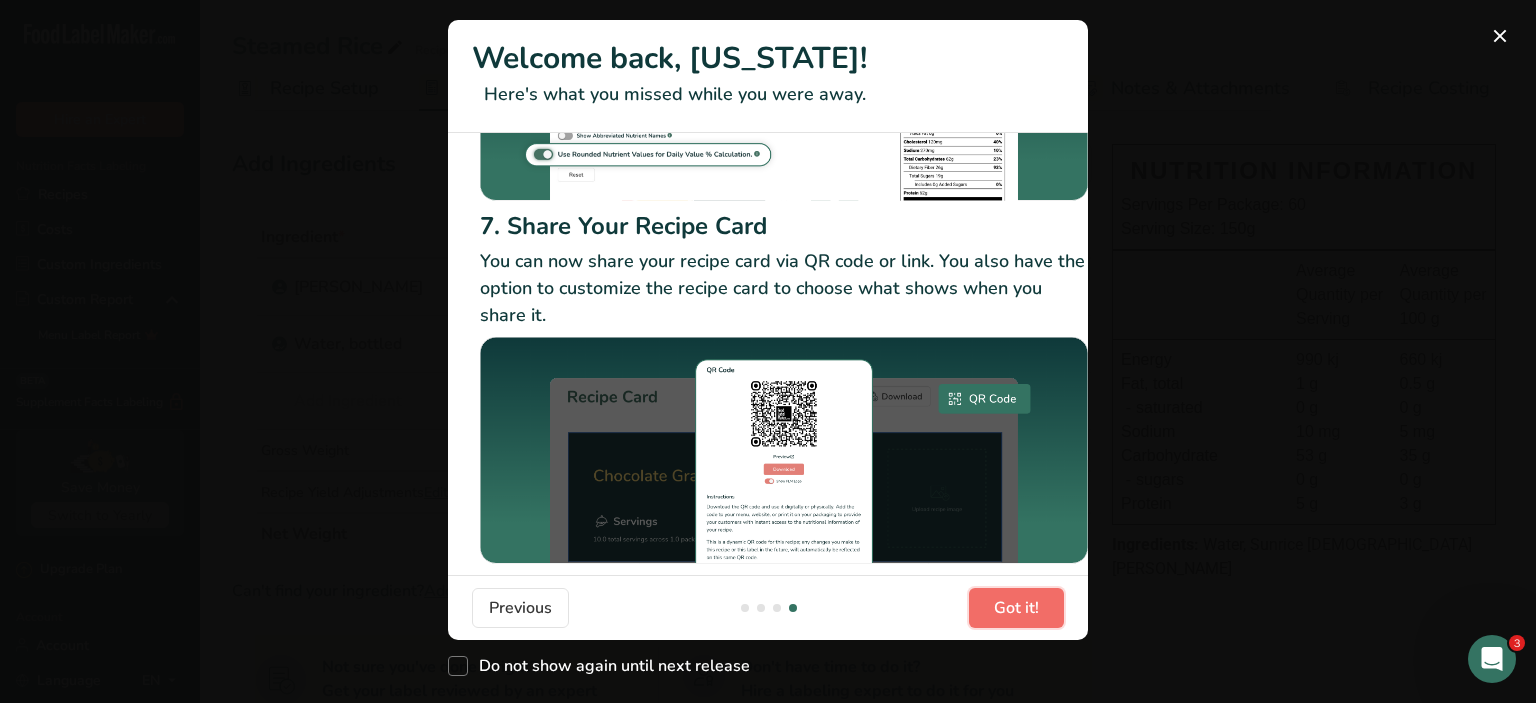 click on "Got it!" at bounding box center [1016, 608] 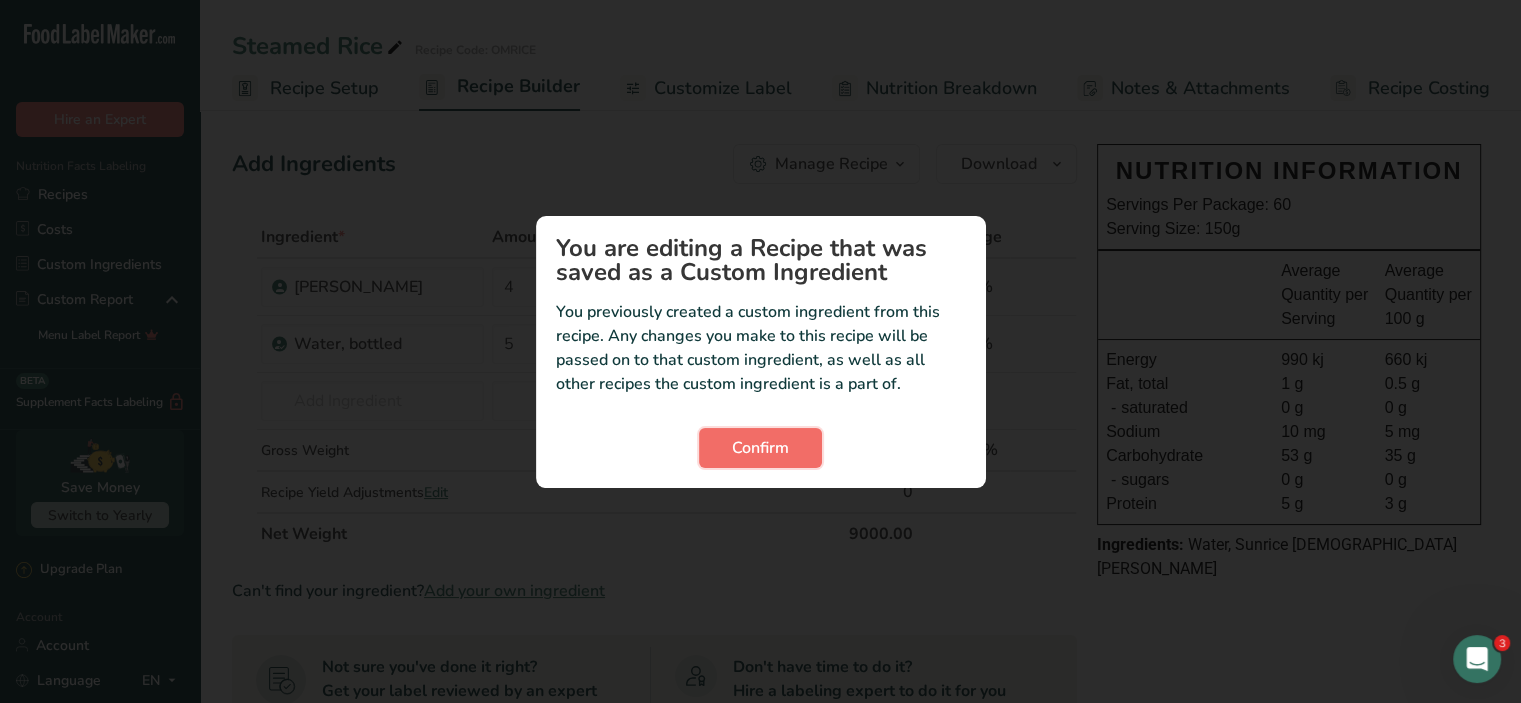 click on "Confirm" at bounding box center [760, 448] 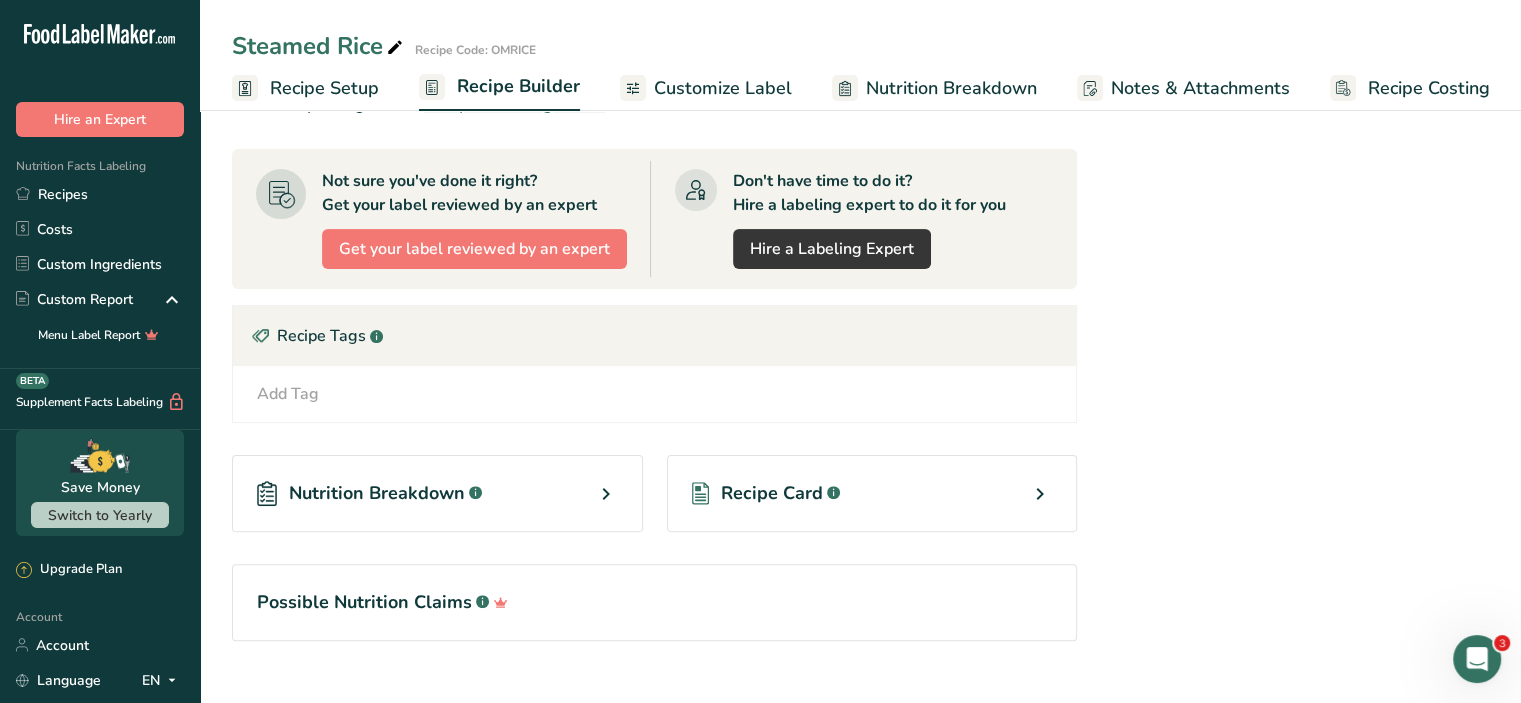 scroll, scrollTop: 516, scrollLeft: 0, axis: vertical 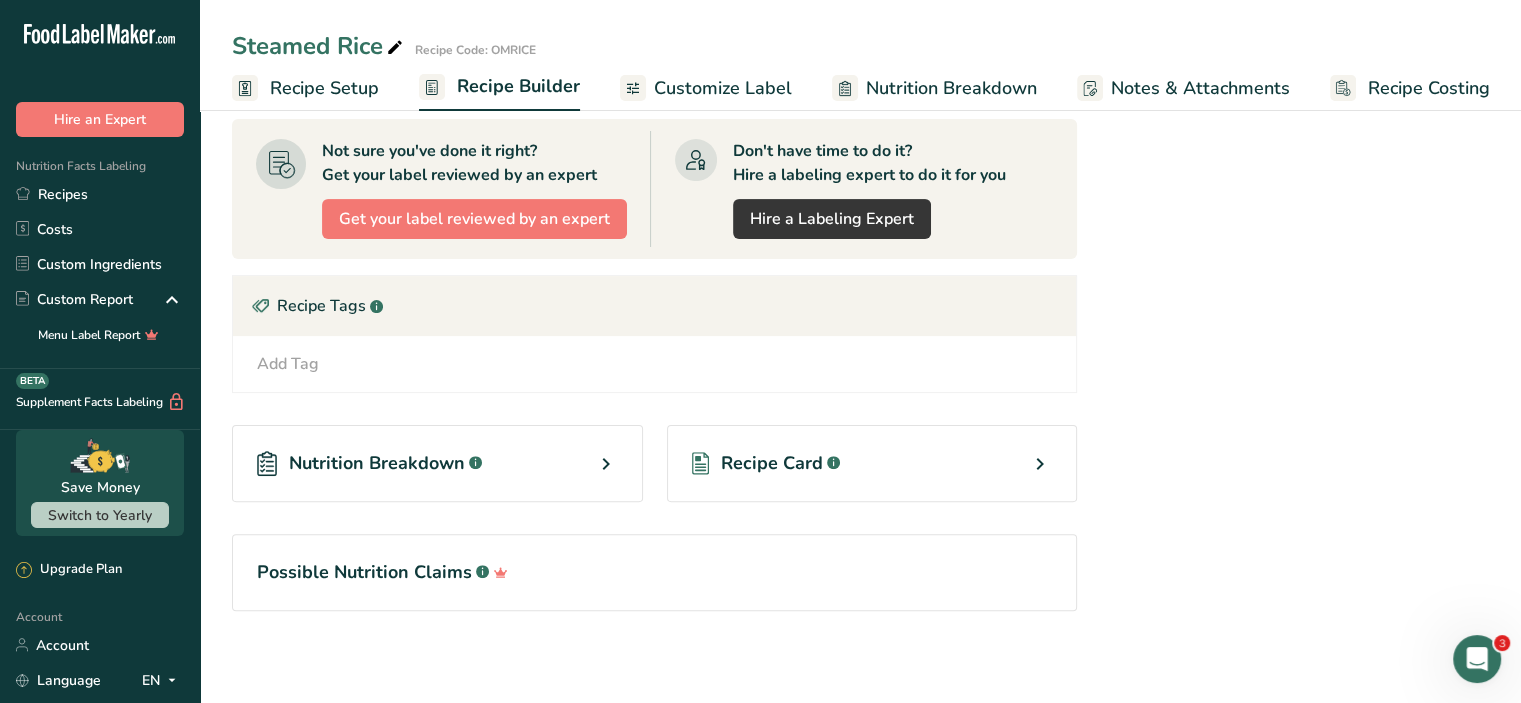 click on "Recipe Tags
.a-a{fill:#347362;}.b-a{fill:#fff;}" at bounding box center [654, 306] 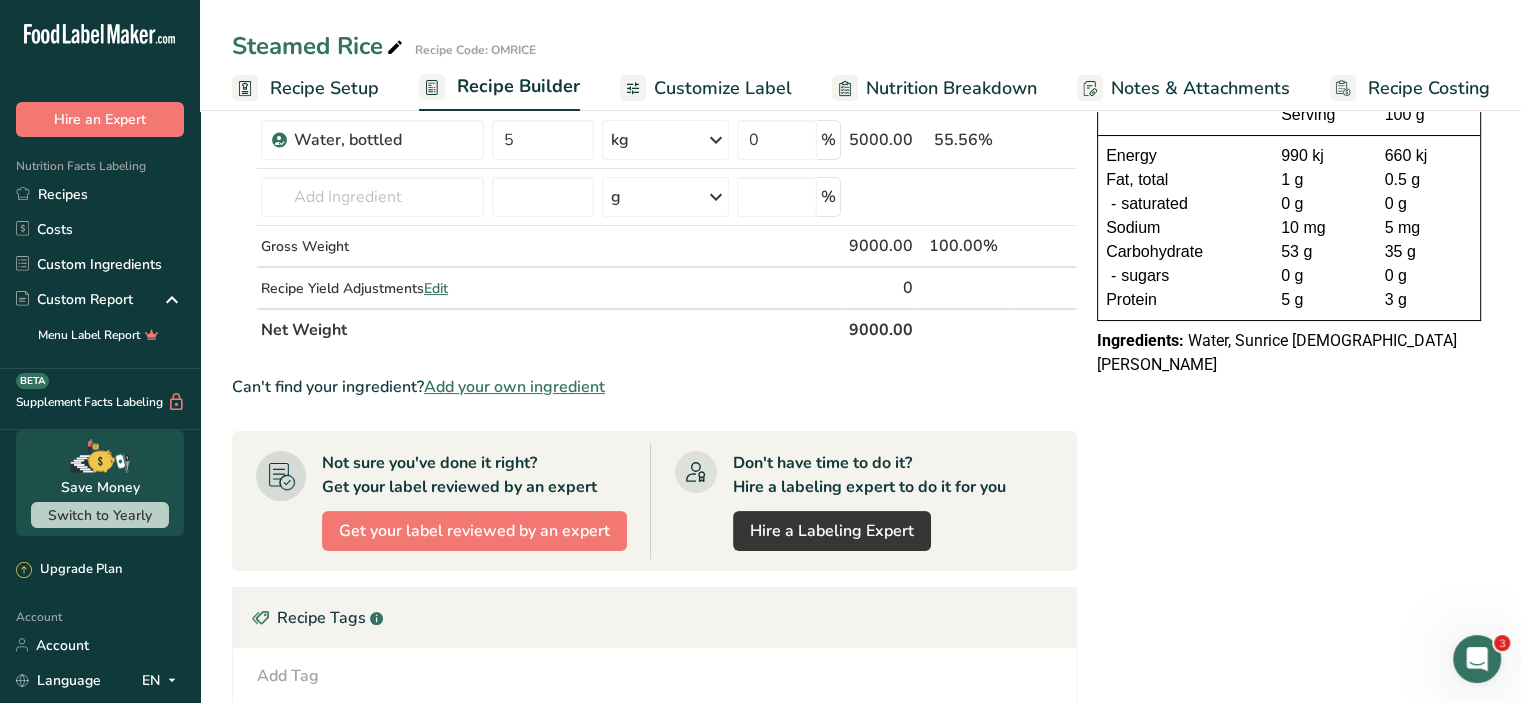 scroll, scrollTop: 203, scrollLeft: 0, axis: vertical 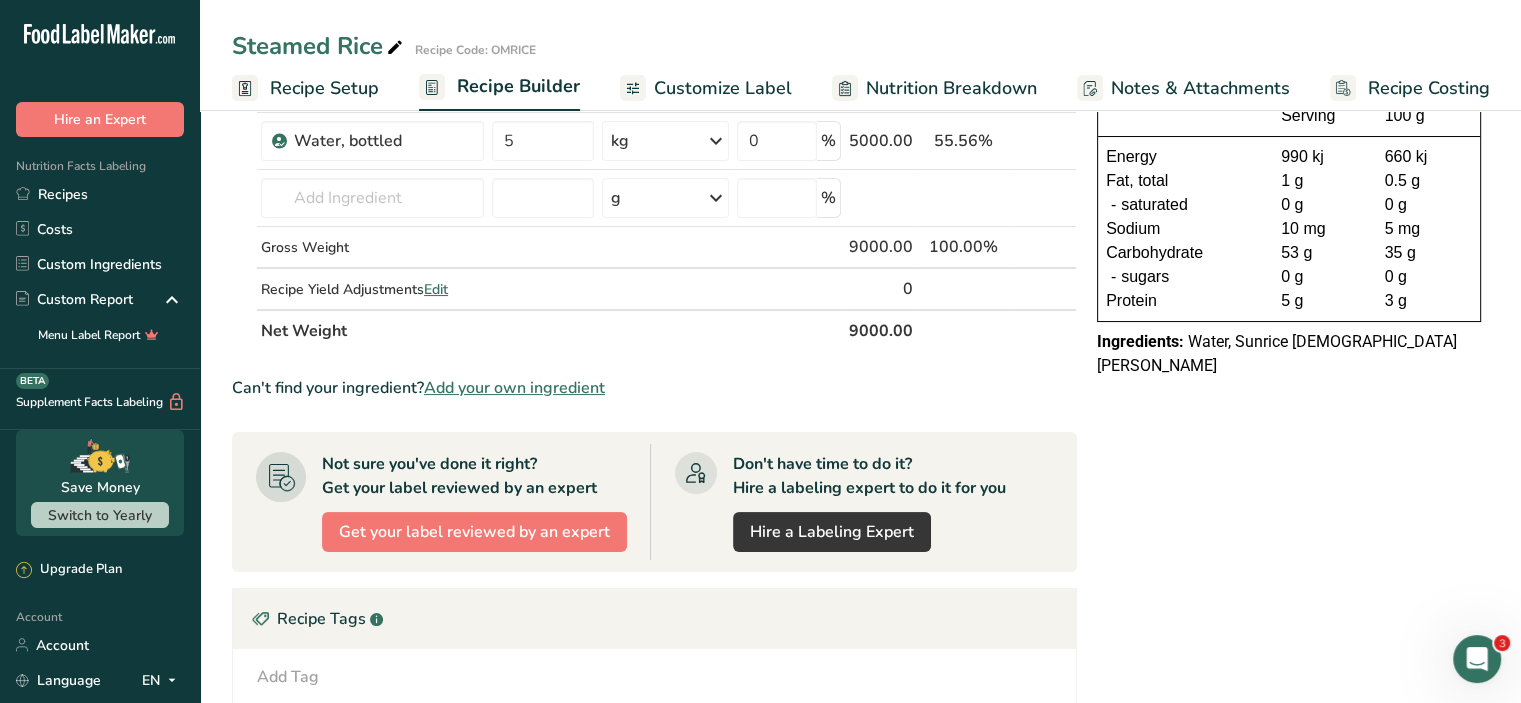 click on "Customize Label" at bounding box center (723, 88) 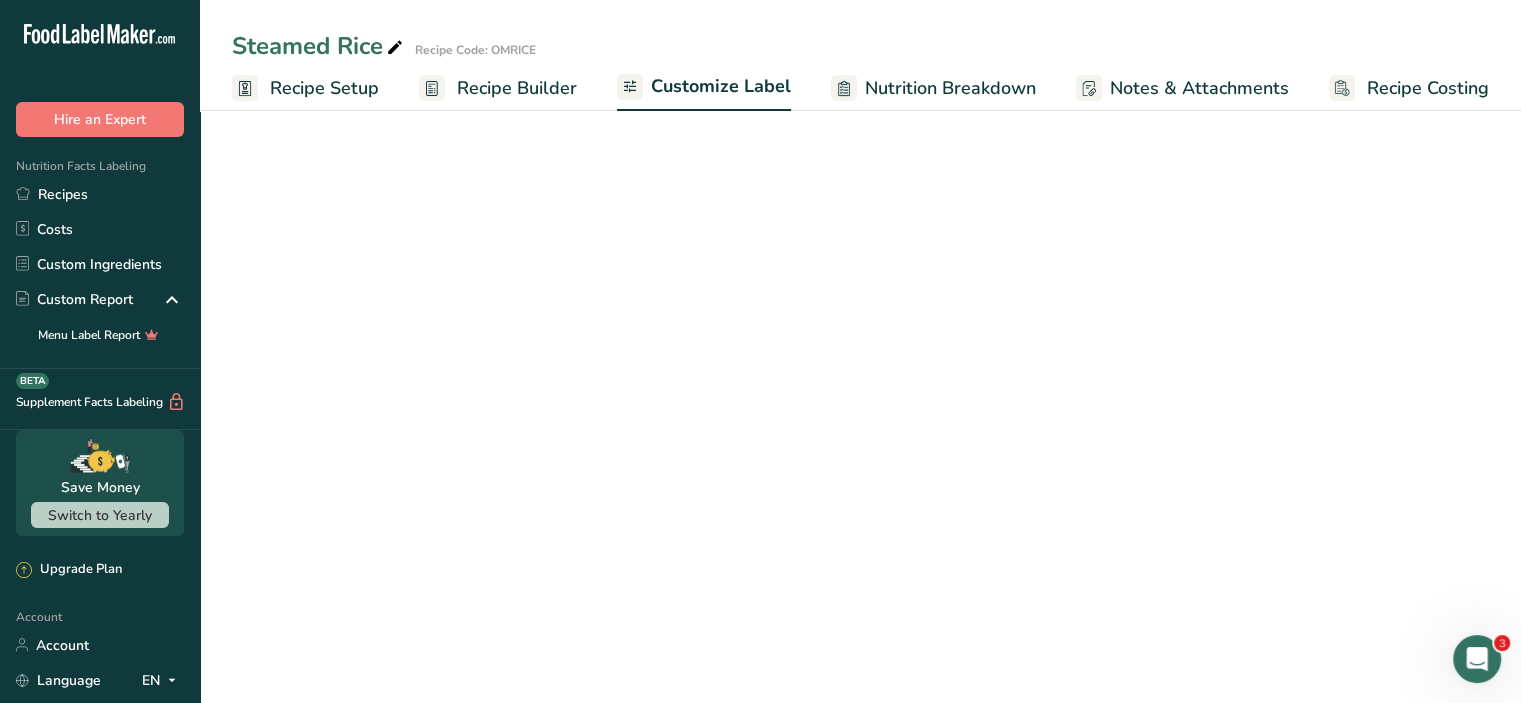 scroll, scrollTop: 0, scrollLeft: 0, axis: both 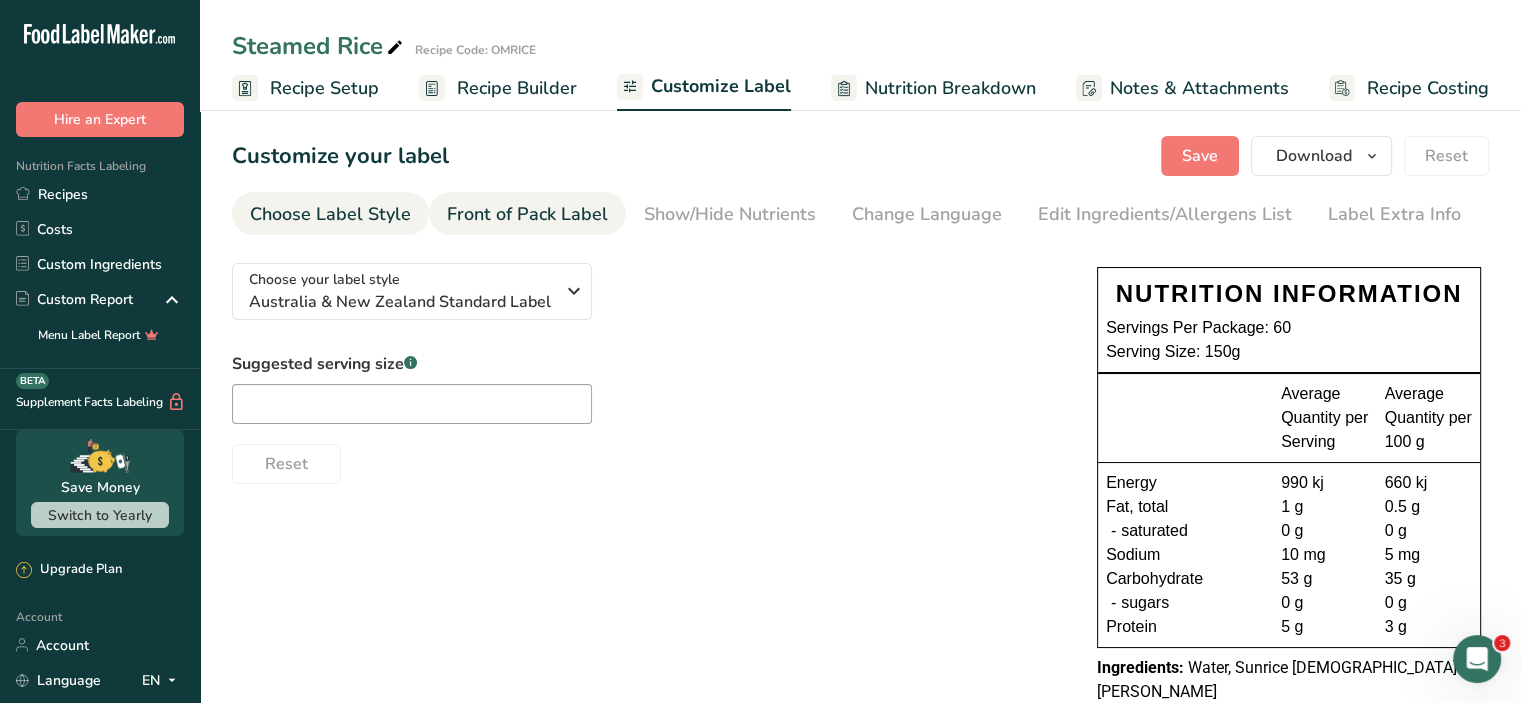 click on "Front of Pack Label" at bounding box center (527, 214) 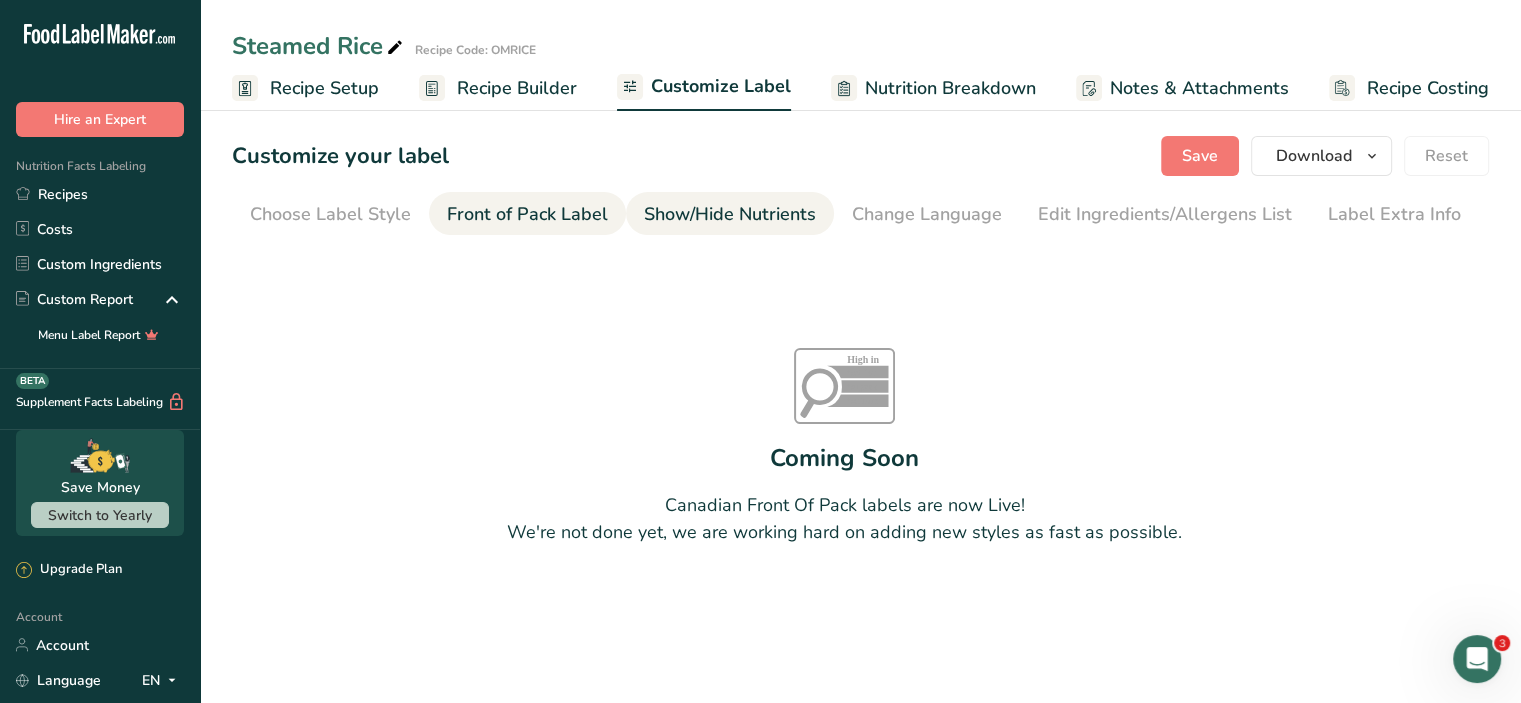 click on "Show/Hide Nutrients" at bounding box center (730, 214) 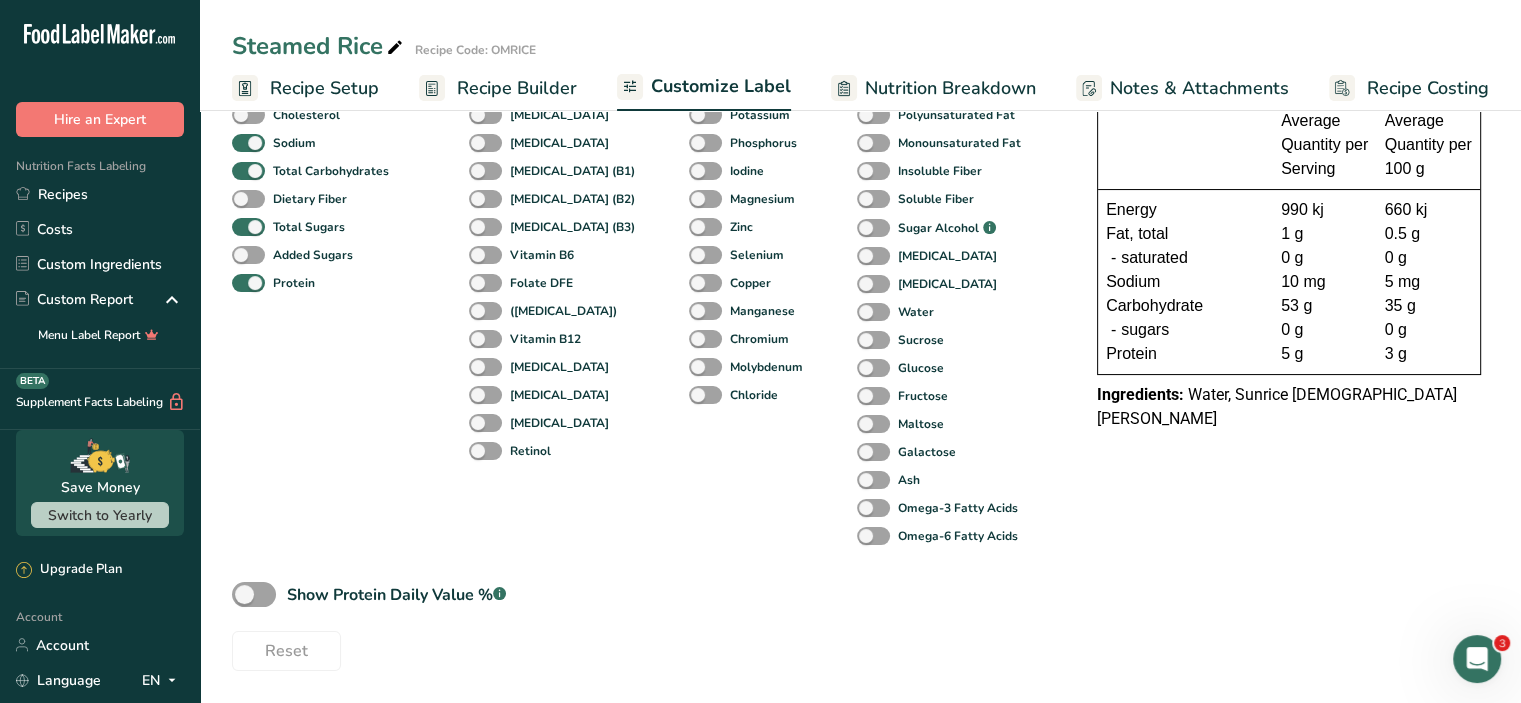 scroll, scrollTop: 0, scrollLeft: 0, axis: both 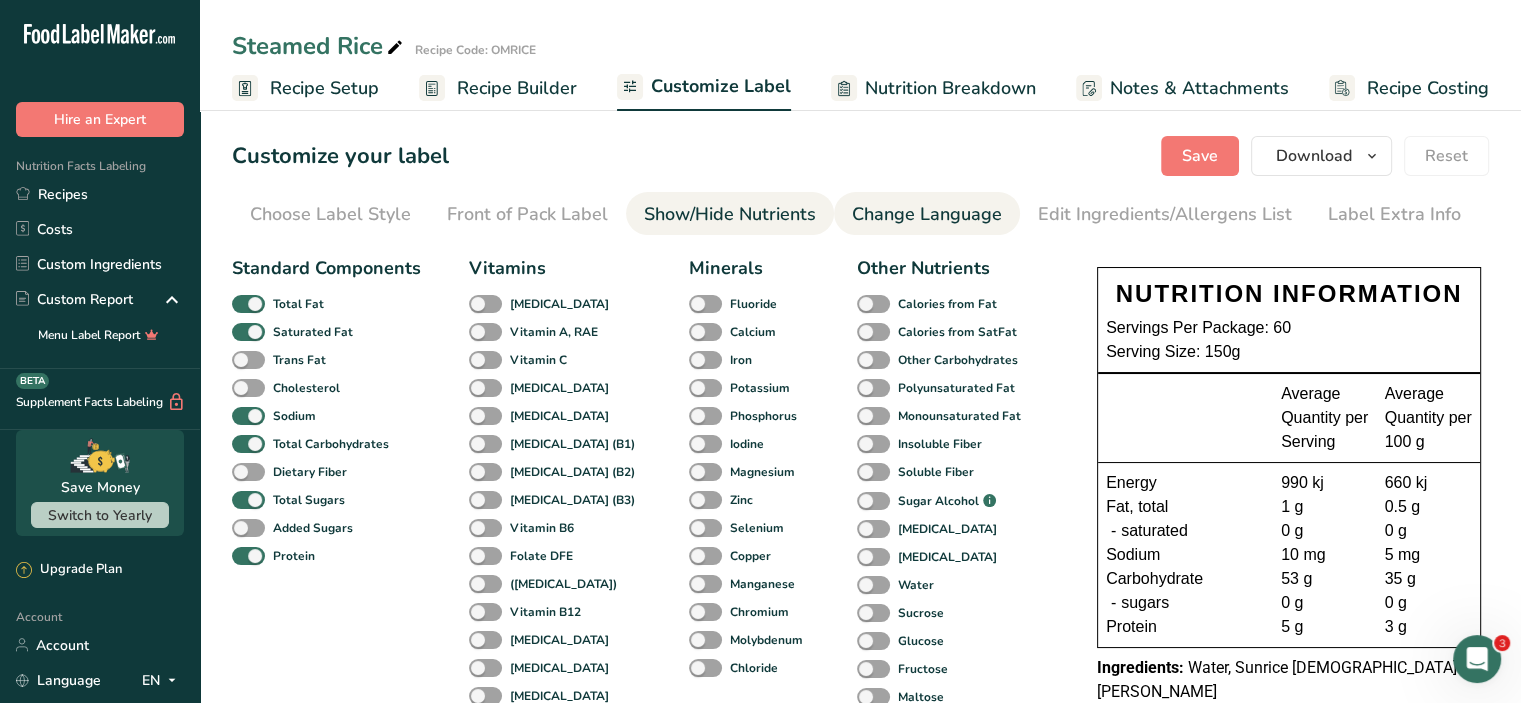 click on "Change Language" at bounding box center (927, 214) 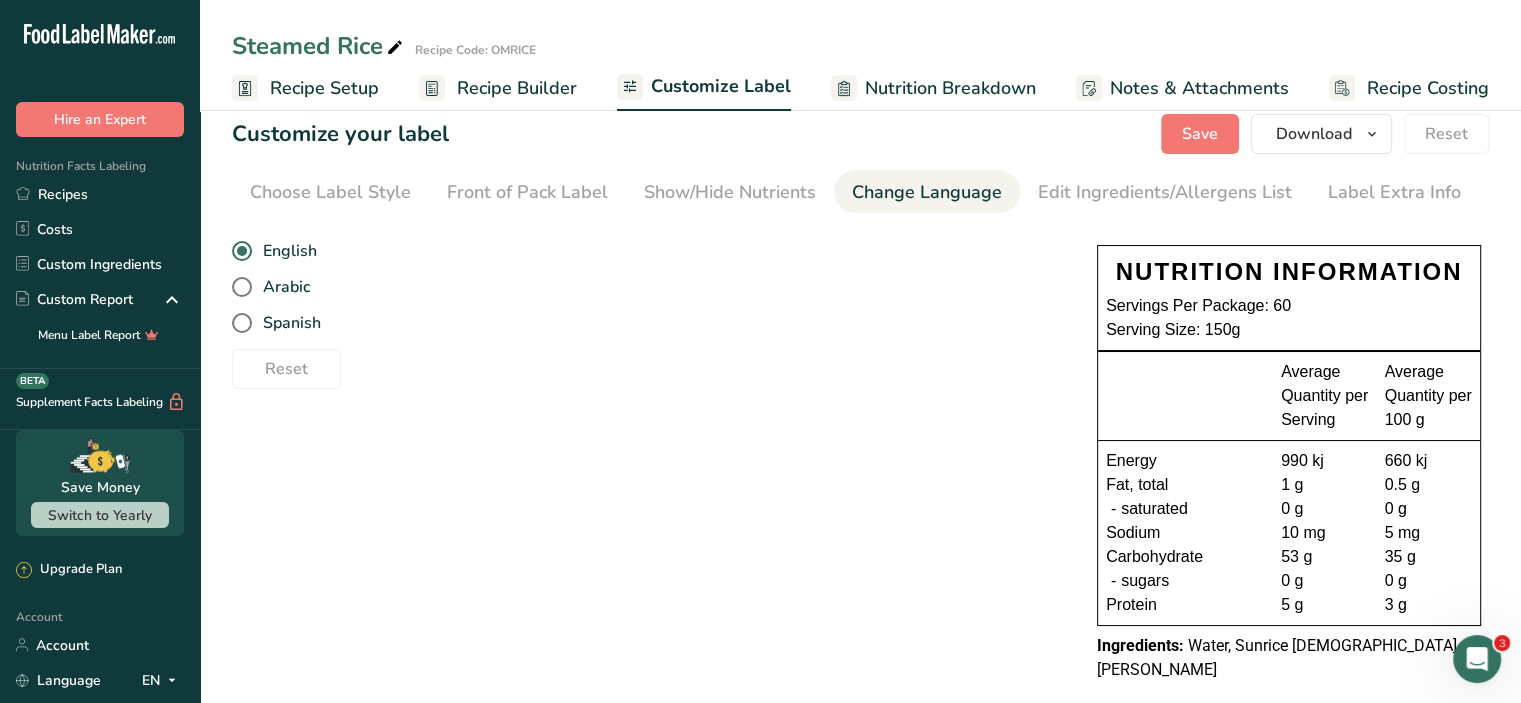 scroll, scrollTop: 24, scrollLeft: 0, axis: vertical 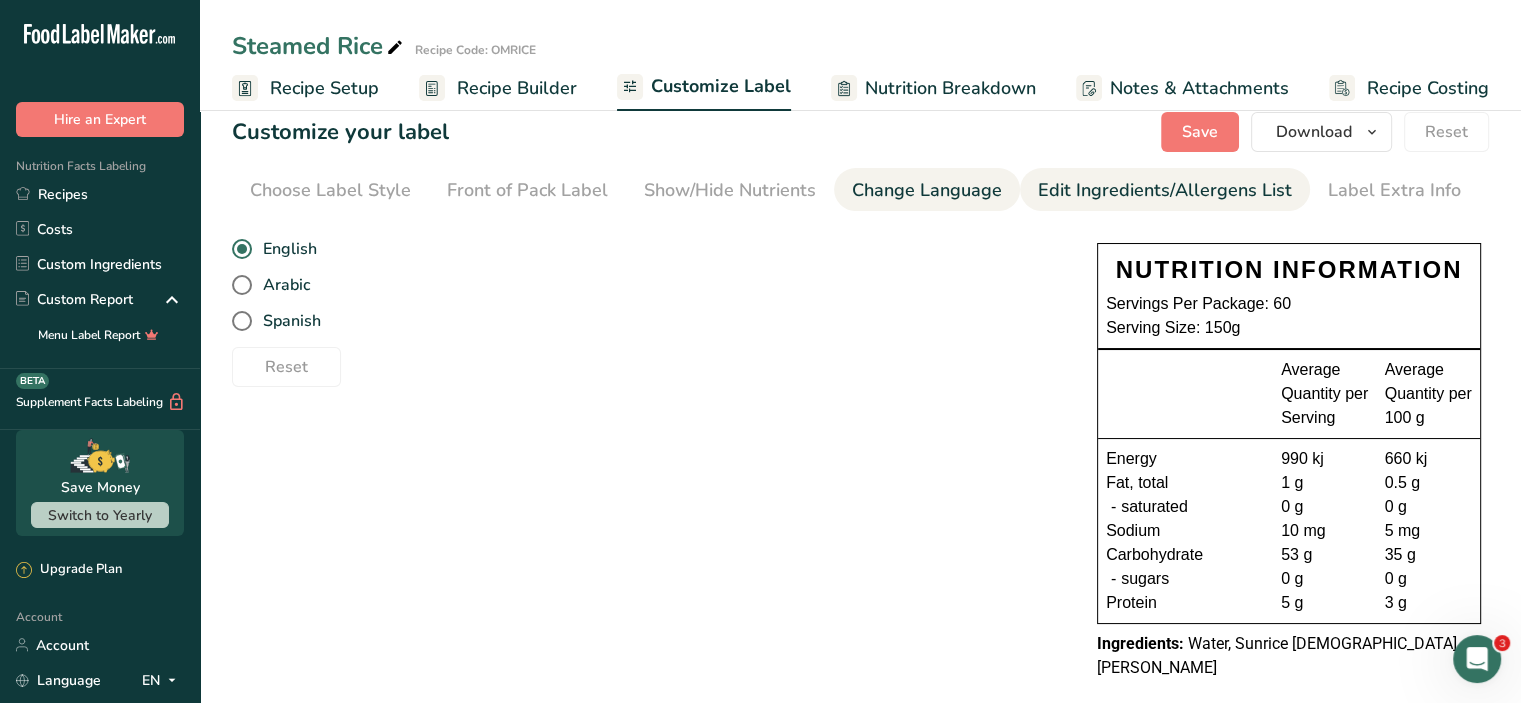 click on "Edit Ingredients/Allergens List" at bounding box center [1165, 190] 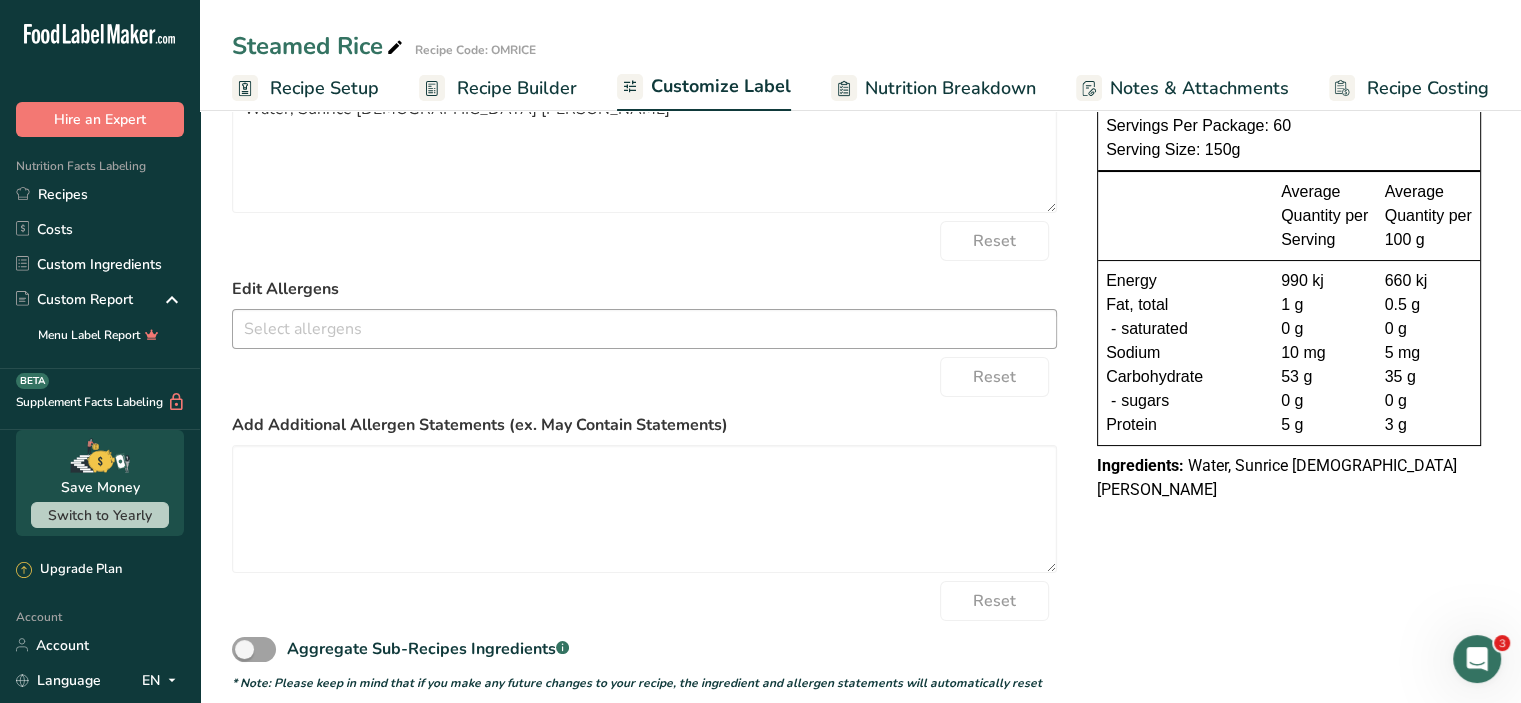 scroll, scrollTop: 222, scrollLeft: 0, axis: vertical 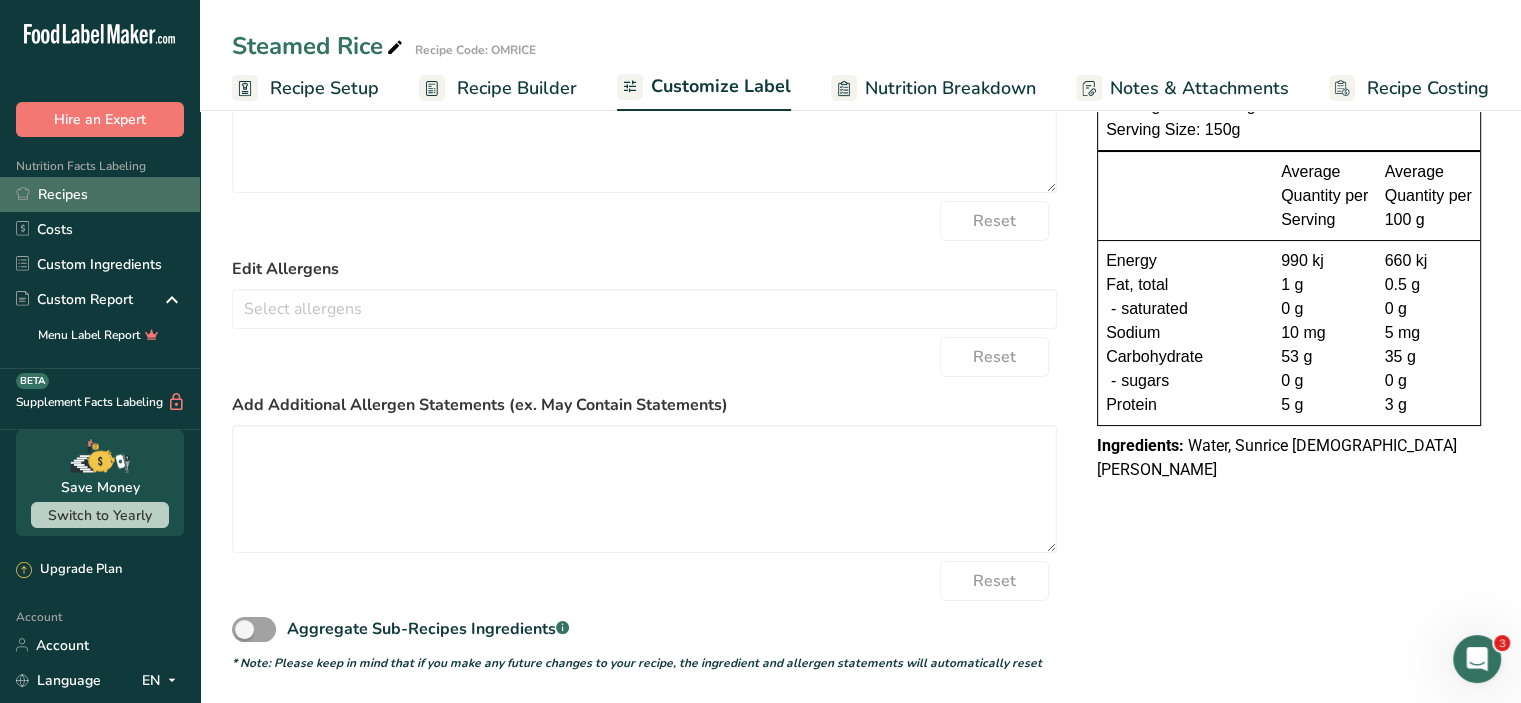 click on "Recipes" at bounding box center [100, 194] 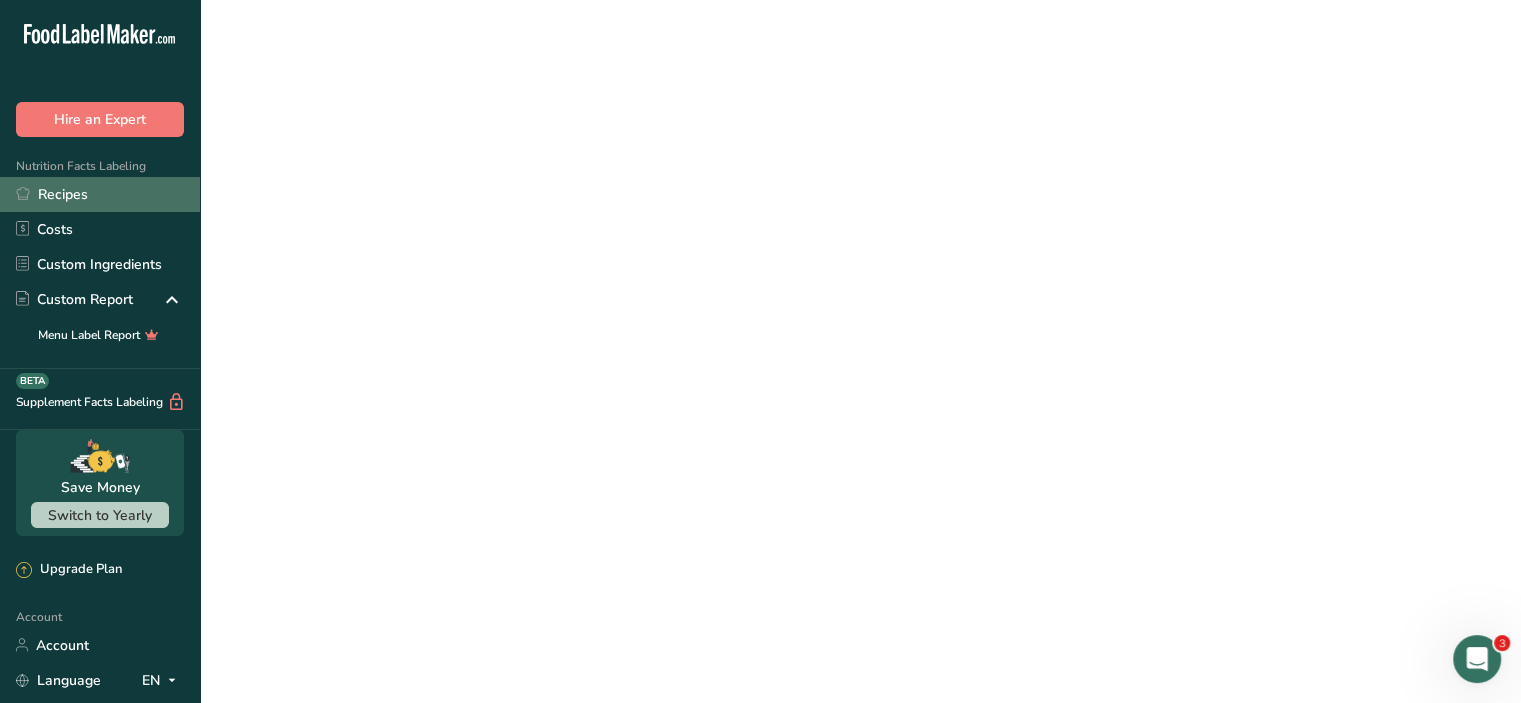 scroll, scrollTop: 0, scrollLeft: 0, axis: both 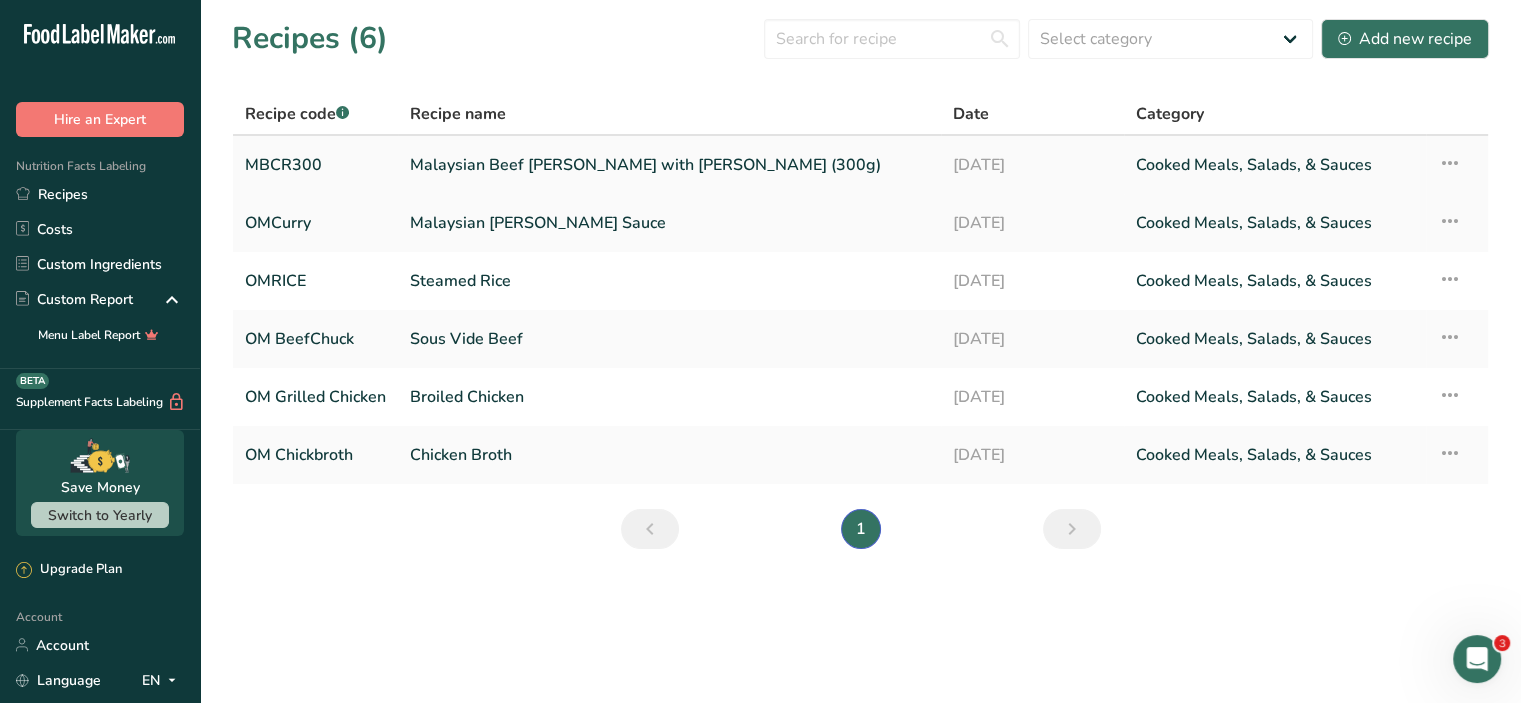 click on "Malaysian Beef Curry with Rice (300g)" at bounding box center [669, 165] 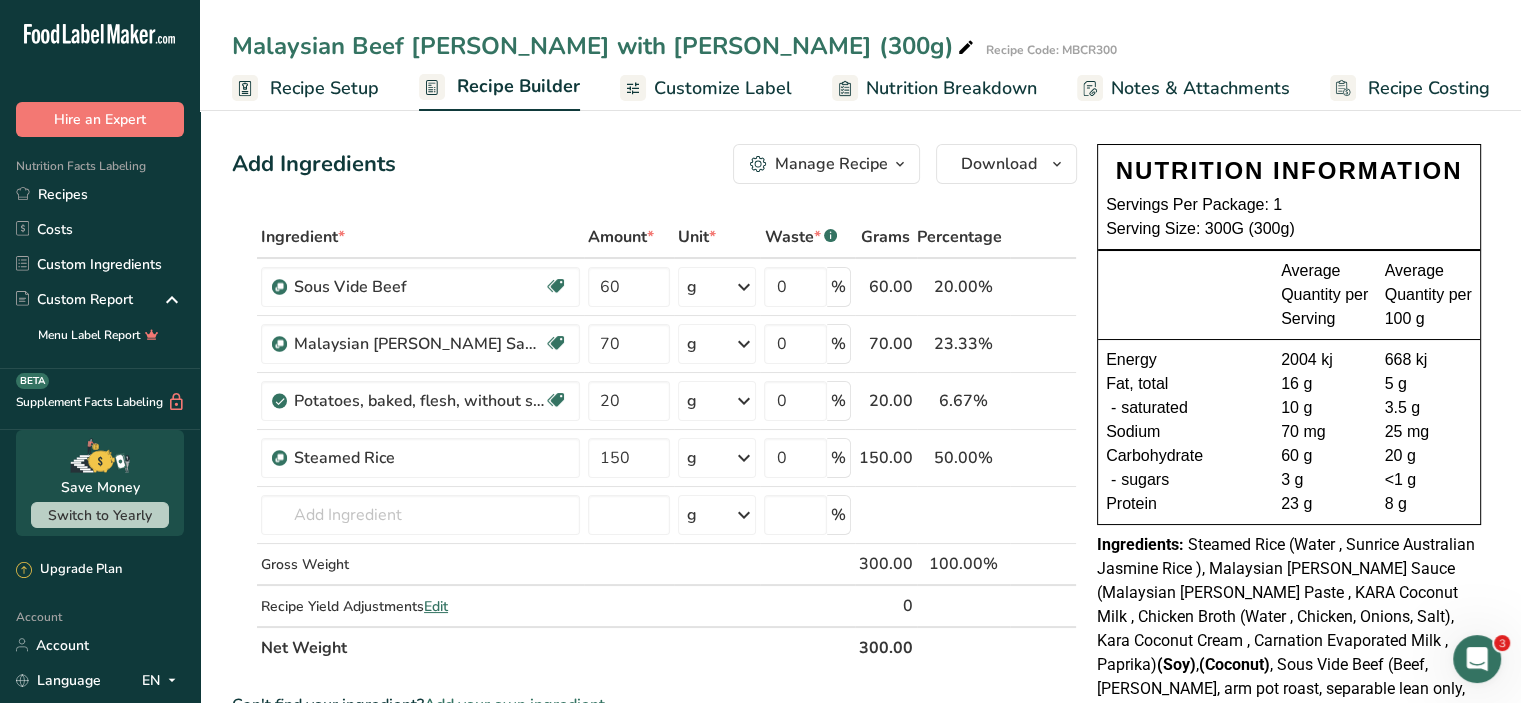 click on "Nutrition Breakdown" at bounding box center (951, 88) 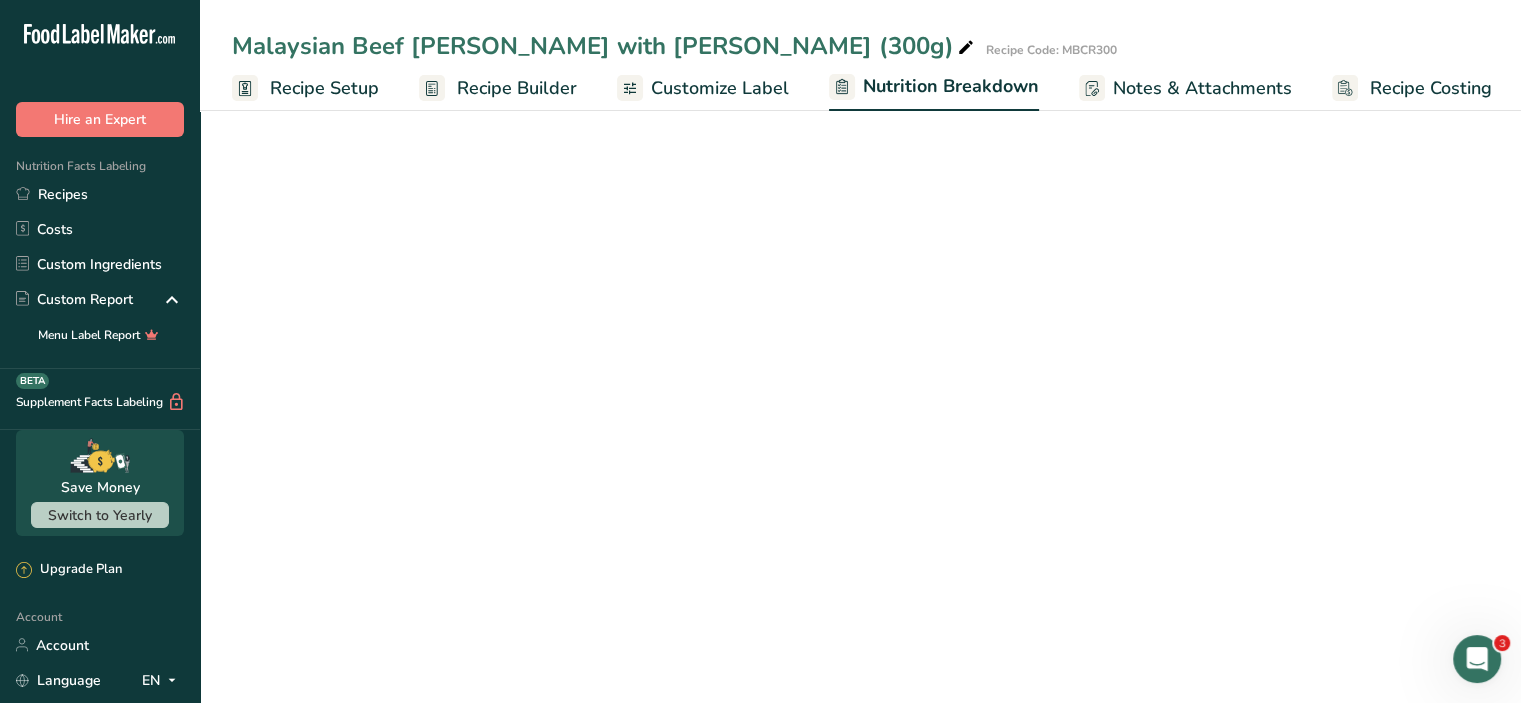 scroll, scrollTop: 0, scrollLeft: 2, axis: horizontal 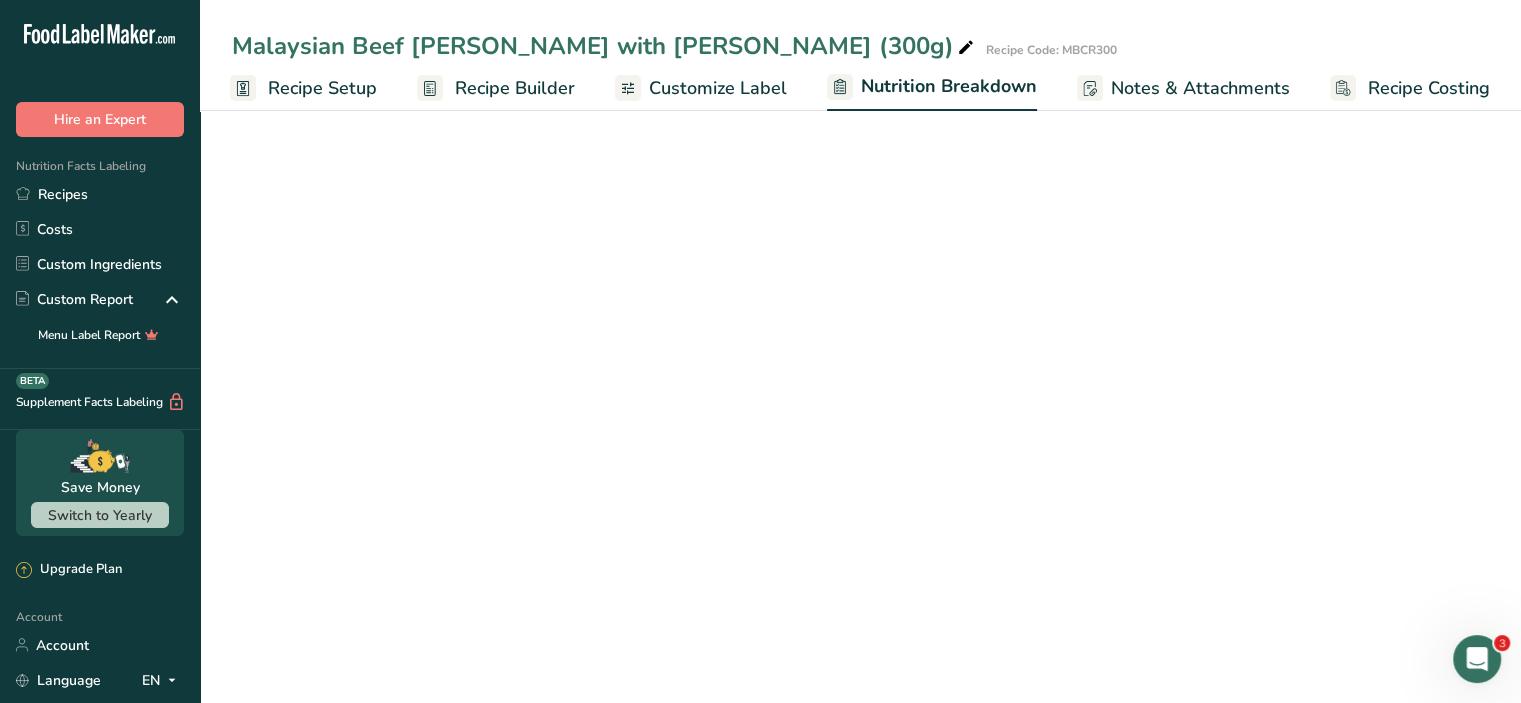 select on "Calories" 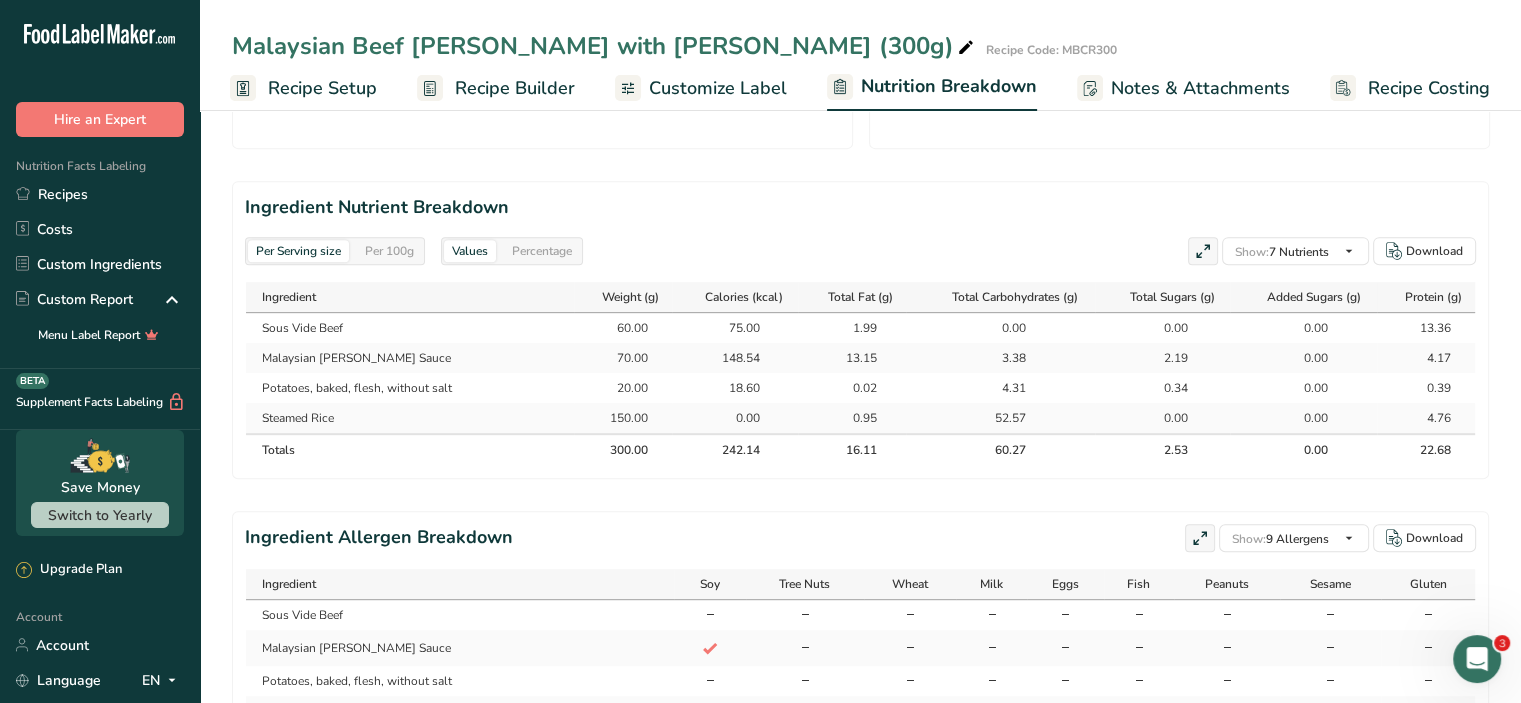 scroll, scrollTop: 952, scrollLeft: 0, axis: vertical 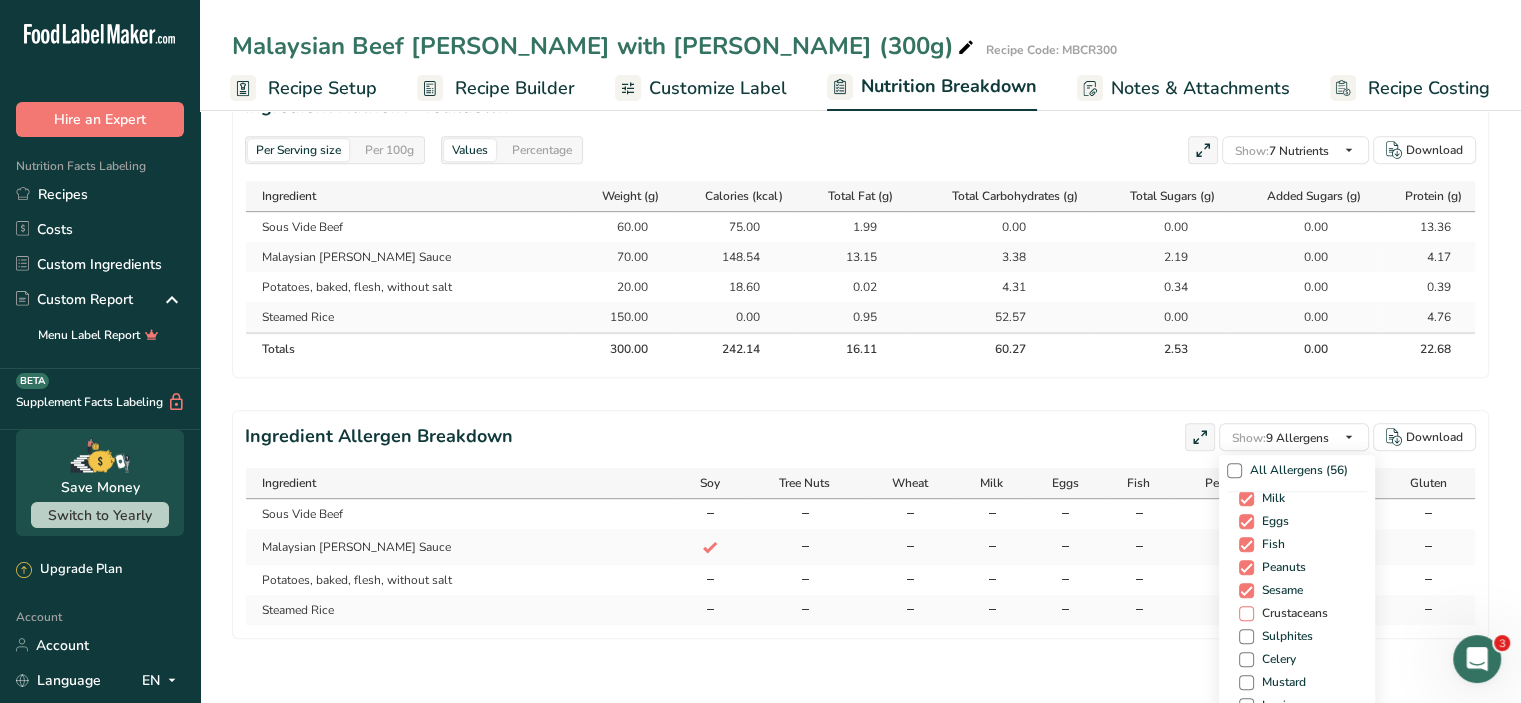 click at bounding box center [1246, 613] 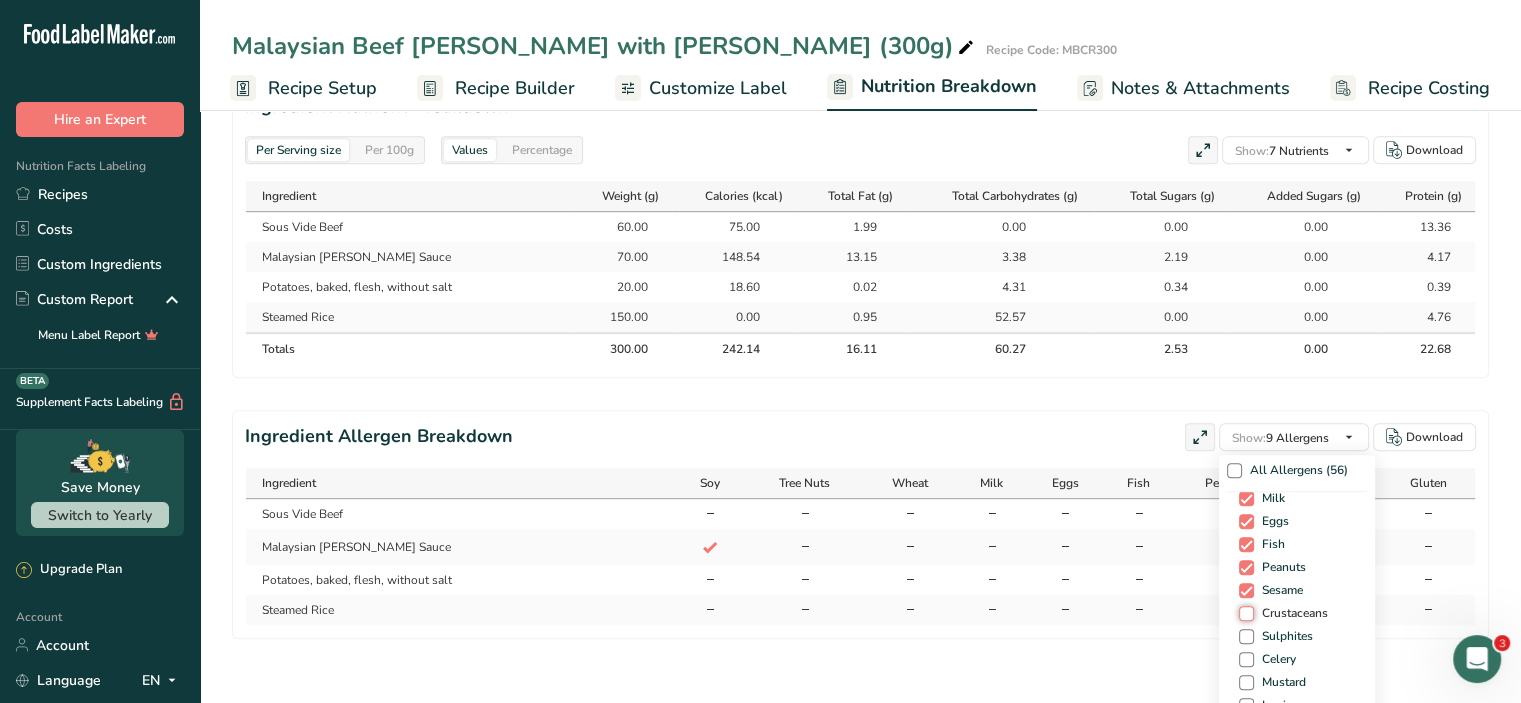 click on "Crustaceans" at bounding box center (1245, 613) 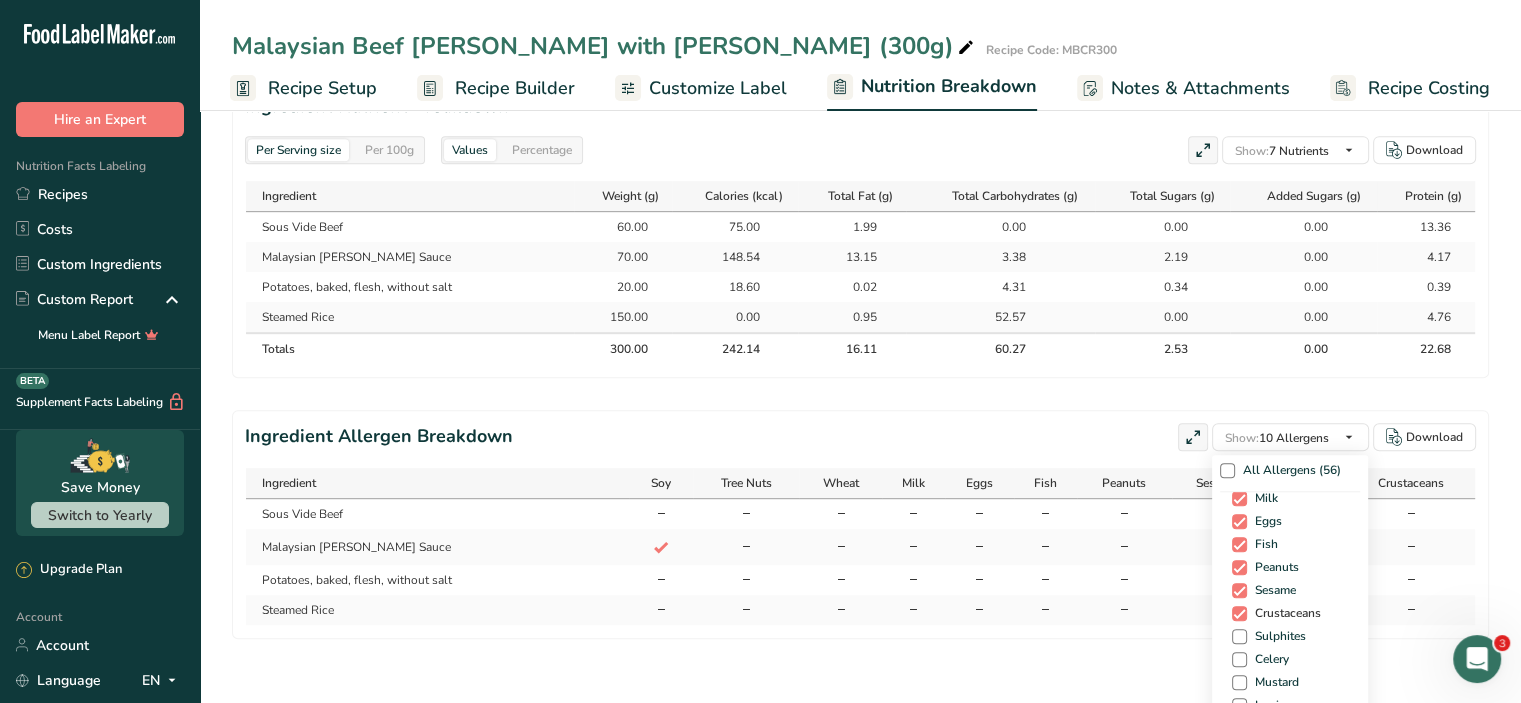 click on "Crustaceans" at bounding box center (1284, 613) 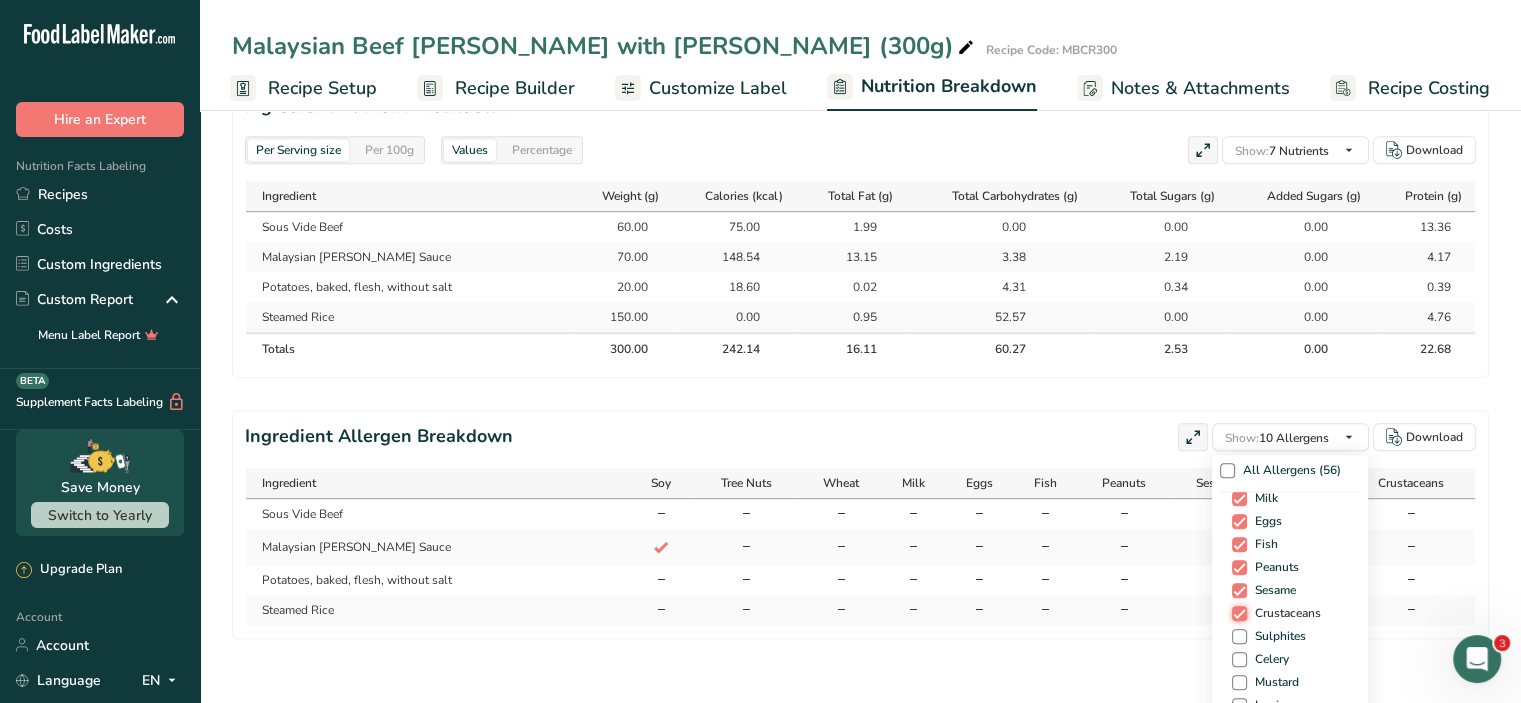 click on "Crustaceans" at bounding box center [1238, 613] 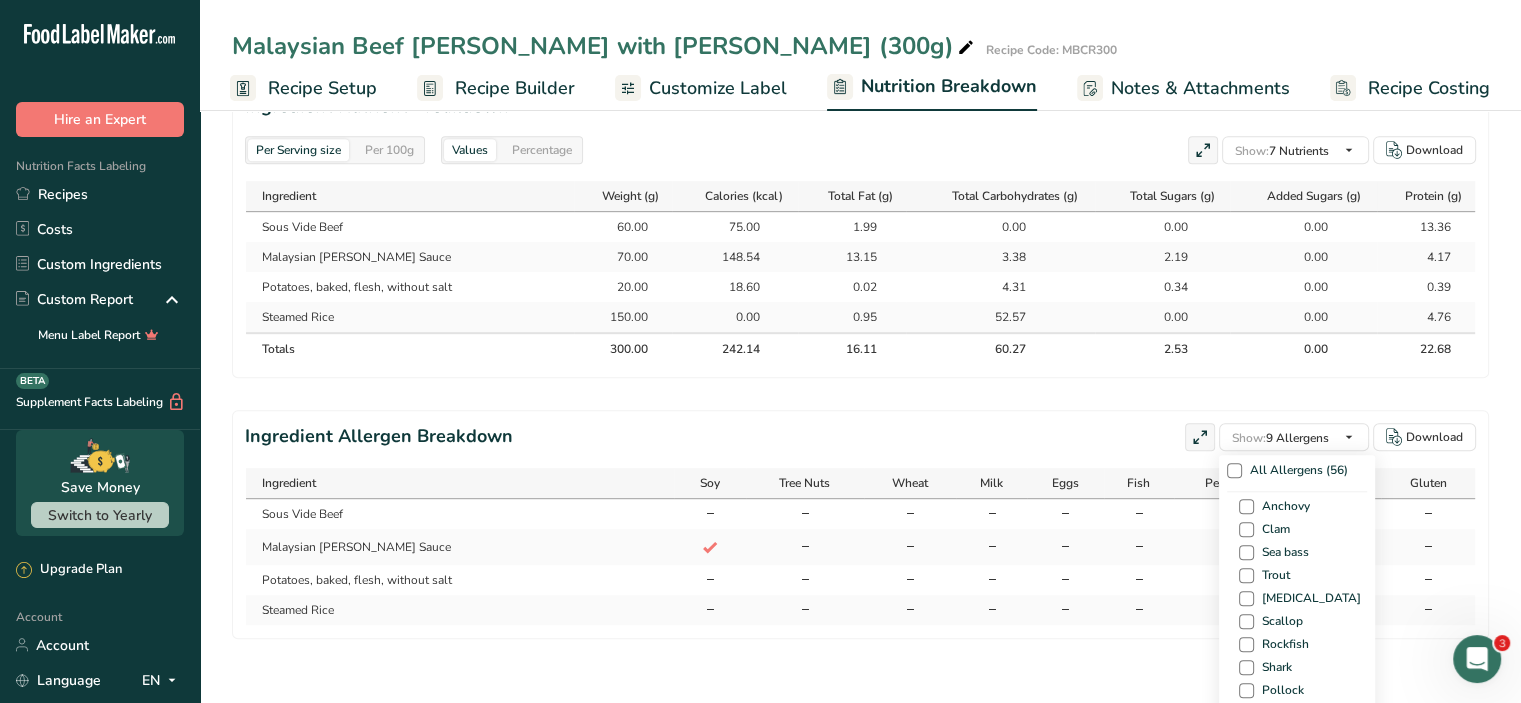scroll, scrollTop: 992, scrollLeft: 0, axis: vertical 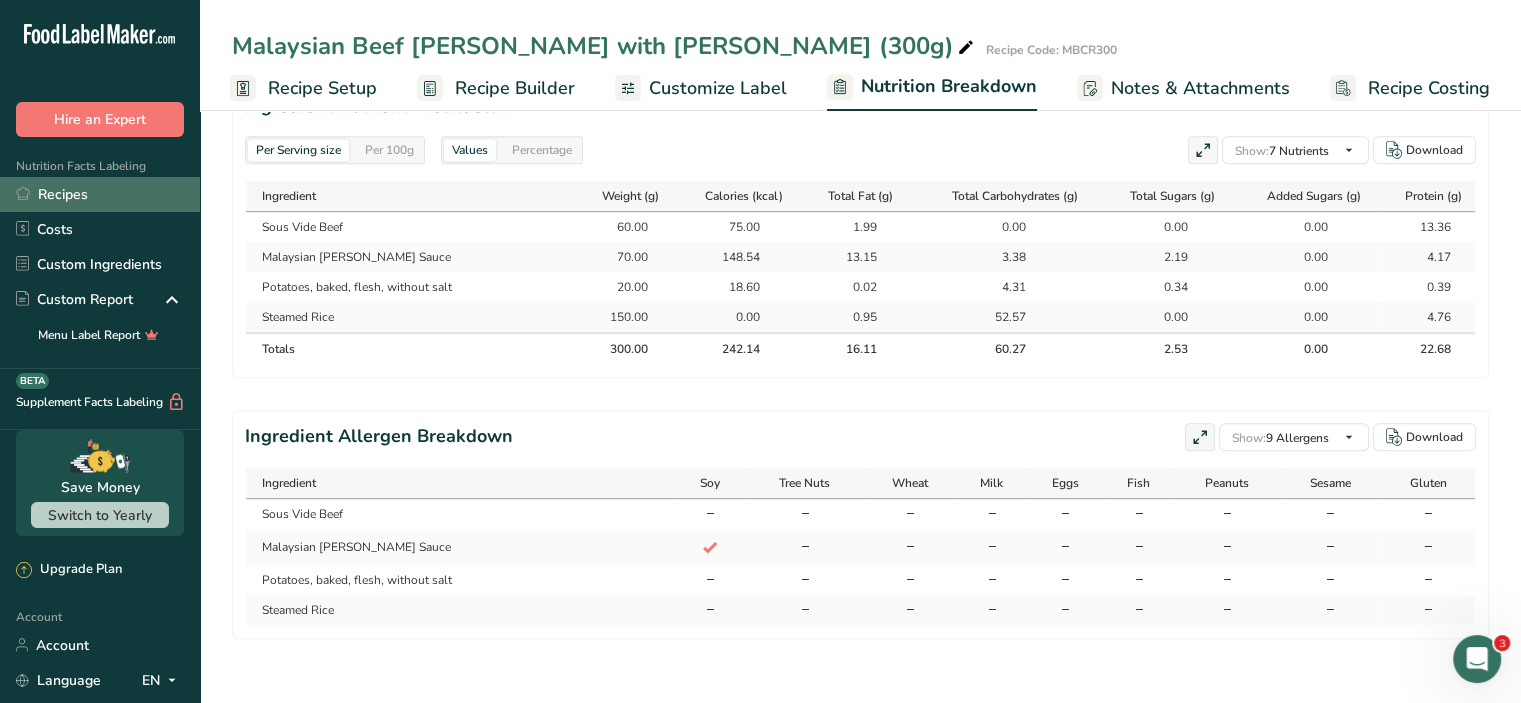 click on "Recipes" at bounding box center (100, 194) 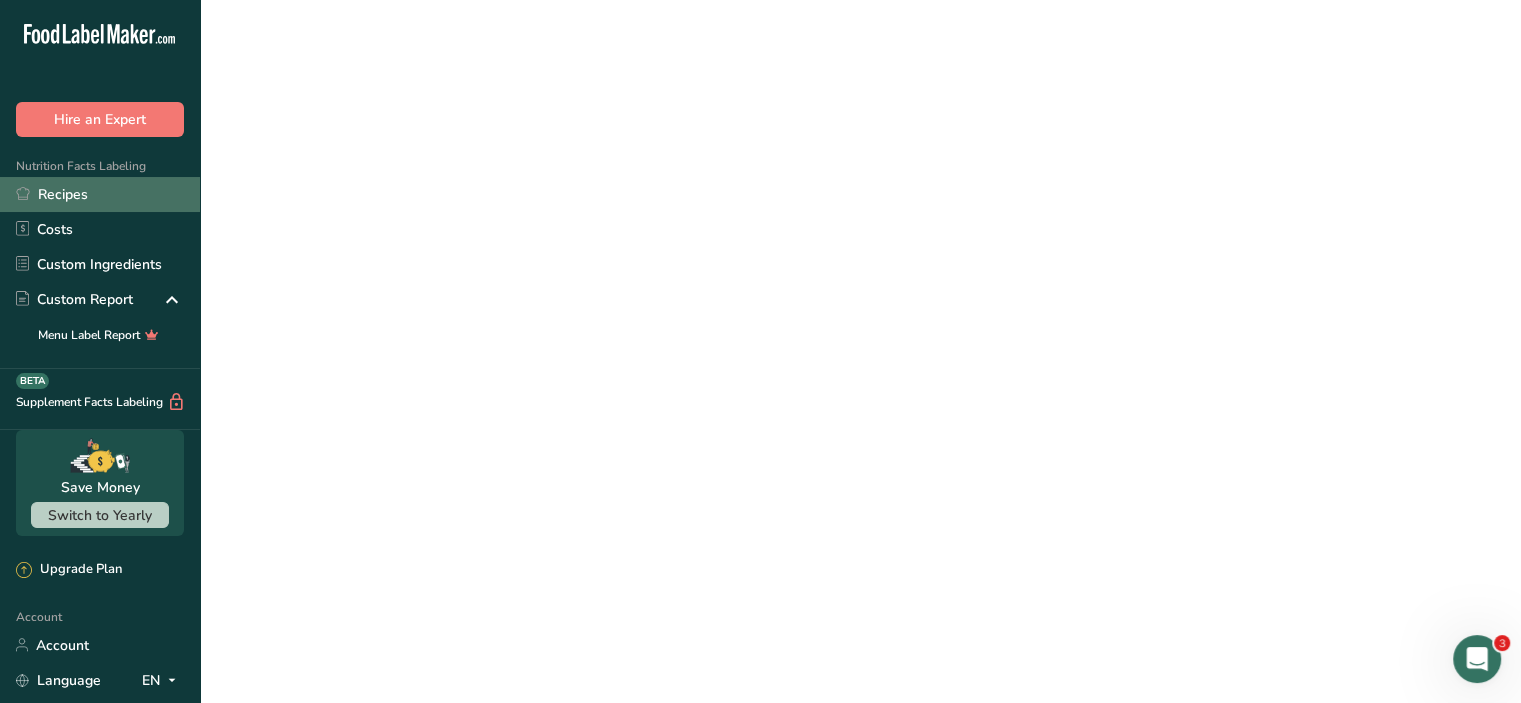 scroll, scrollTop: 0, scrollLeft: 0, axis: both 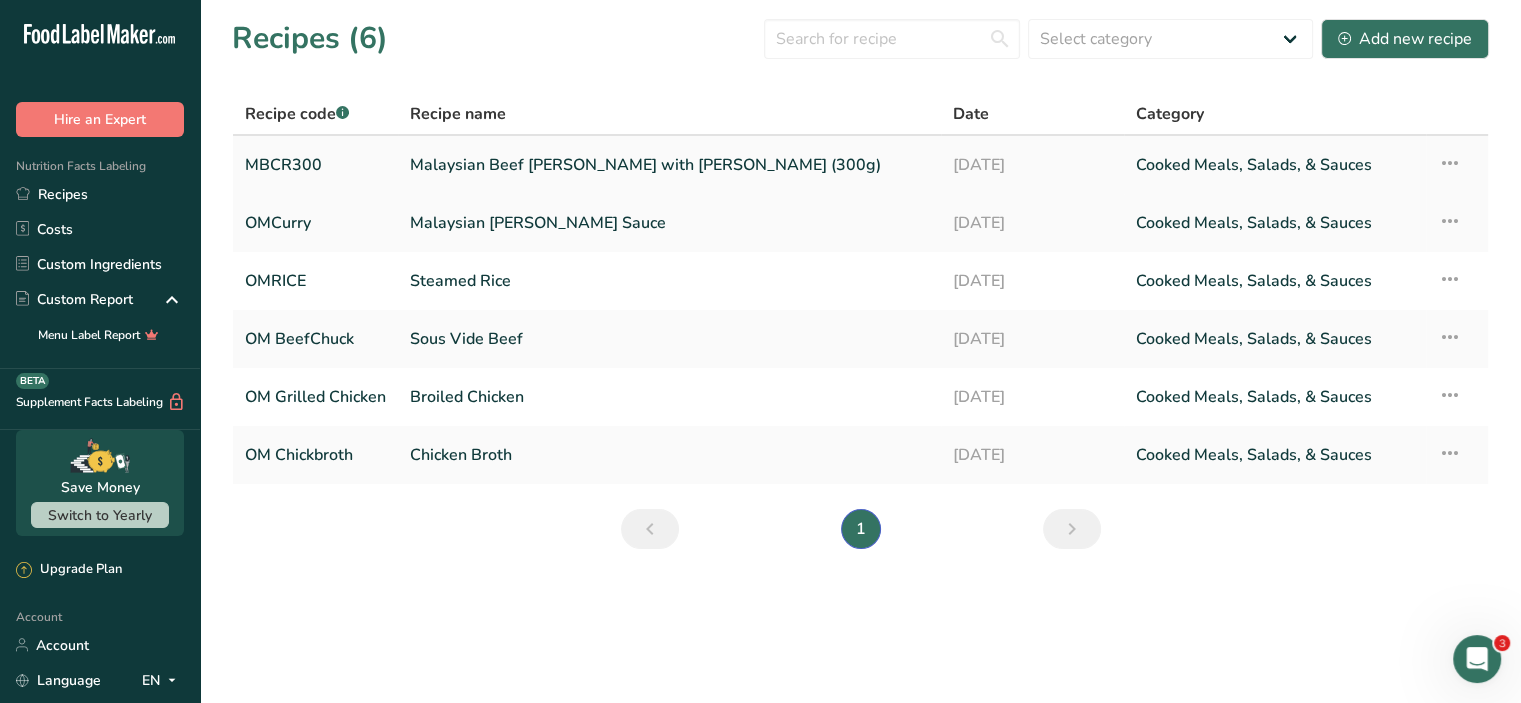 click on "Malaysian Beef Curry with Rice (300g)" at bounding box center (669, 165) 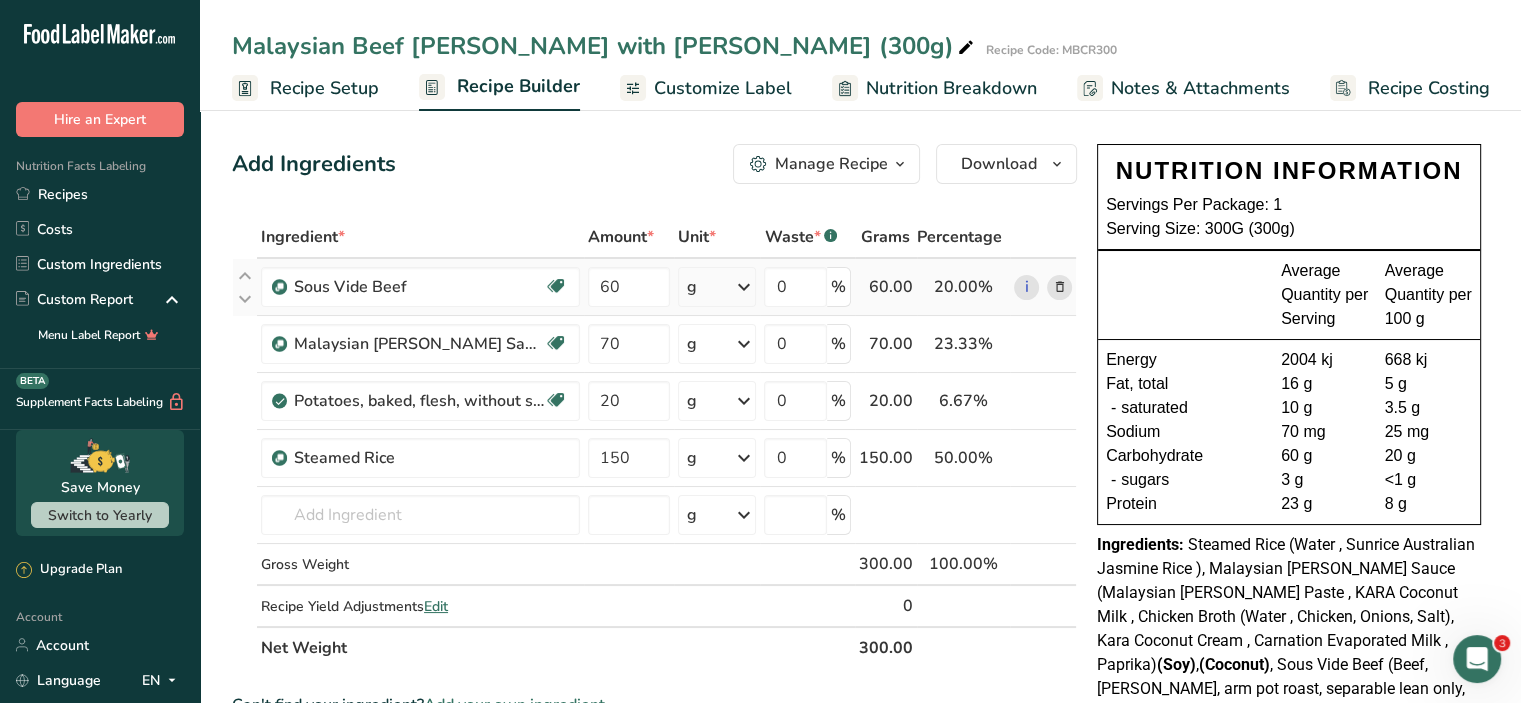 click on "20.00%" at bounding box center (963, 287) 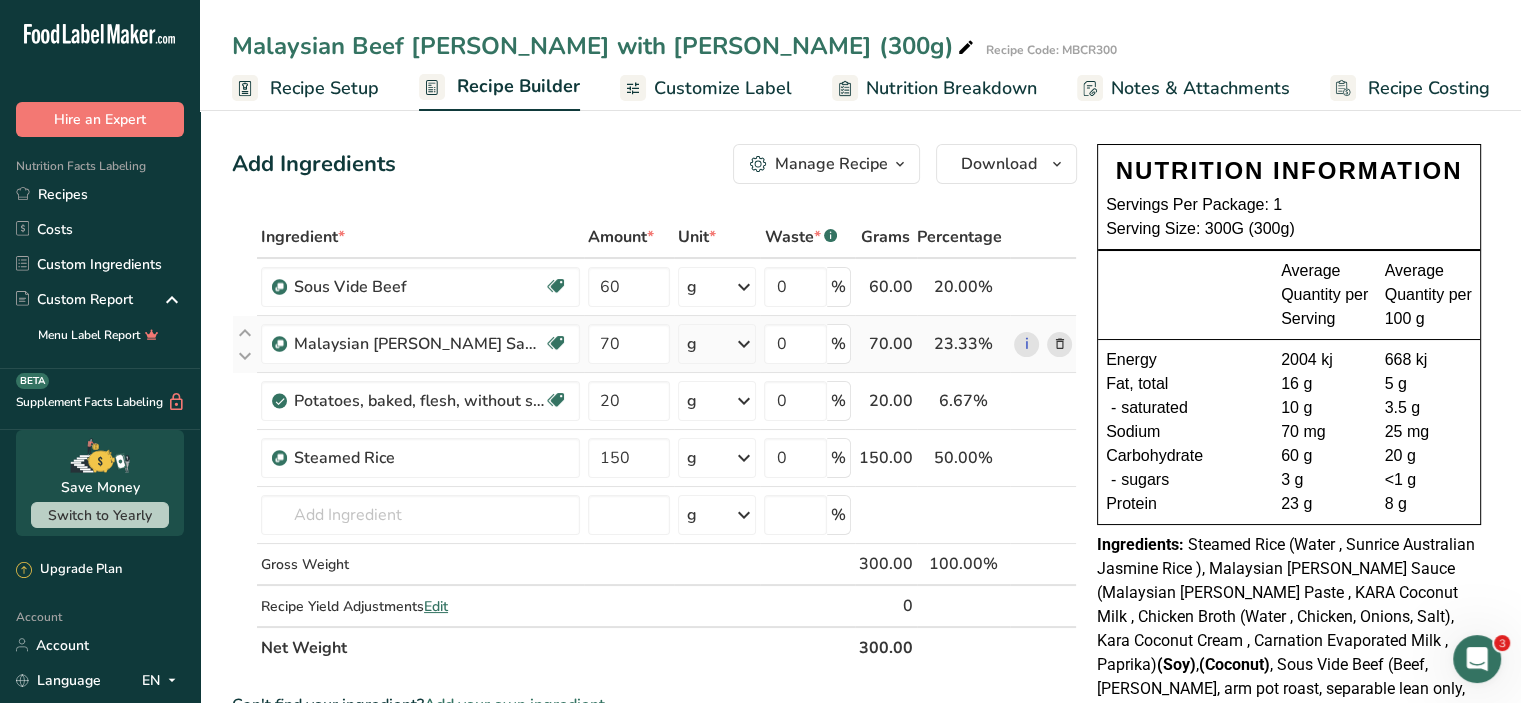 click on "23.33%" at bounding box center (963, 344) 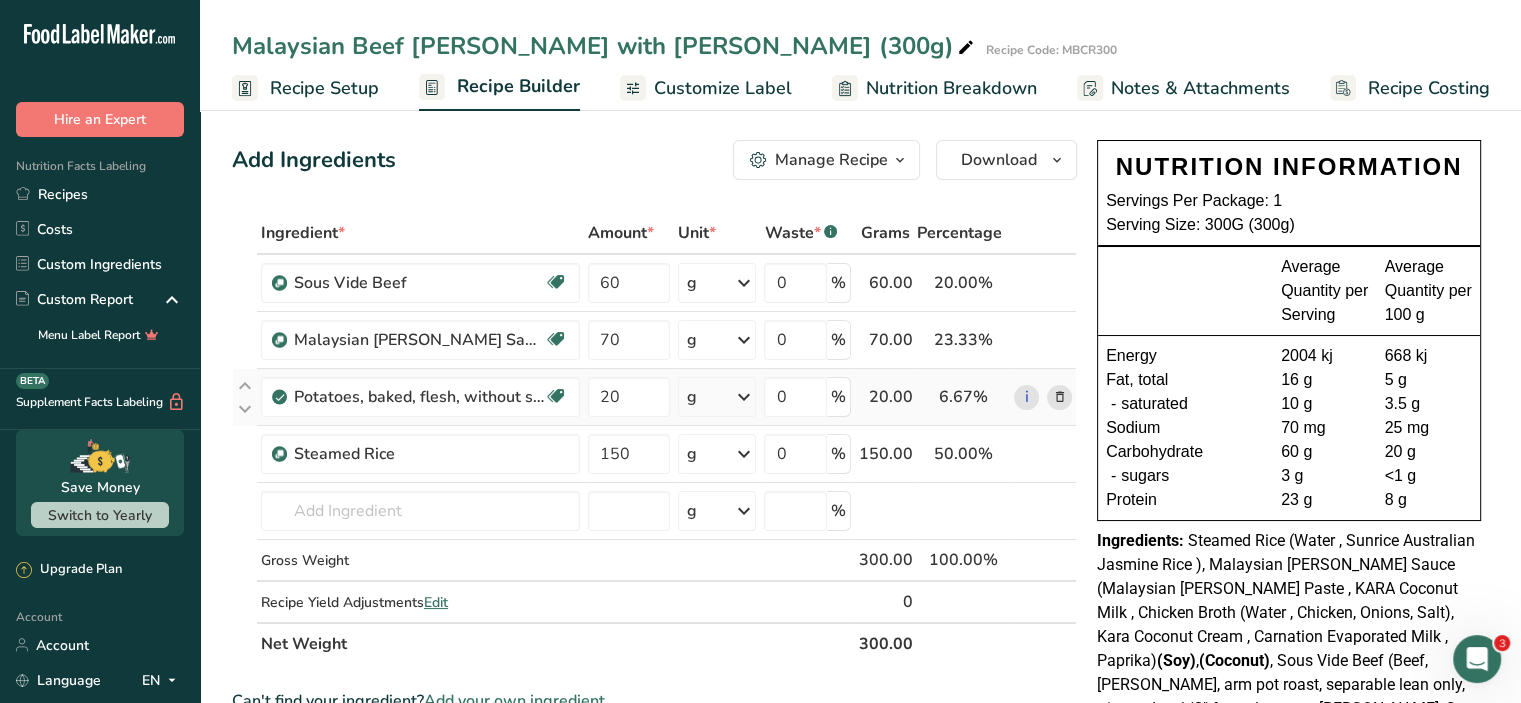scroll, scrollTop: 0, scrollLeft: 0, axis: both 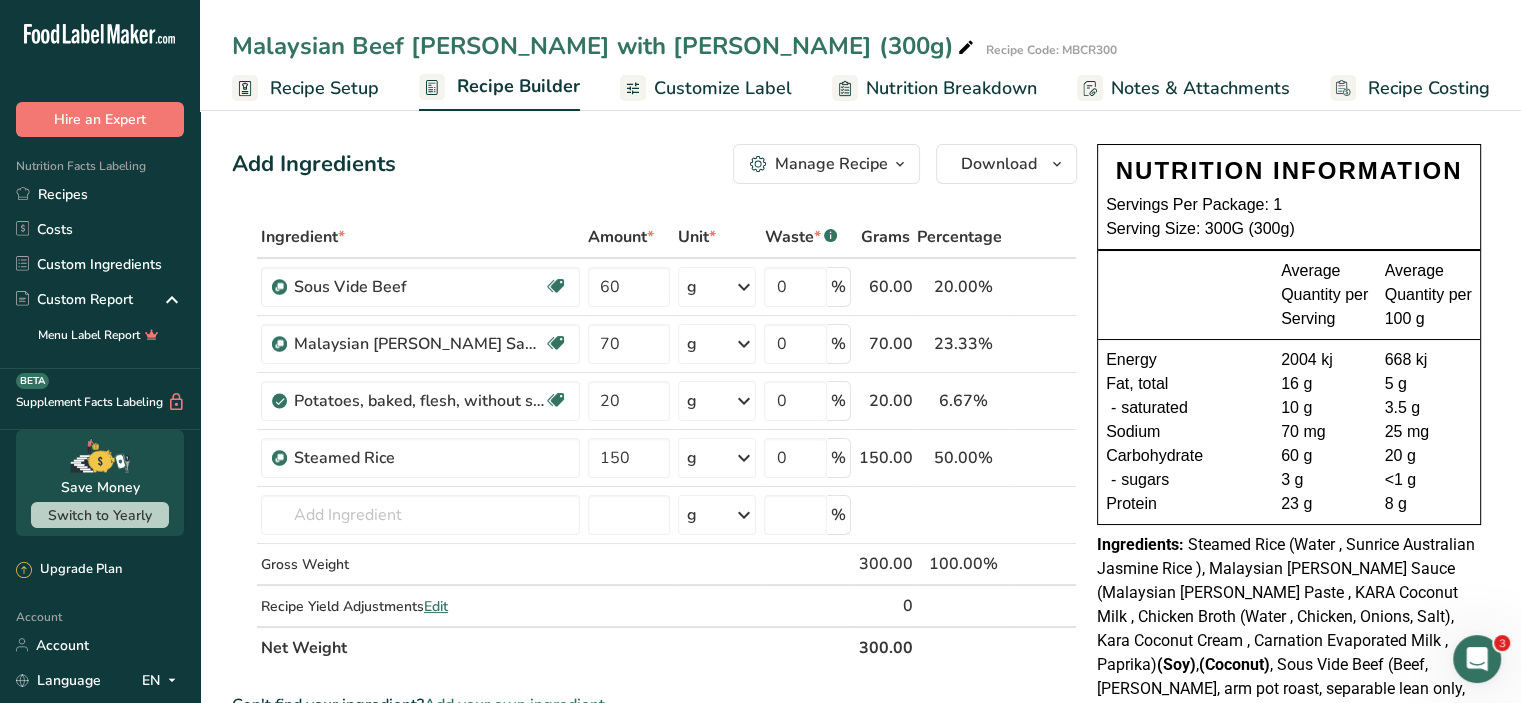 click on "Customize Label" at bounding box center [723, 88] 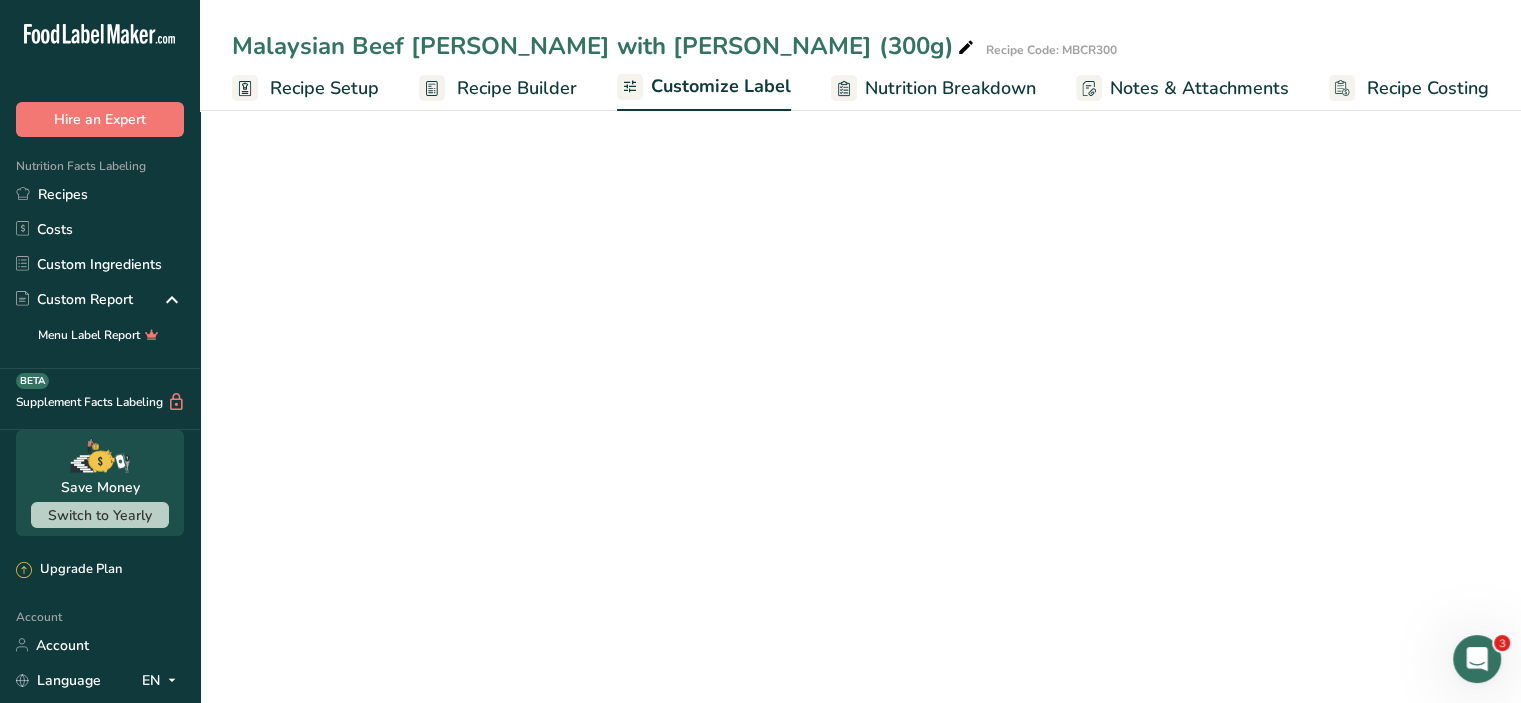 scroll, scrollTop: 0, scrollLeft: 0, axis: both 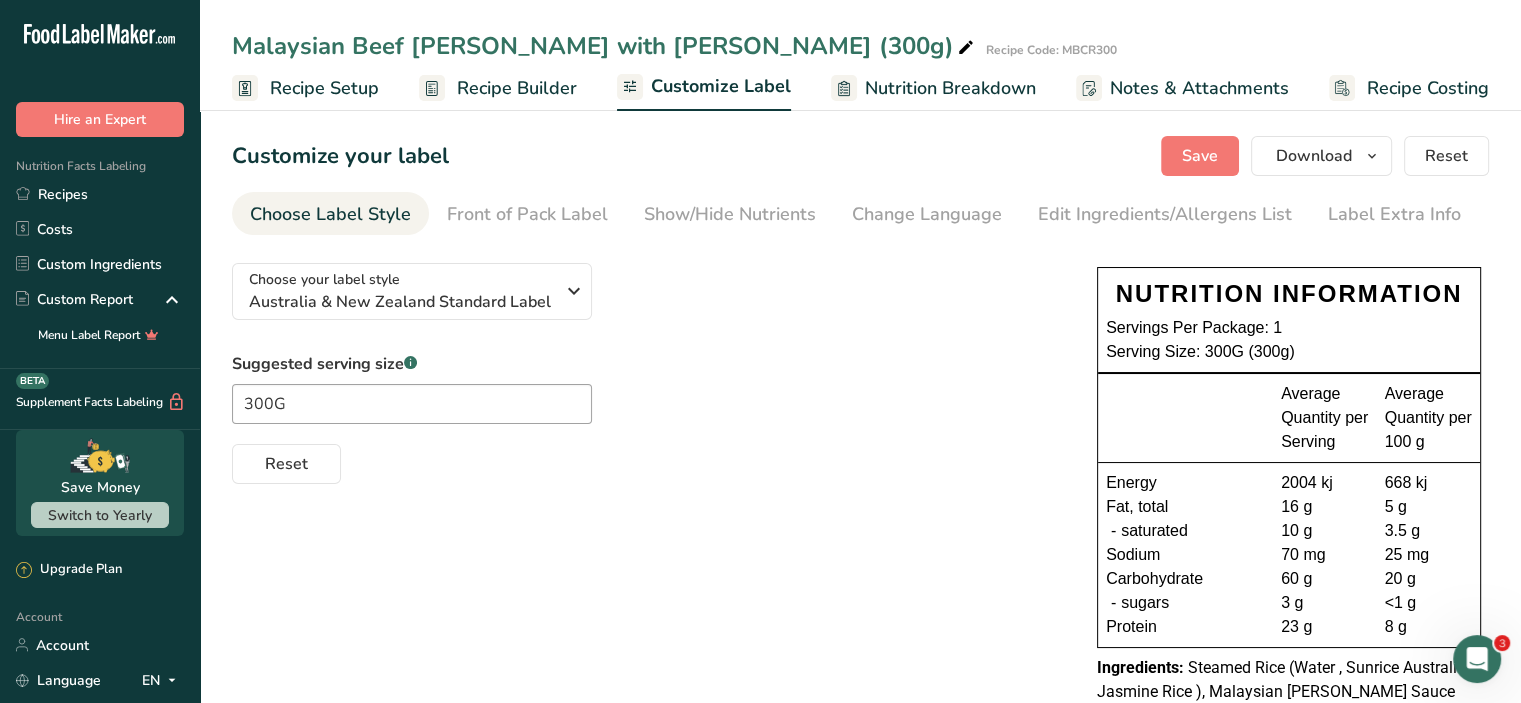 click on "Recipe Setup" at bounding box center [324, 88] 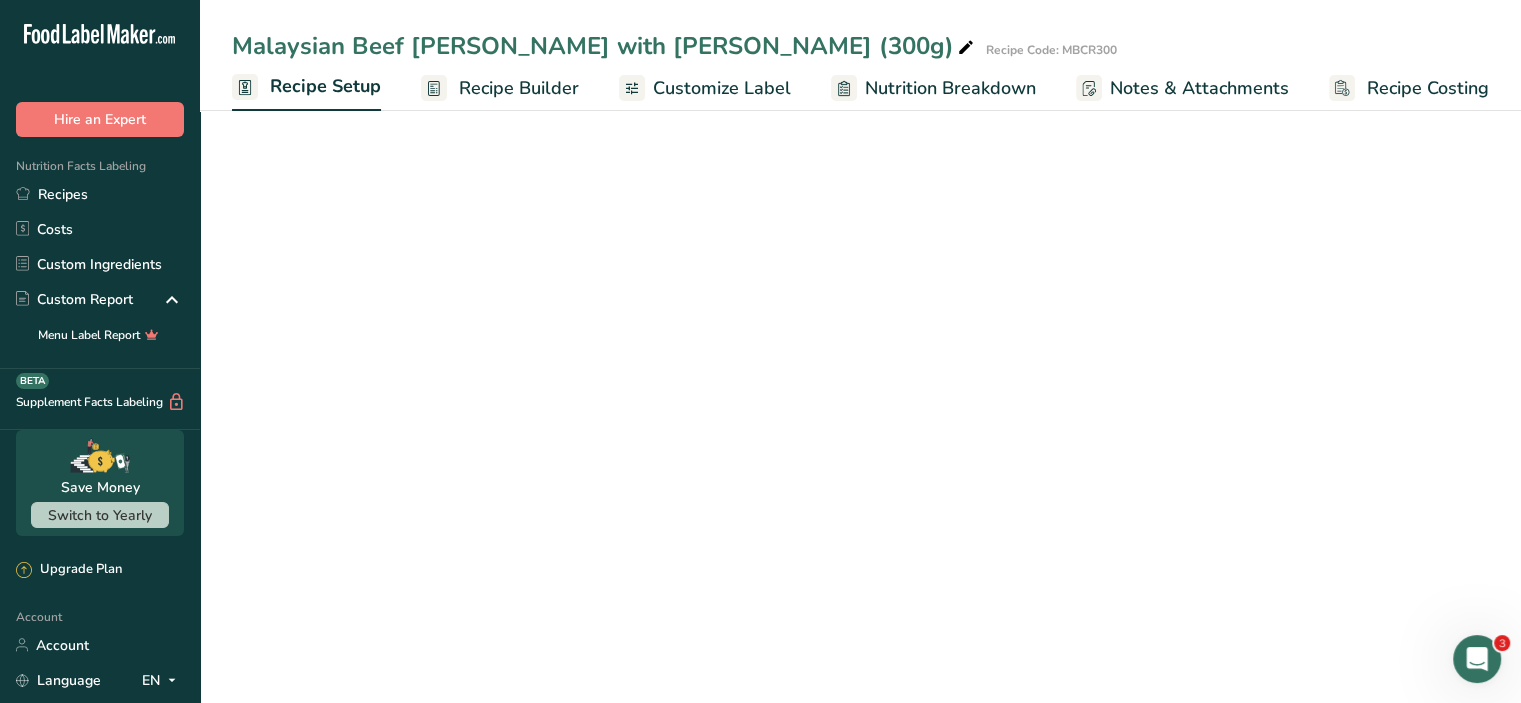scroll, scrollTop: 0, scrollLeft: 0, axis: both 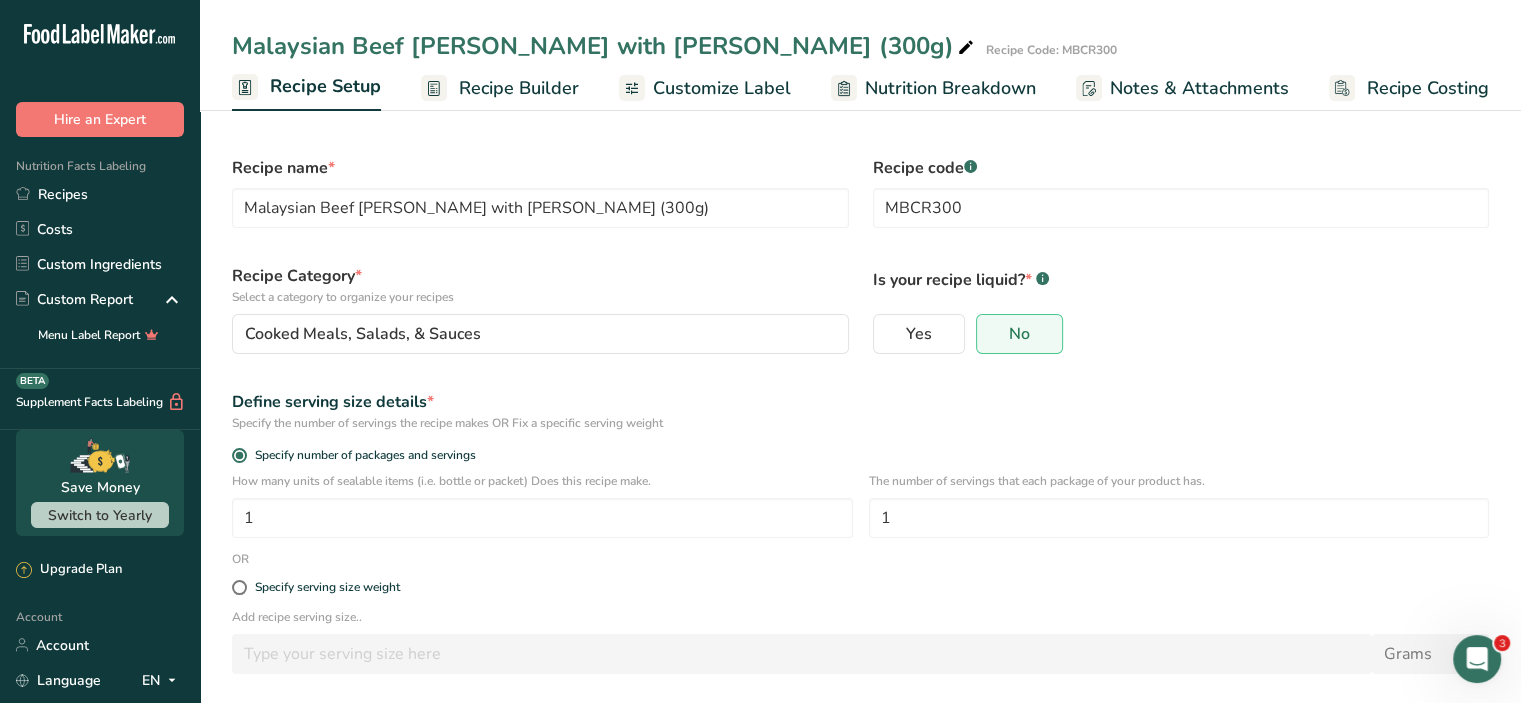click on "Recipe Builder" at bounding box center (500, 88) 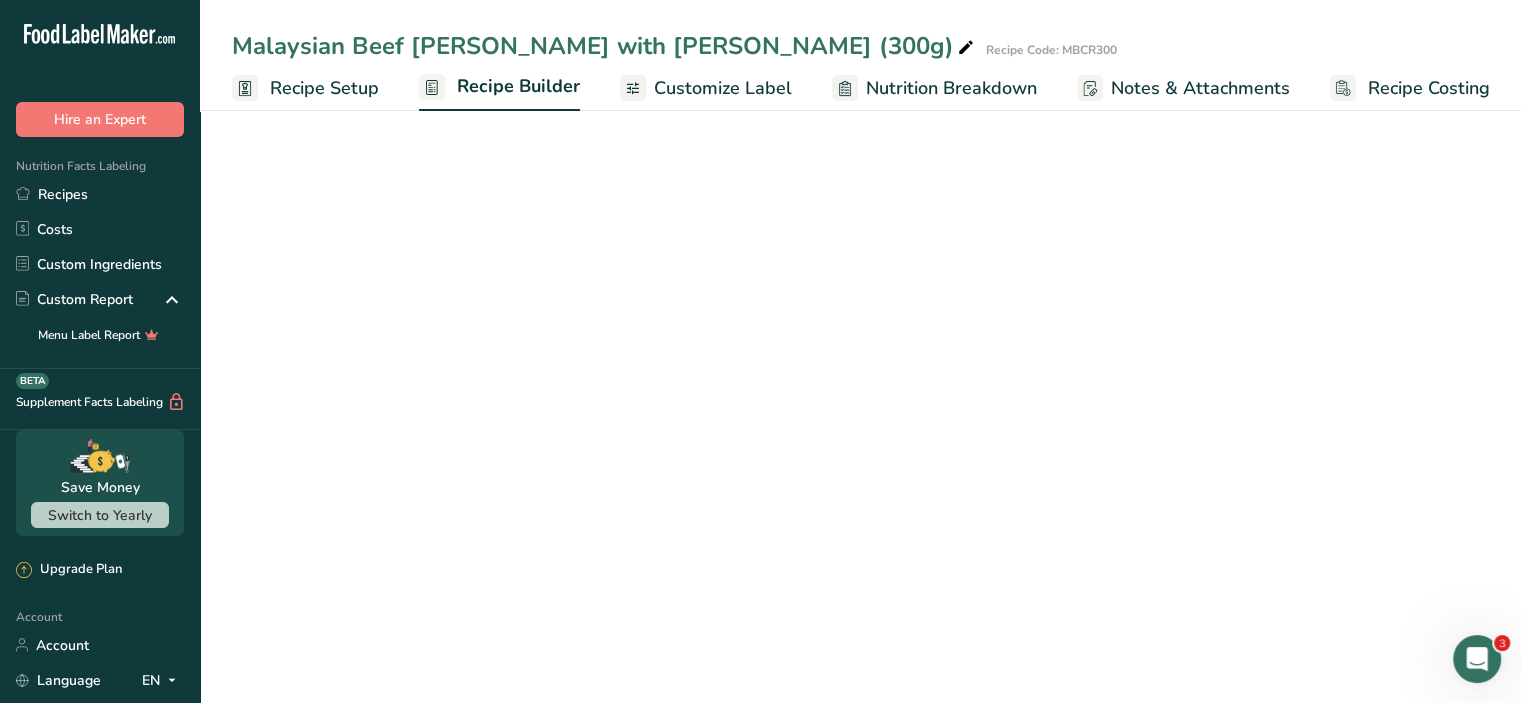 scroll, scrollTop: 0, scrollLeft: 0, axis: both 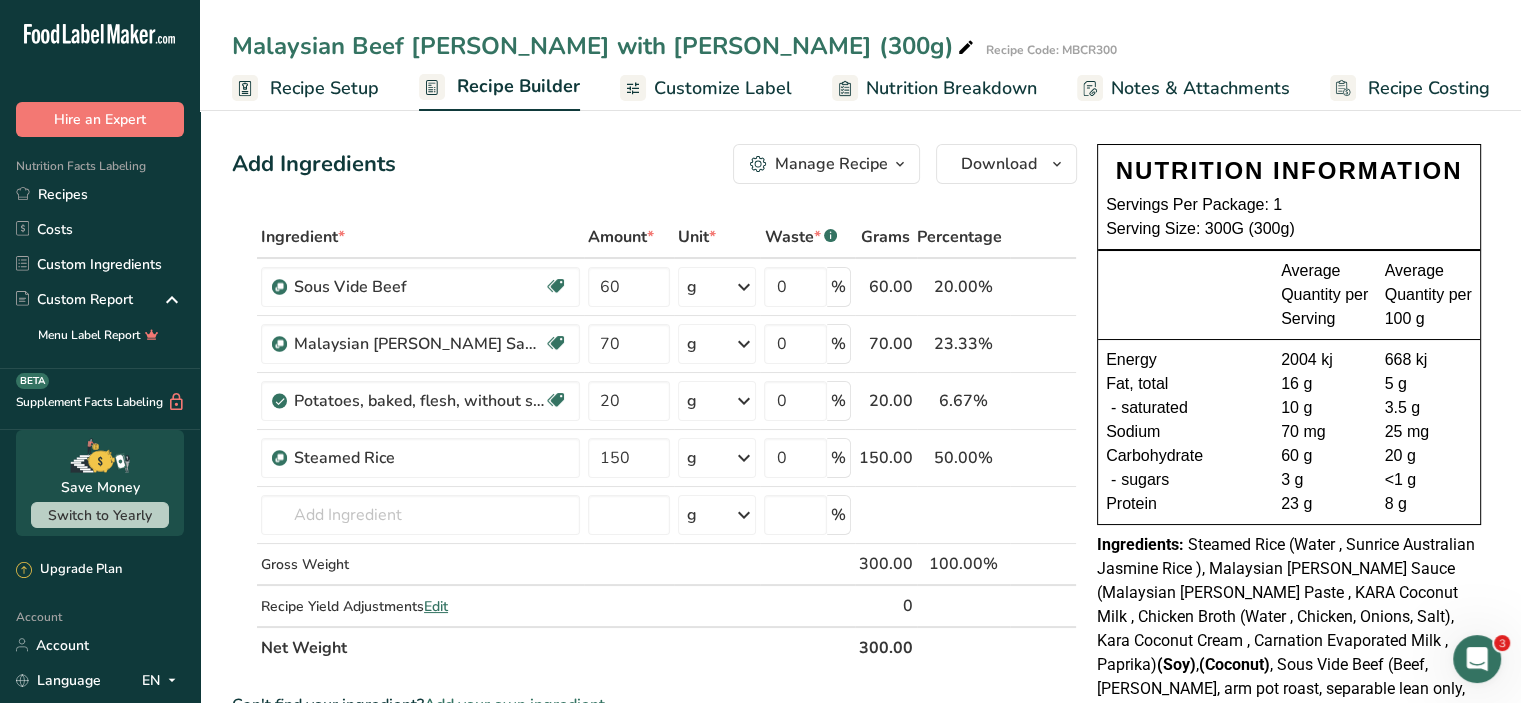 click on "Customize Label" at bounding box center [723, 88] 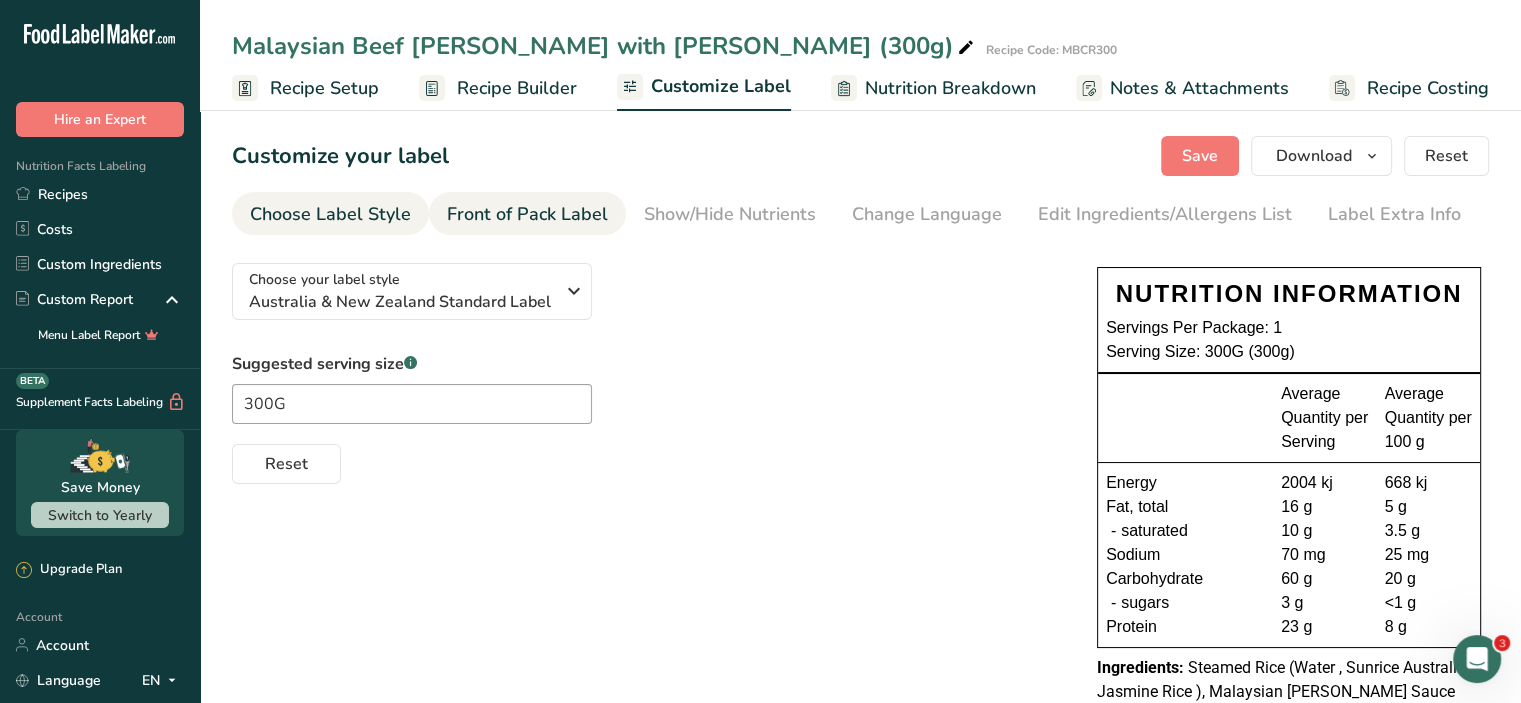 click on "Front of Pack Label" at bounding box center [527, 214] 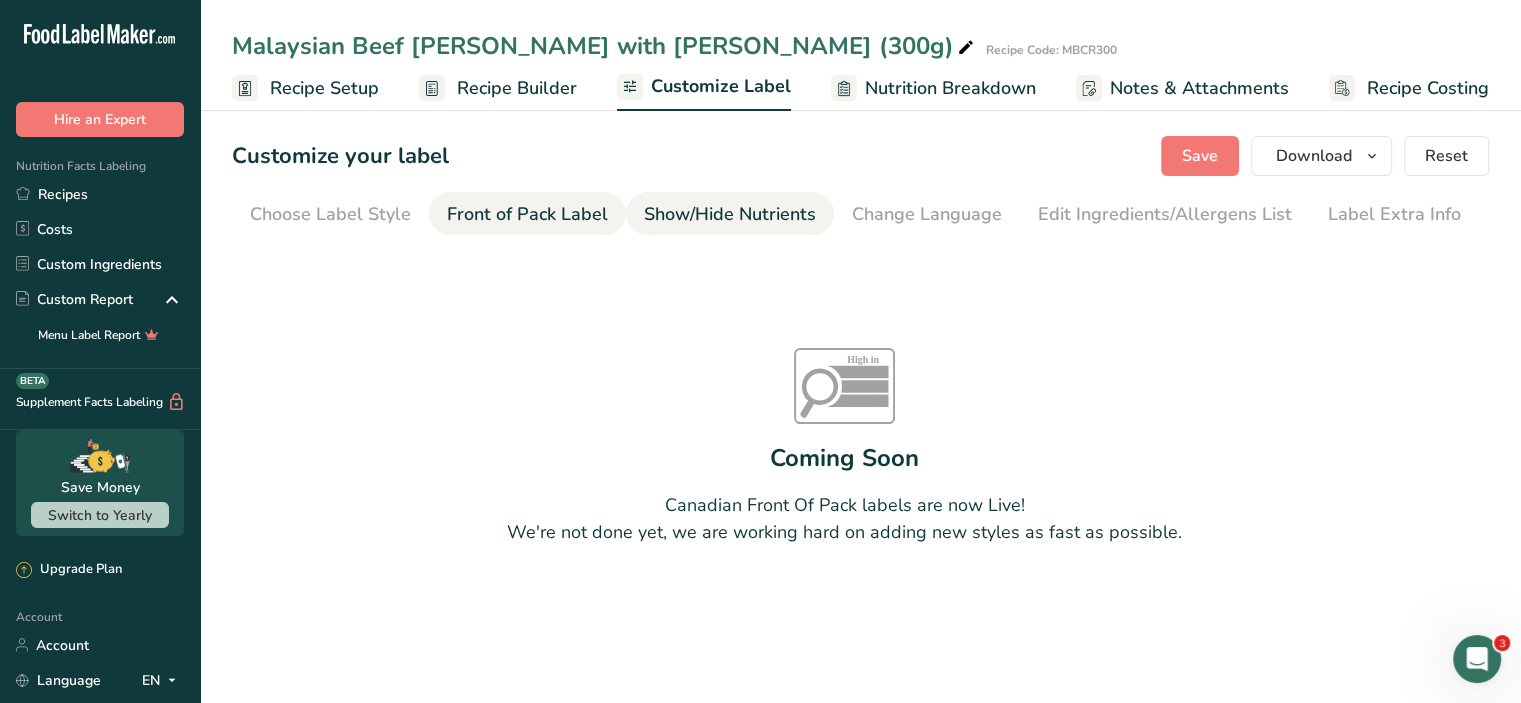 click on "Show/Hide Nutrients" at bounding box center (730, 214) 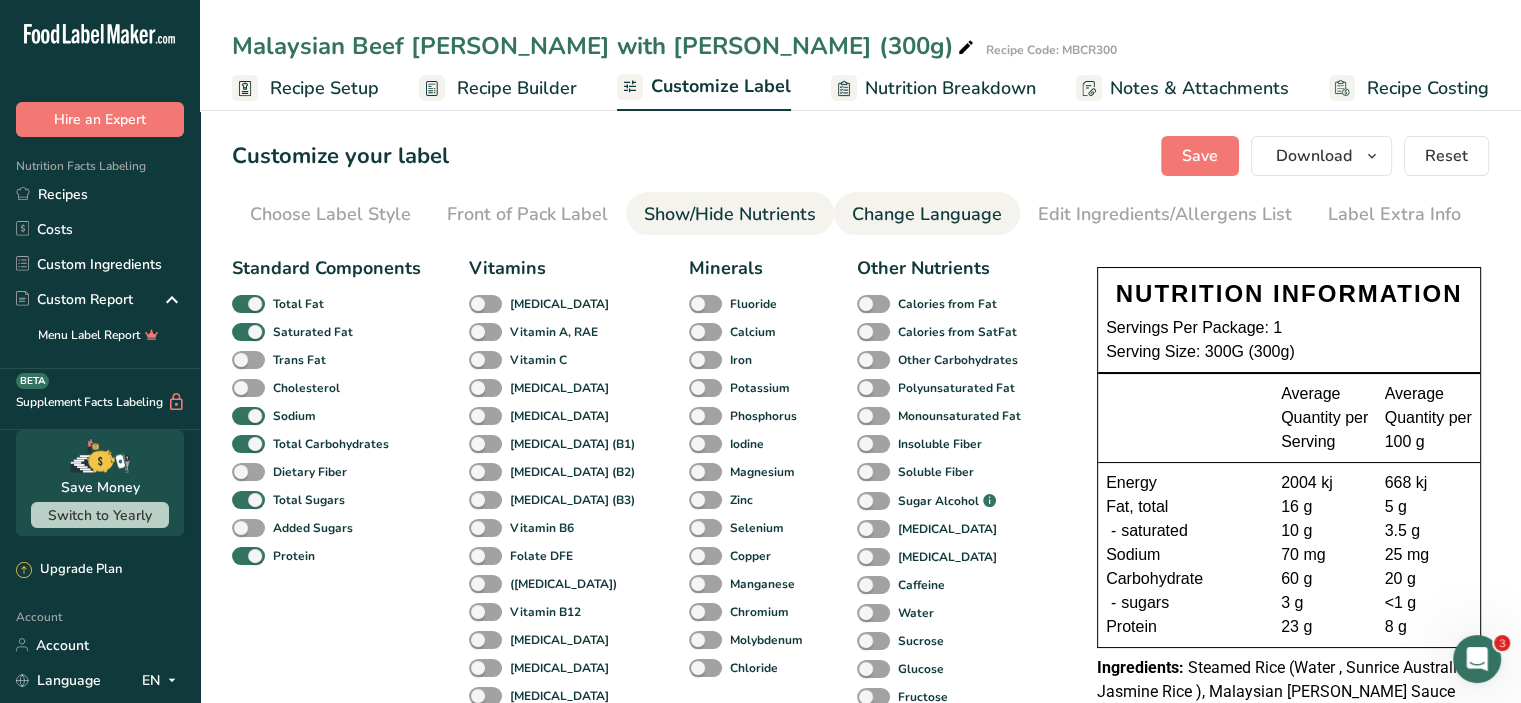 click on "Change Language" at bounding box center [927, 214] 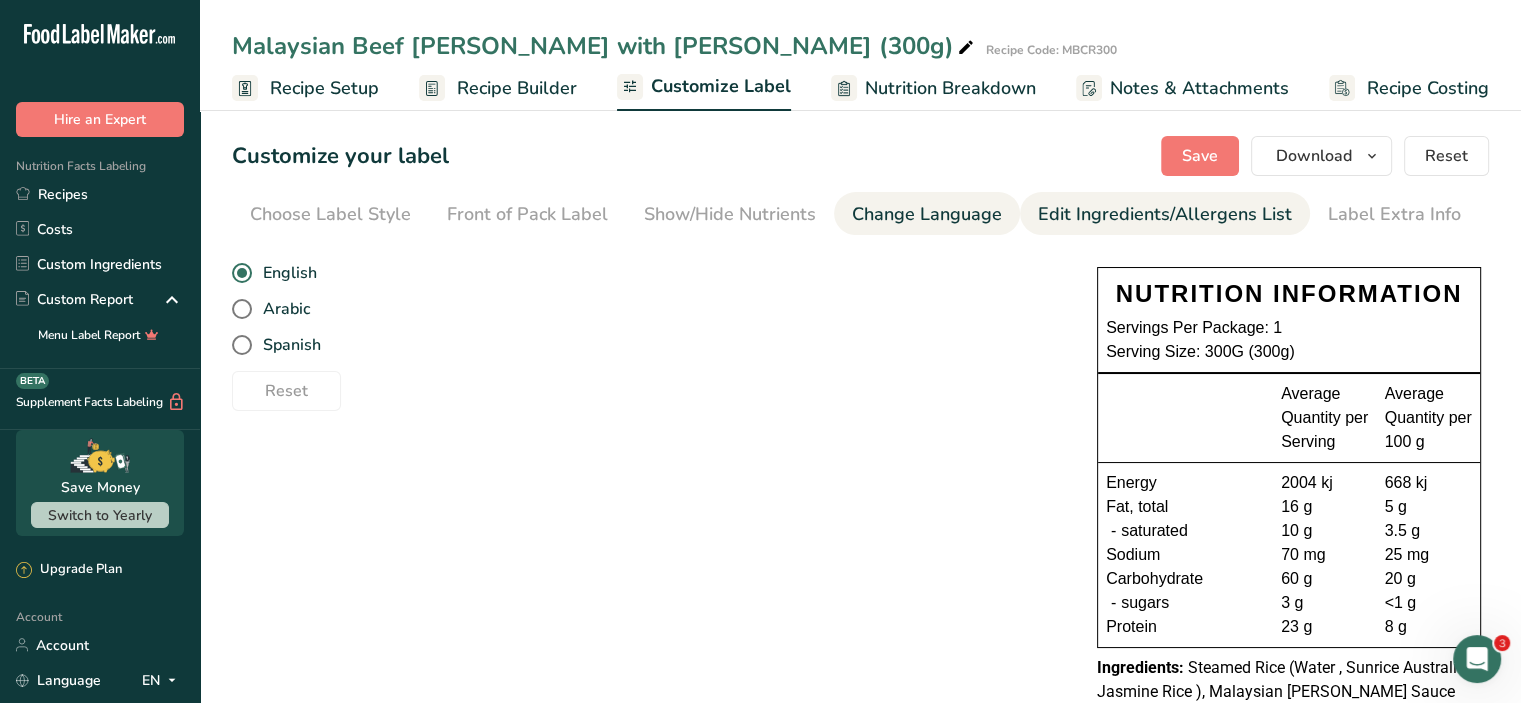 click on "Edit Ingredients/Allergens List" at bounding box center (1165, 214) 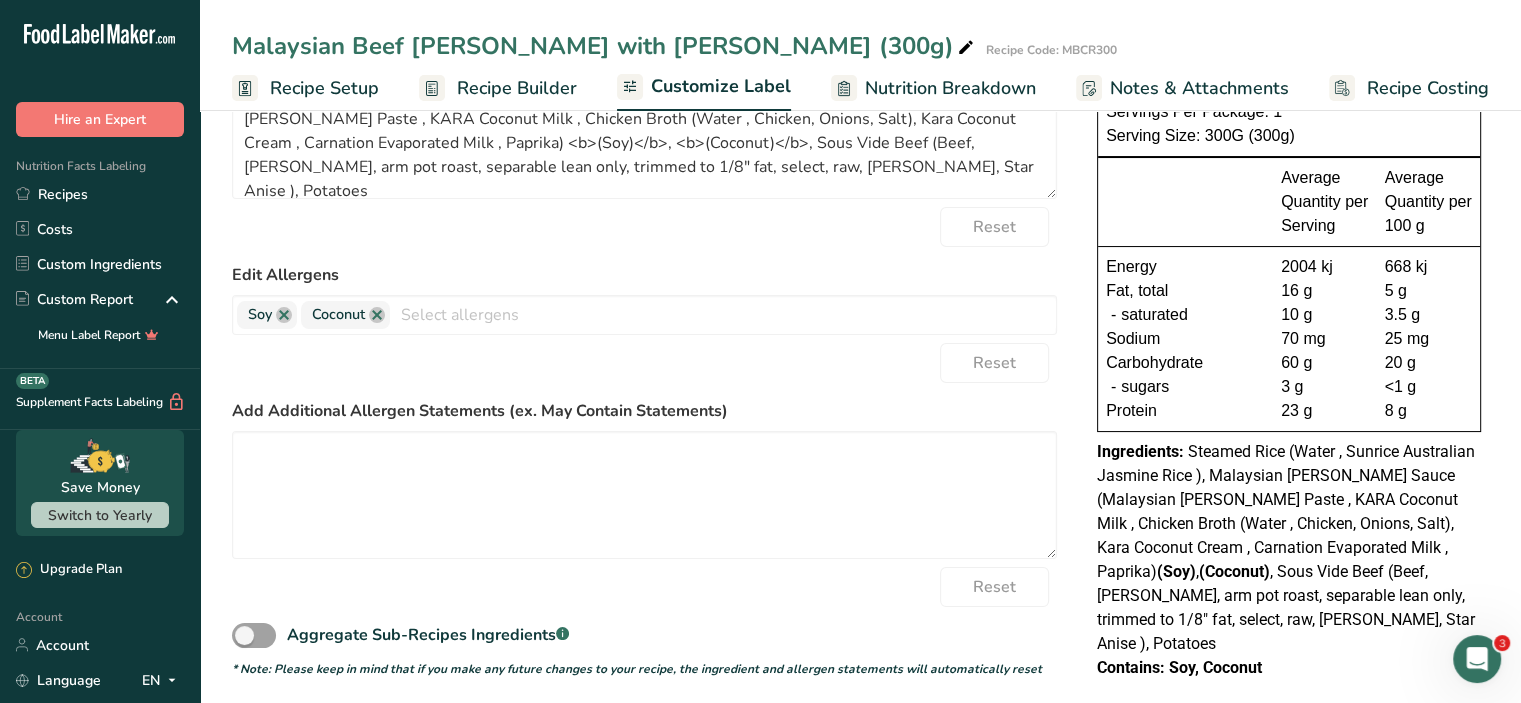 scroll, scrollTop: 0, scrollLeft: 0, axis: both 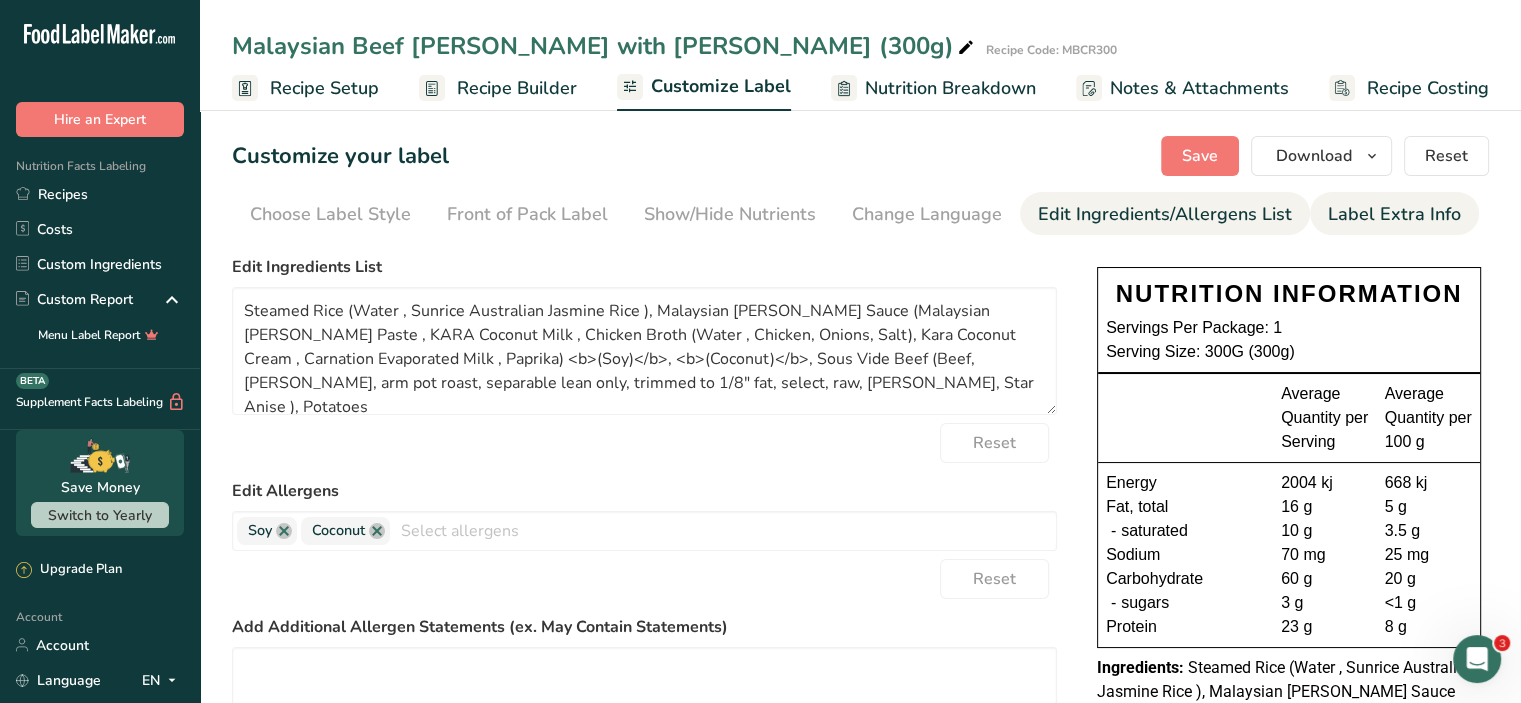 click on "Label Extra Info" at bounding box center (1394, 214) 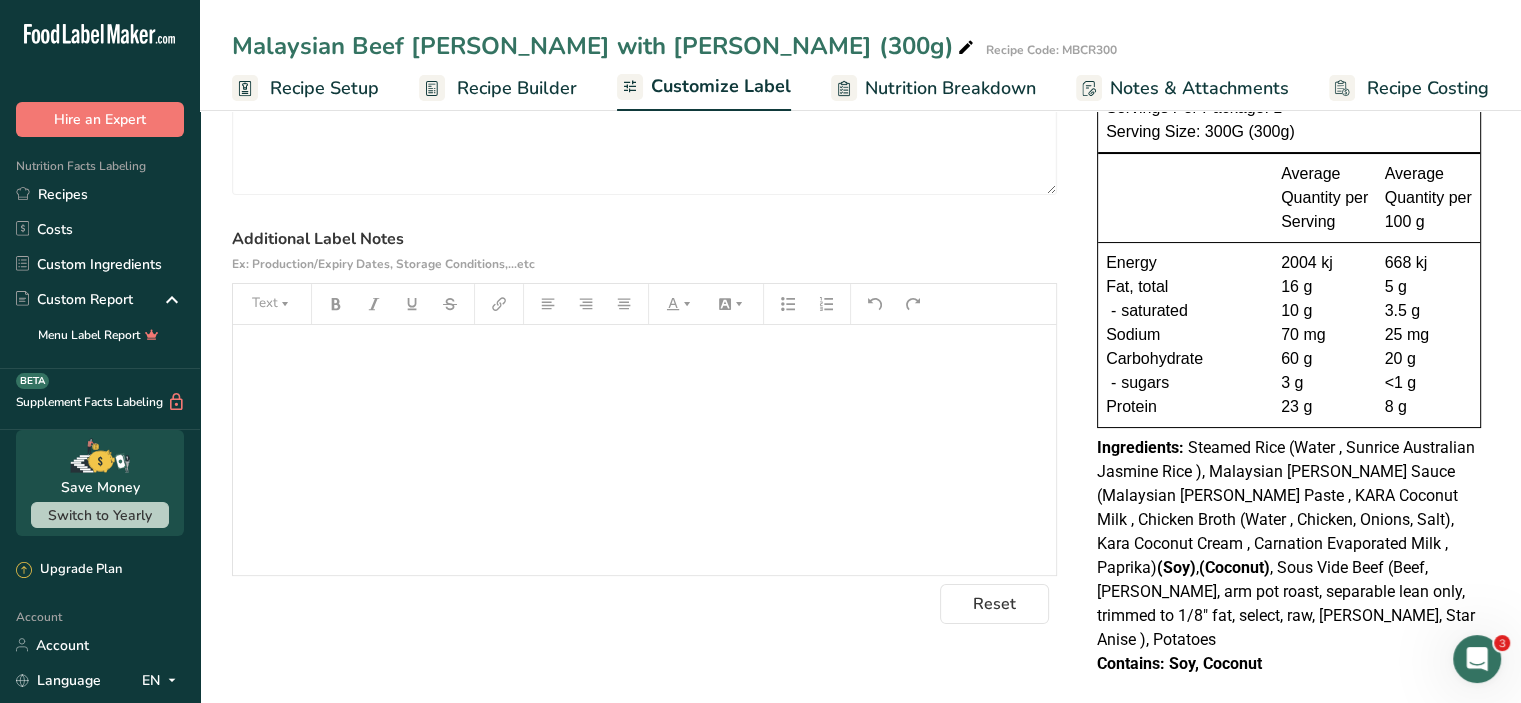 scroll, scrollTop: 0, scrollLeft: 0, axis: both 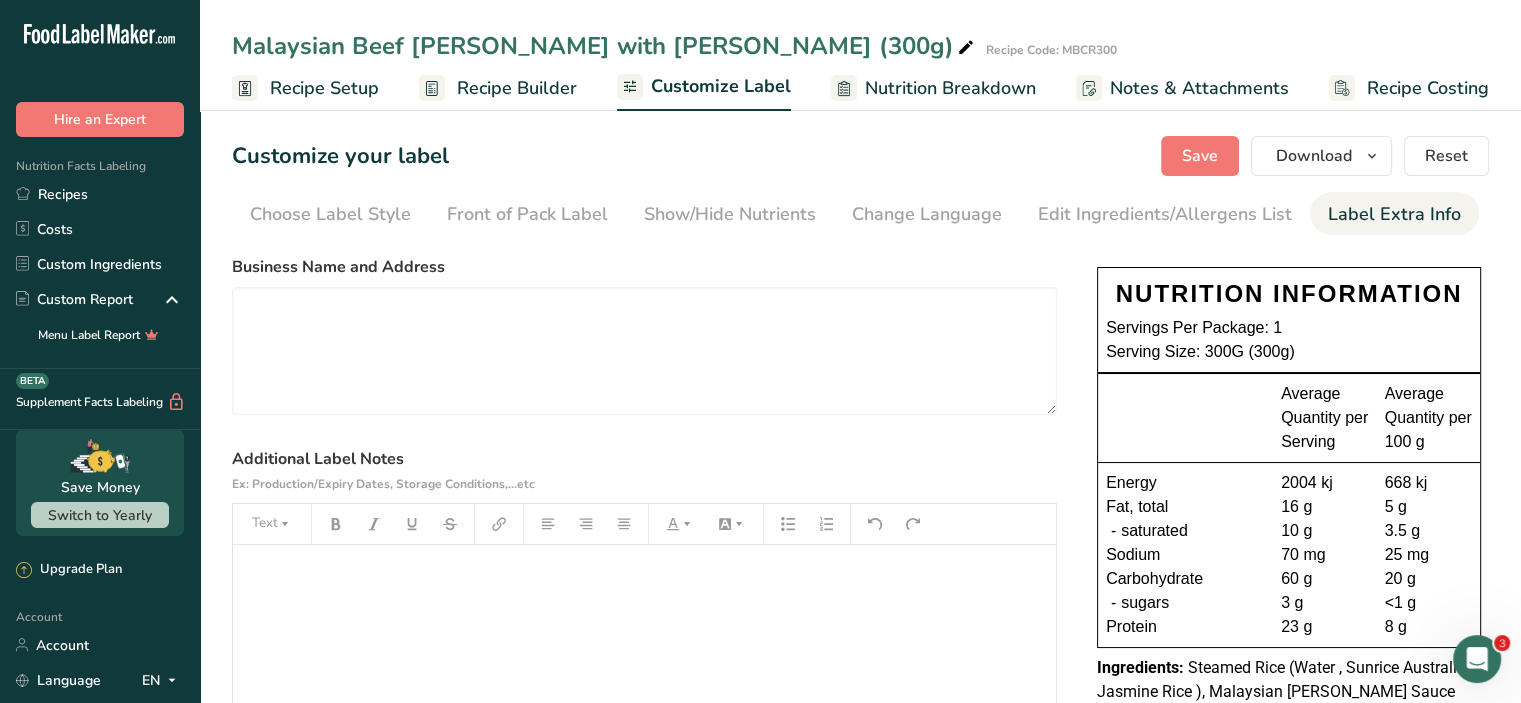 click on "Nutrition Breakdown" at bounding box center [950, 88] 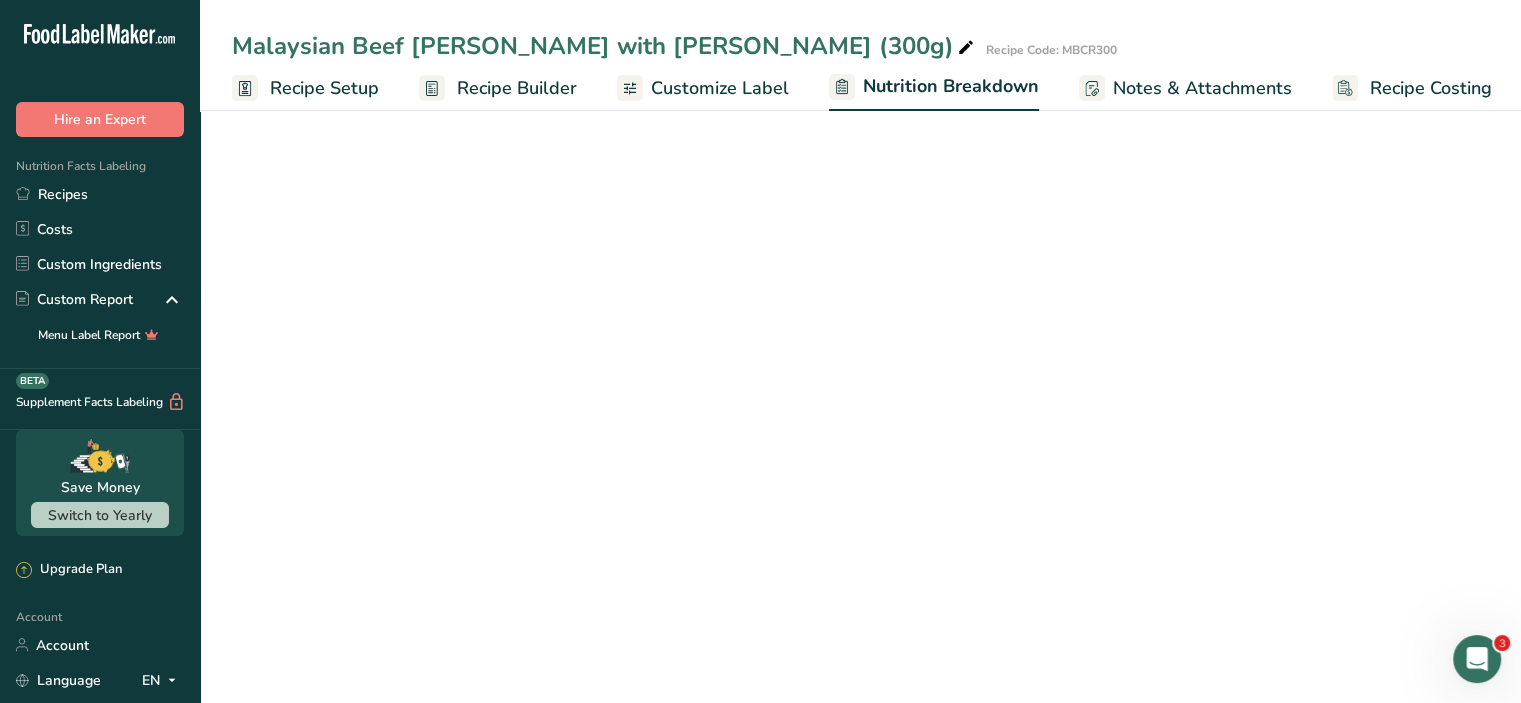 scroll, scrollTop: 0, scrollLeft: 2, axis: horizontal 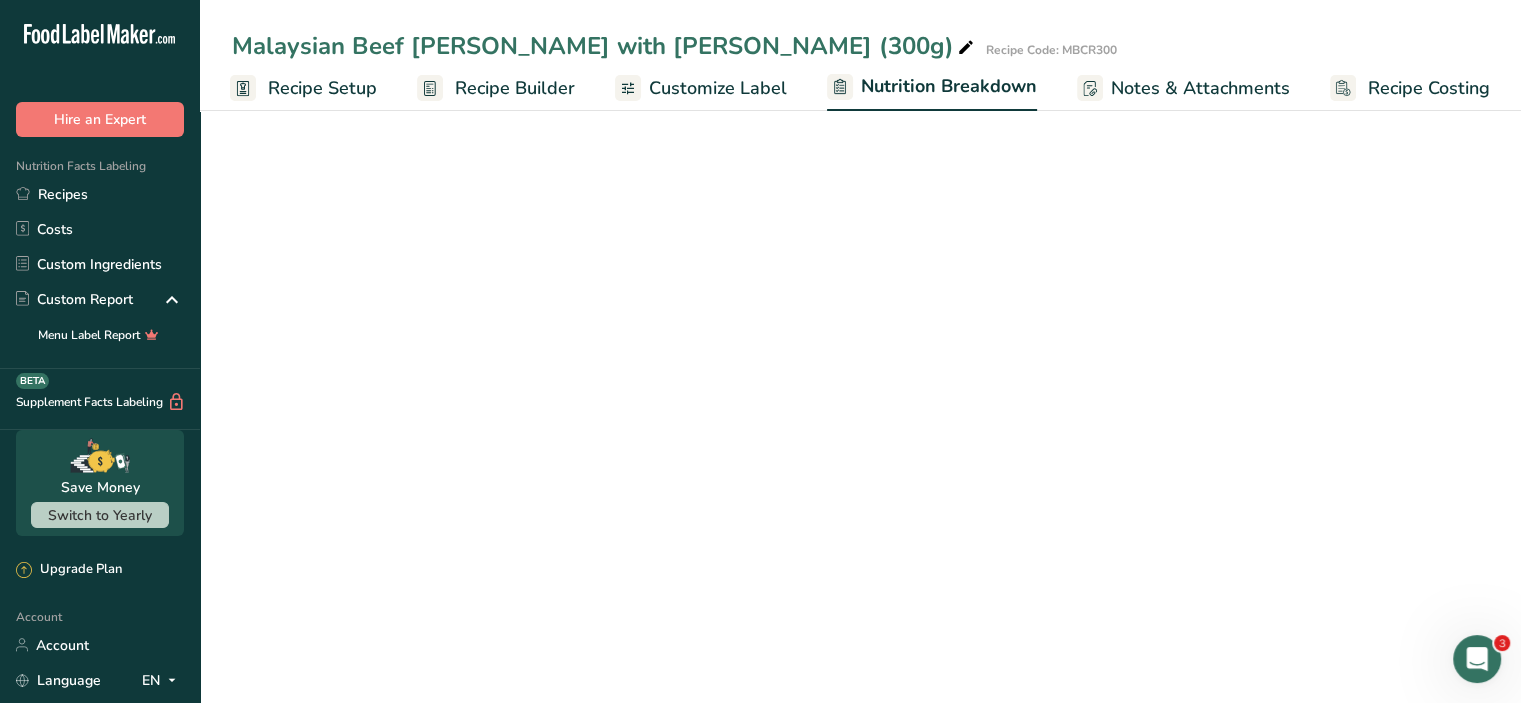 select on "Calories" 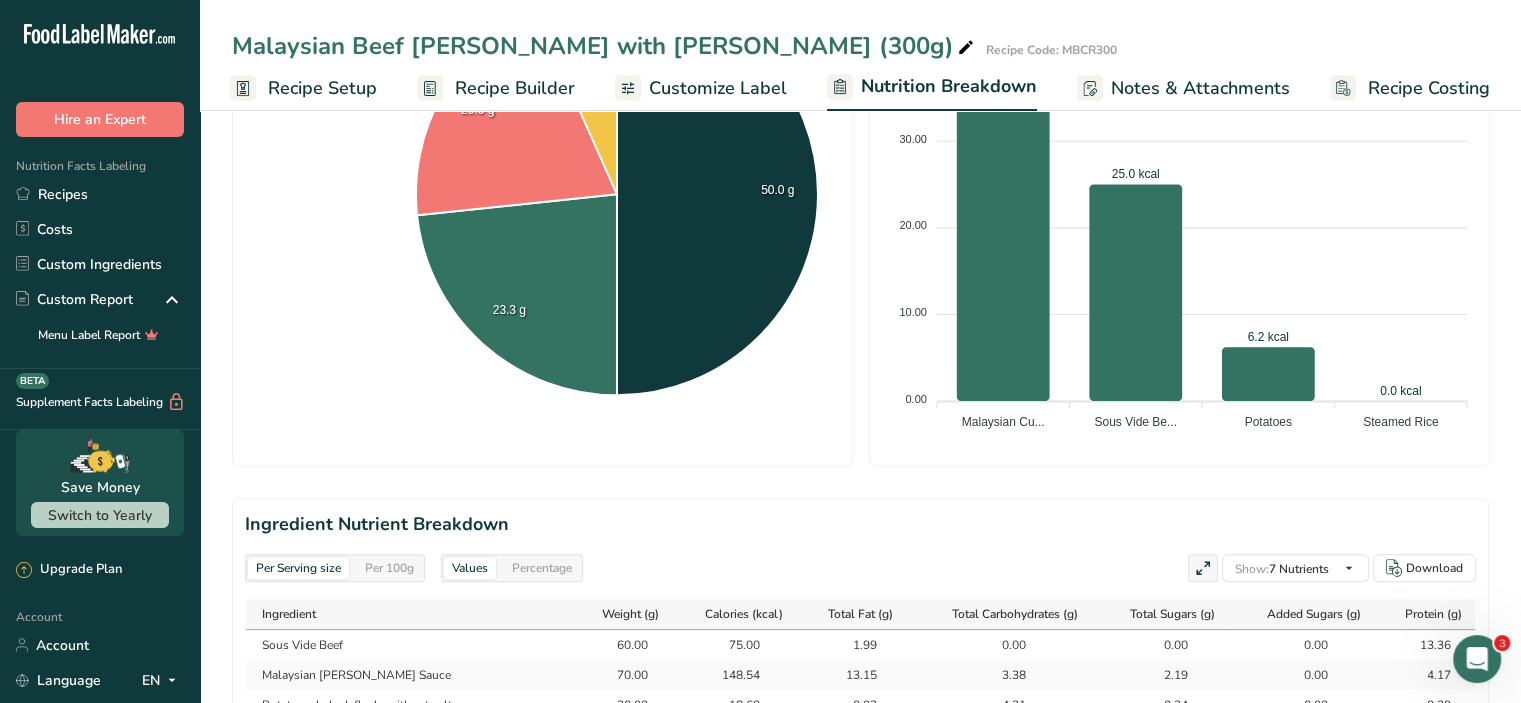 scroll, scrollTop: 0, scrollLeft: 0, axis: both 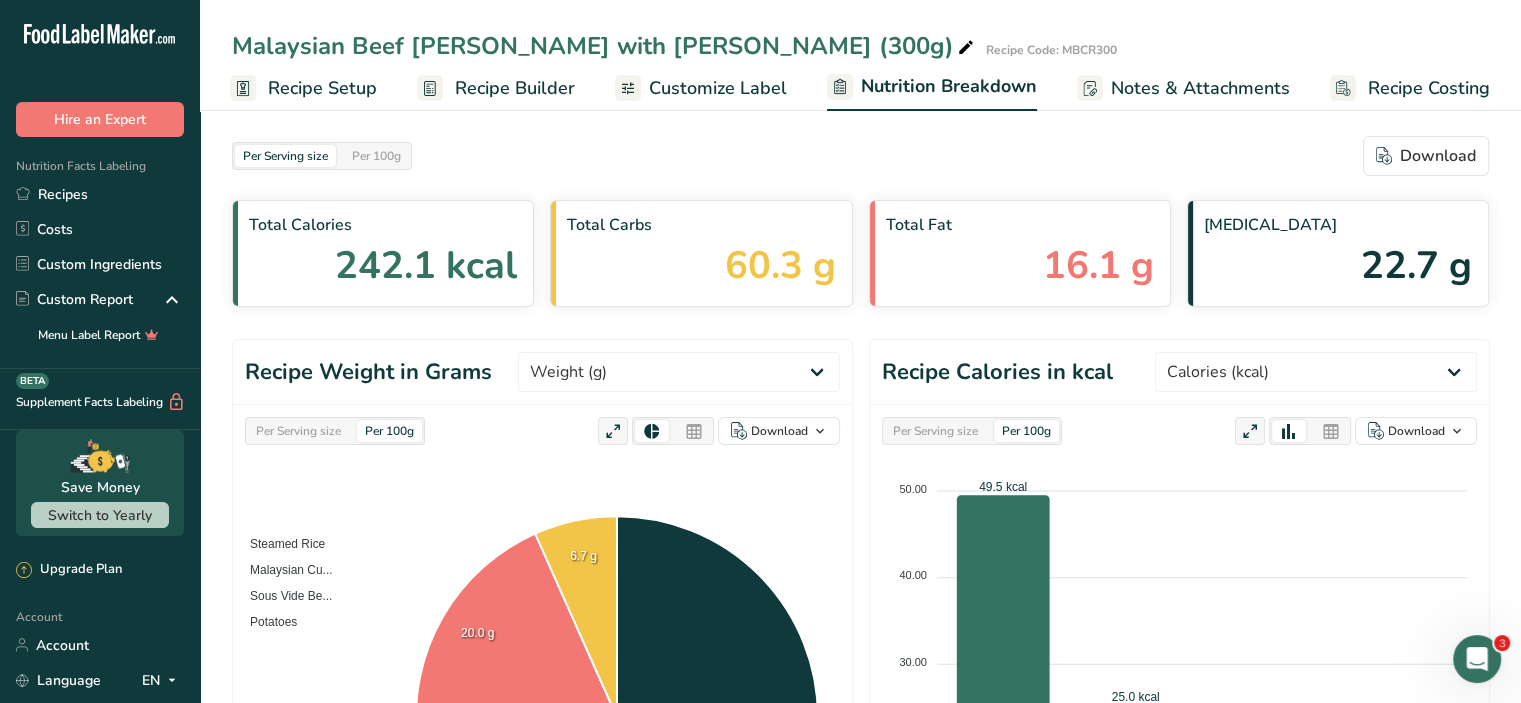 click on "Notes & Attachments" at bounding box center (1200, 88) 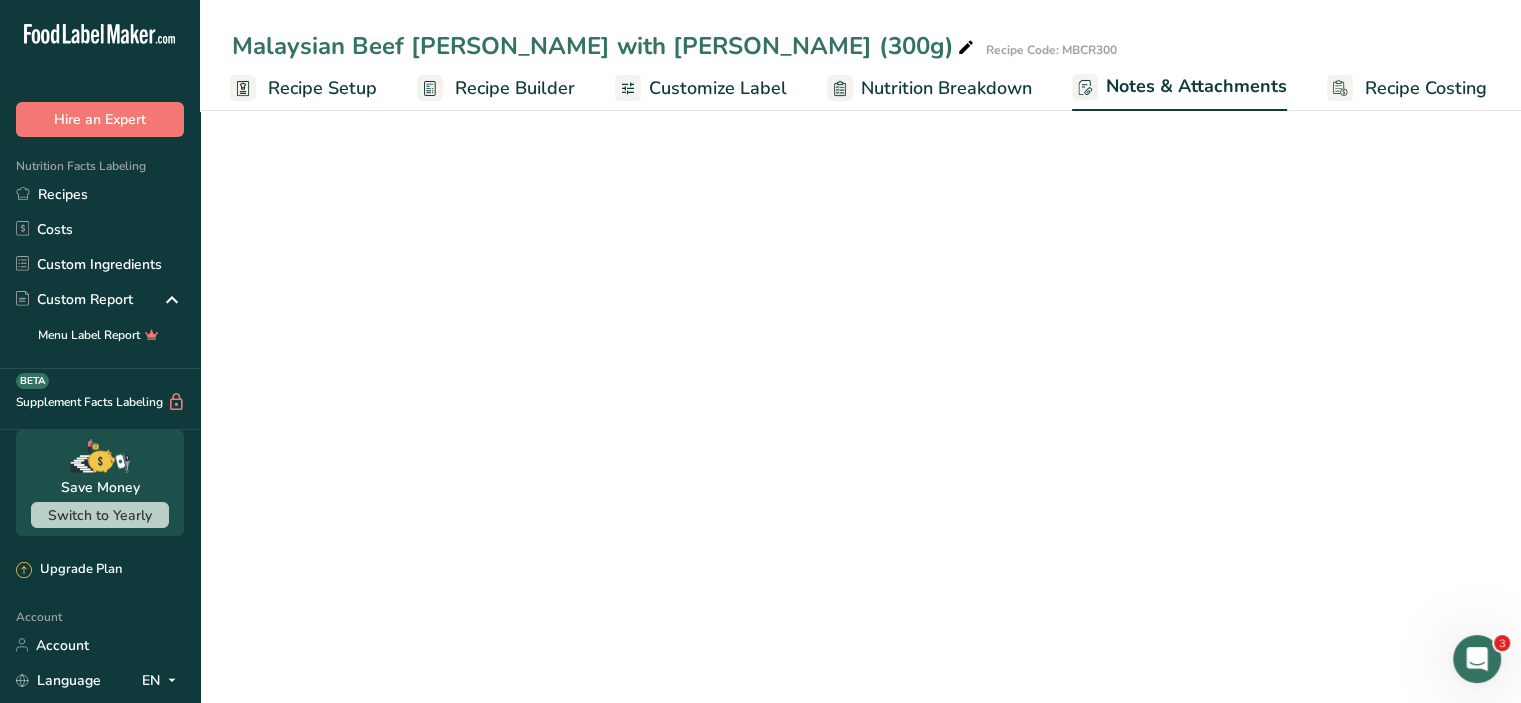 scroll, scrollTop: 0, scrollLeft: 1, axis: horizontal 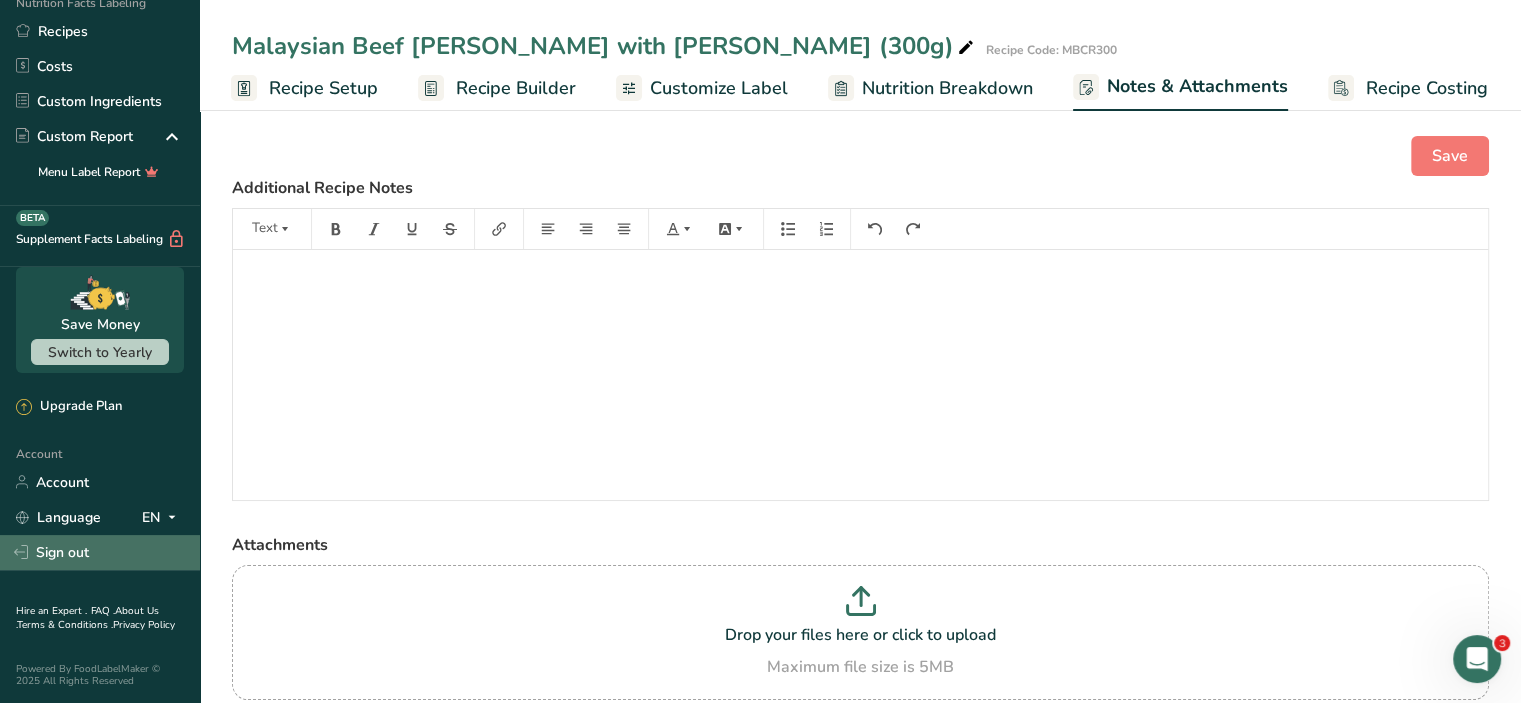 click on "Sign out" at bounding box center [100, 552] 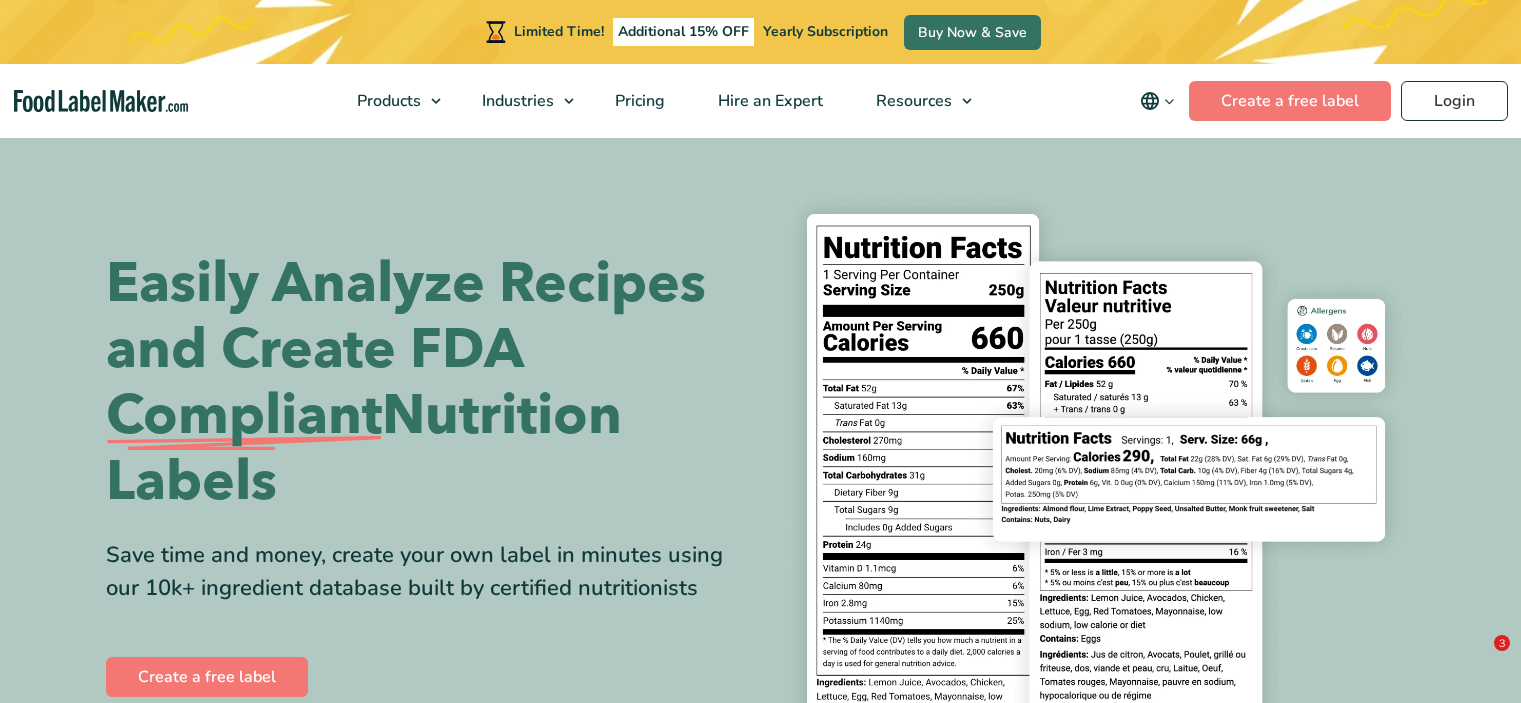 scroll, scrollTop: 0, scrollLeft: 0, axis: both 